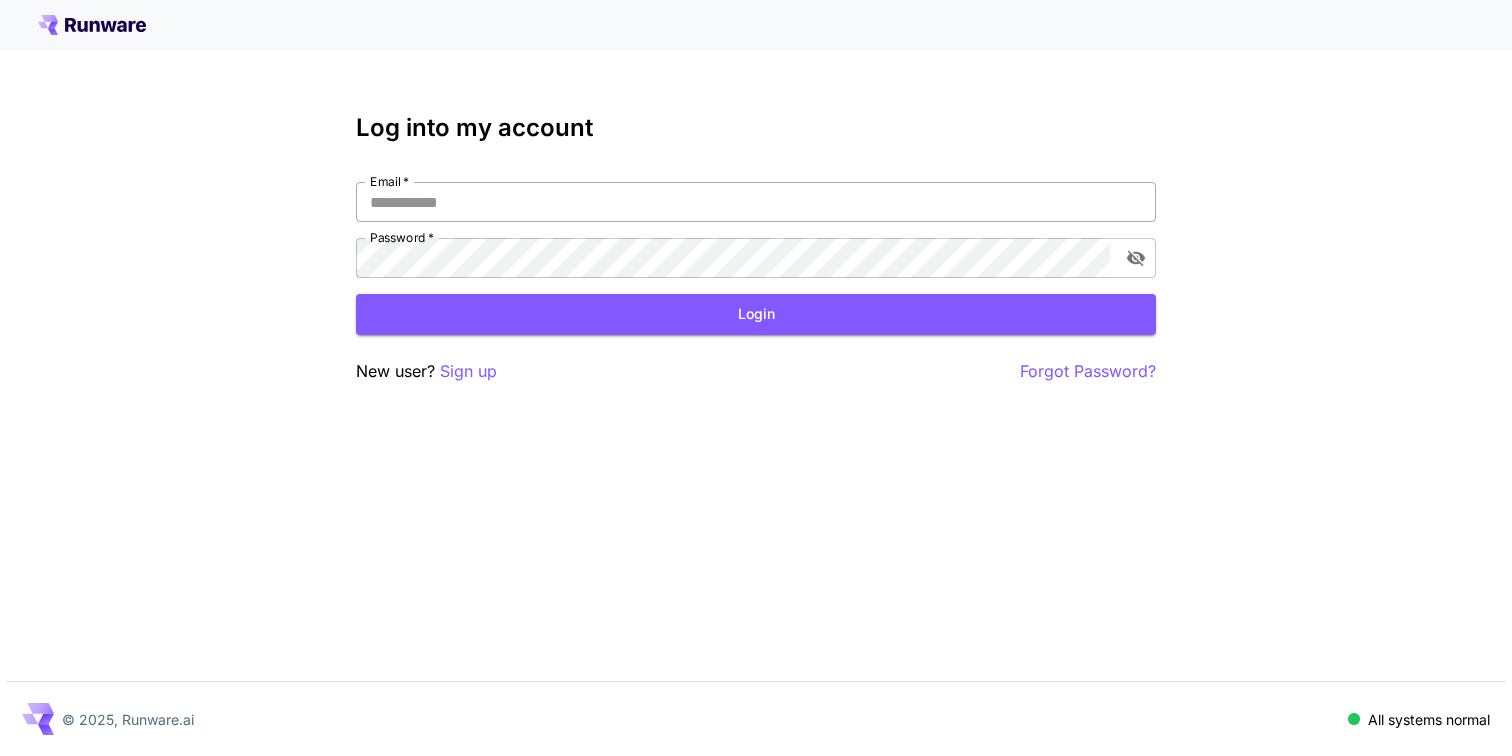 scroll, scrollTop: 0, scrollLeft: 0, axis: both 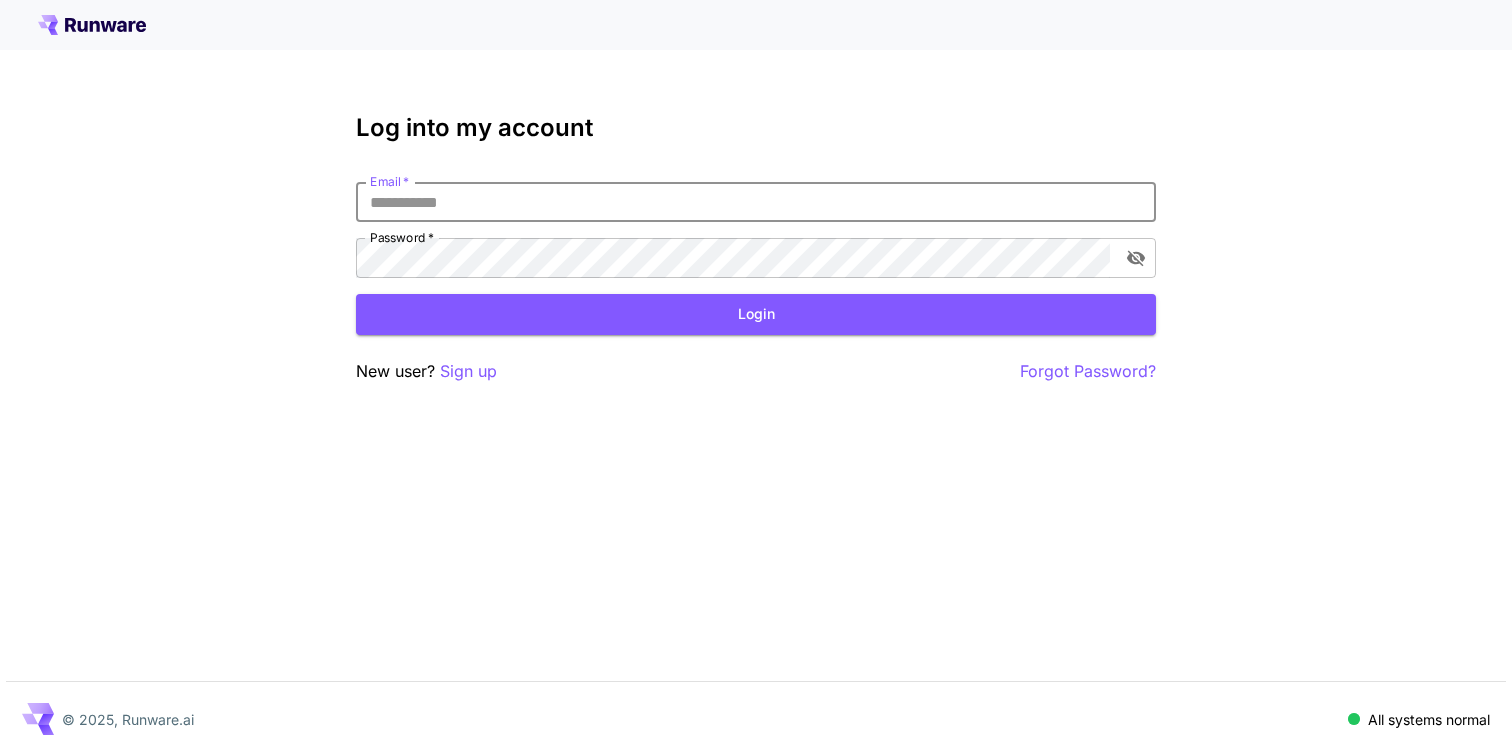 click on "Email   *" at bounding box center [756, 202] 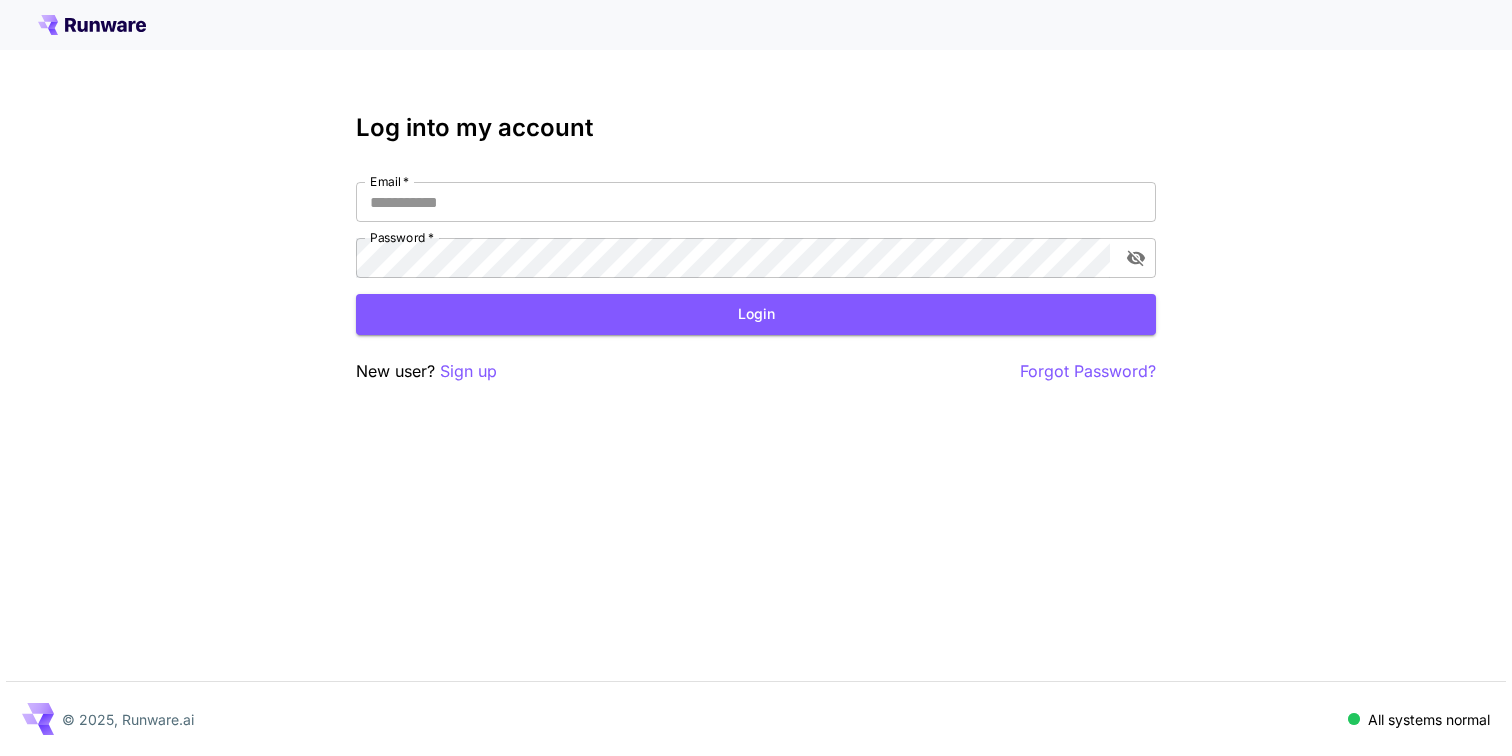type on "**********" 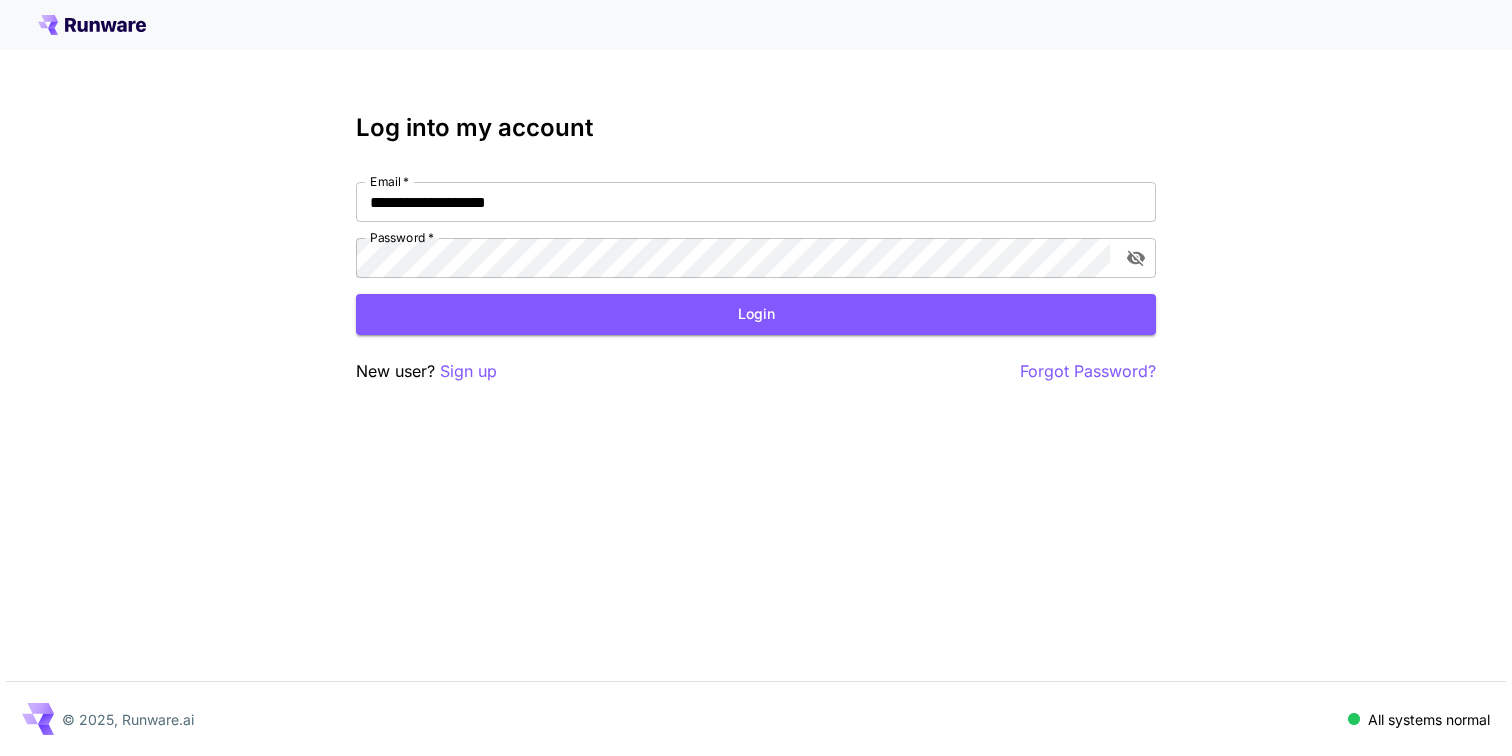 click on "Log into my account Email   * [EMAIL] Email   * Password   * Password   * Login New user?   Sign up Forgot Password?" at bounding box center (756, 249) 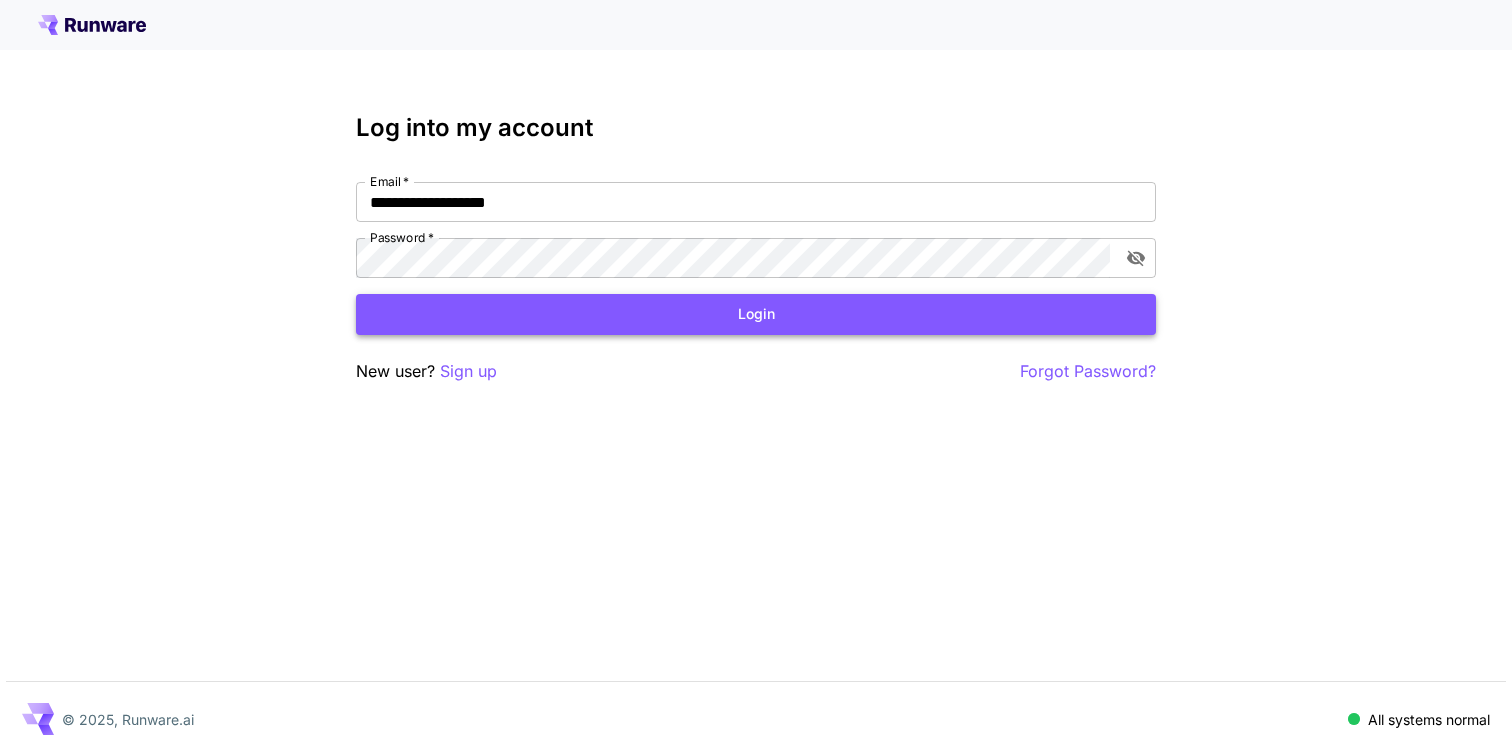 click on "Login" at bounding box center (756, 314) 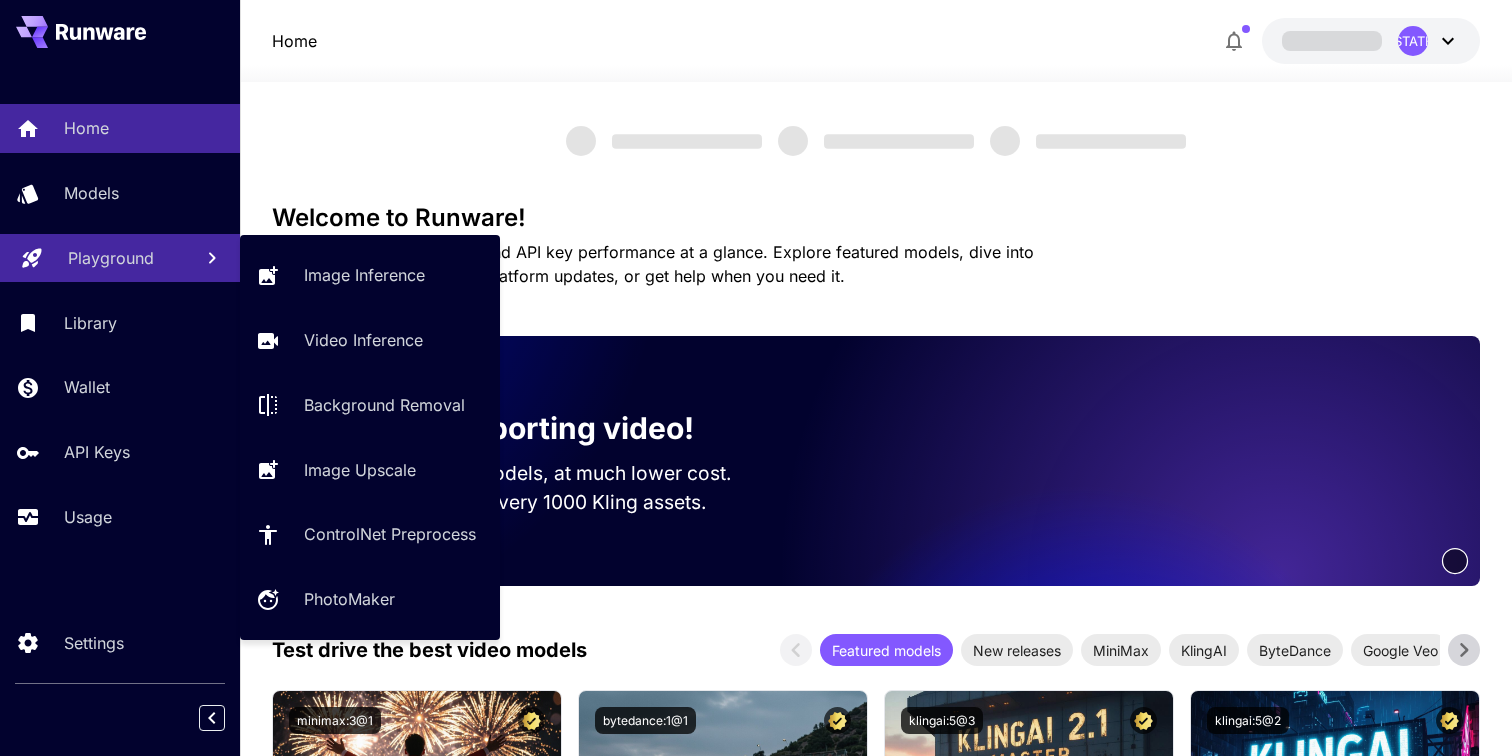 click on "Playground" at bounding box center (111, 258) 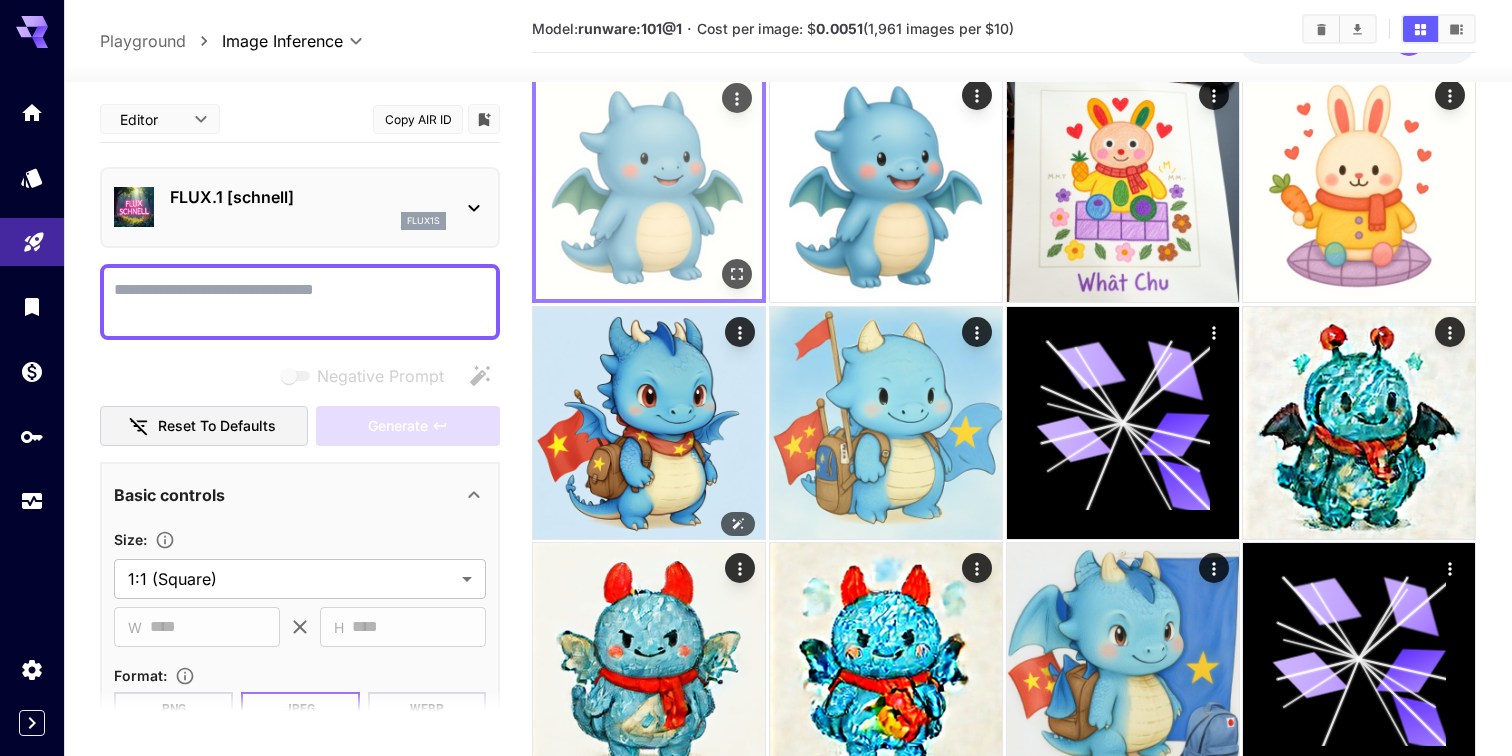 scroll, scrollTop: 0, scrollLeft: 0, axis: both 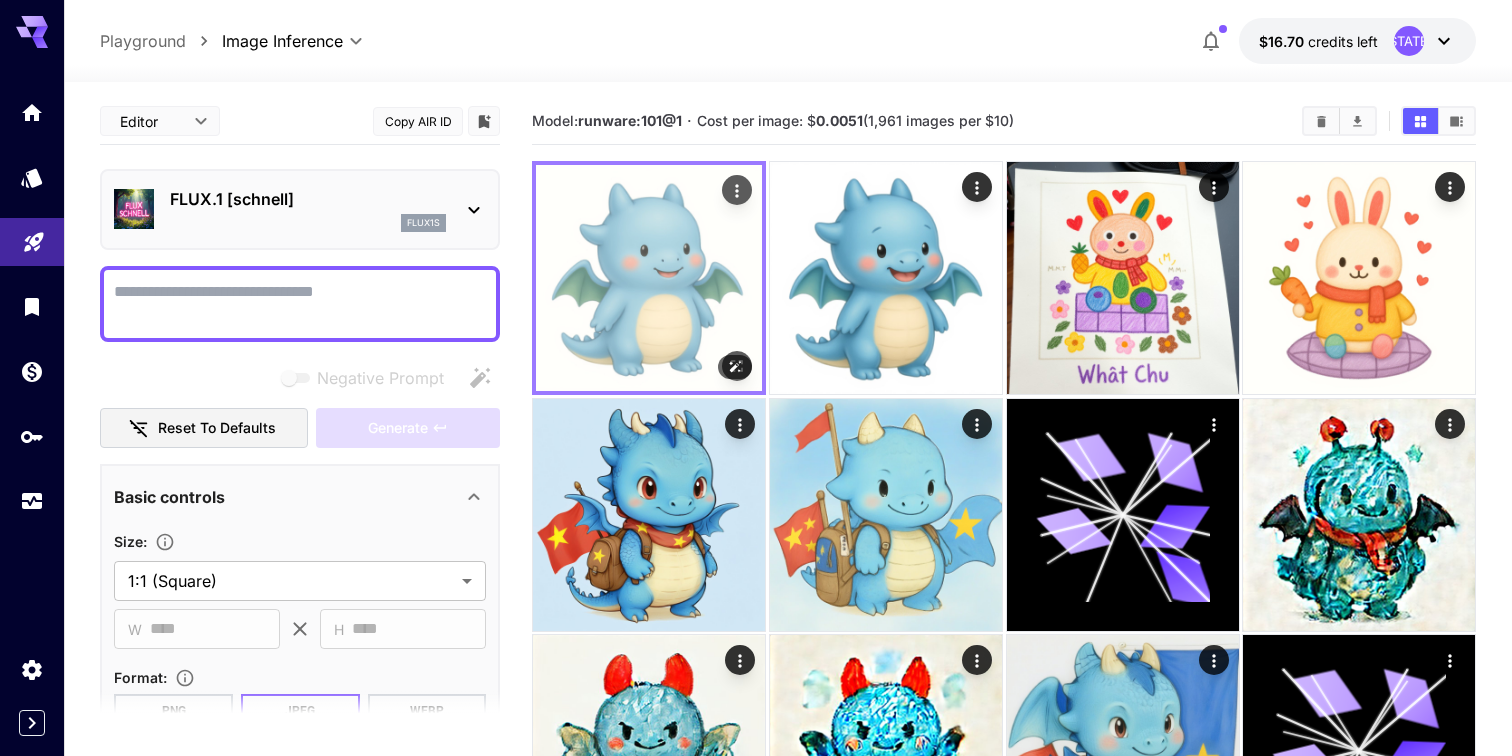 click at bounding box center (649, 278) 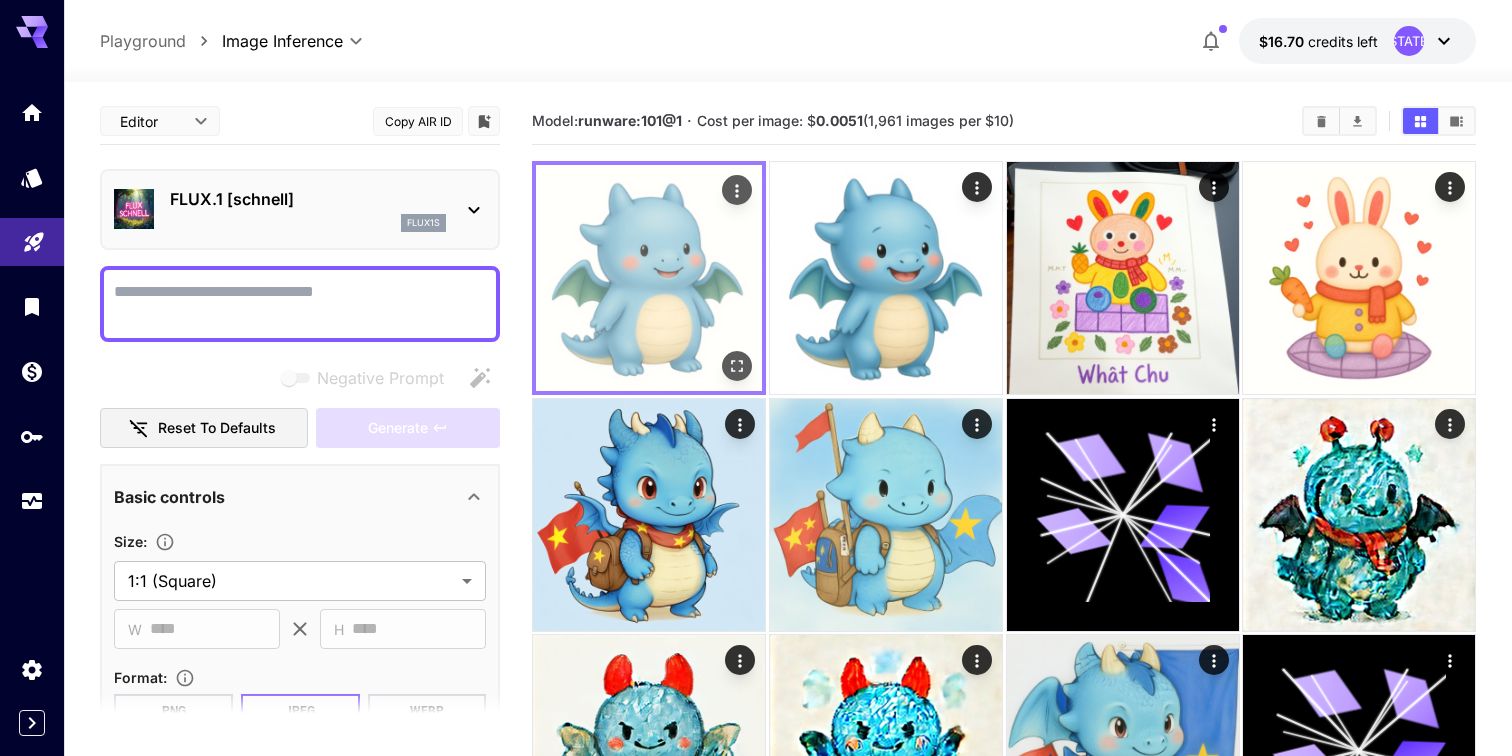 click 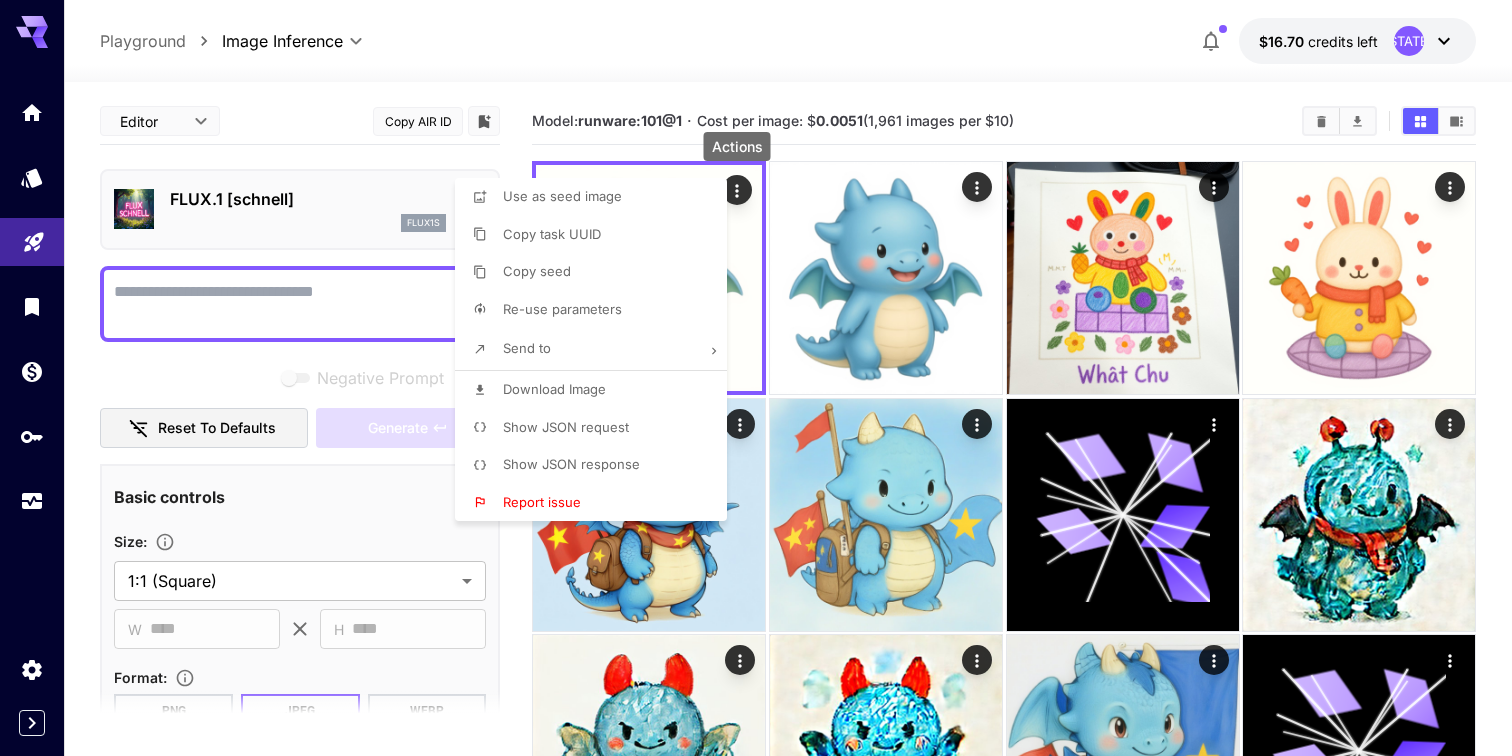 click on "Send to" at bounding box center [597, 349] 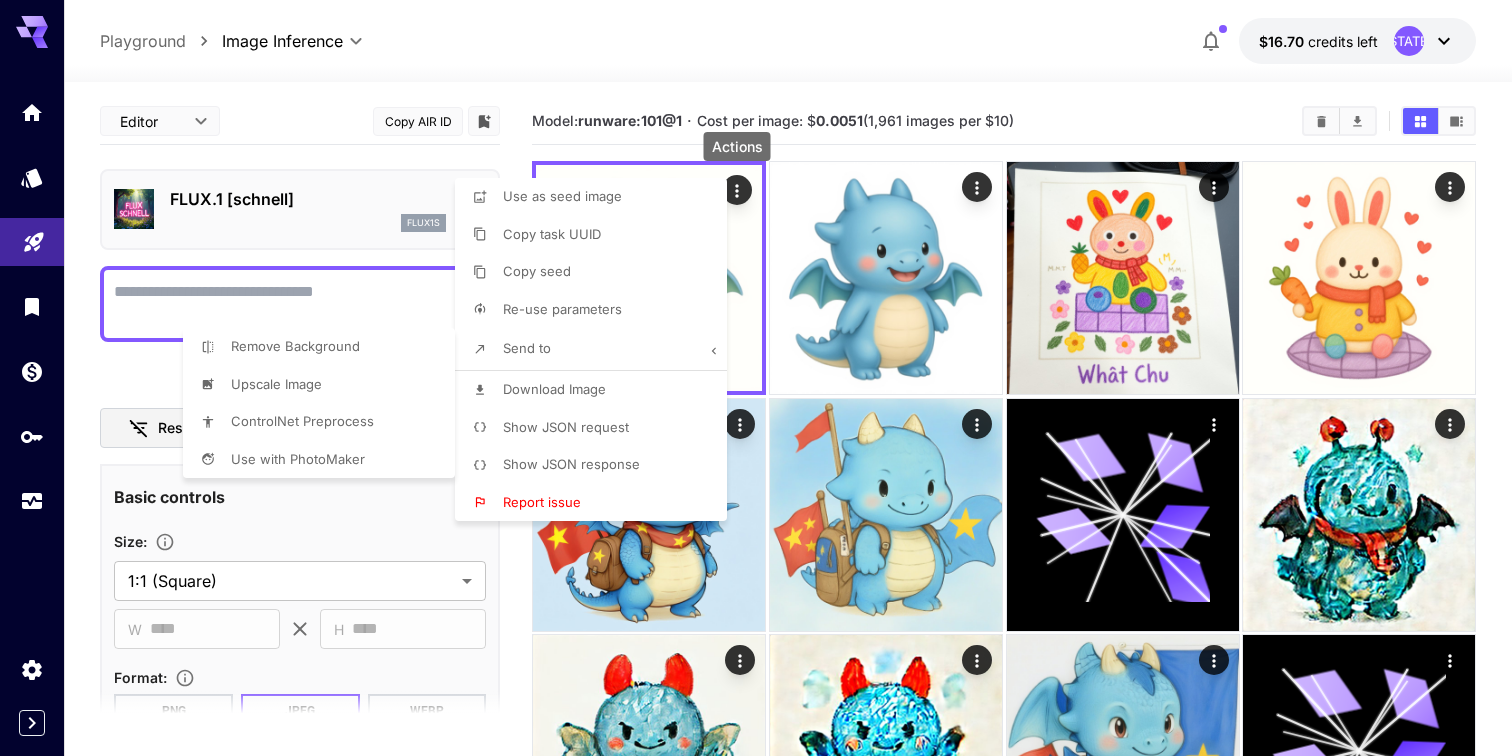 click at bounding box center (756, 378) 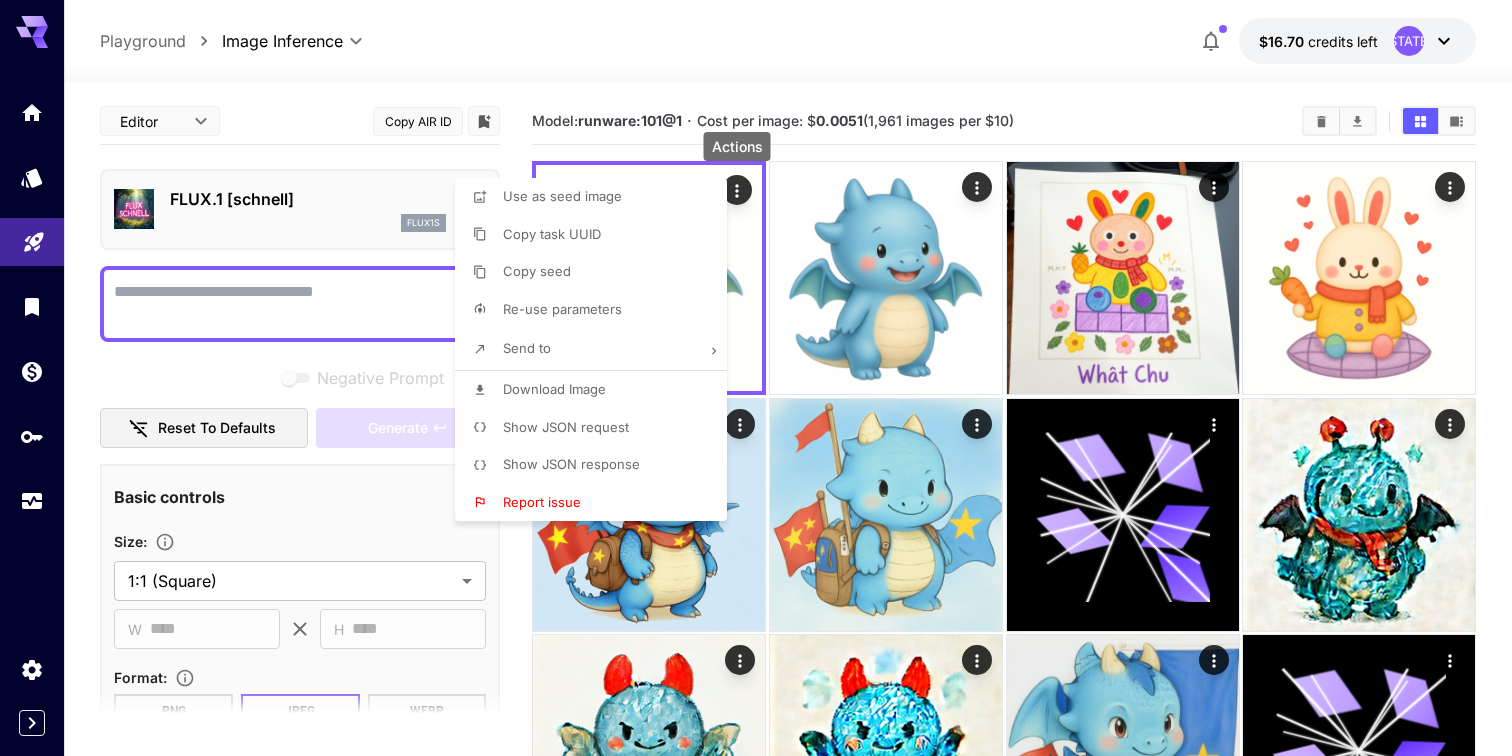 click on "Re-use parameters" at bounding box center (562, 309) 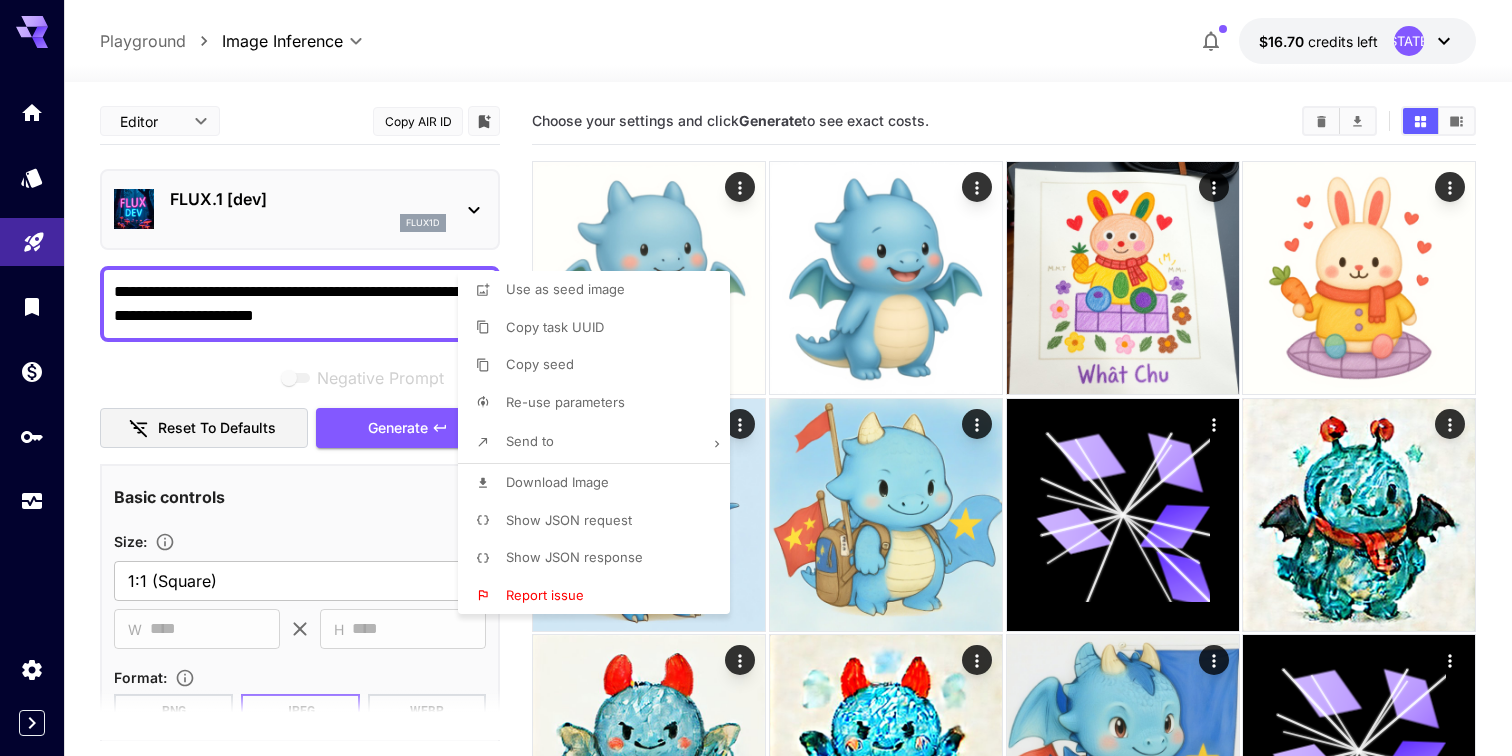 click at bounding box center [756, 378] 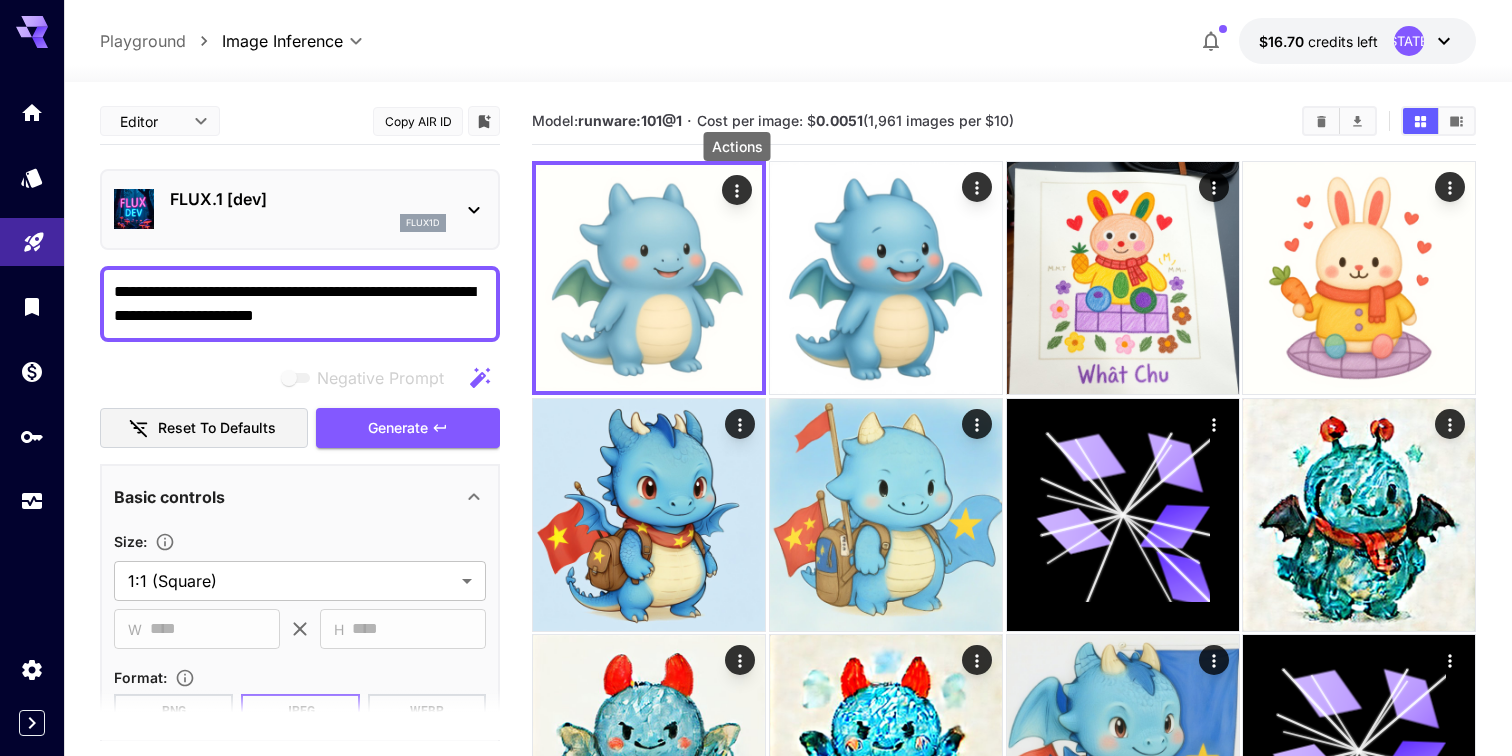 click on "**********" at bounding box center (300, 304) 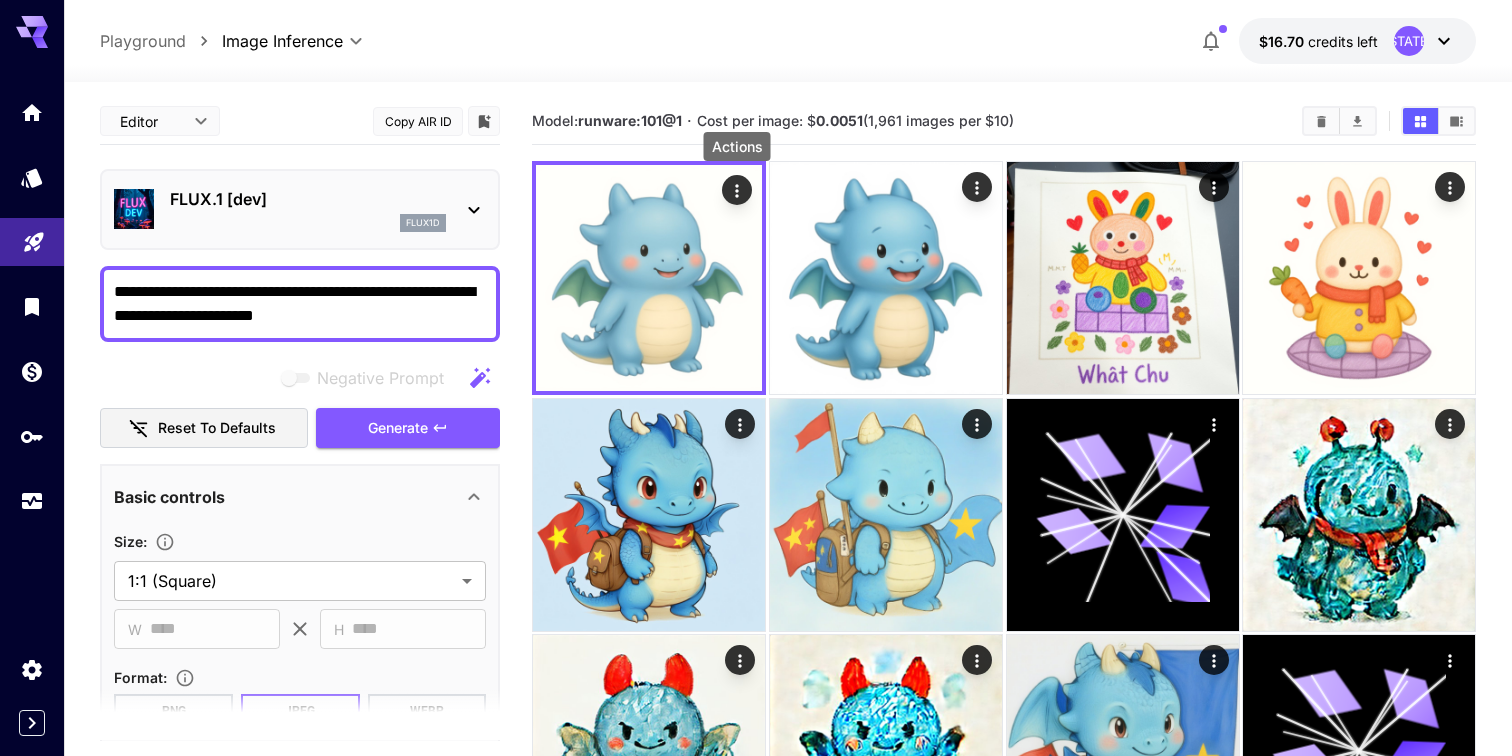 click on "**********" at bounding box center (300, 304) 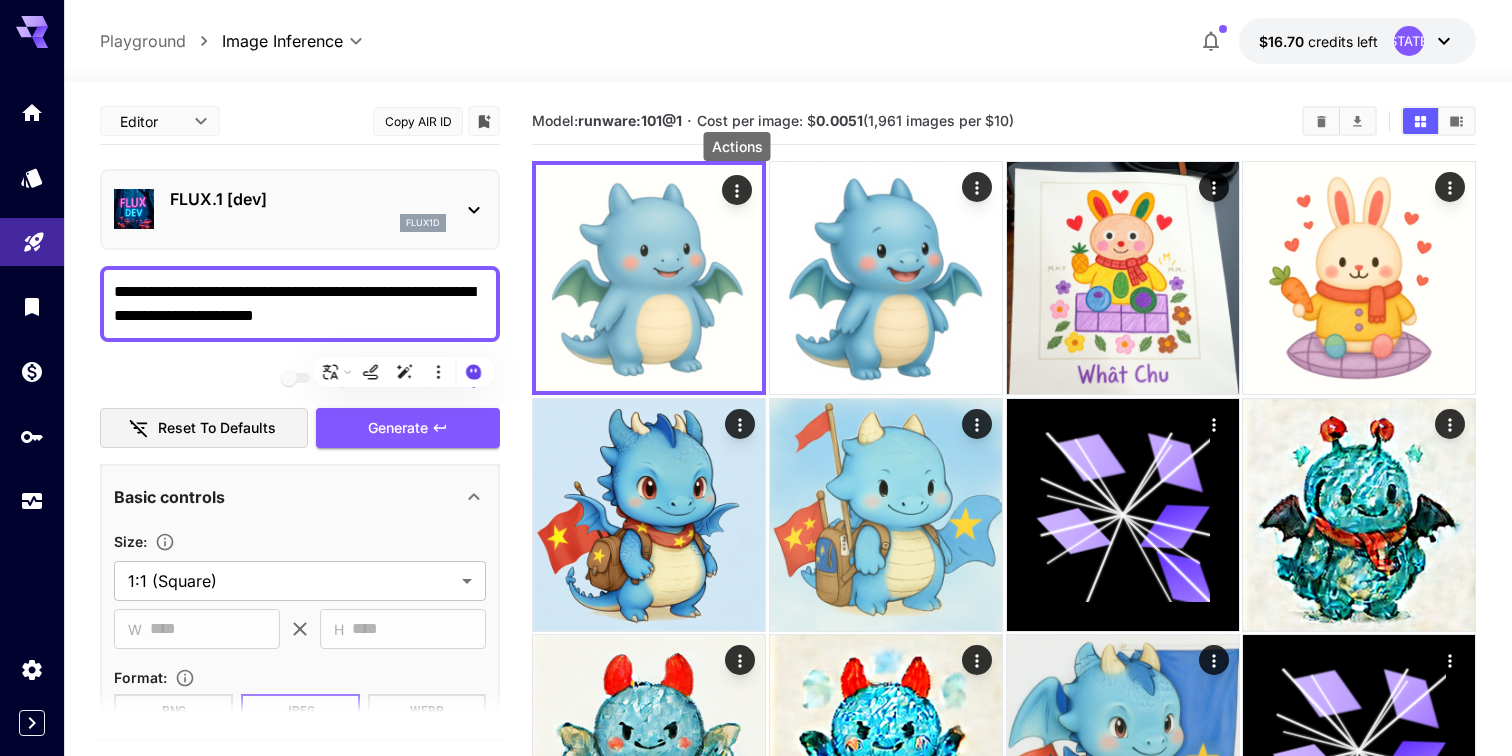 paste on "**********" 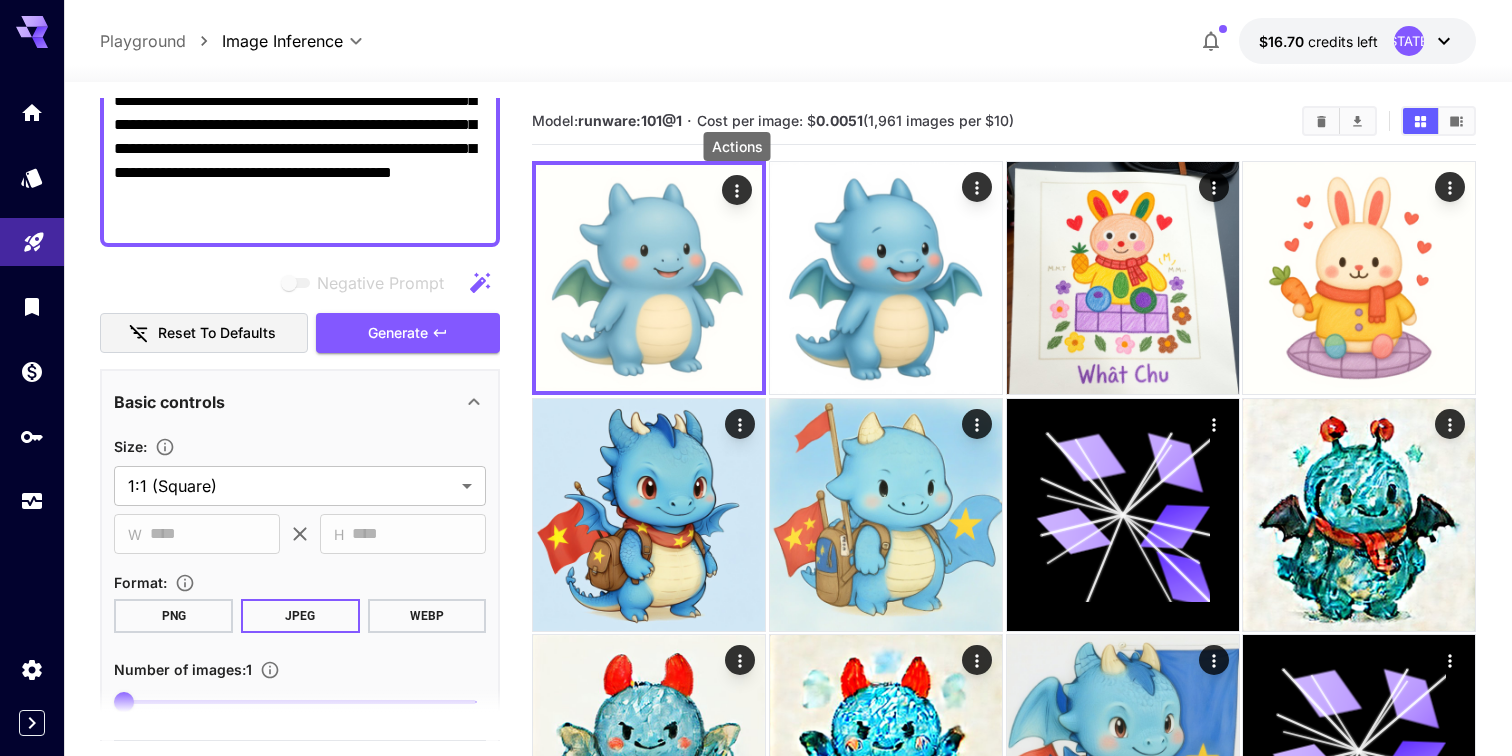 scroll, scrollTop: 0, scrollLeft: 0, axis: both 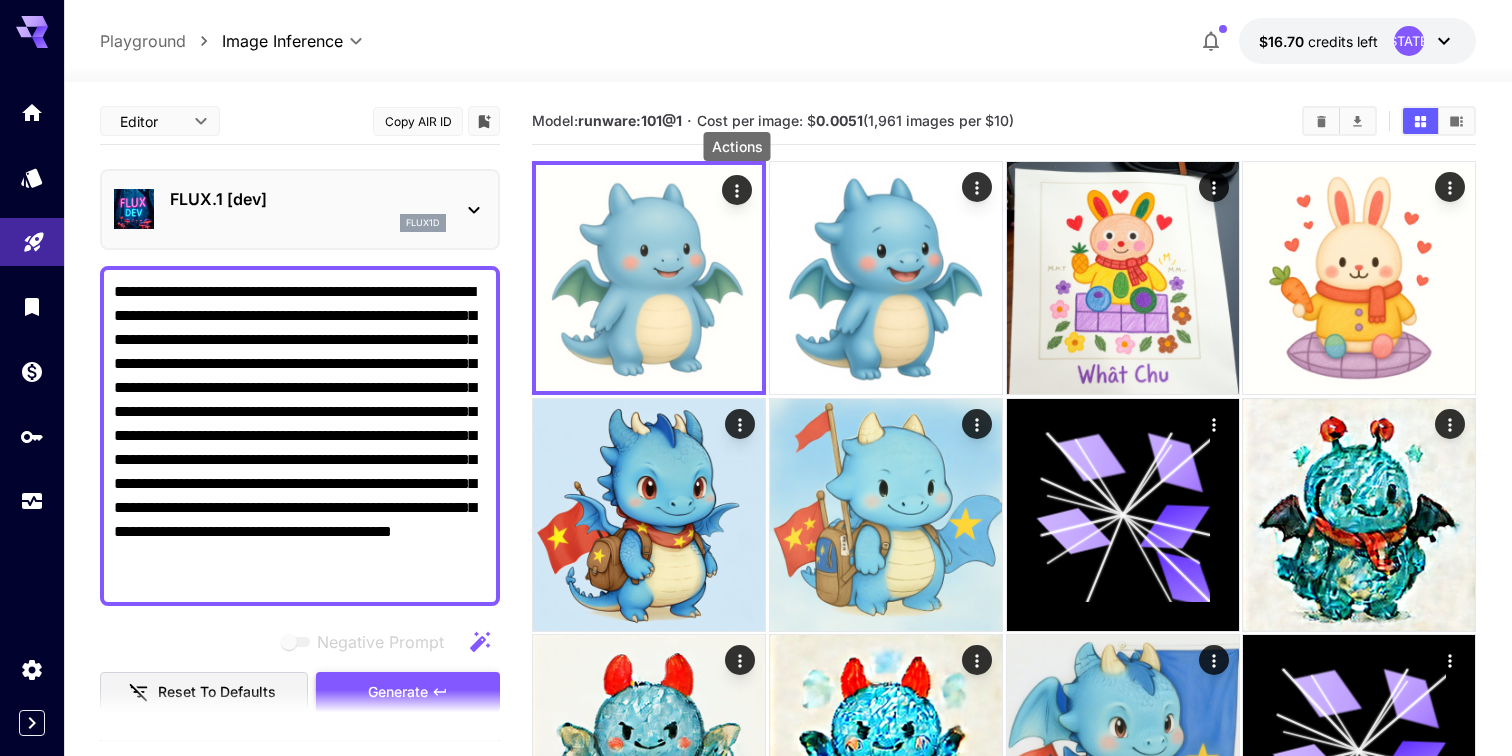 type on "**********" 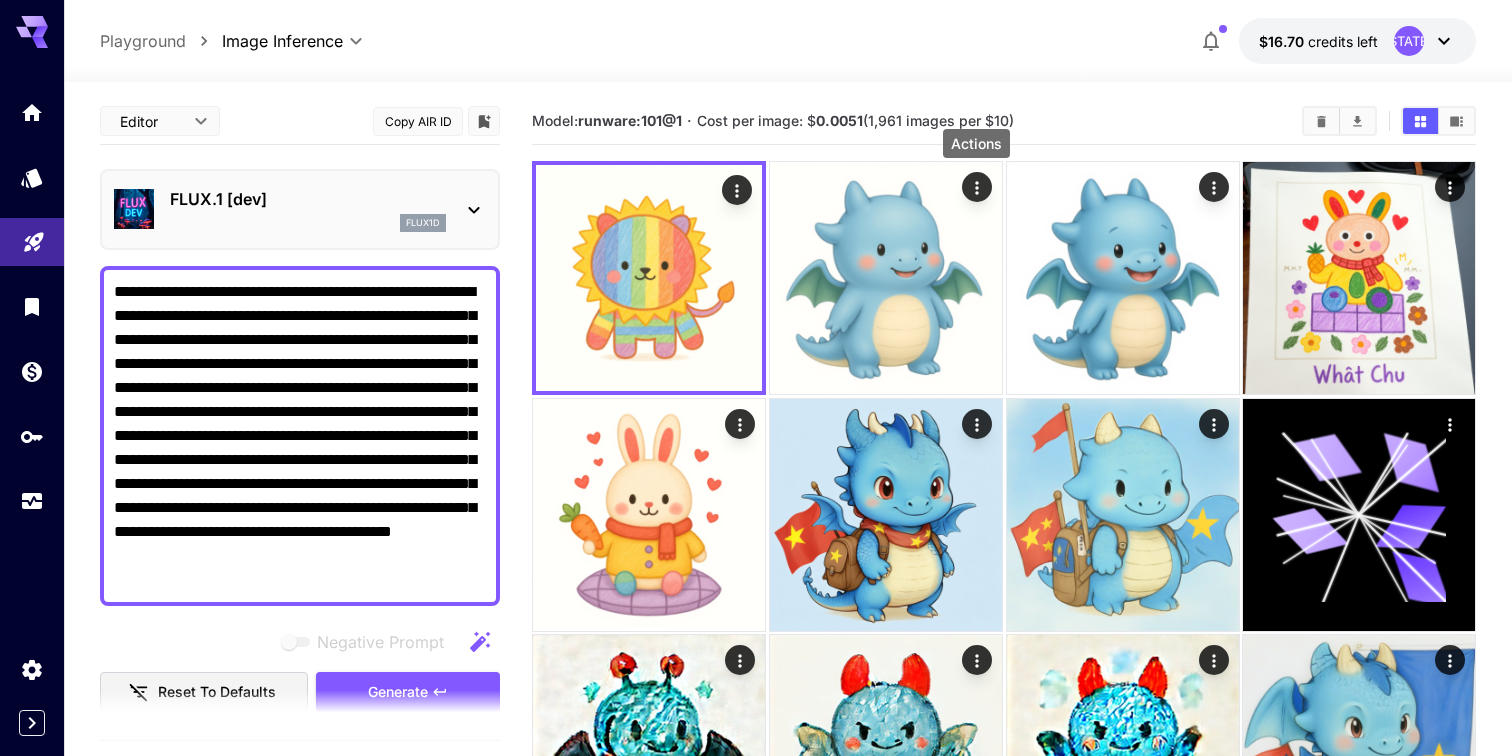 type 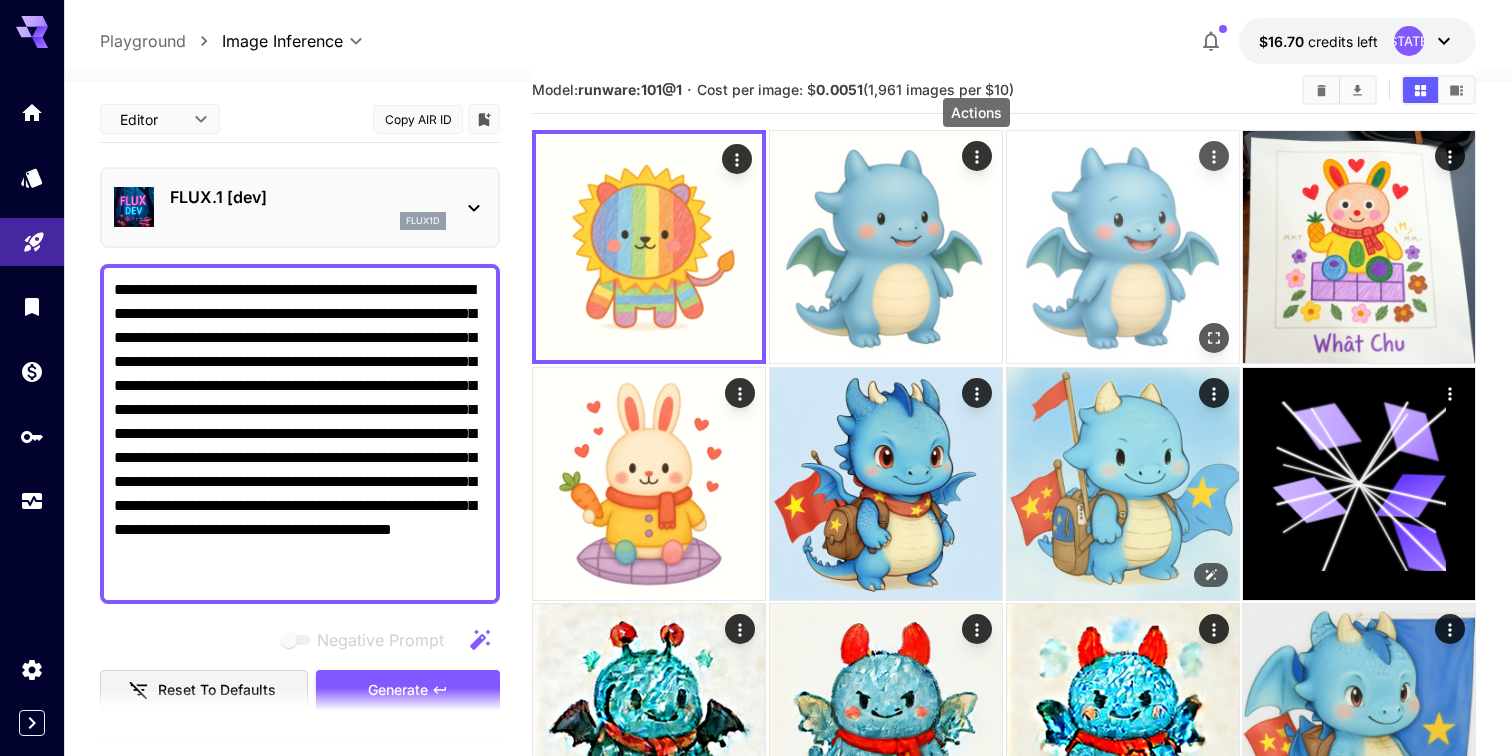 scroll, scrollTop: 0, scrollLeft: 0, axis: both 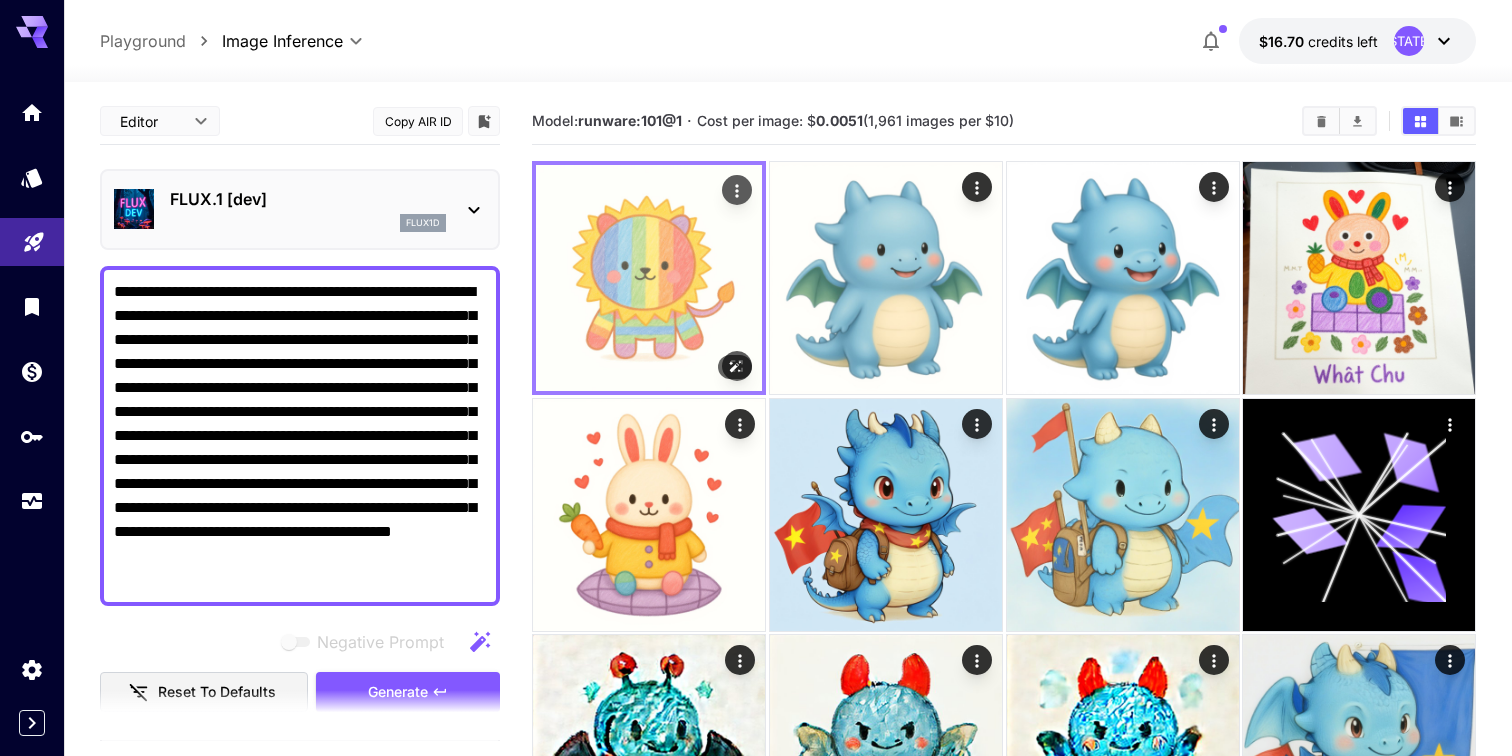click at bounding box center [649, 278] 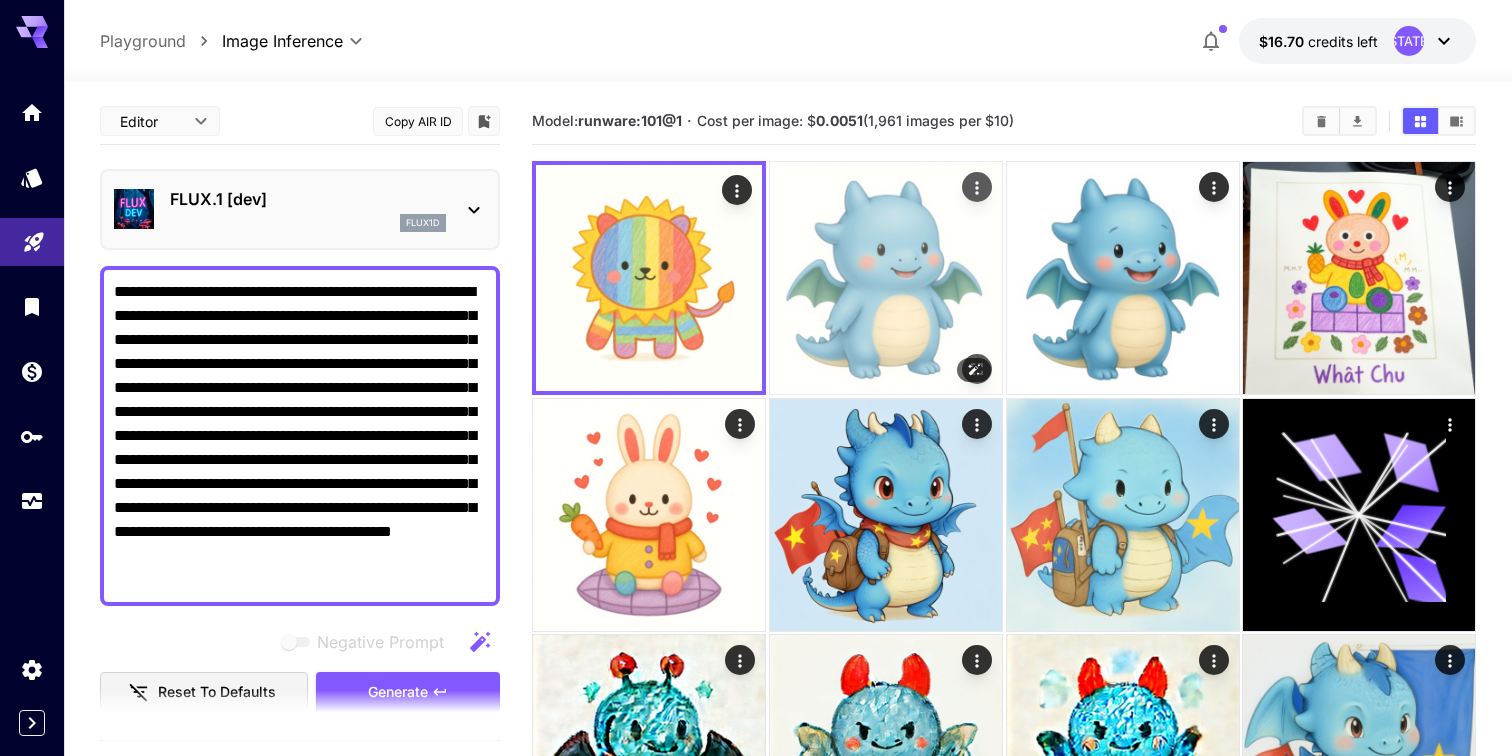click at bounding box center [886, 278] 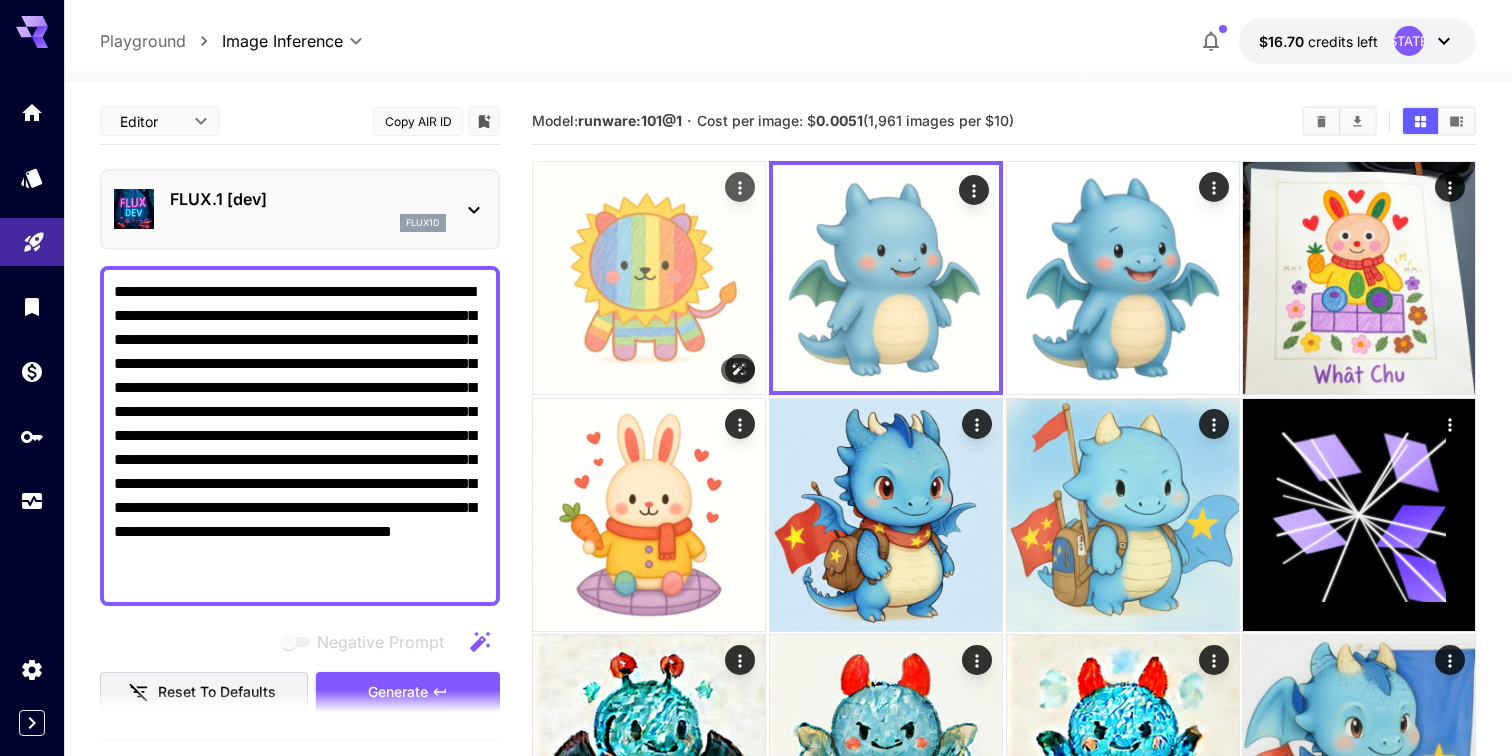 click at bounding box center (649, 278) 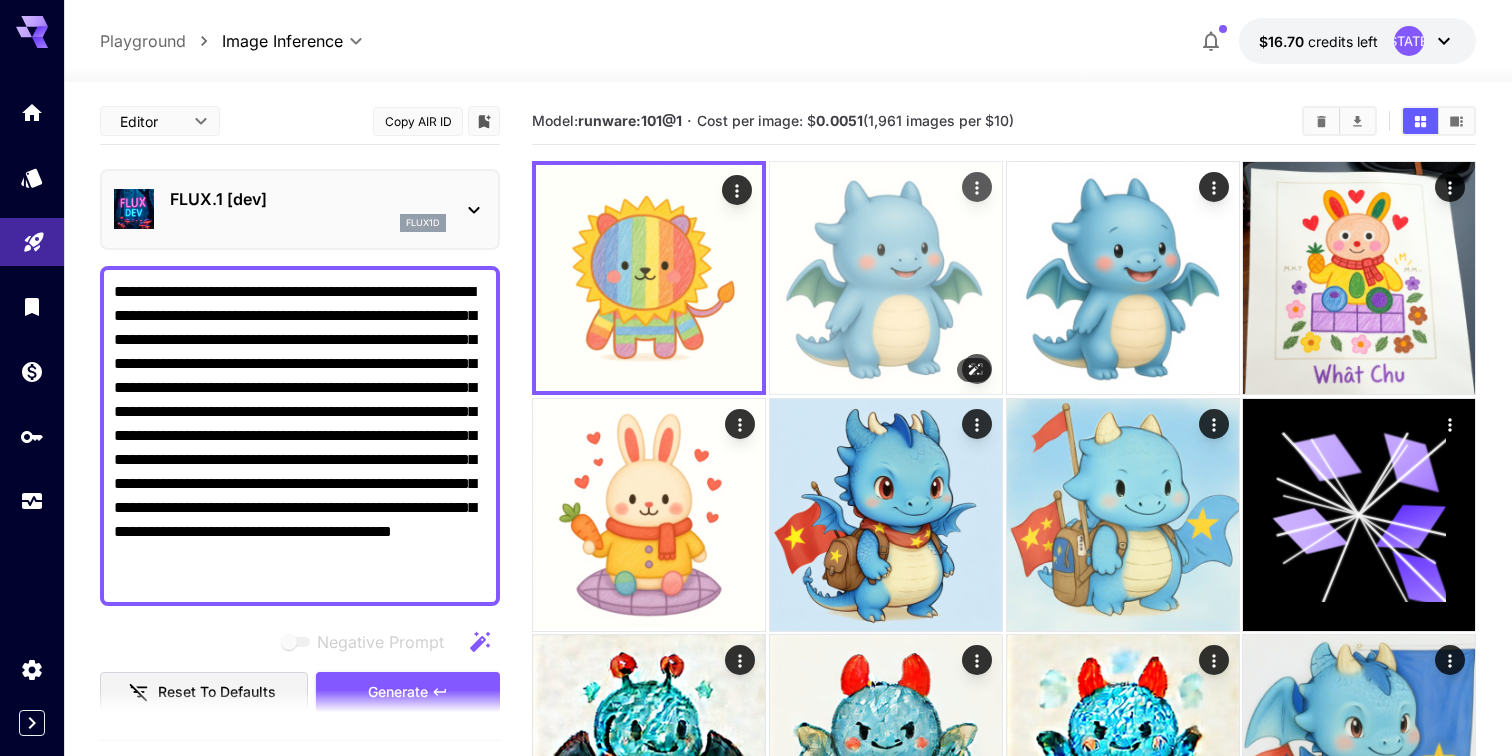 click at bounding box center [886, 278] 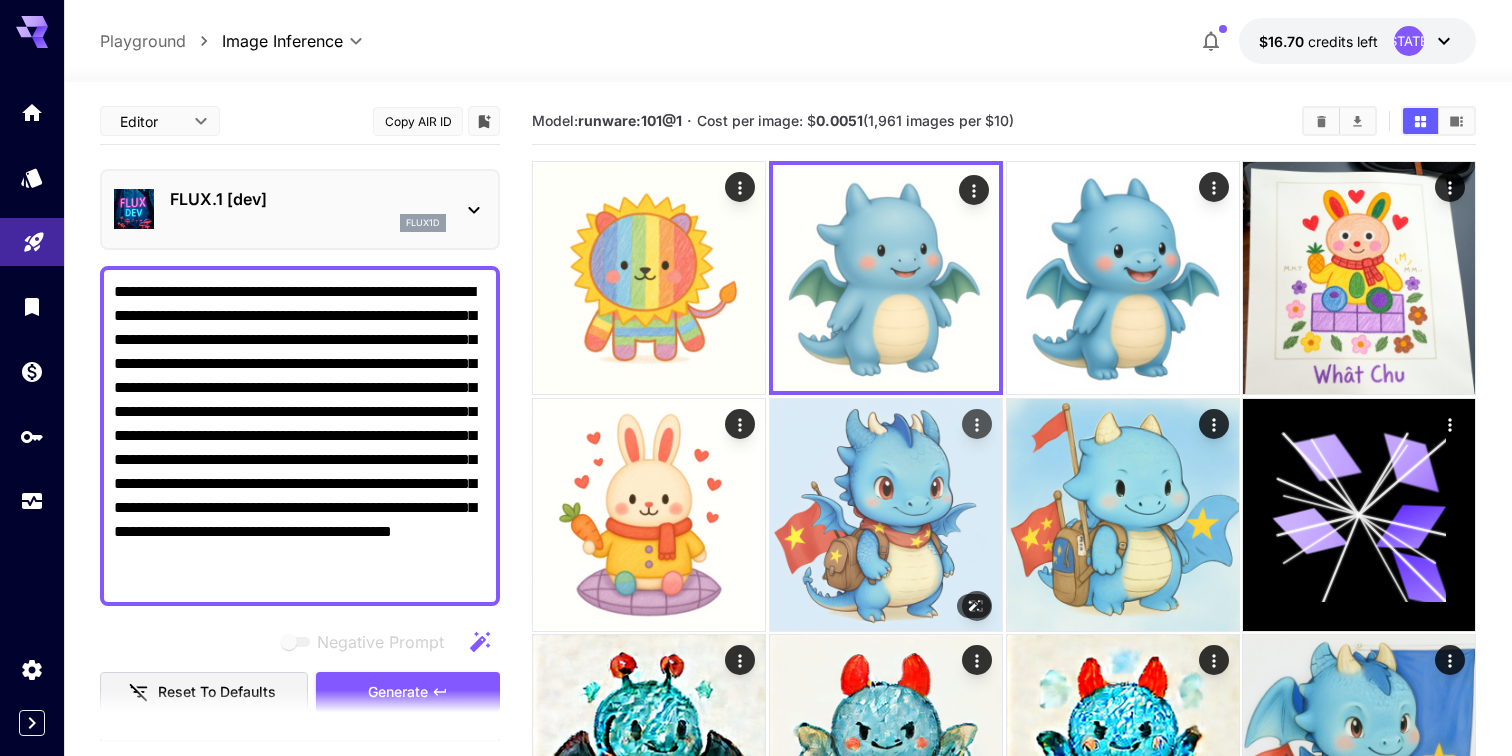 click at bounding box center (886, 515) 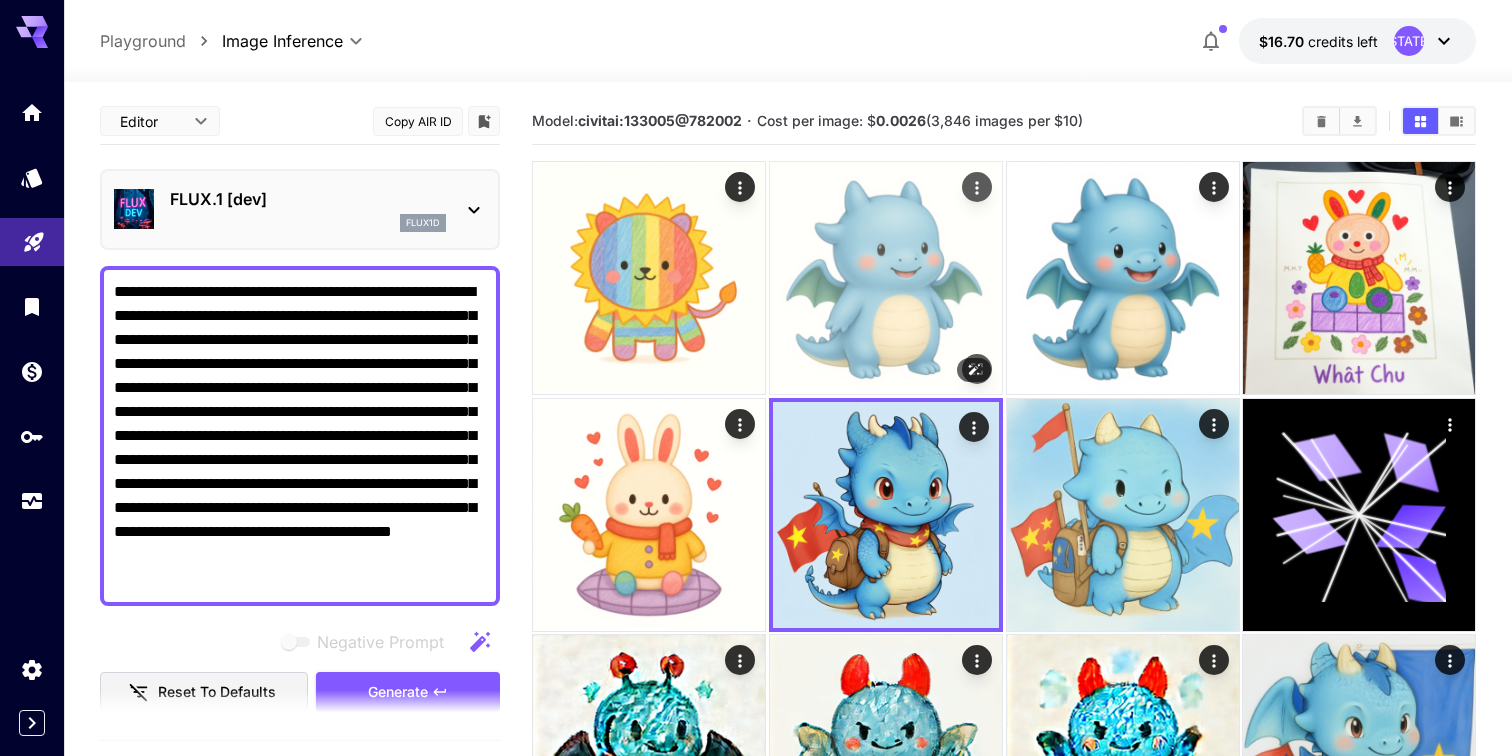 click at bounding box center [886, 278] 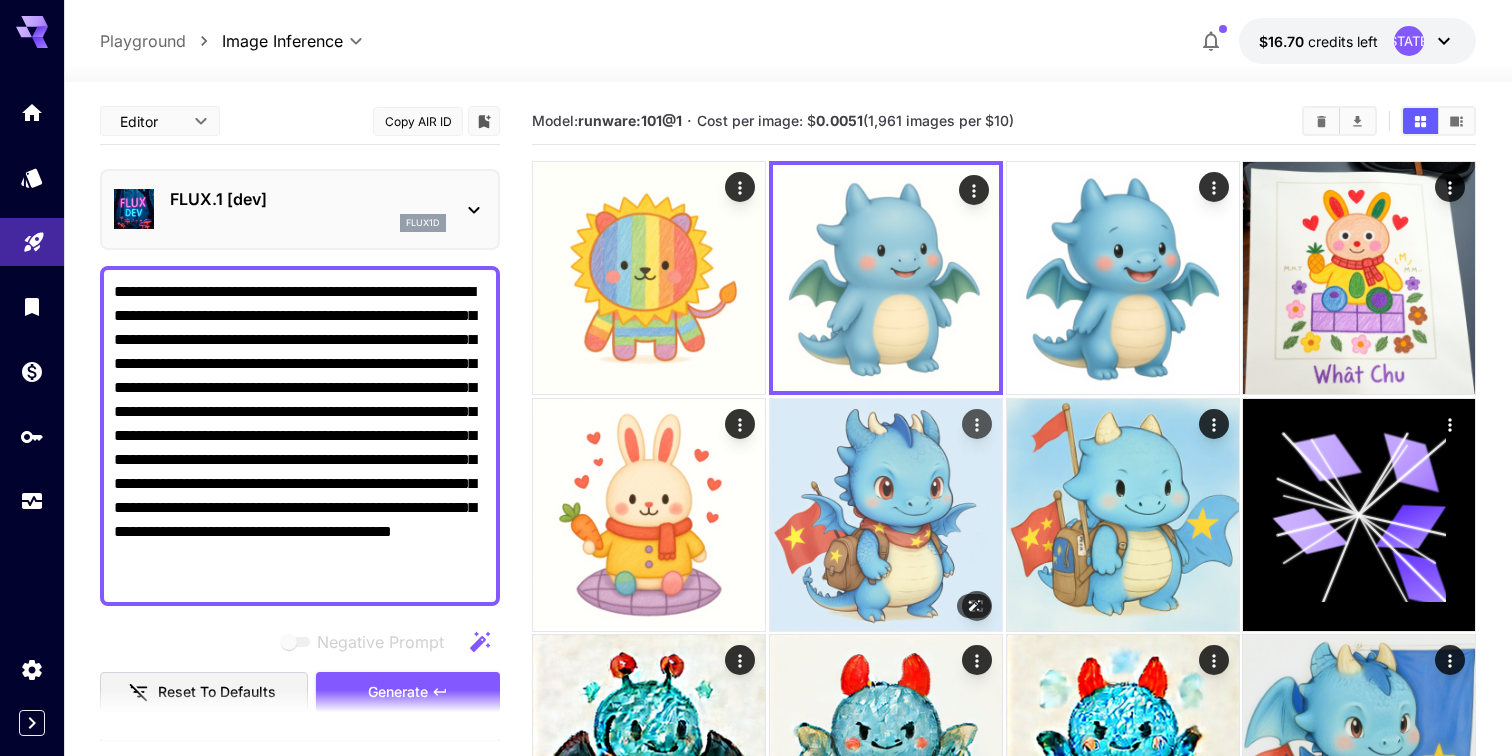 click at bounding box center [886, 515] 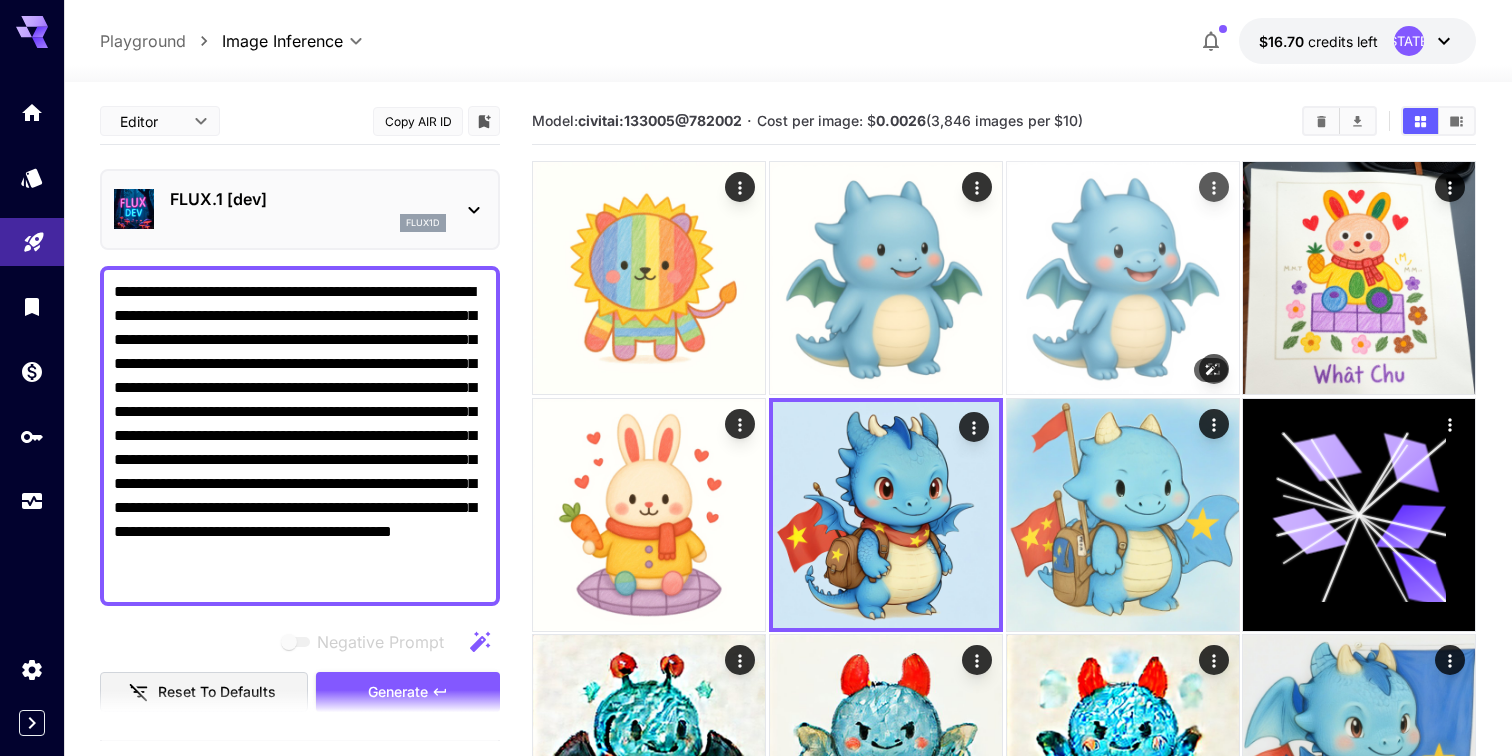 click at bounding box center [1123, 278] 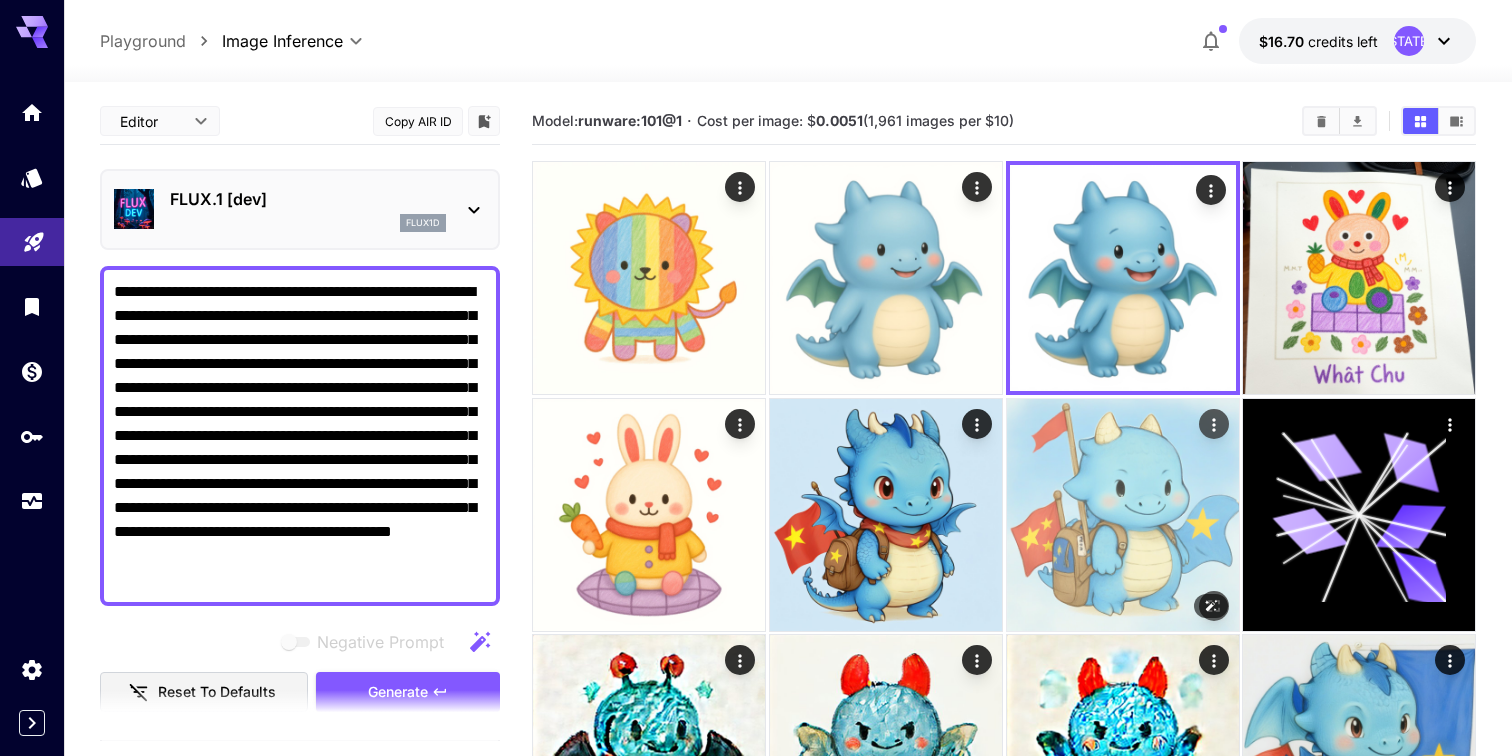 click at bounding box center [1123, 515] 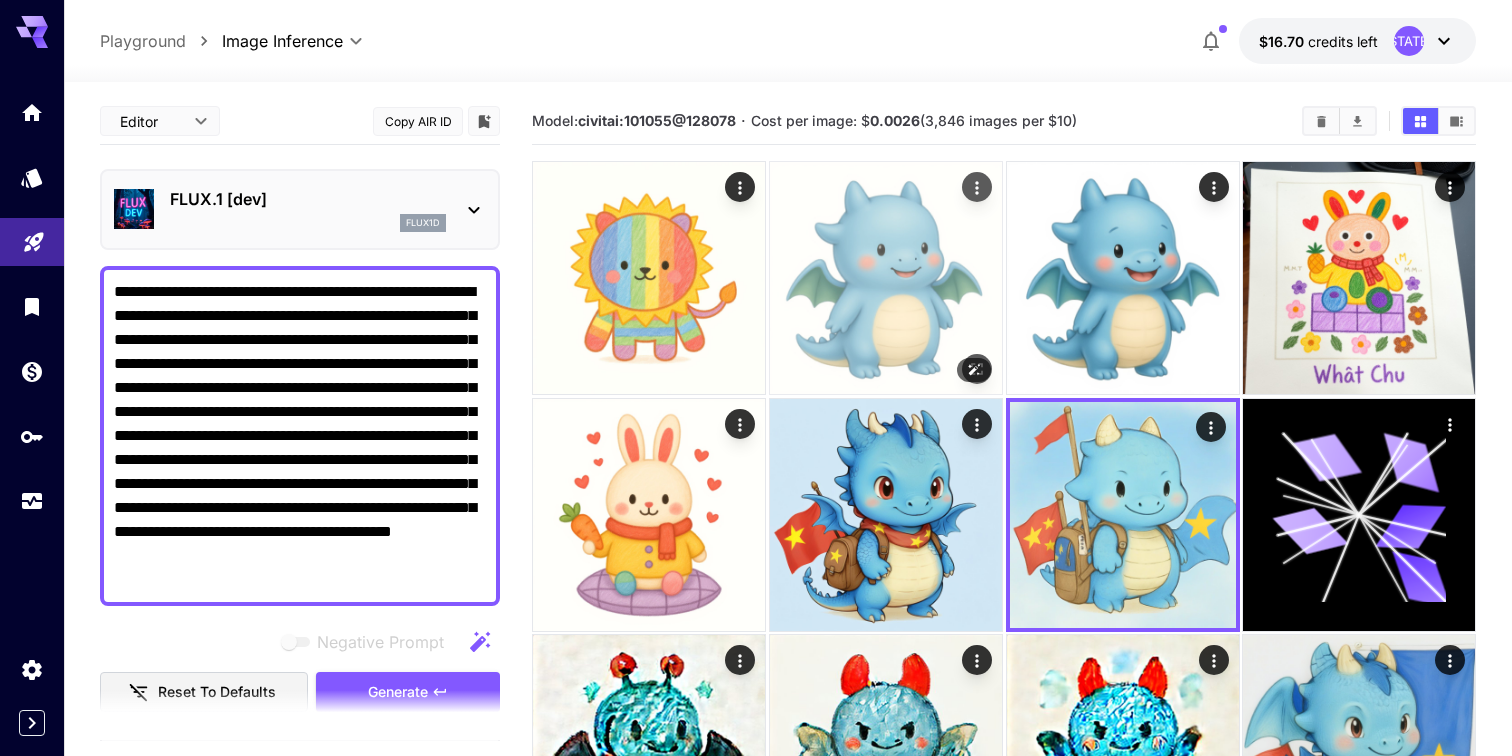 click at bounding box center [886, 278] 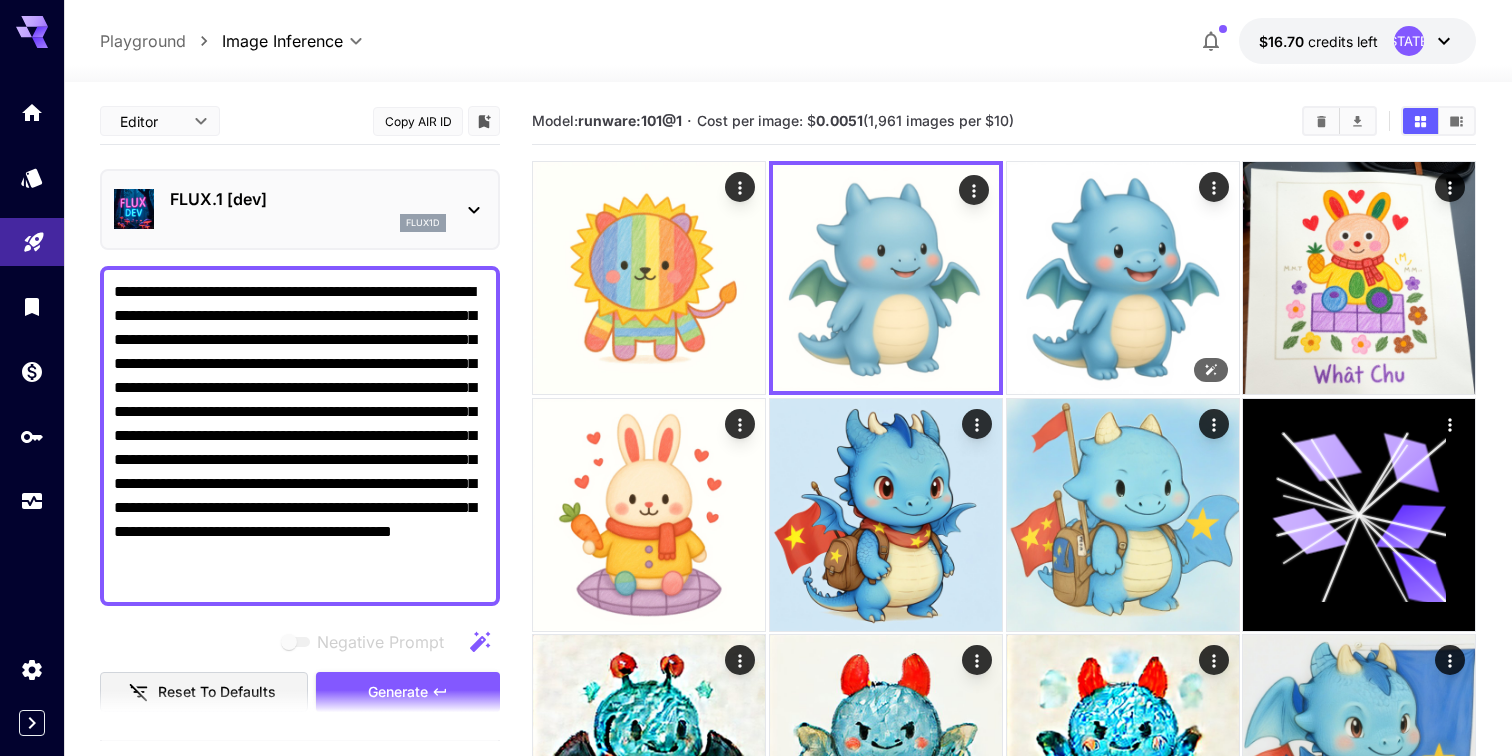 drag, startPoint x: 1063, startPoint y: 352, endPoint x: 1002, endPoint y: 425, distance: 95.131485 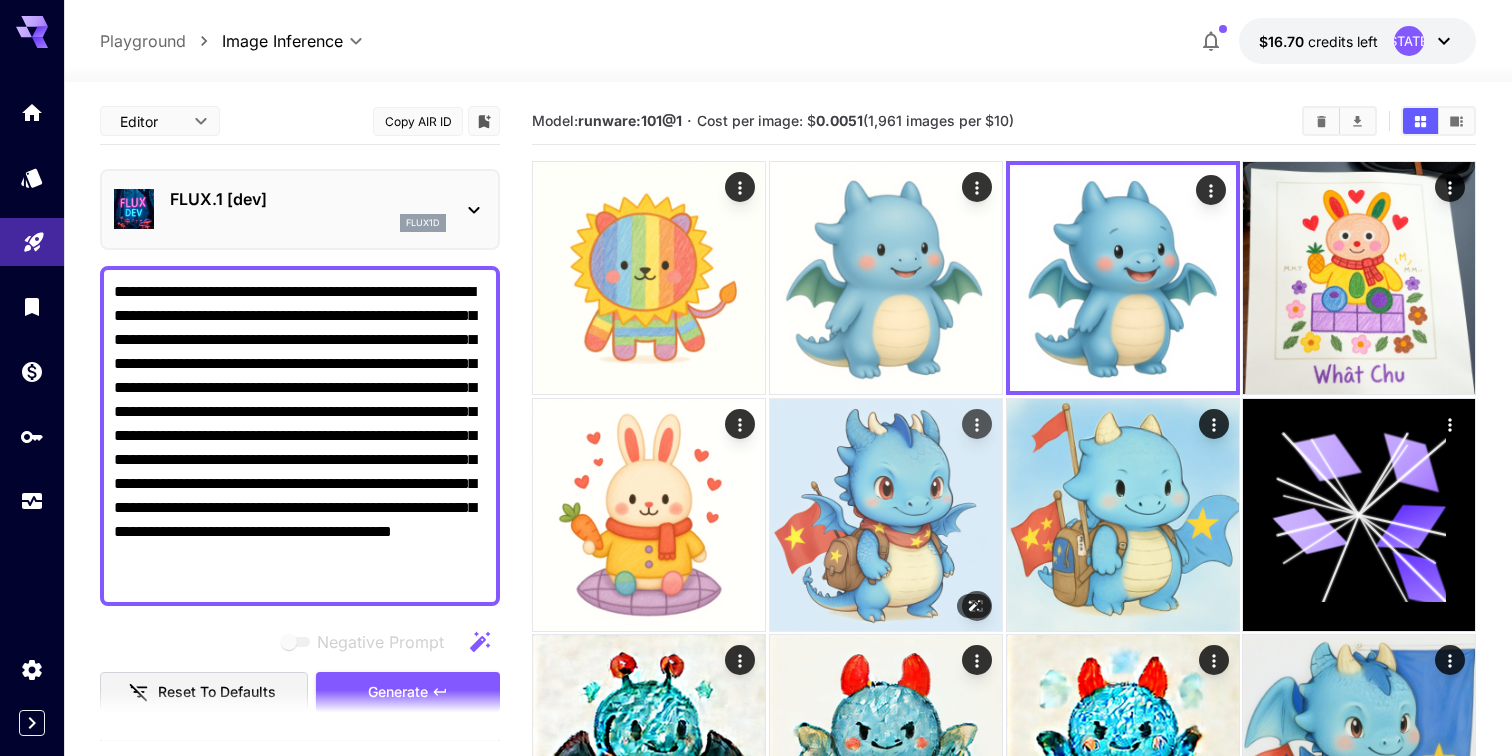 click at bounding box center (886, 515) 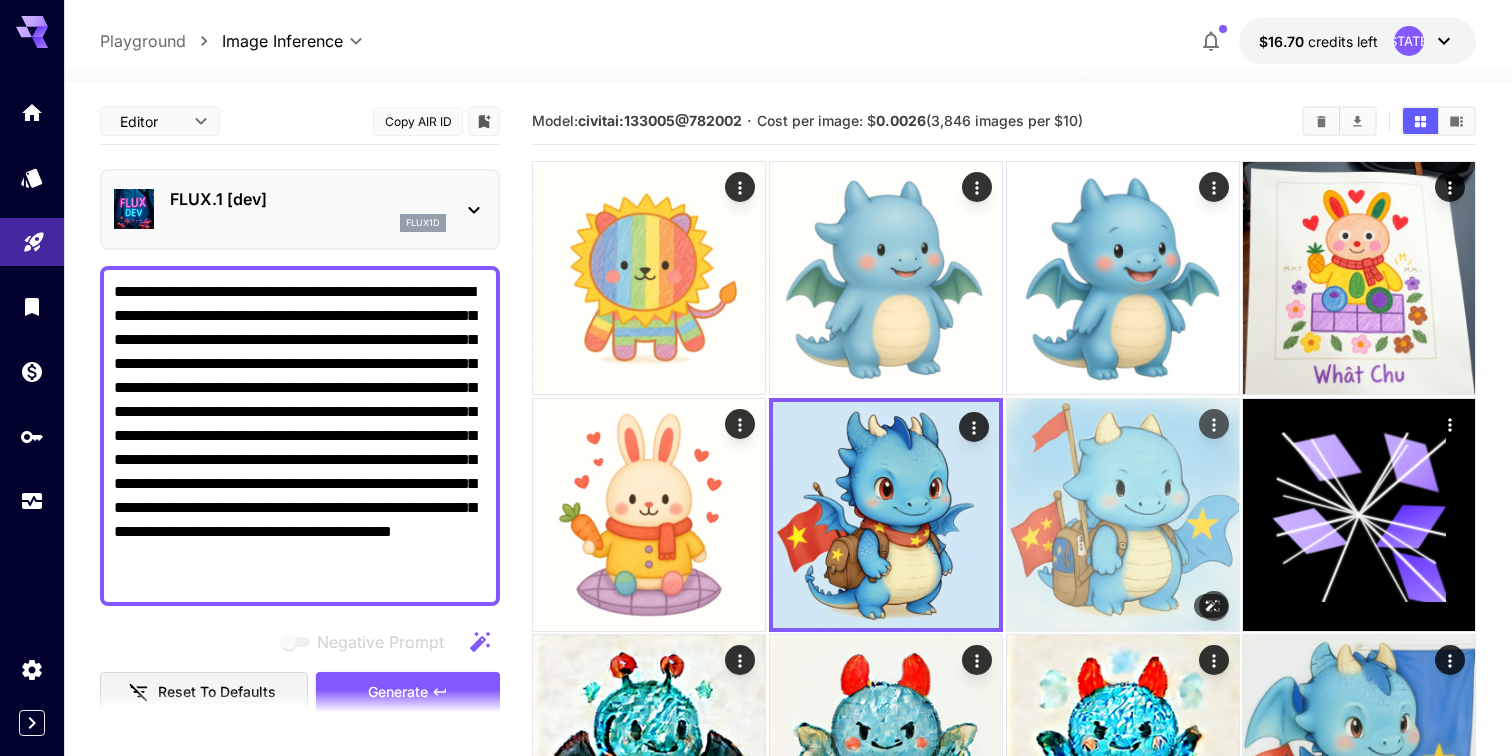 click at bounding box center (1123, 515) 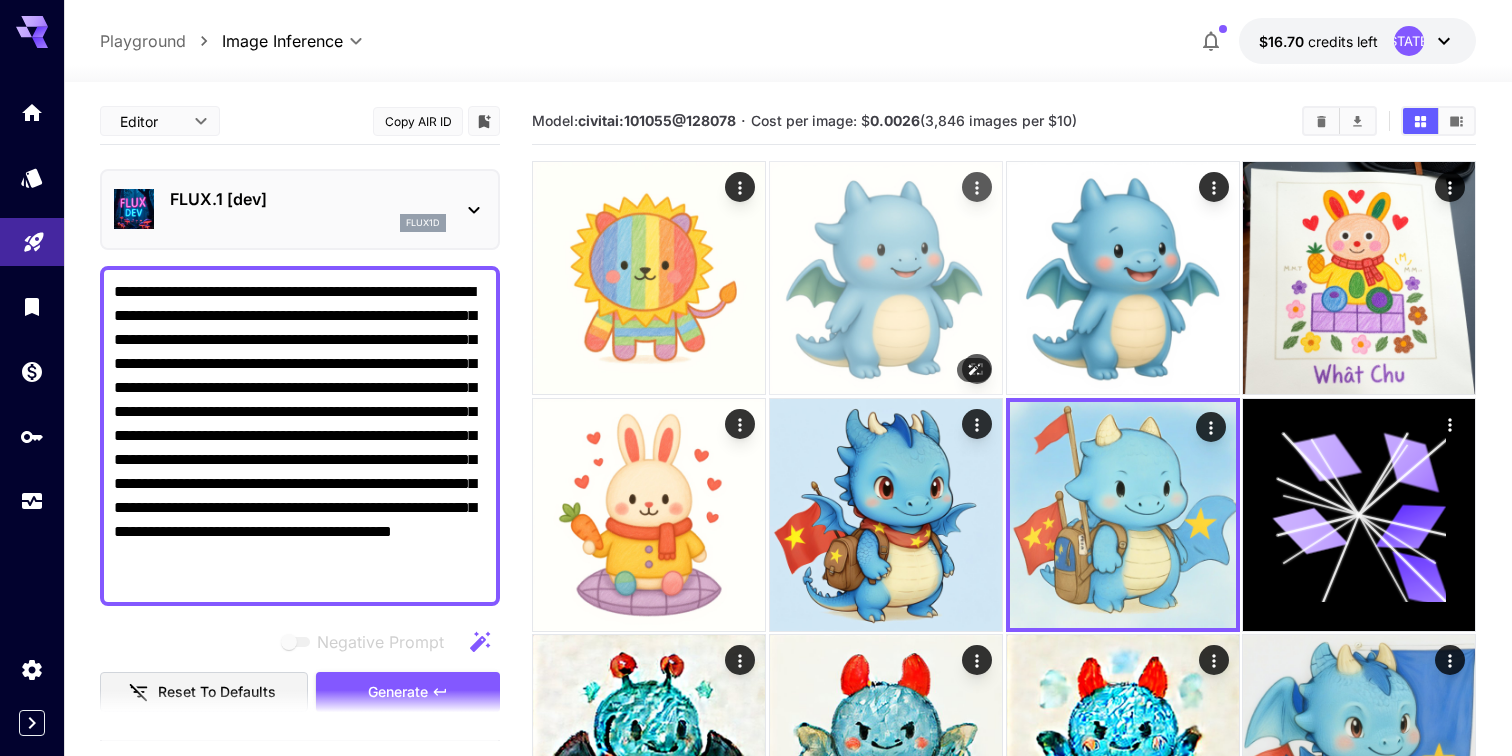 click at bounding box center [886, 278] 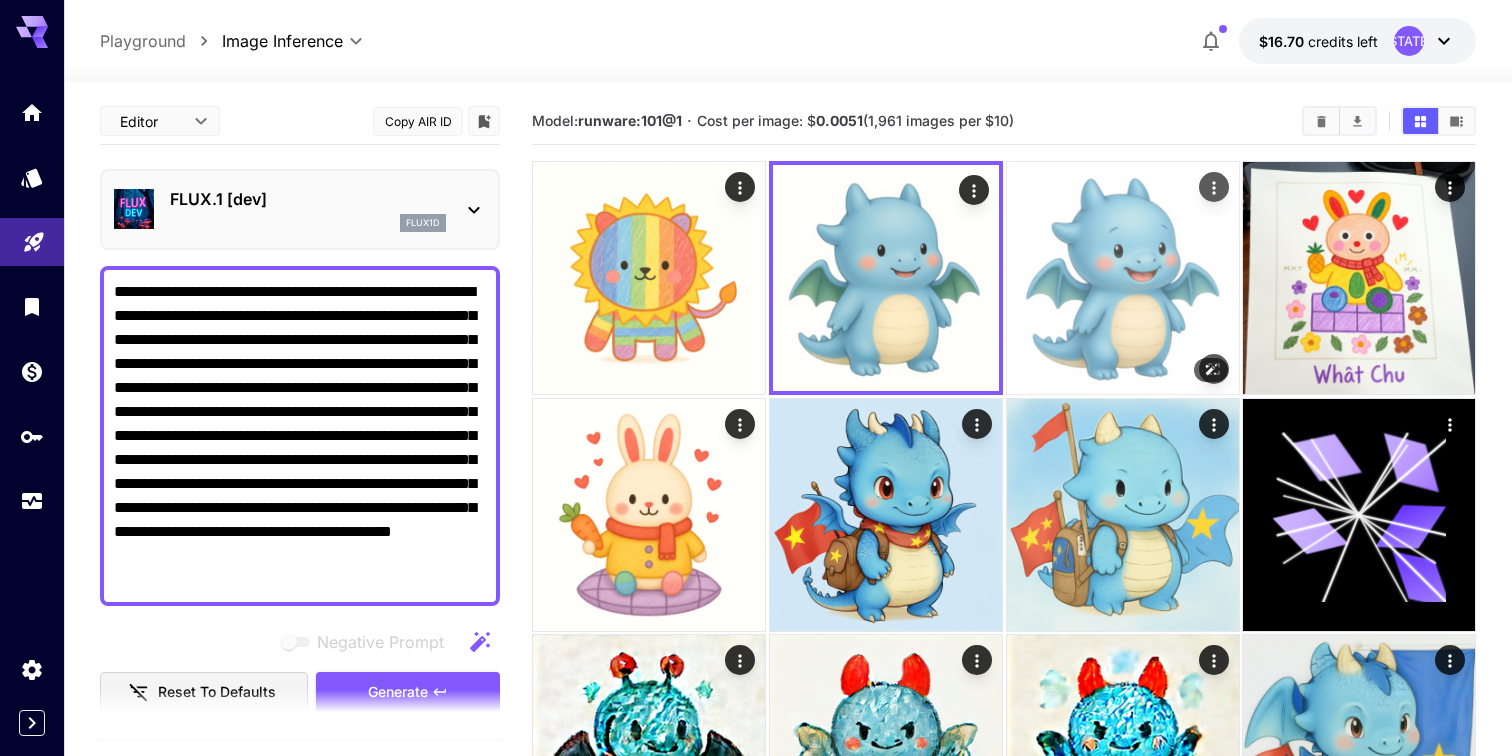 click at bounding box center [1123, 278] 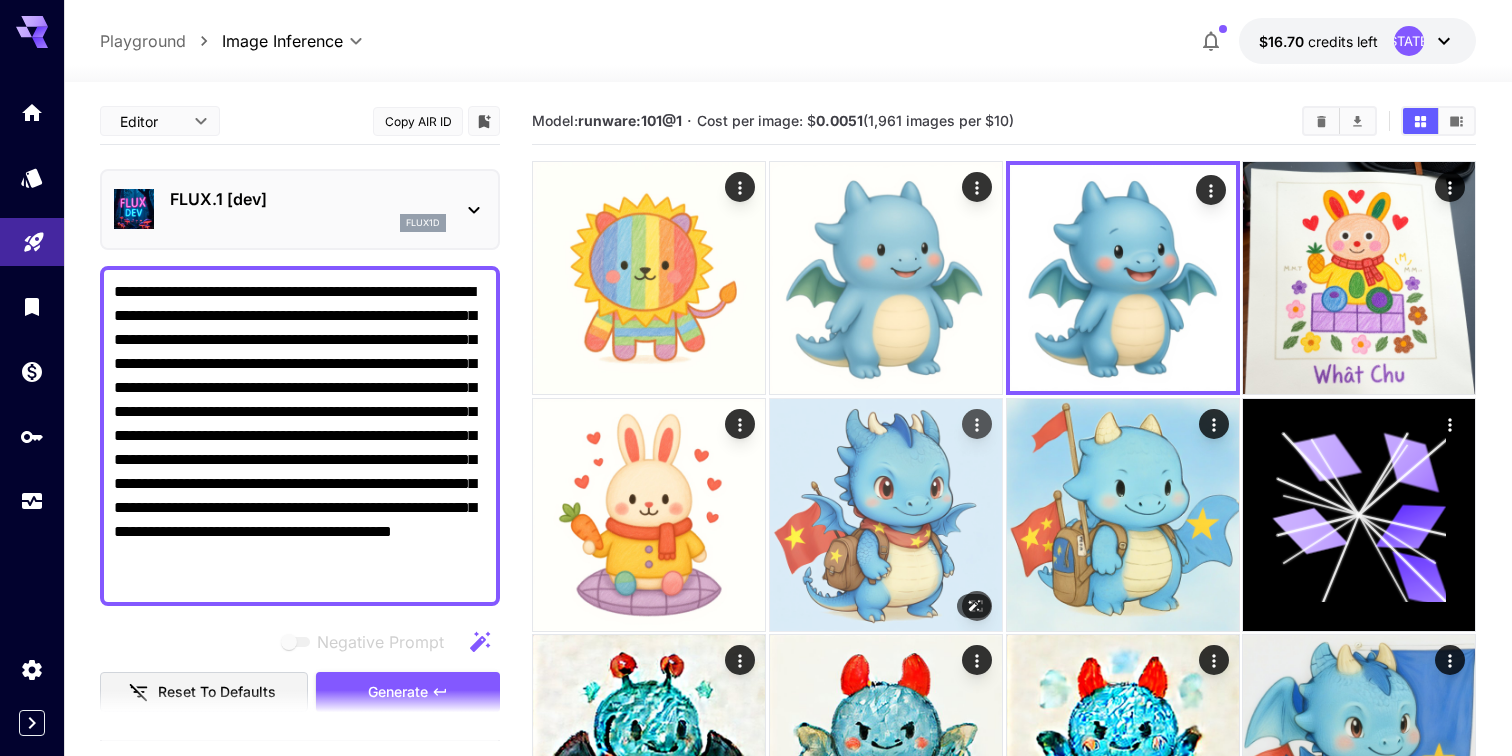click at bounding box center [886, 515] 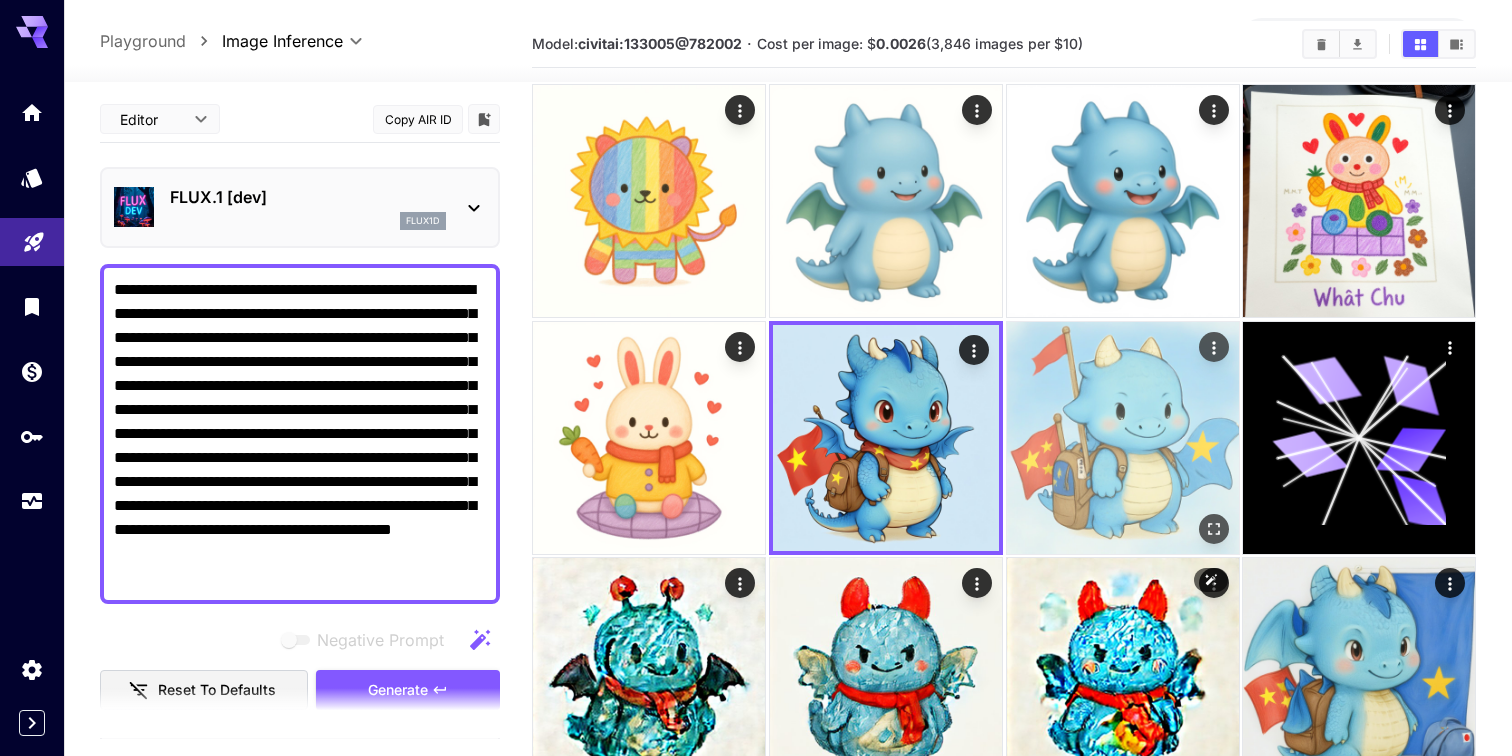 scroll, scrollTop: 82, scrollLeft: 0, axis: vertical 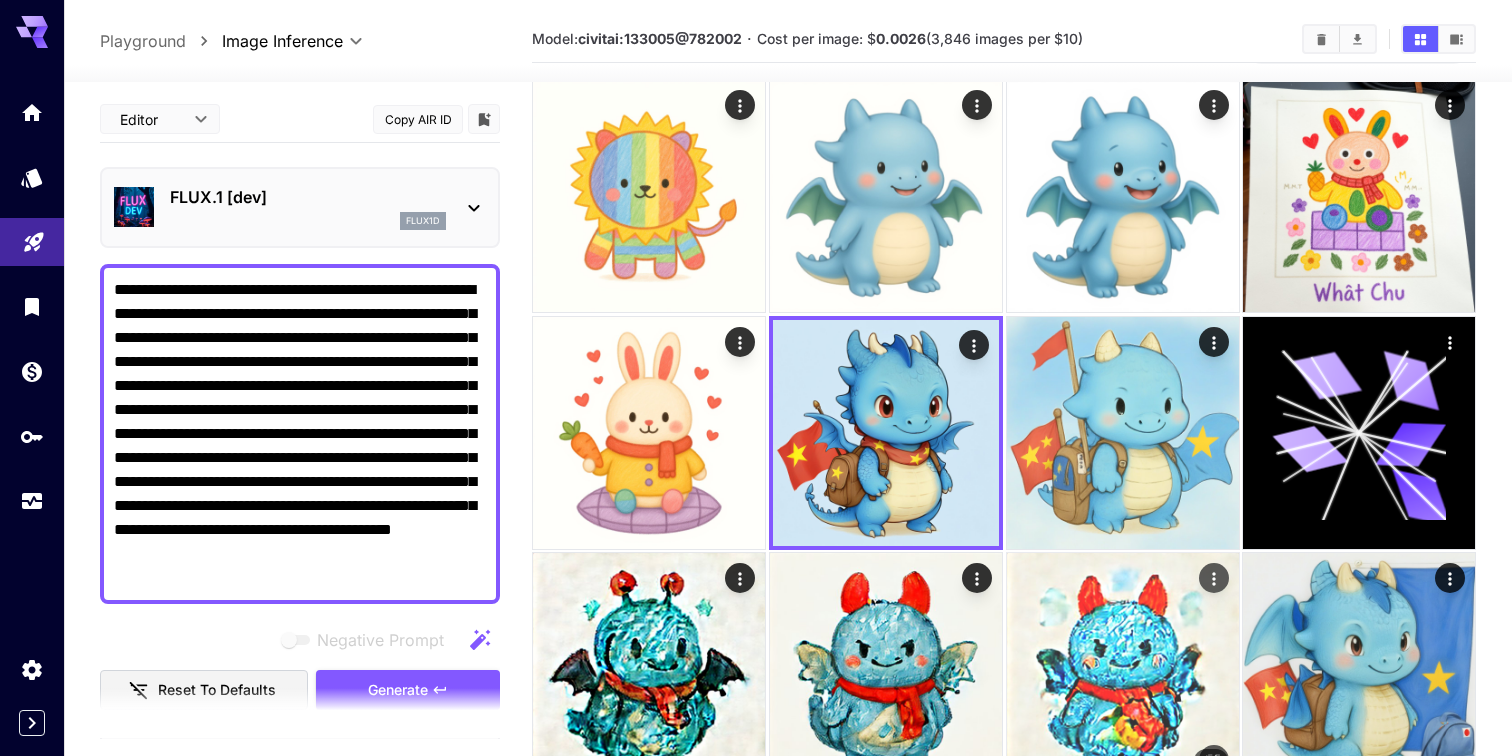 click at bounding box center [1123, 669] 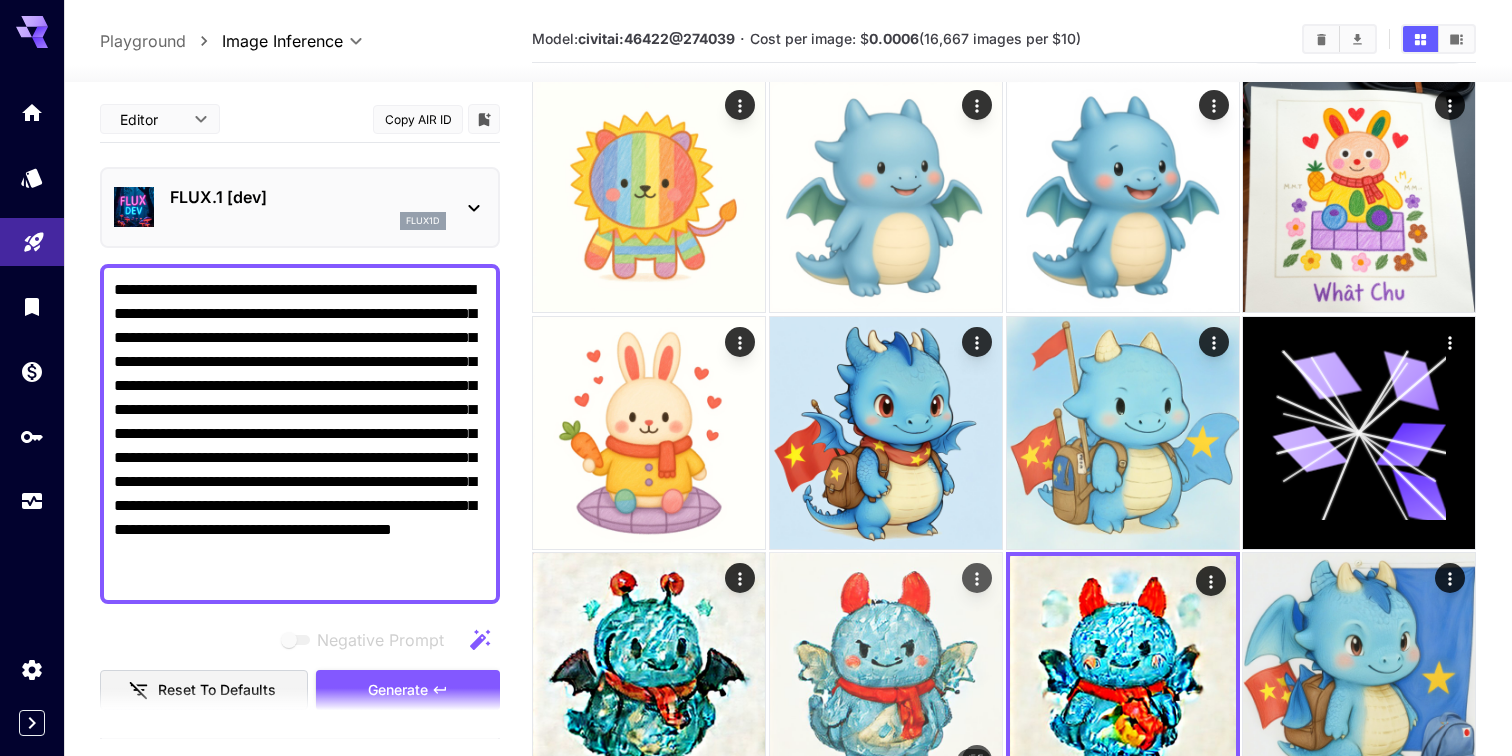 click at bounding box center (886, 669) 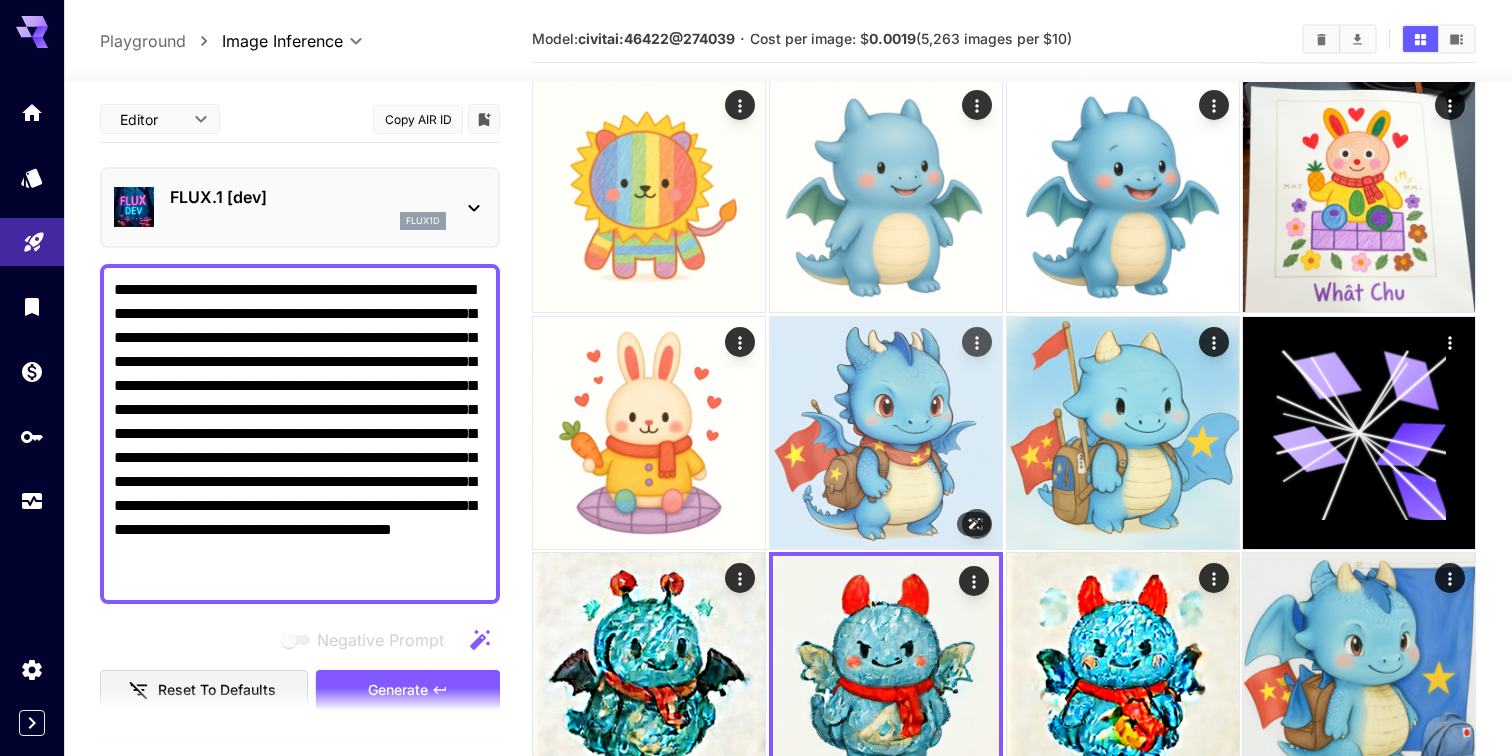 click at bounding box center [886, 433] 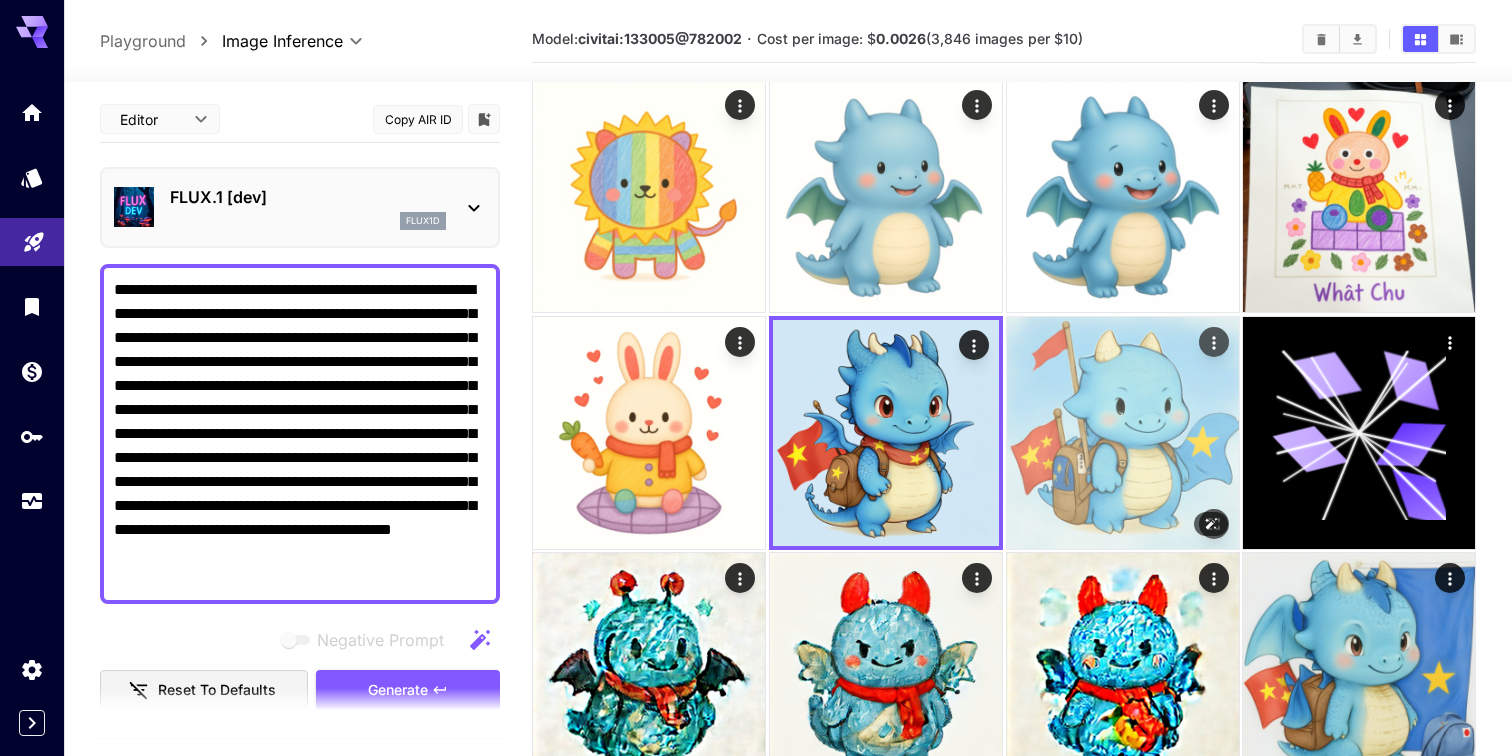 click at bounding box center [1123, 433] 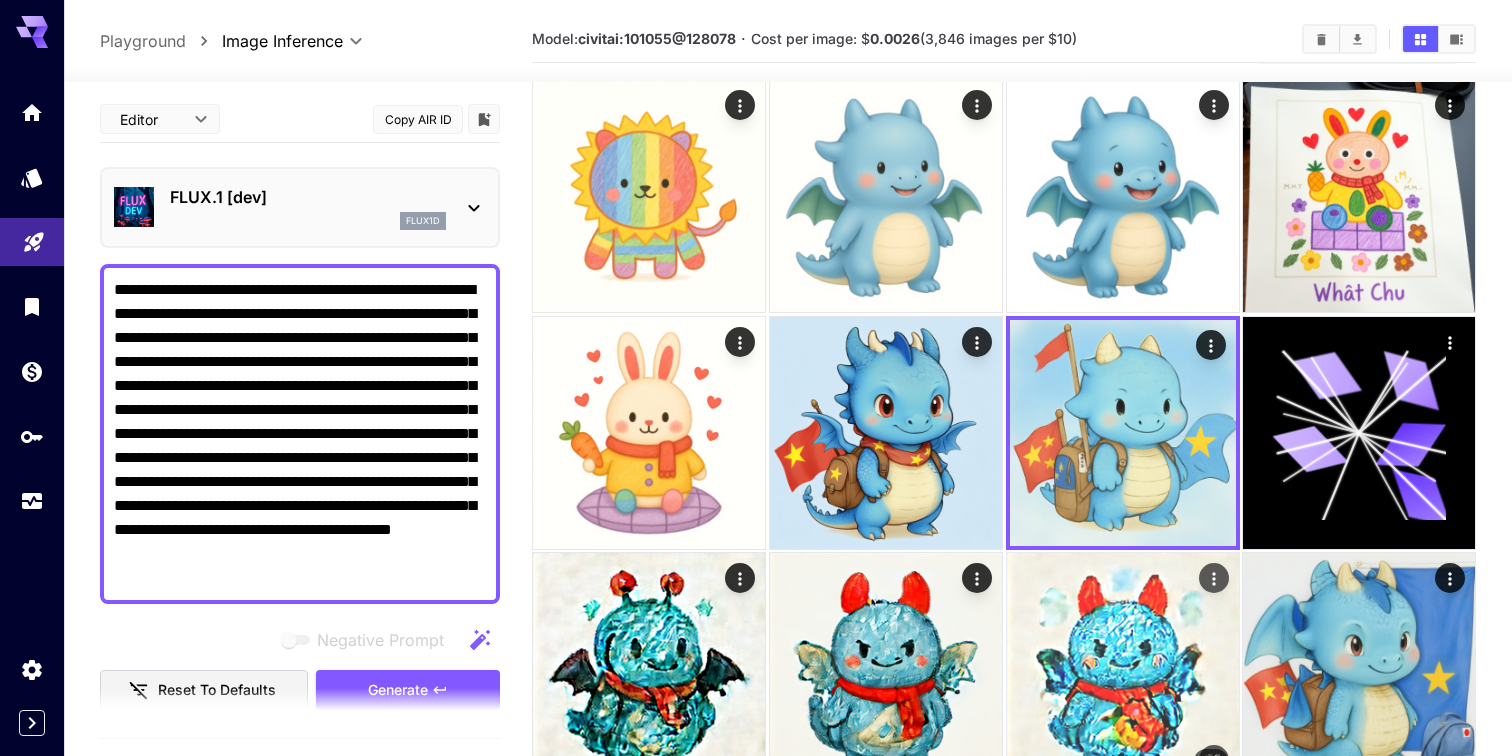 click at bounding box center (1123, 669) 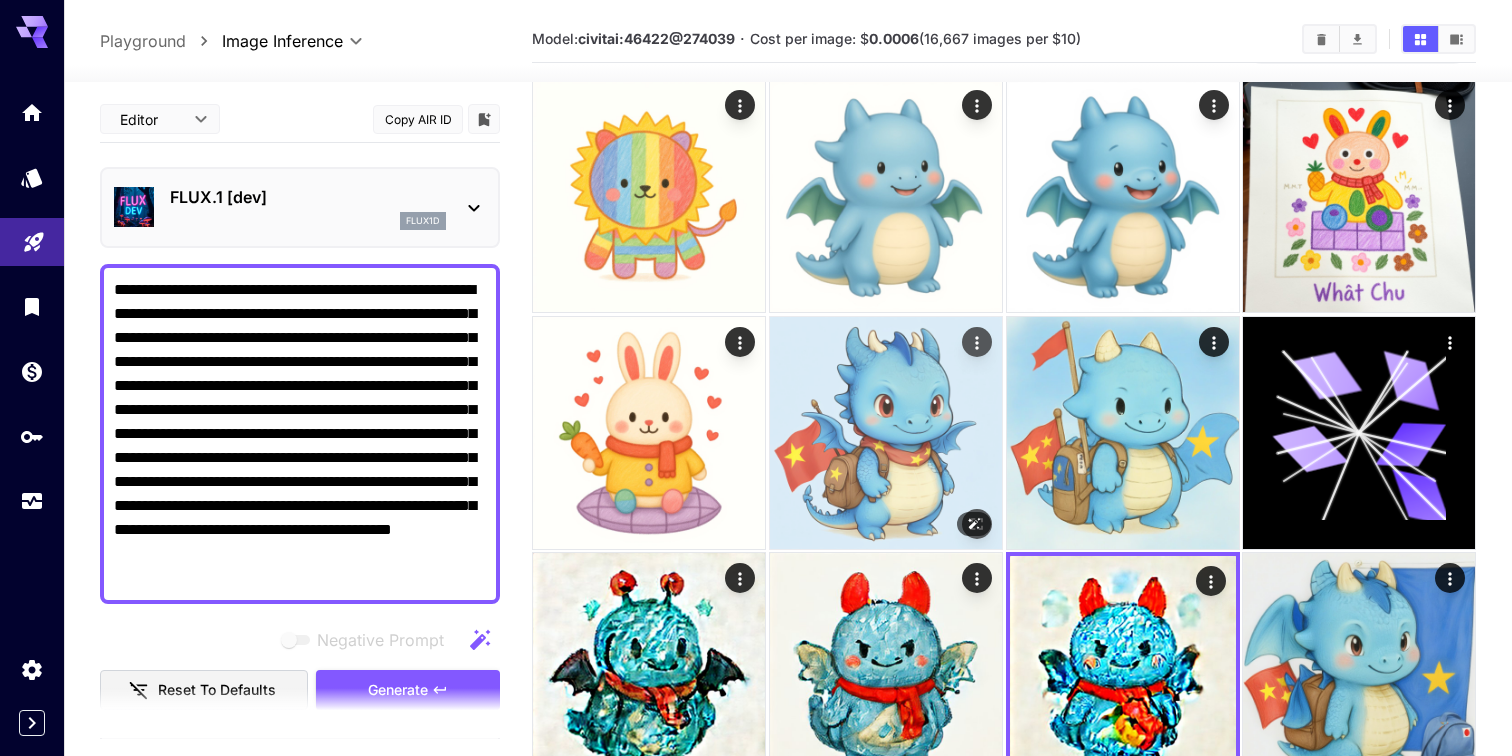 click at bounding box center [886, 433] 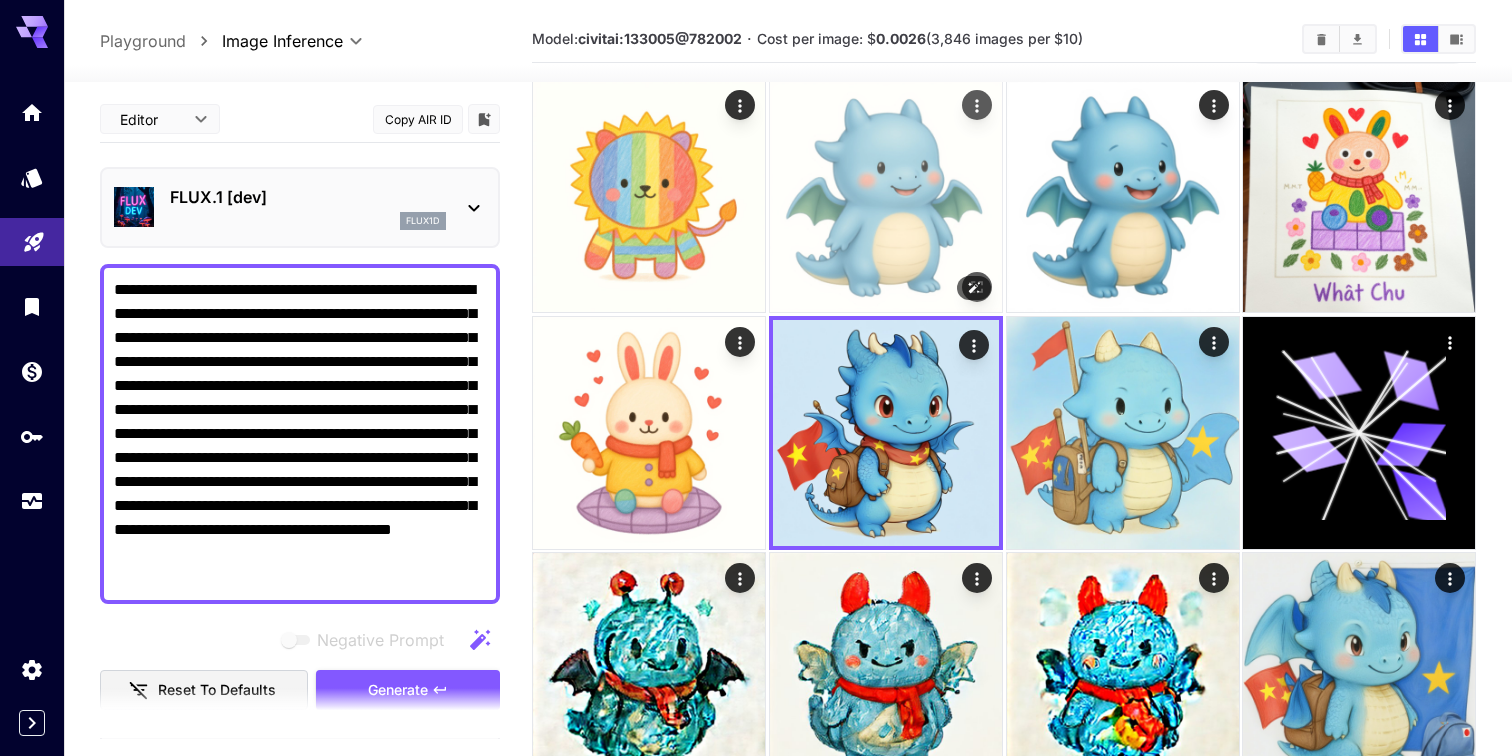 click at bounding box center [886, 196] 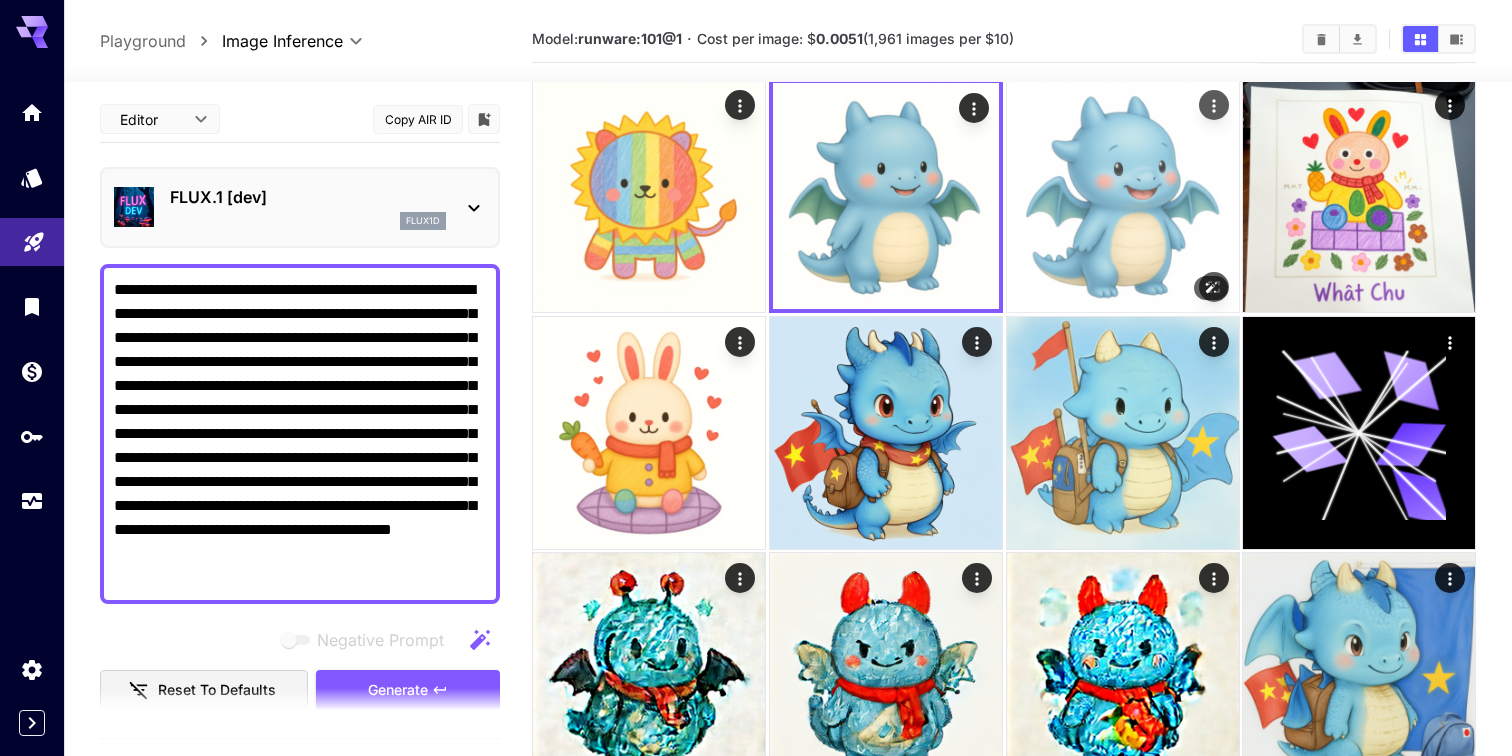 click at bounding box center [1123, 196] 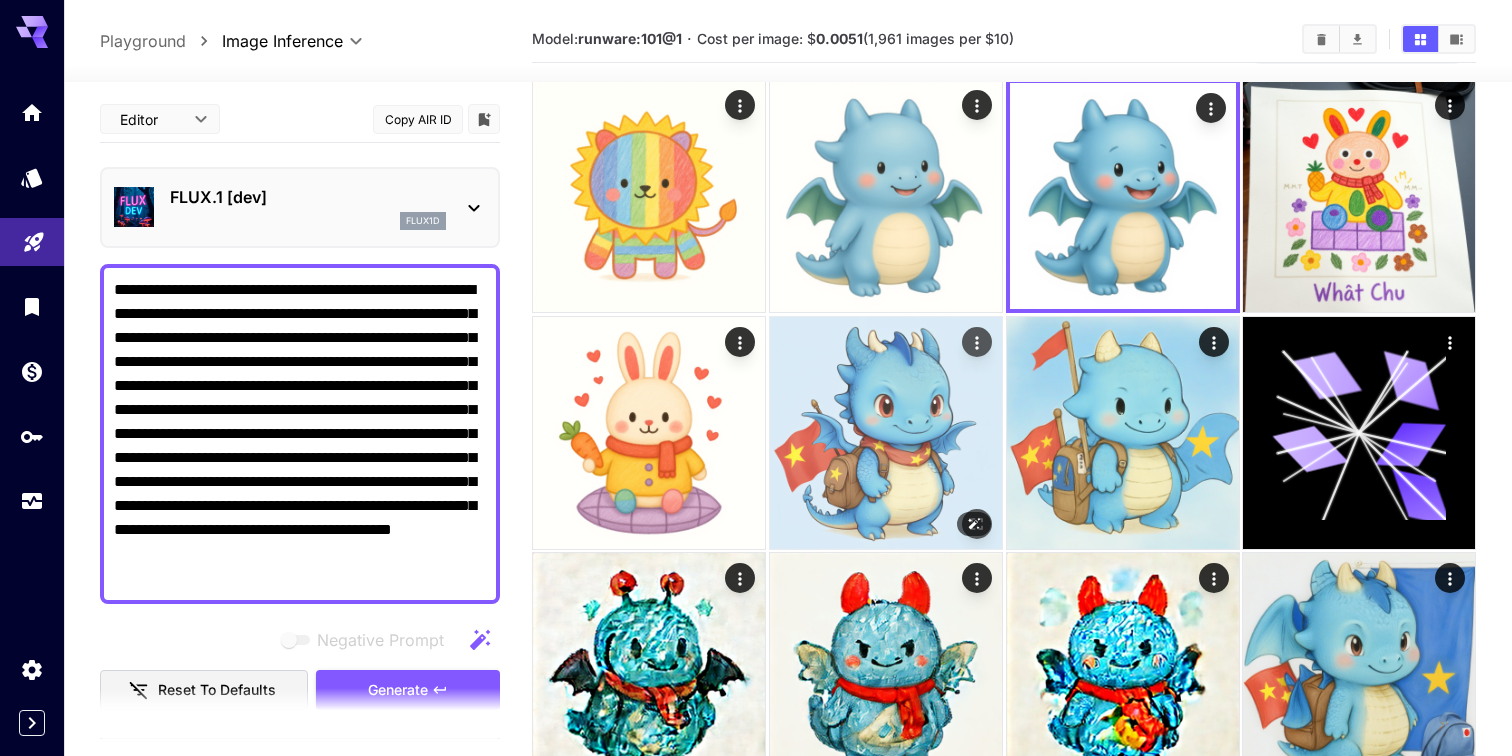 click at bounding box center (886, 433) 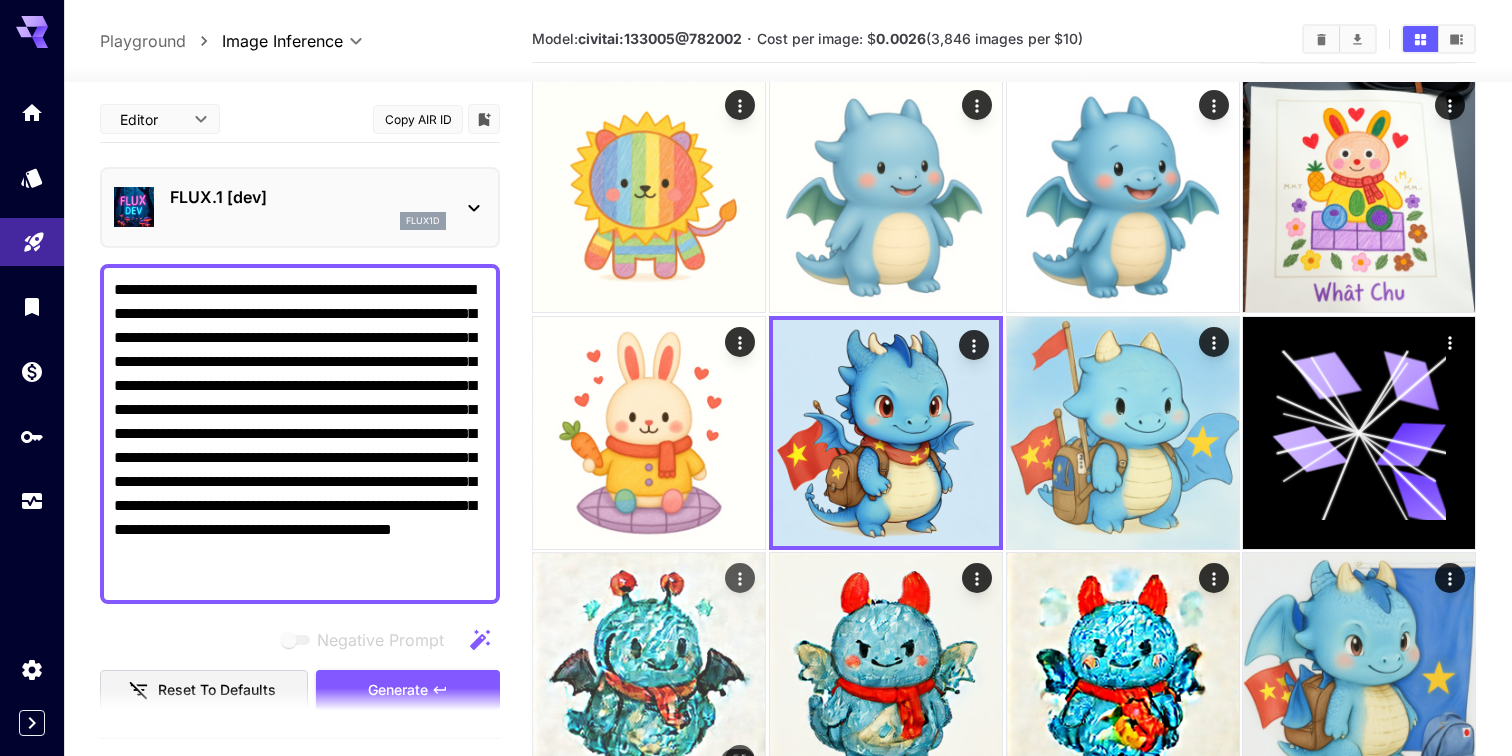 click at bounding box center (649, 669) 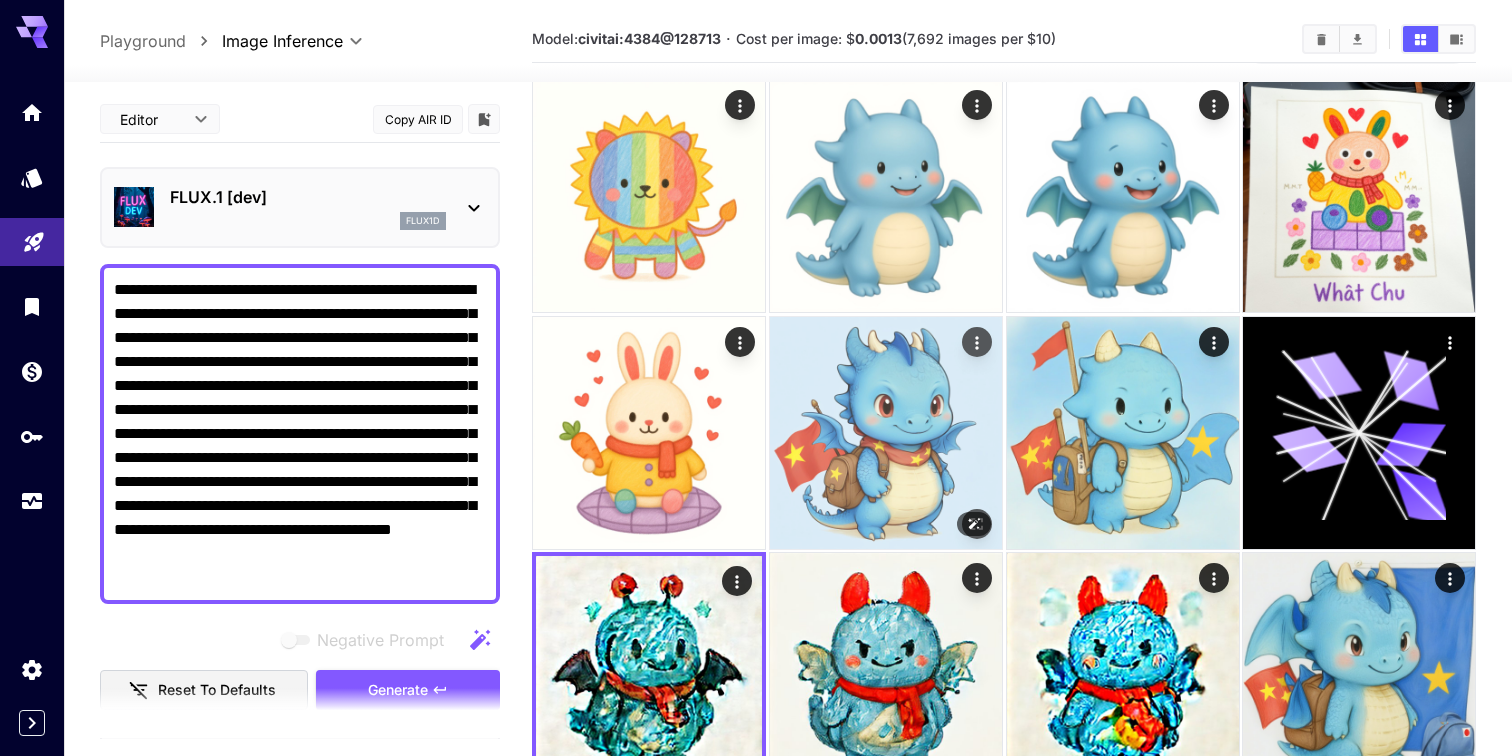 click at bounding box center [886, 433] 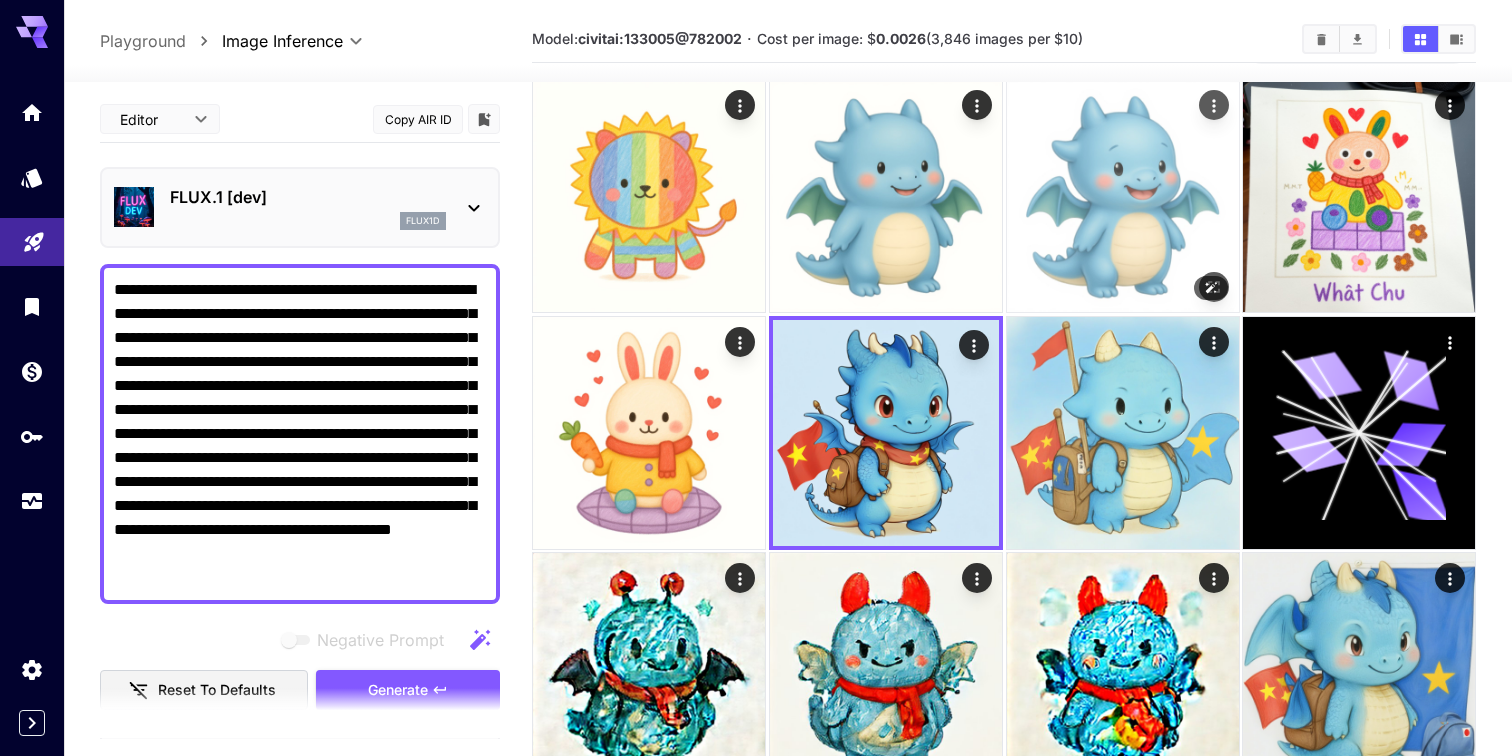 click at bounding box center [1123, 196] 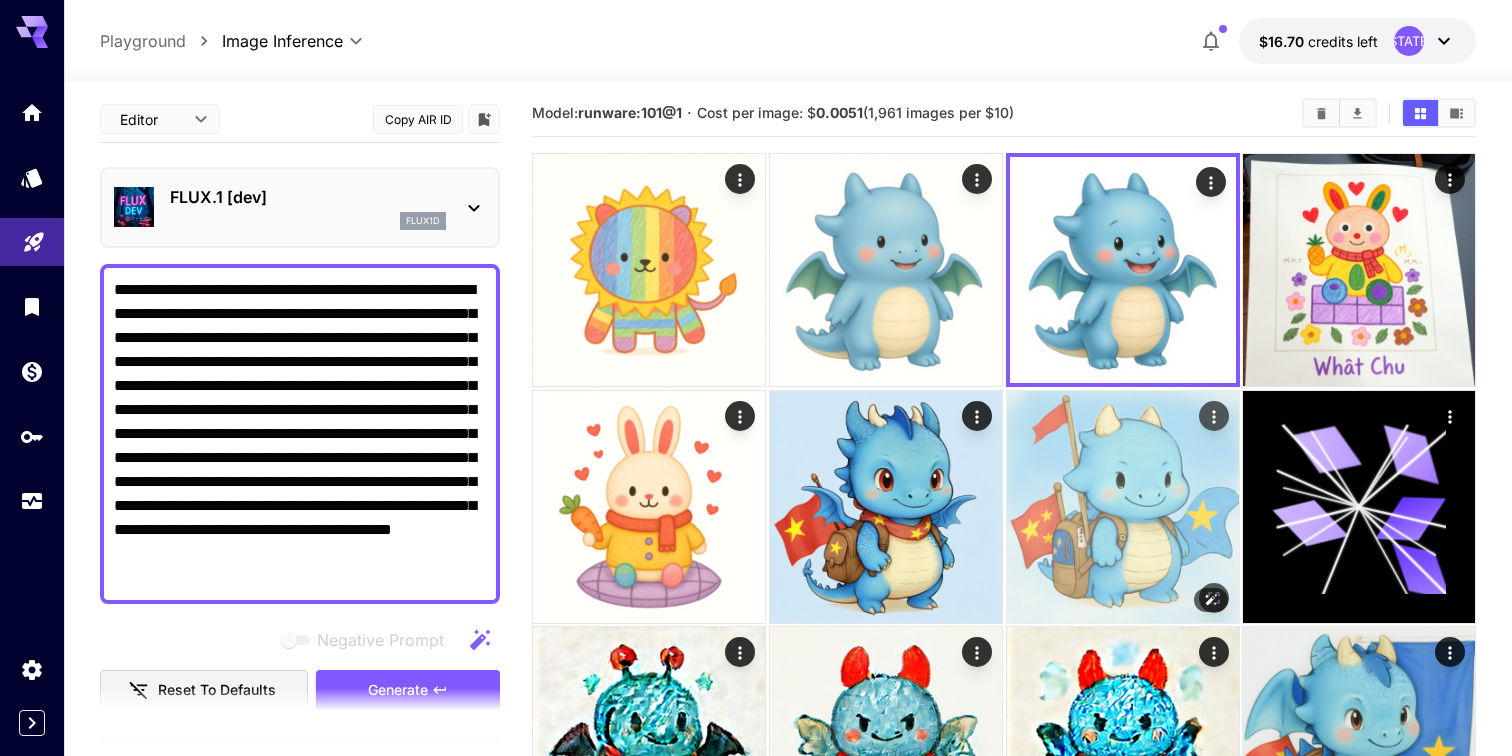 scroll, scrollTop: 1, scrollLeft: 0, axis: vertical 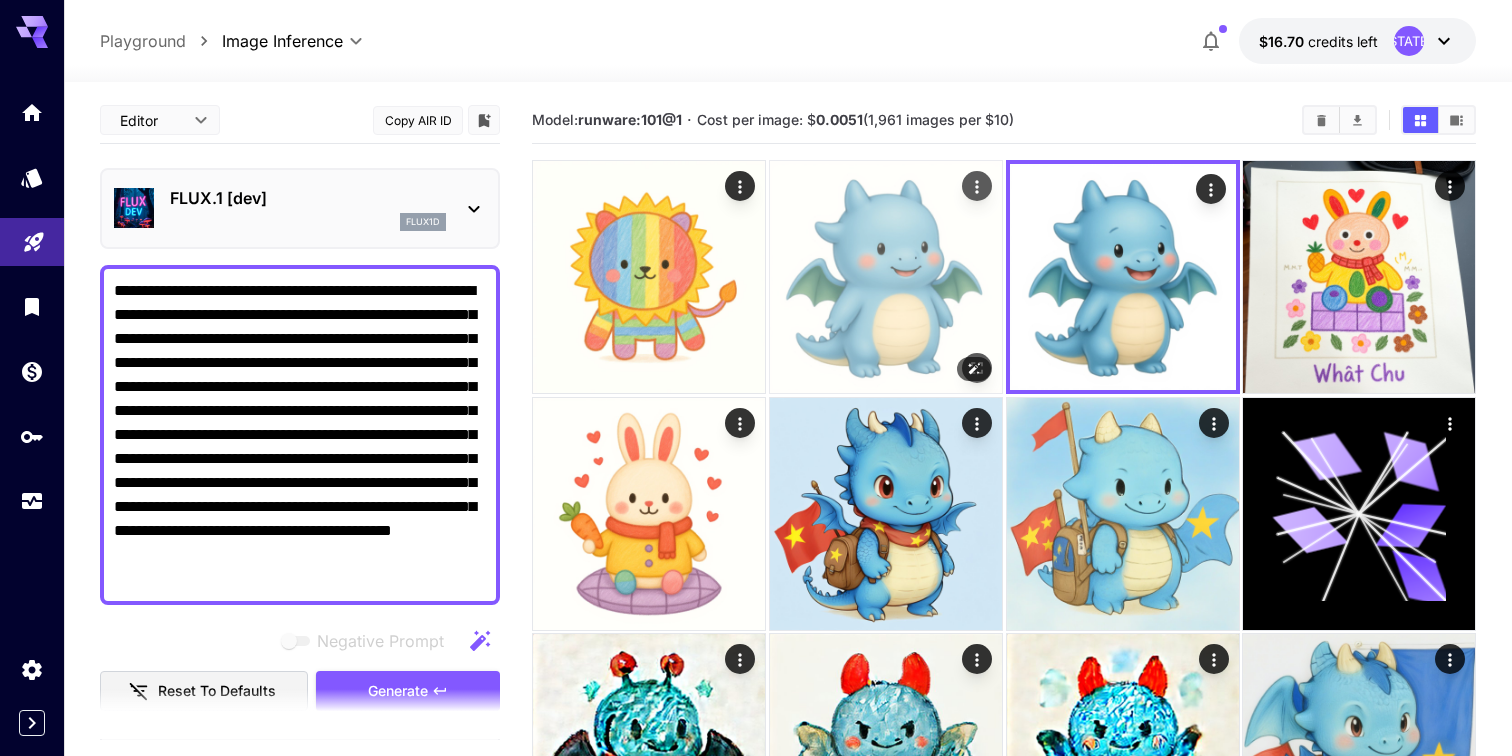 click at bounding box center [886, 277] 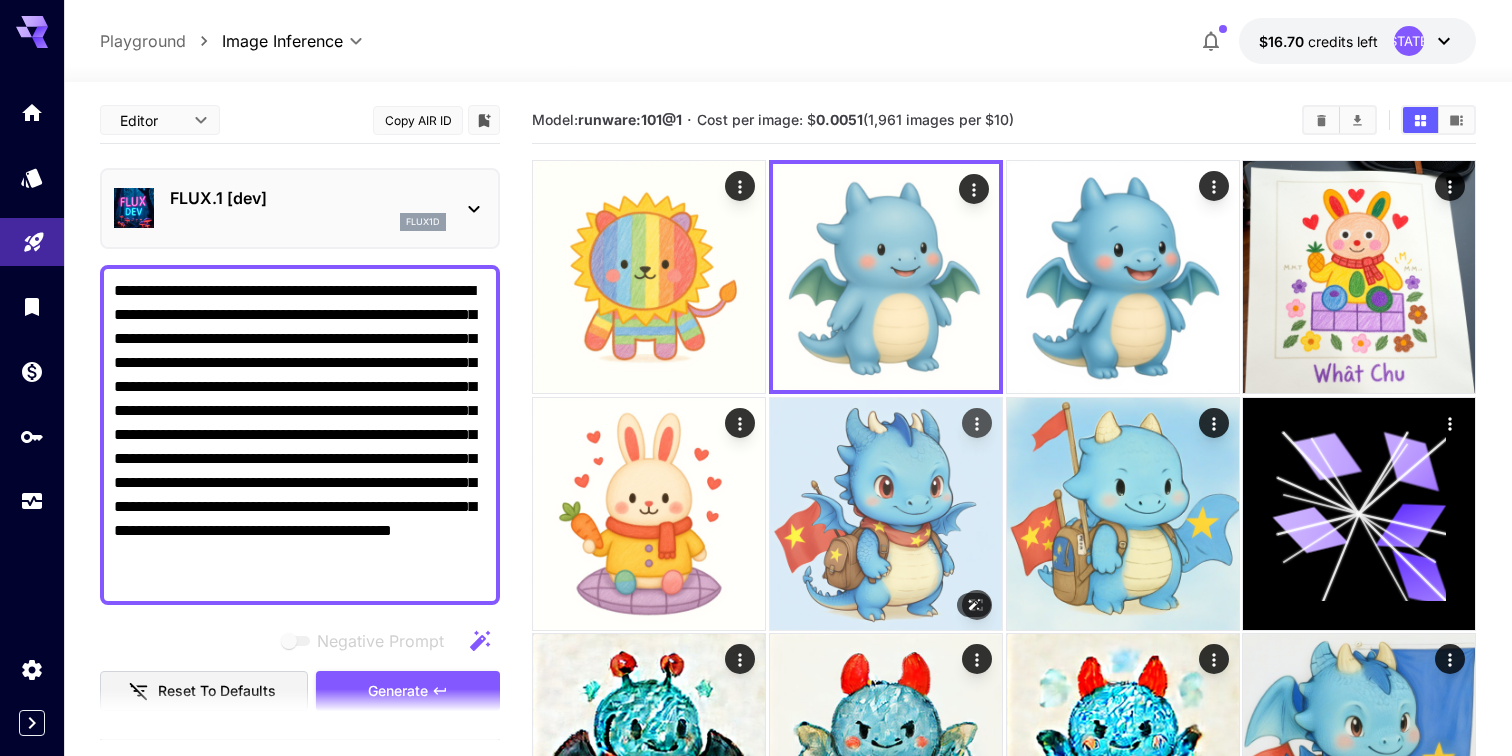 click at bounding box center (886, 514) 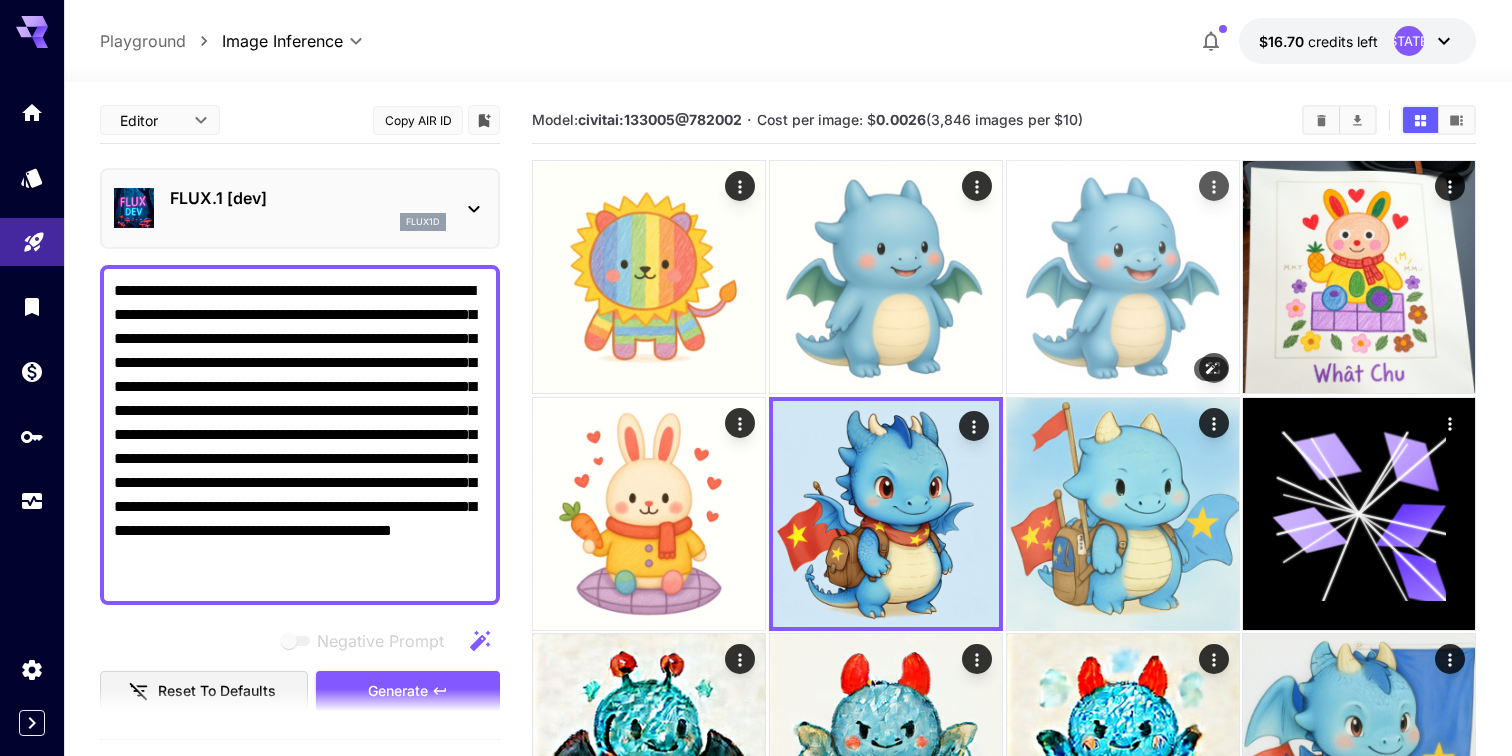 scroll, scrollTop: 0, scrollLeft: 0, axis: both 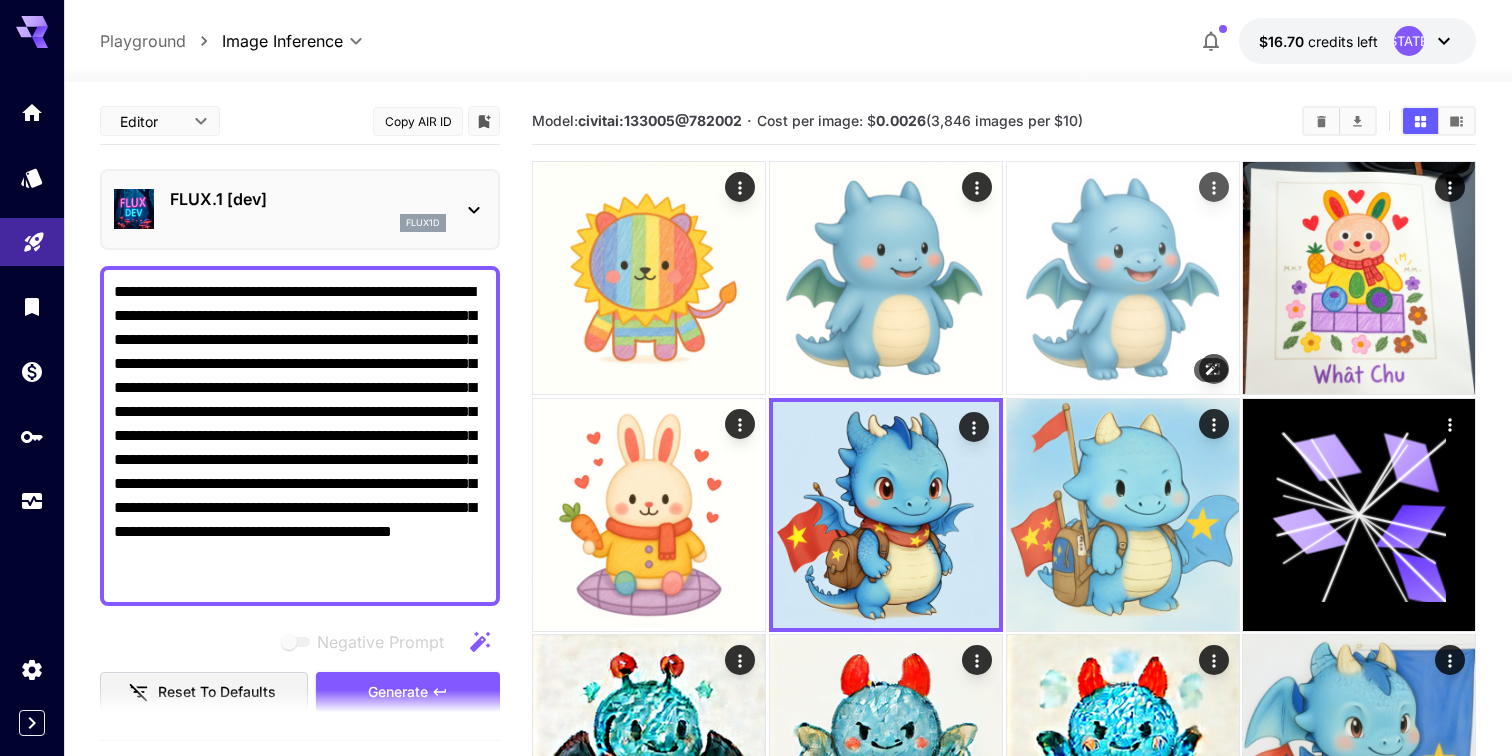 click at bounding box center [1123, 278] 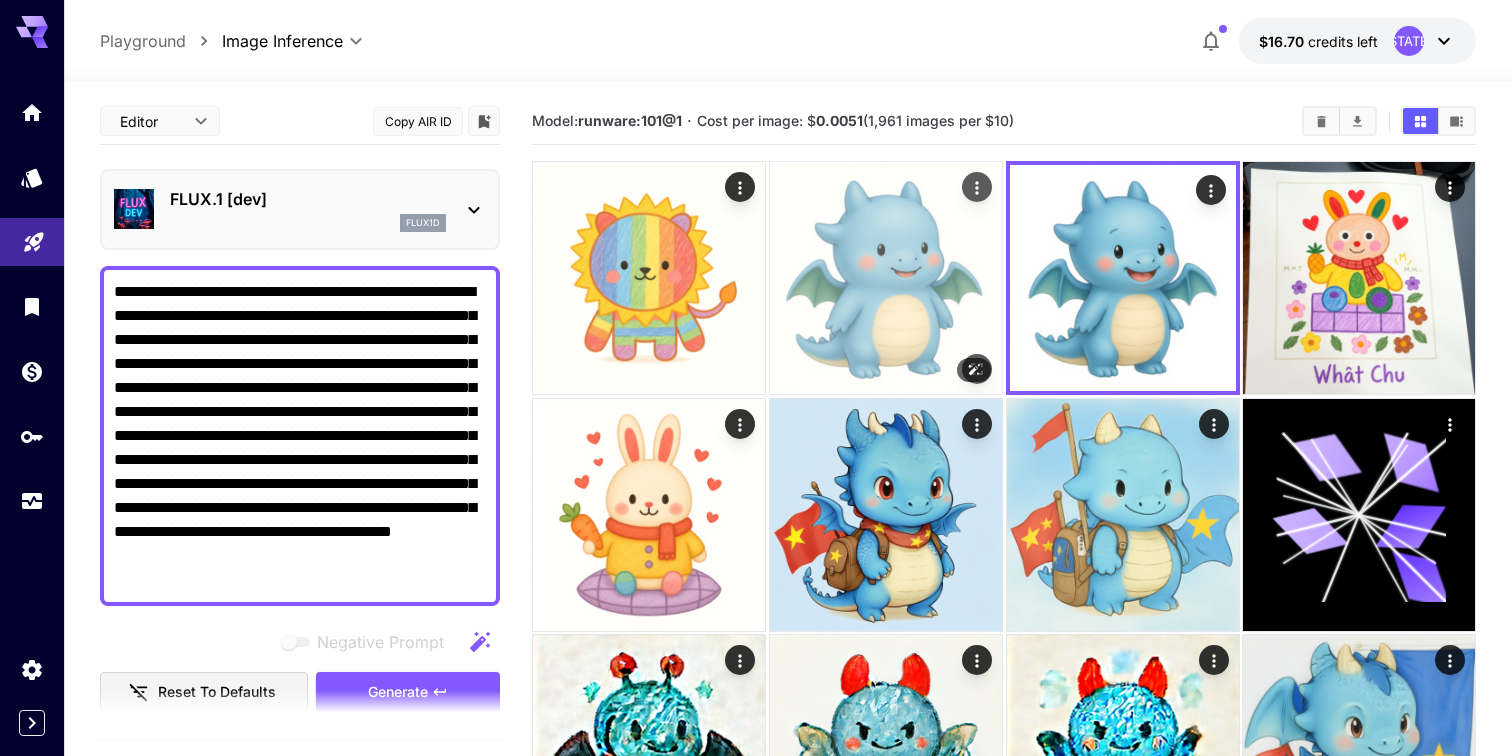 click at bounding box center [886, 278] 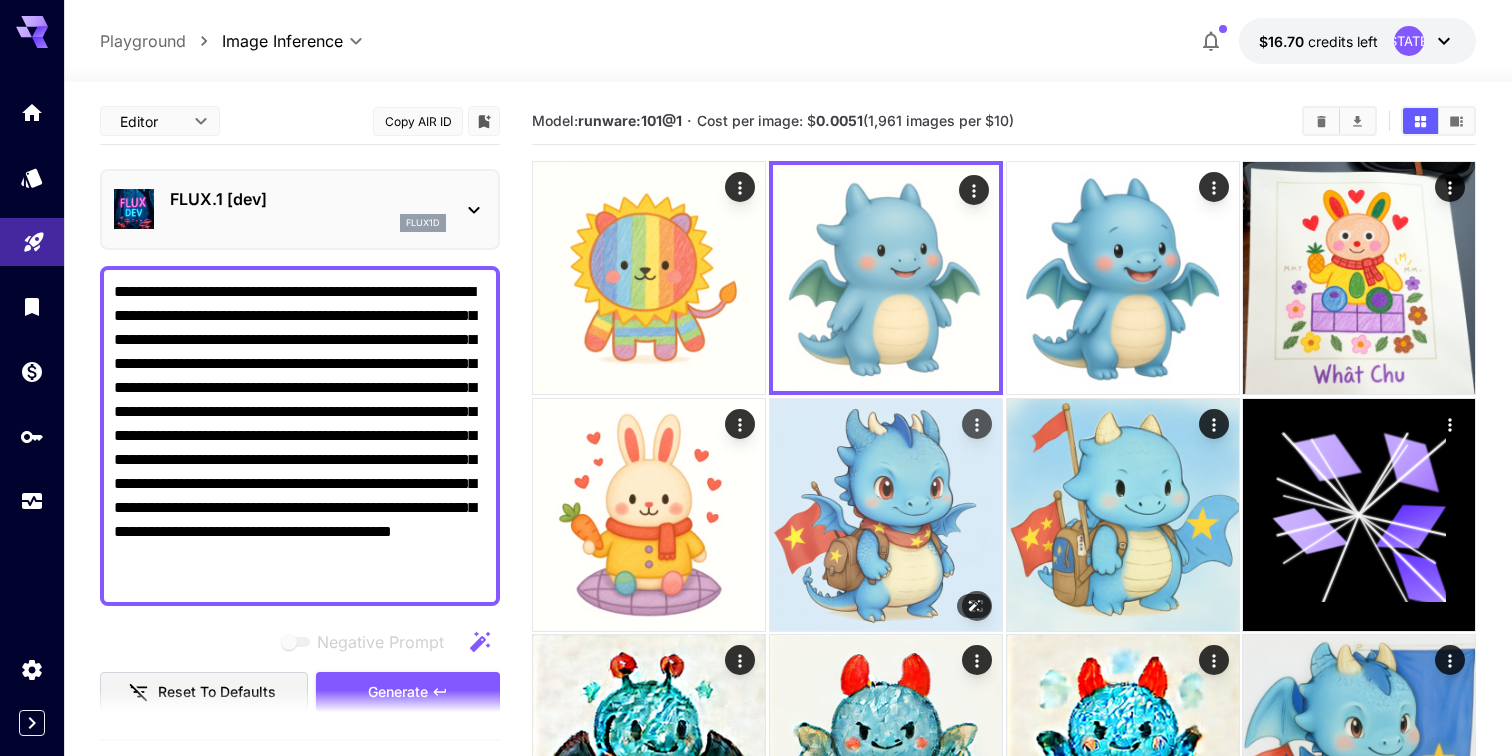 click at bounding box center [886, 515] 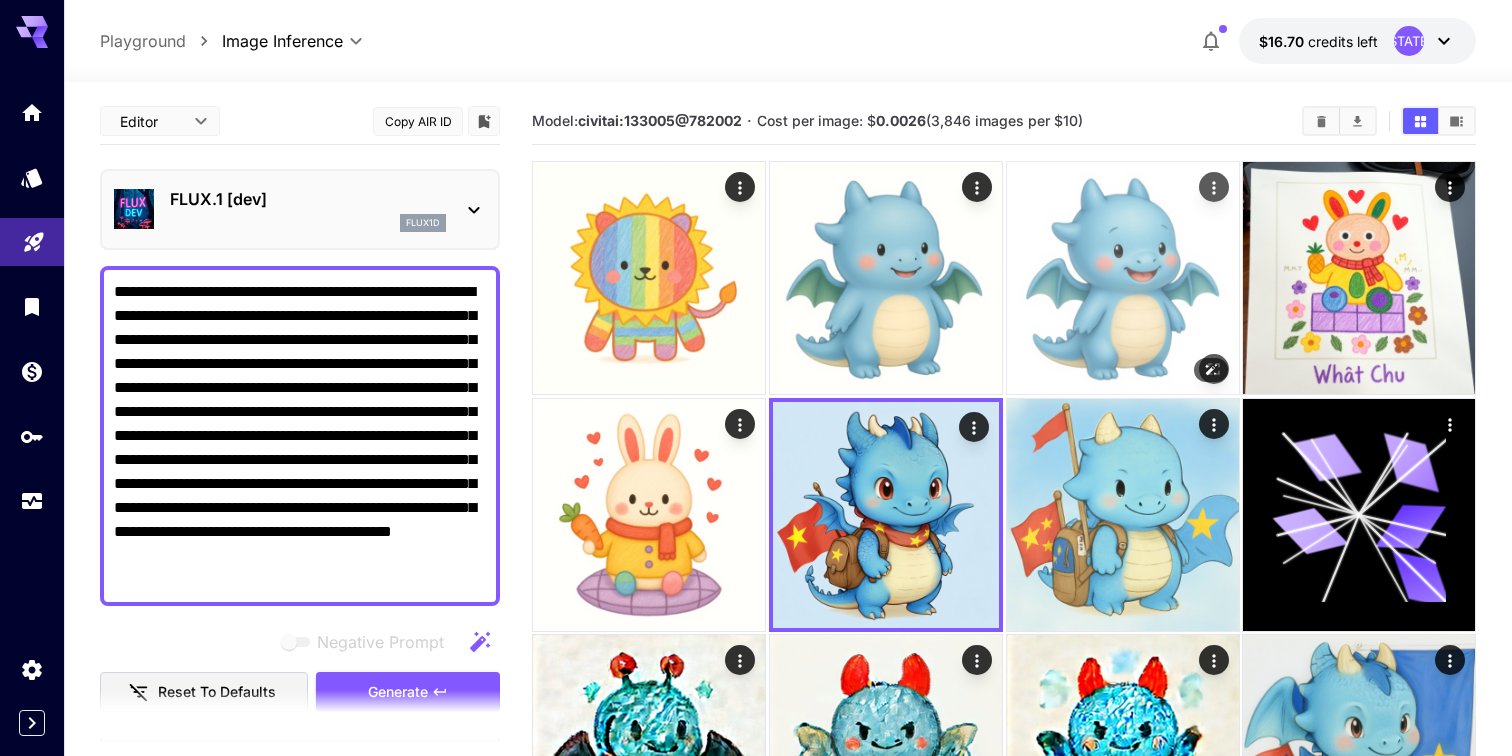 click at bounding box center [1123, 278] 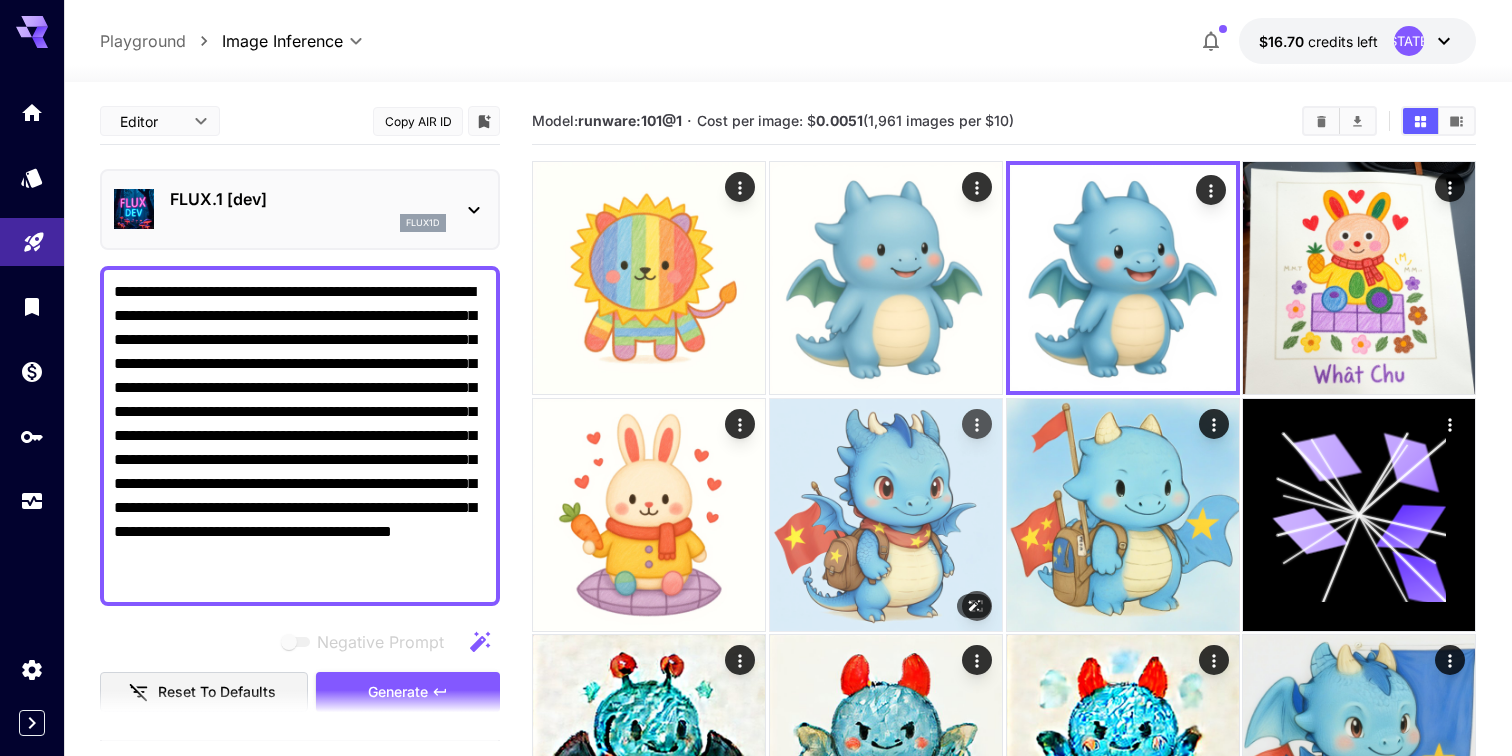 click at bounding box center (886, 515) 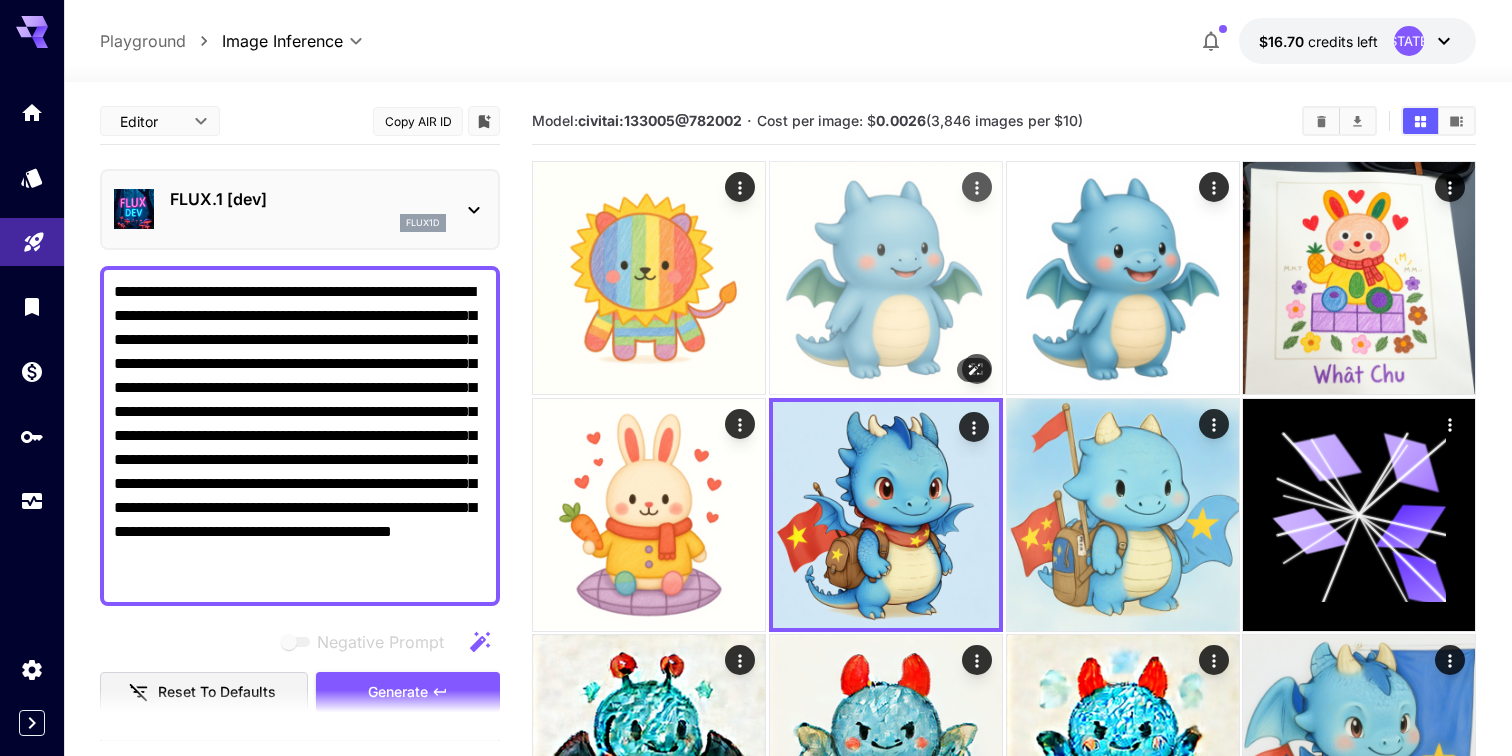 click at bounding box center [886, 278] 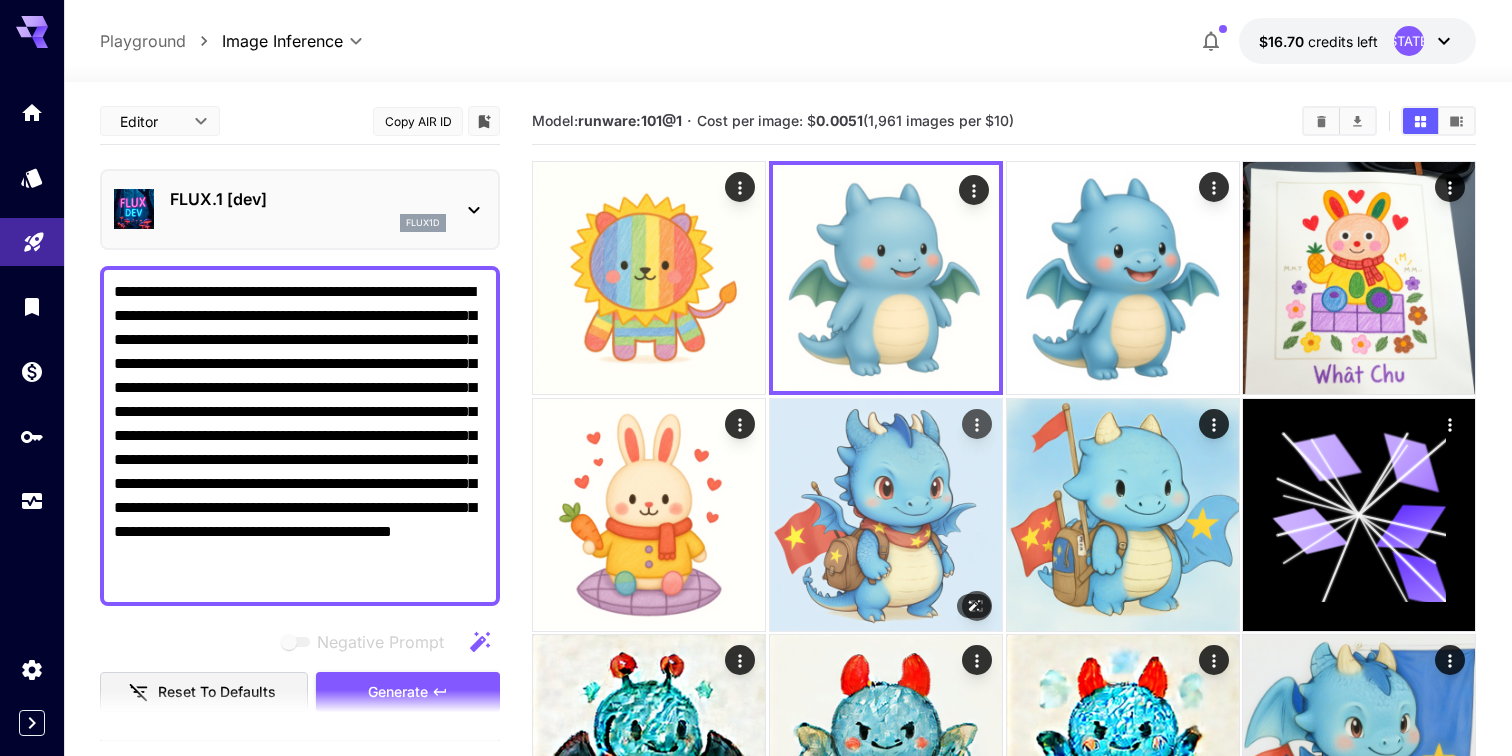 click at bounding box center [886, 515] 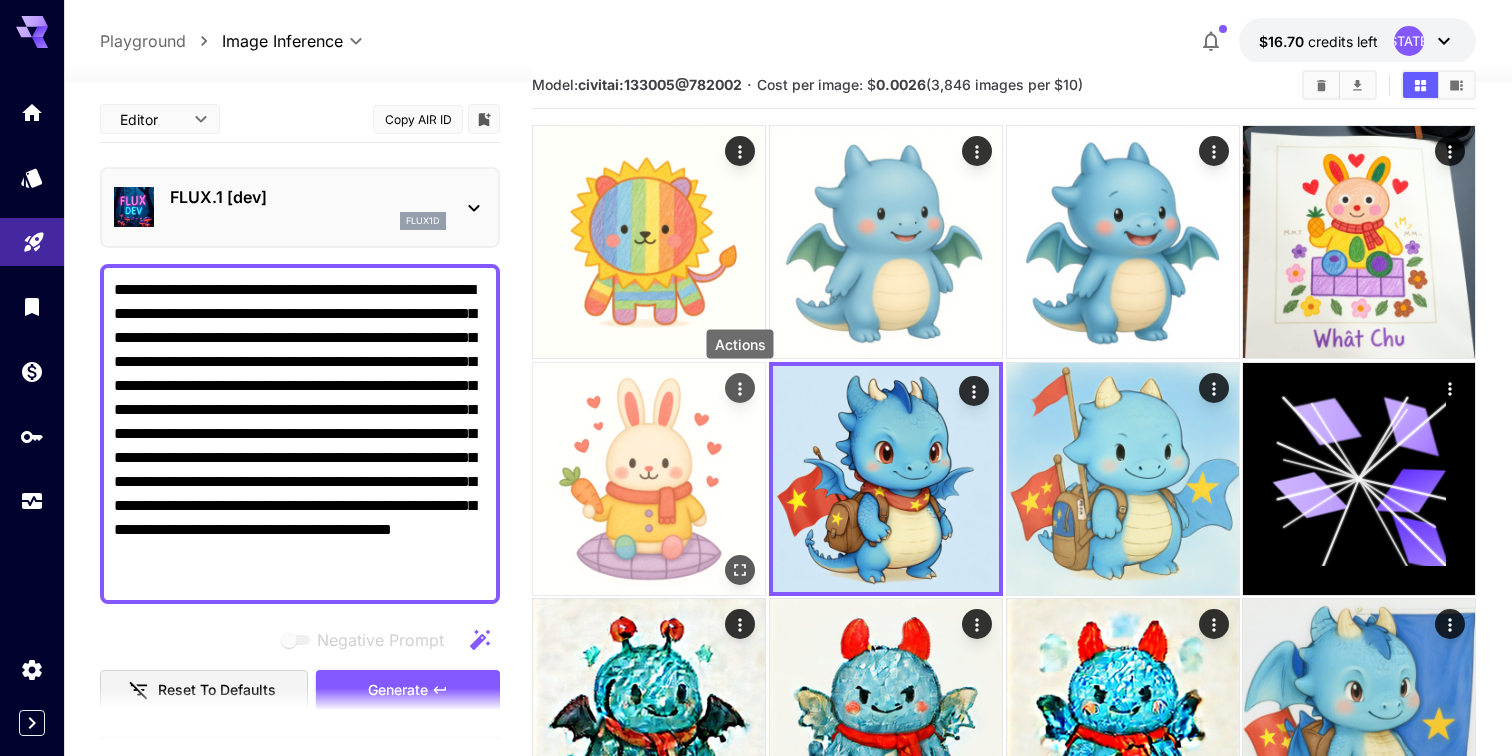 scroll, scrollTop: 0, scrollLeft: 0, axis: both 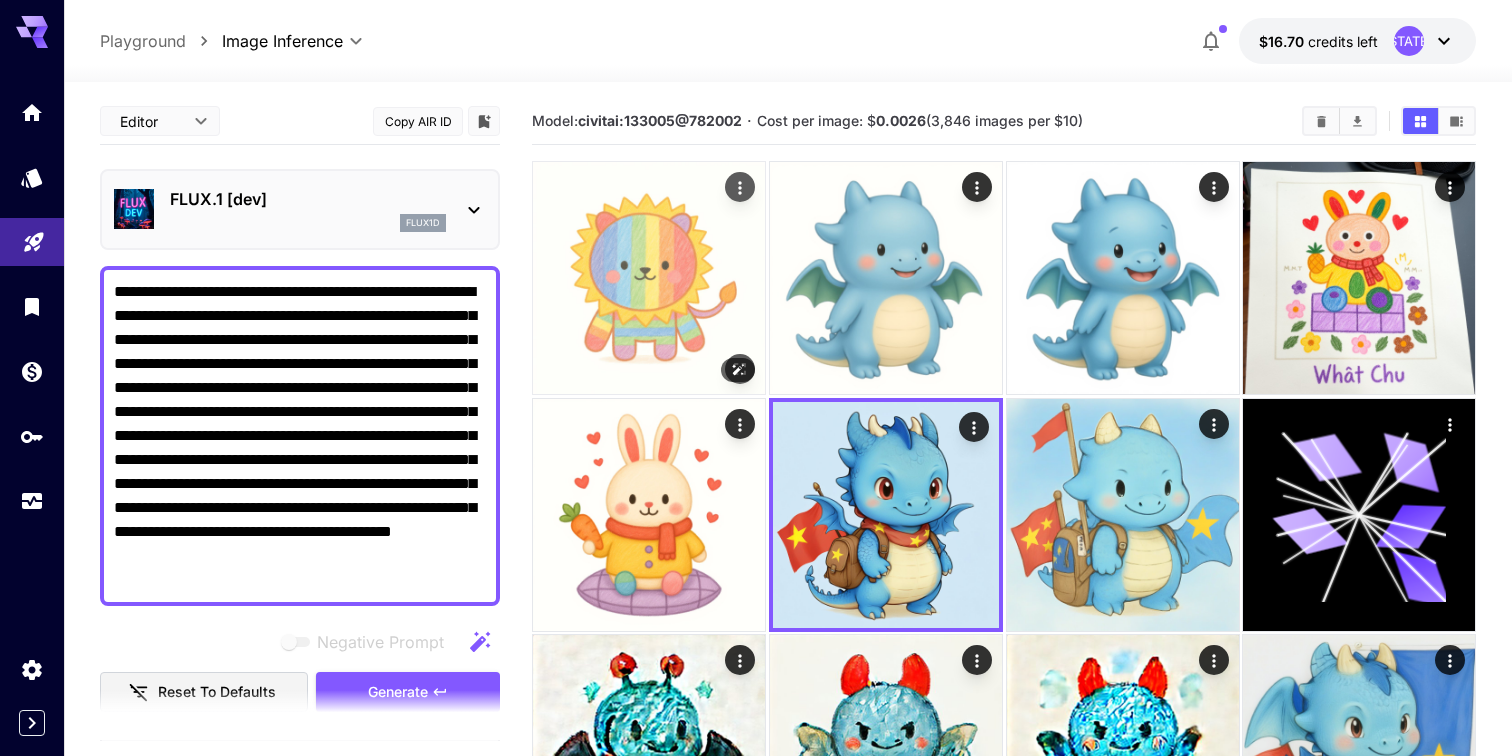 click at bounding box center [649, 278] 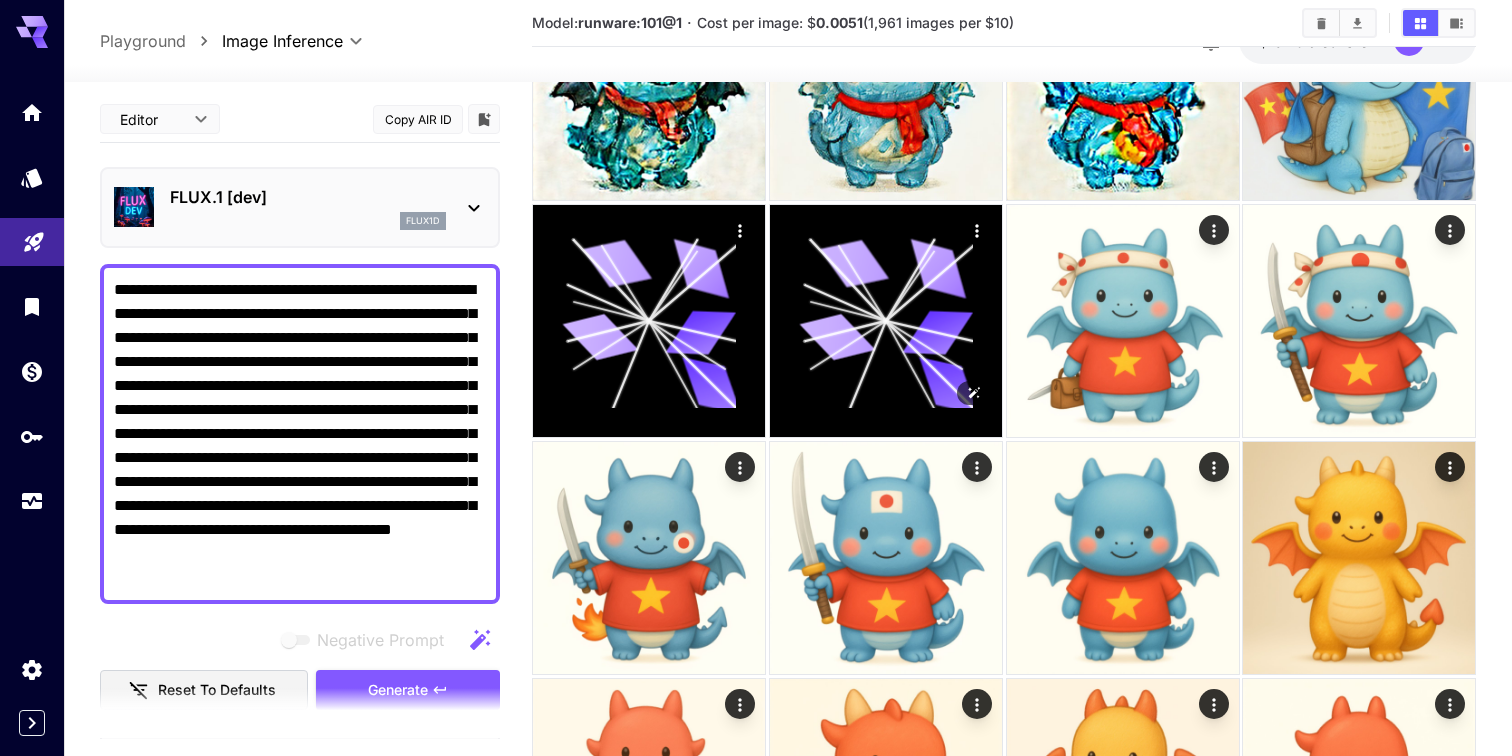 scroll, scrollTop: 0, scrollLeft: 0, axis: both 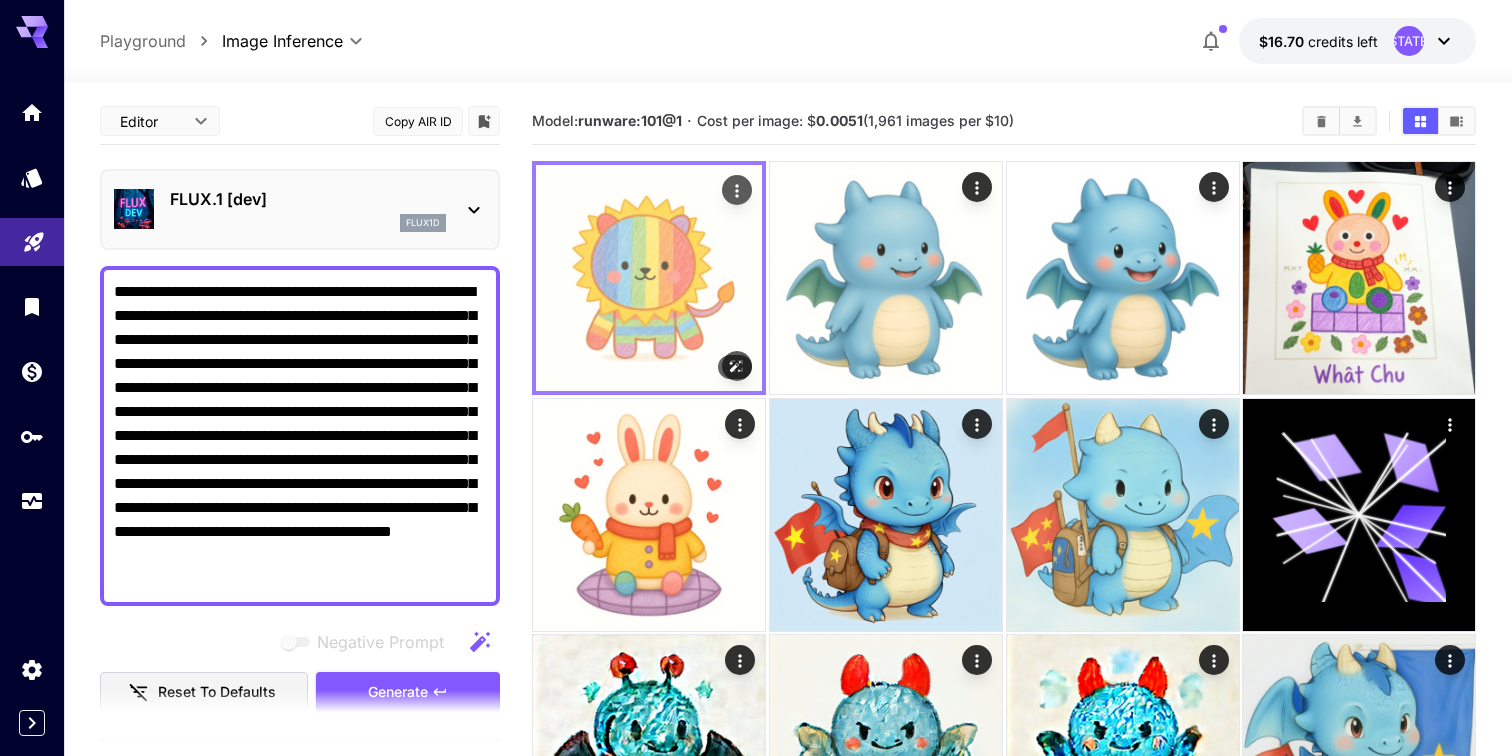 click at bounding box center (649, 278) 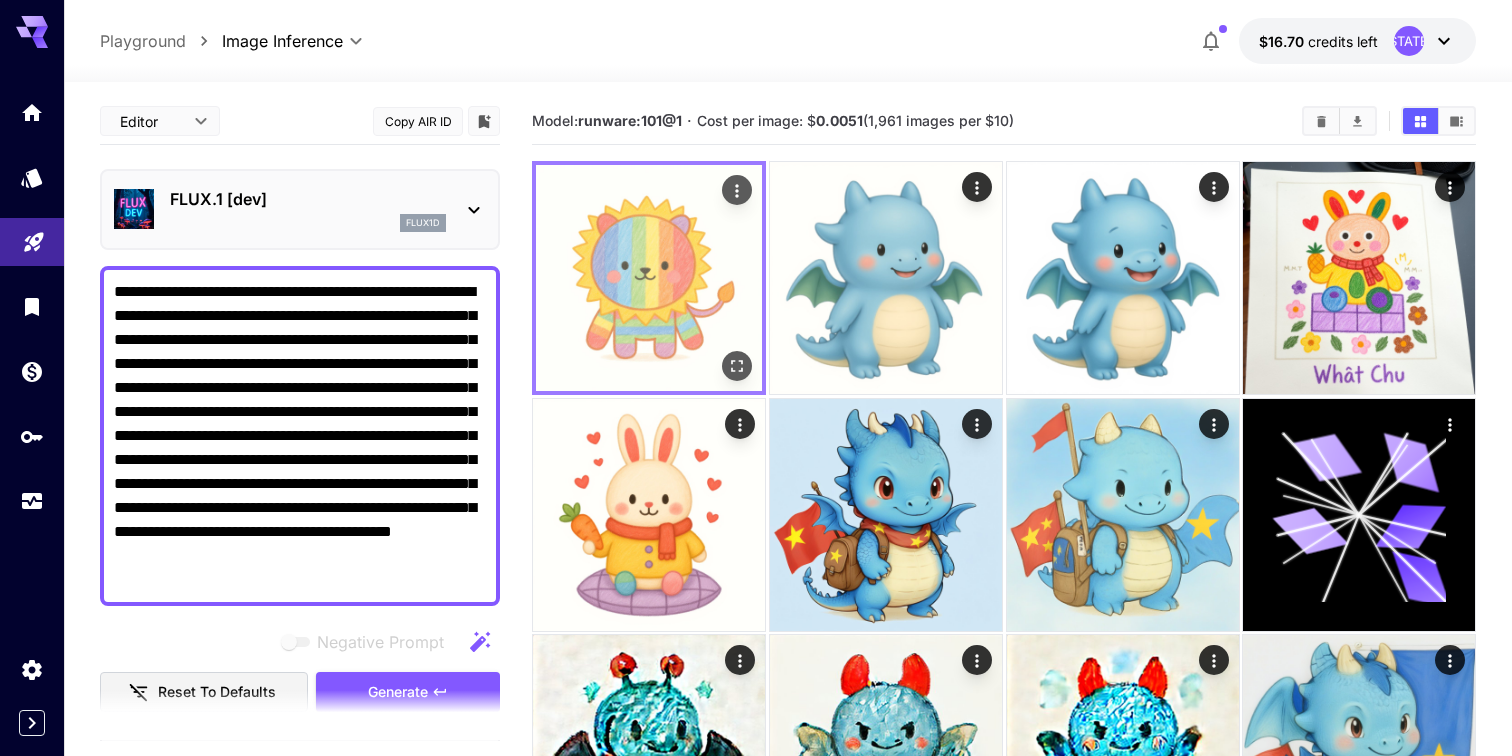 click 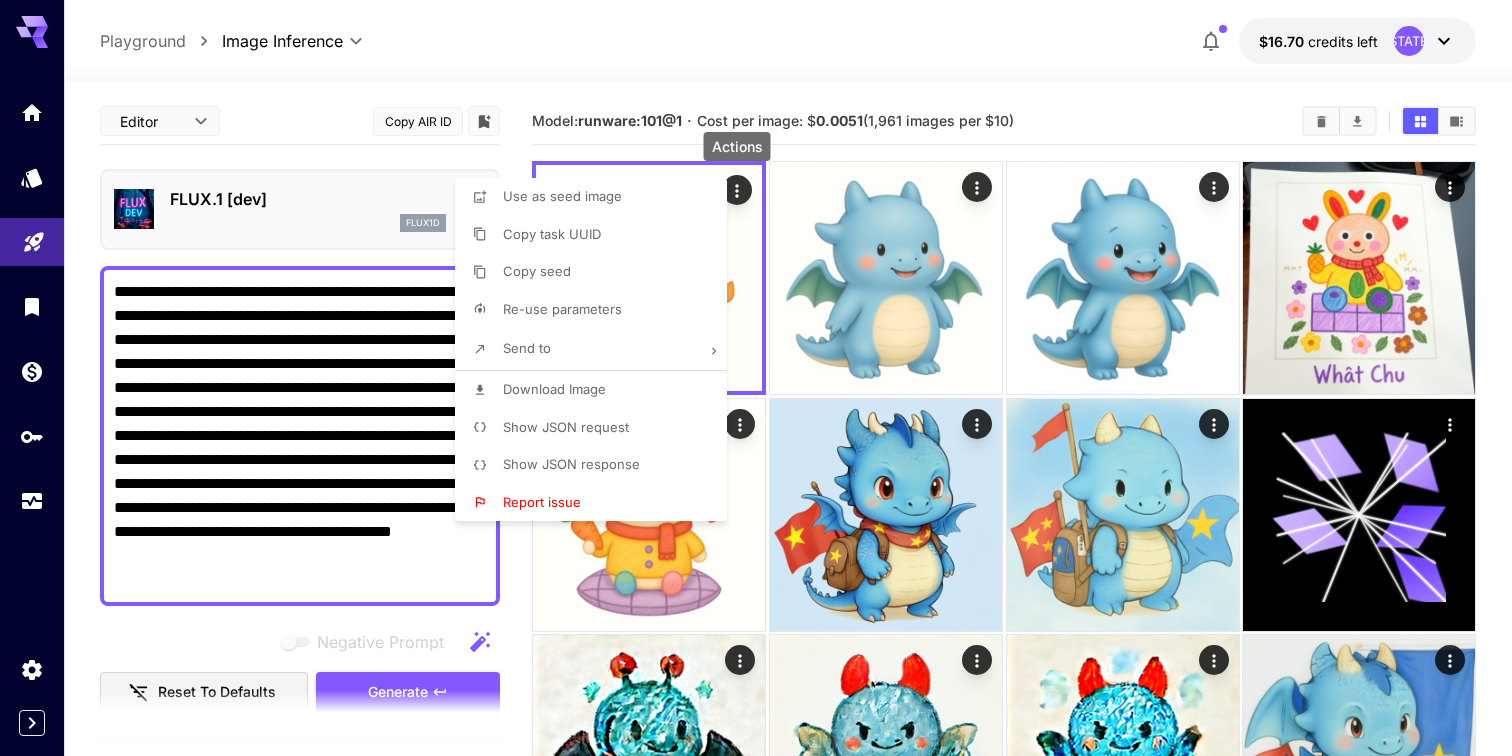 click at bounding box center (756, 378) 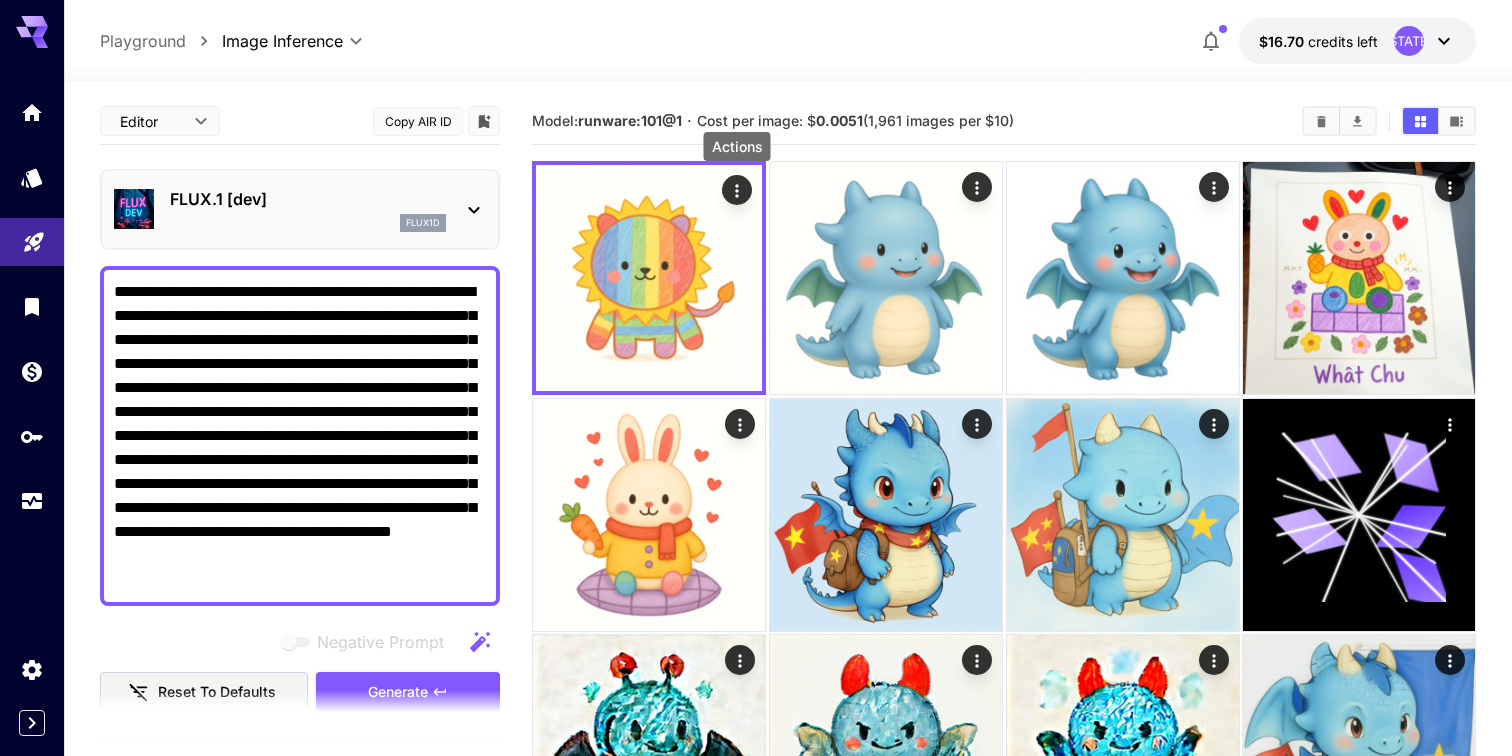 click at bounding box center [649, 278] 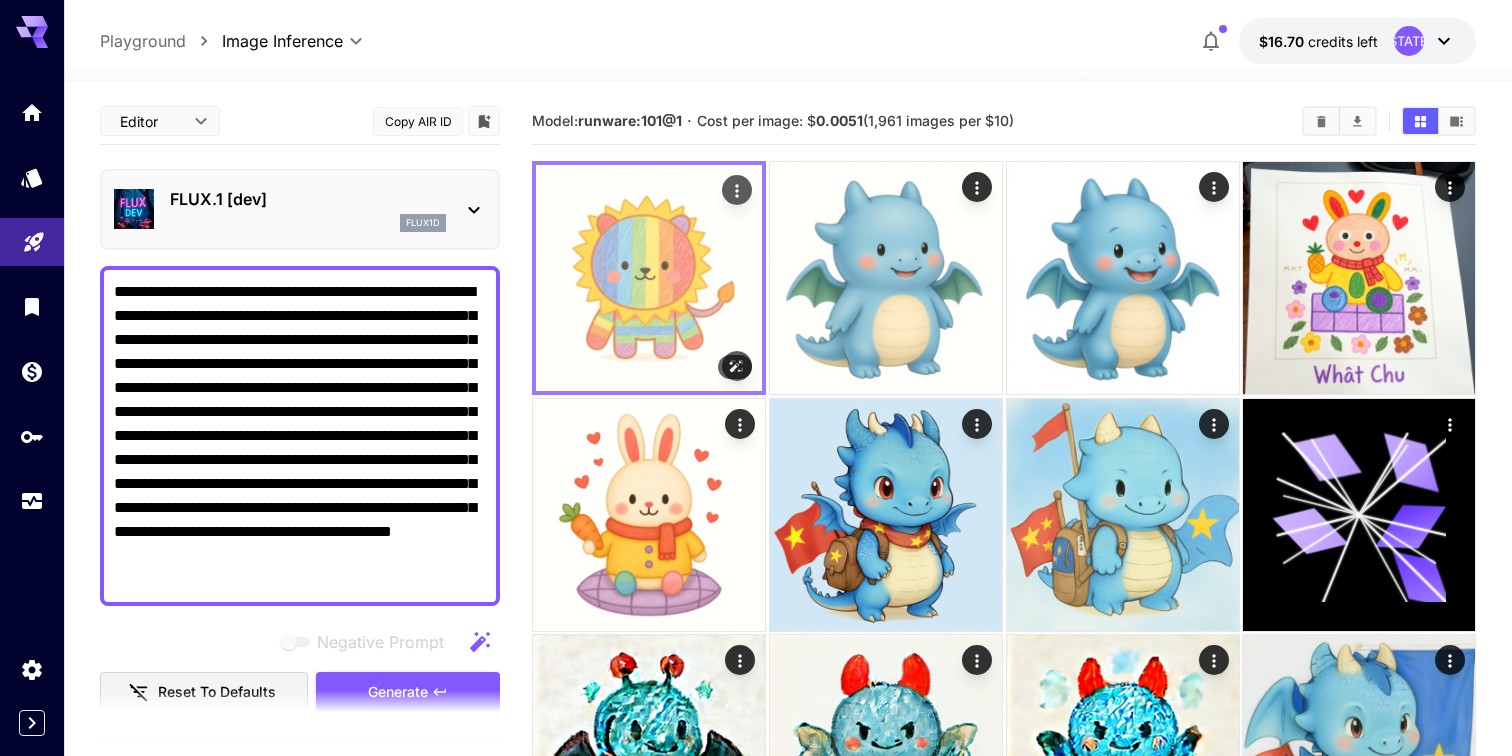 click at bounding box center (649, 278) 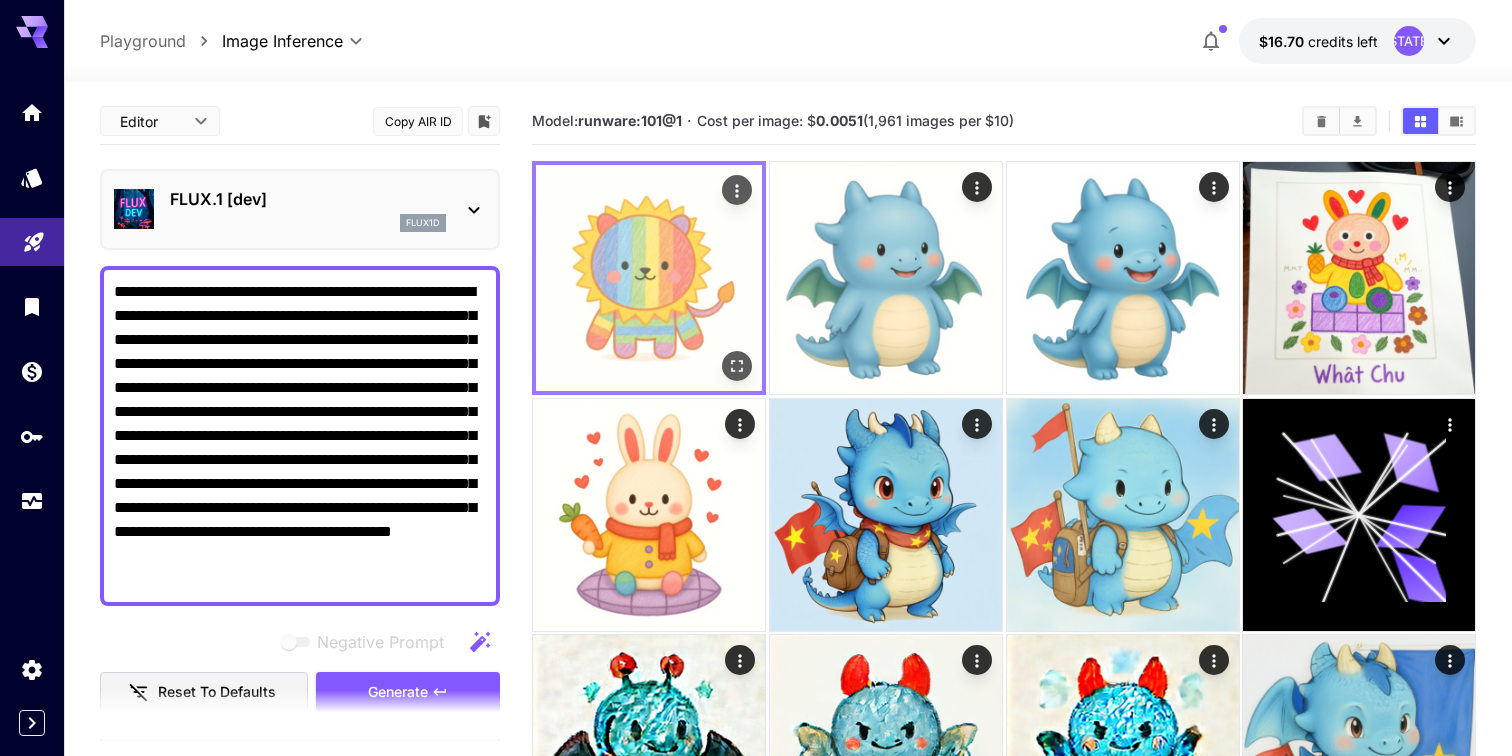 click 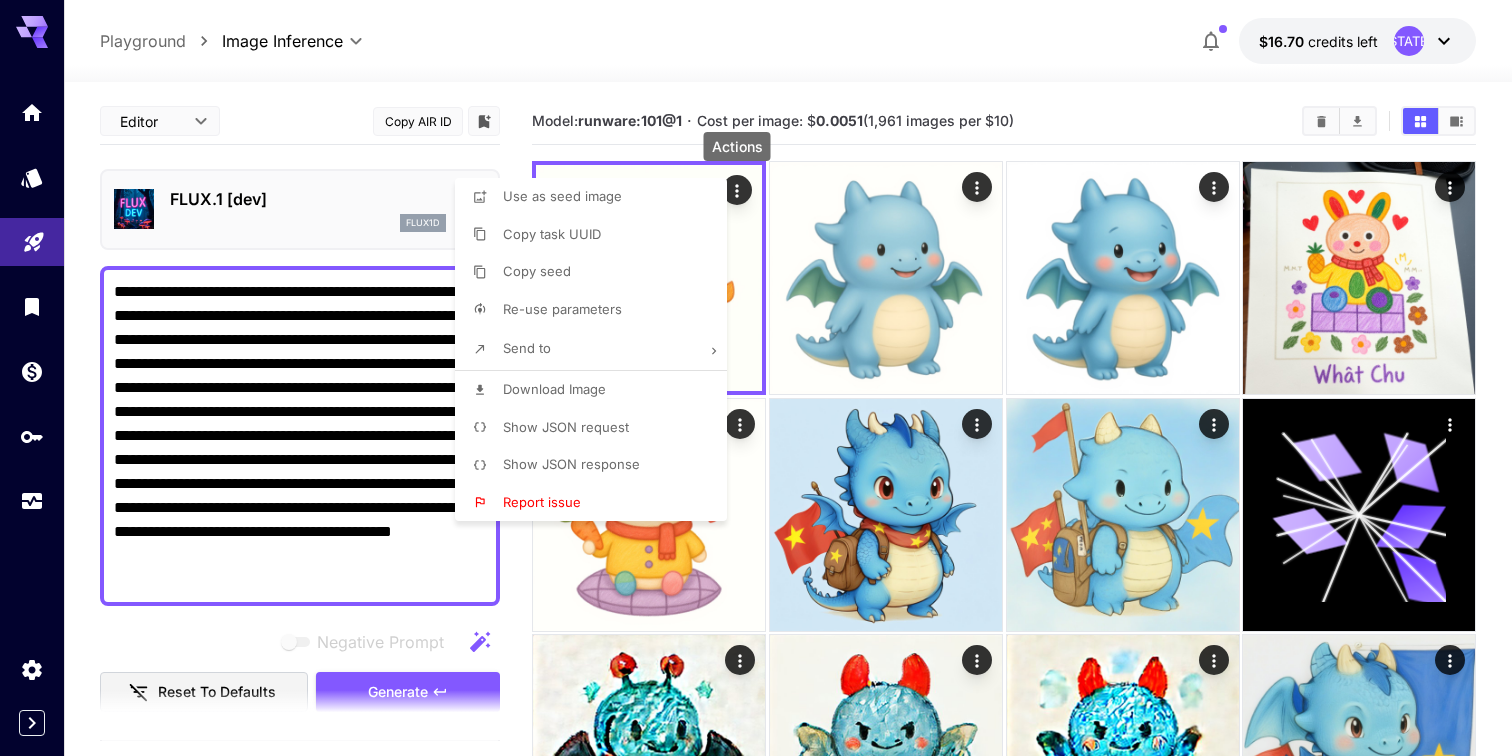 click on "Download Image" at bounding box center [597, 390] 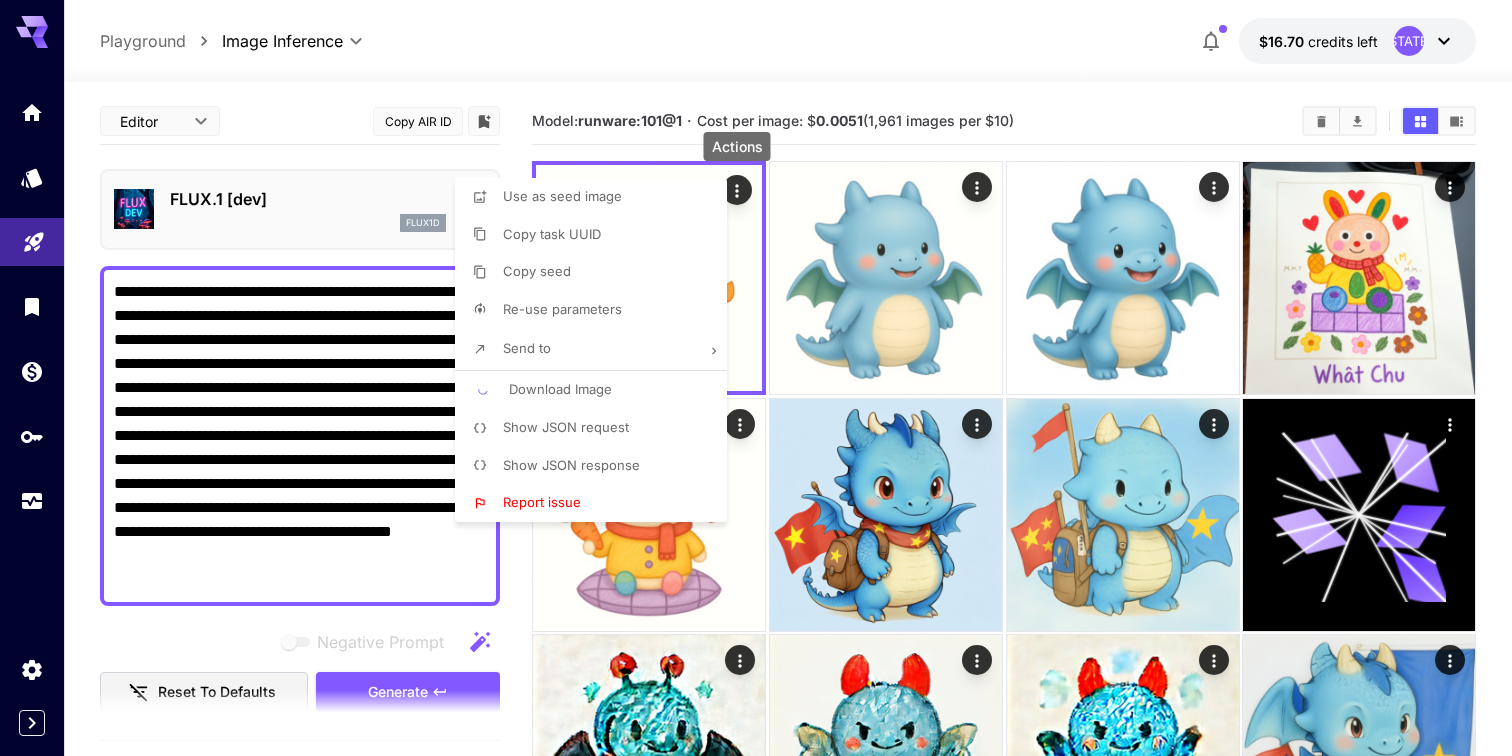 type 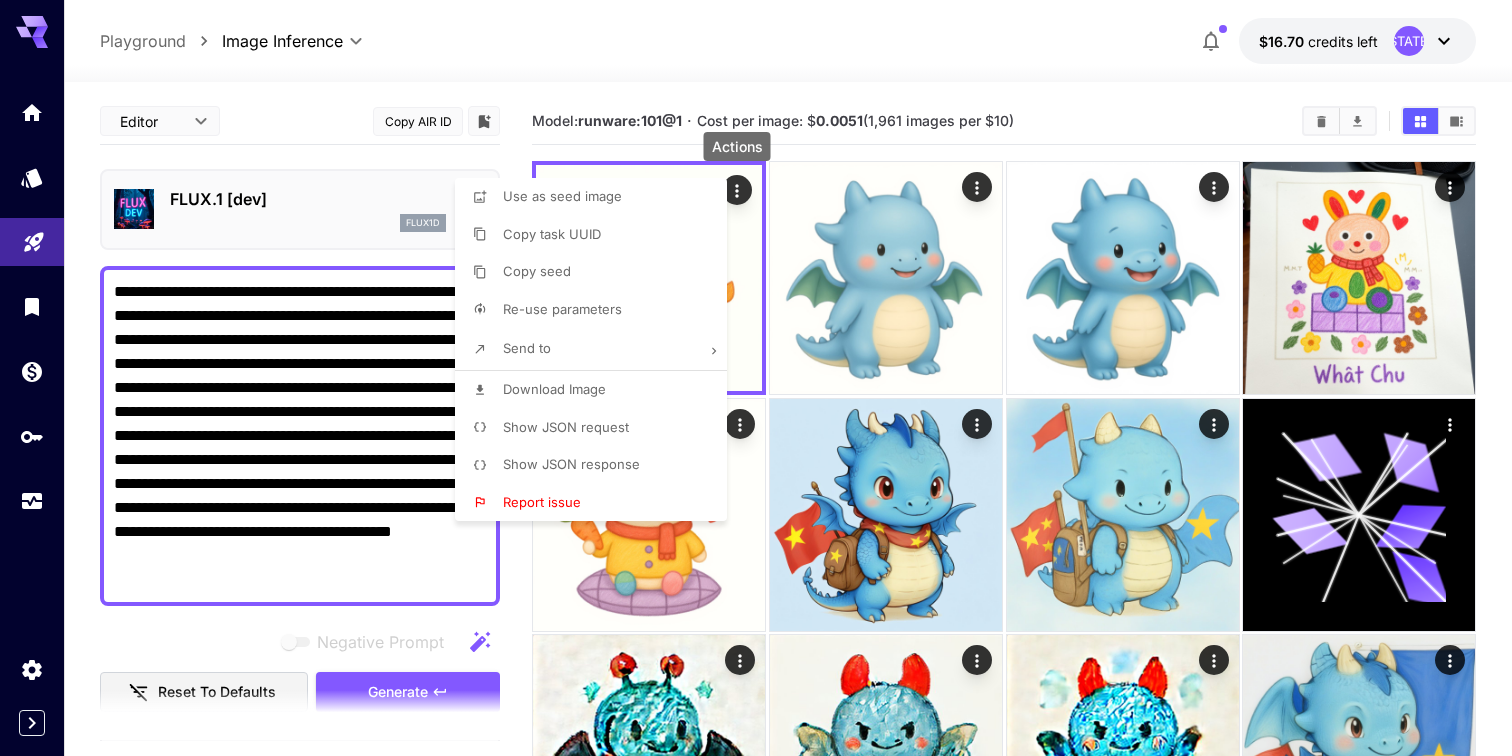 click at bounding box center [756, 378] 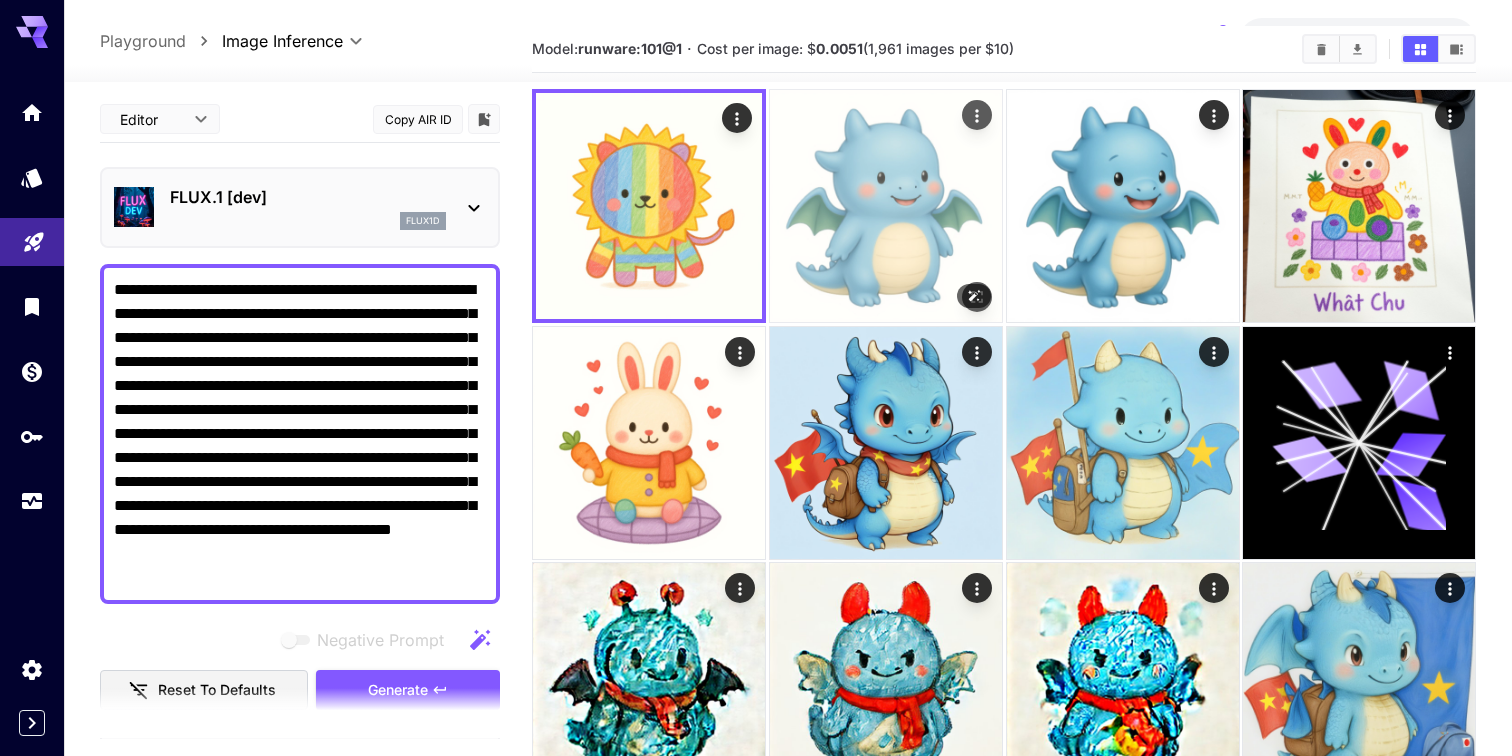 scroll, scrollTop: 74, scrollLeft: 0, axis: vertical 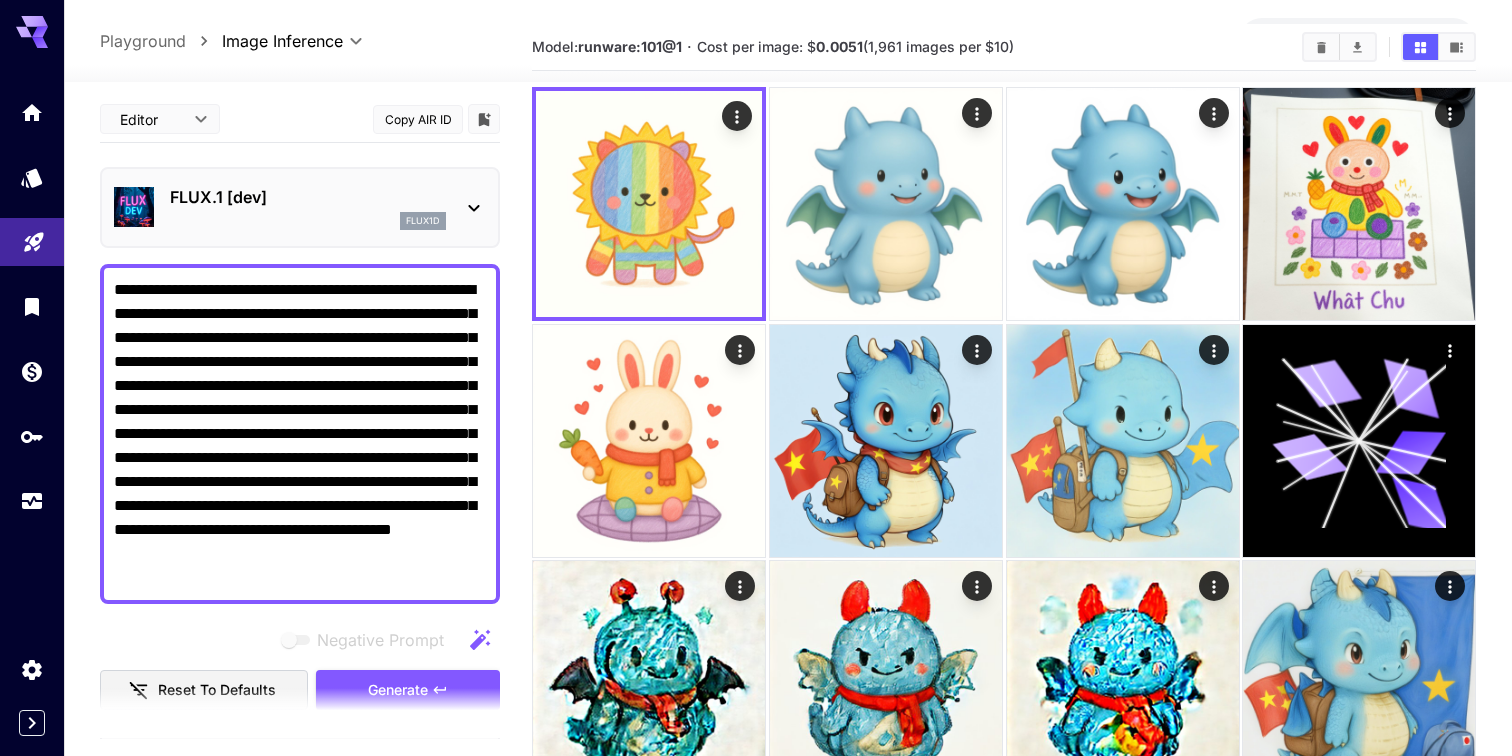type 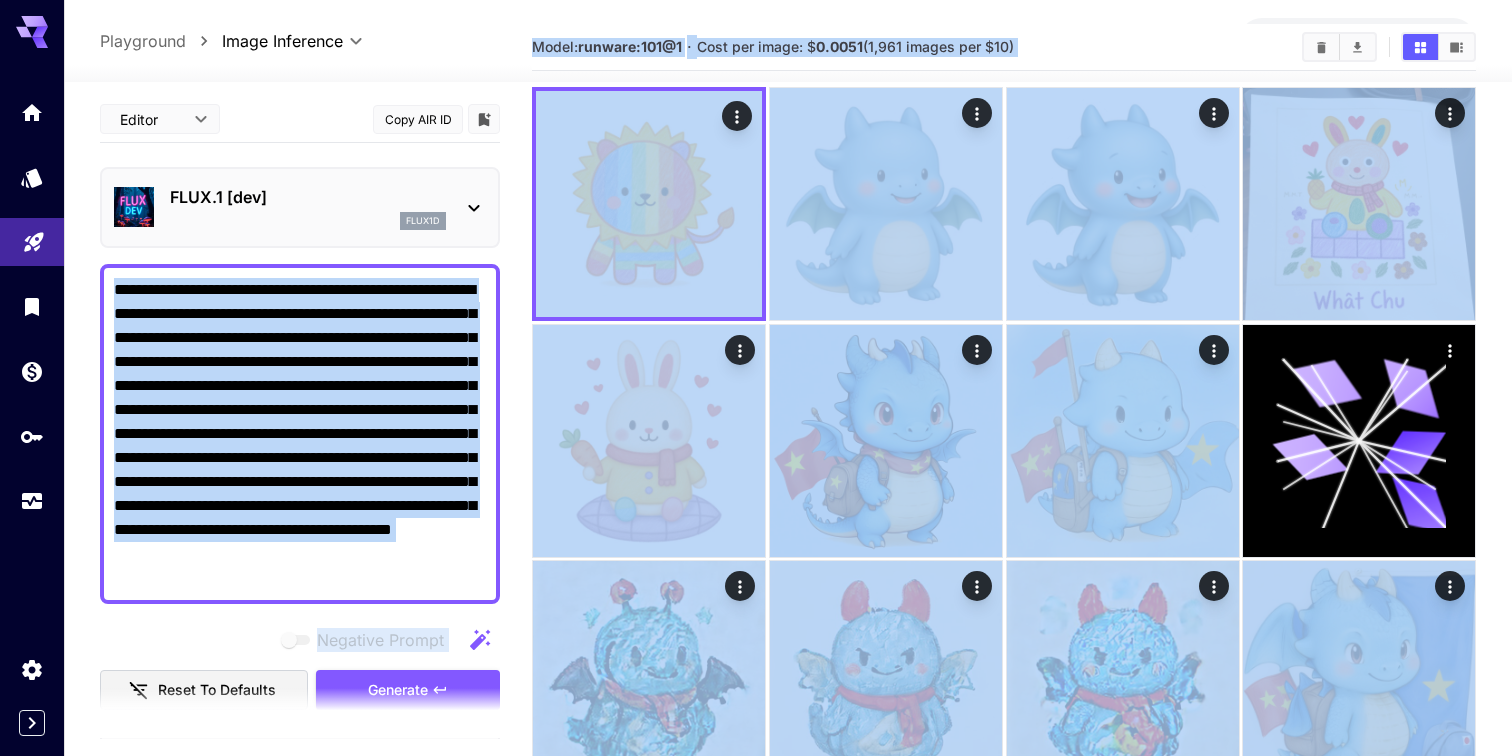 click on "**********" at bounding box center (300, 434) 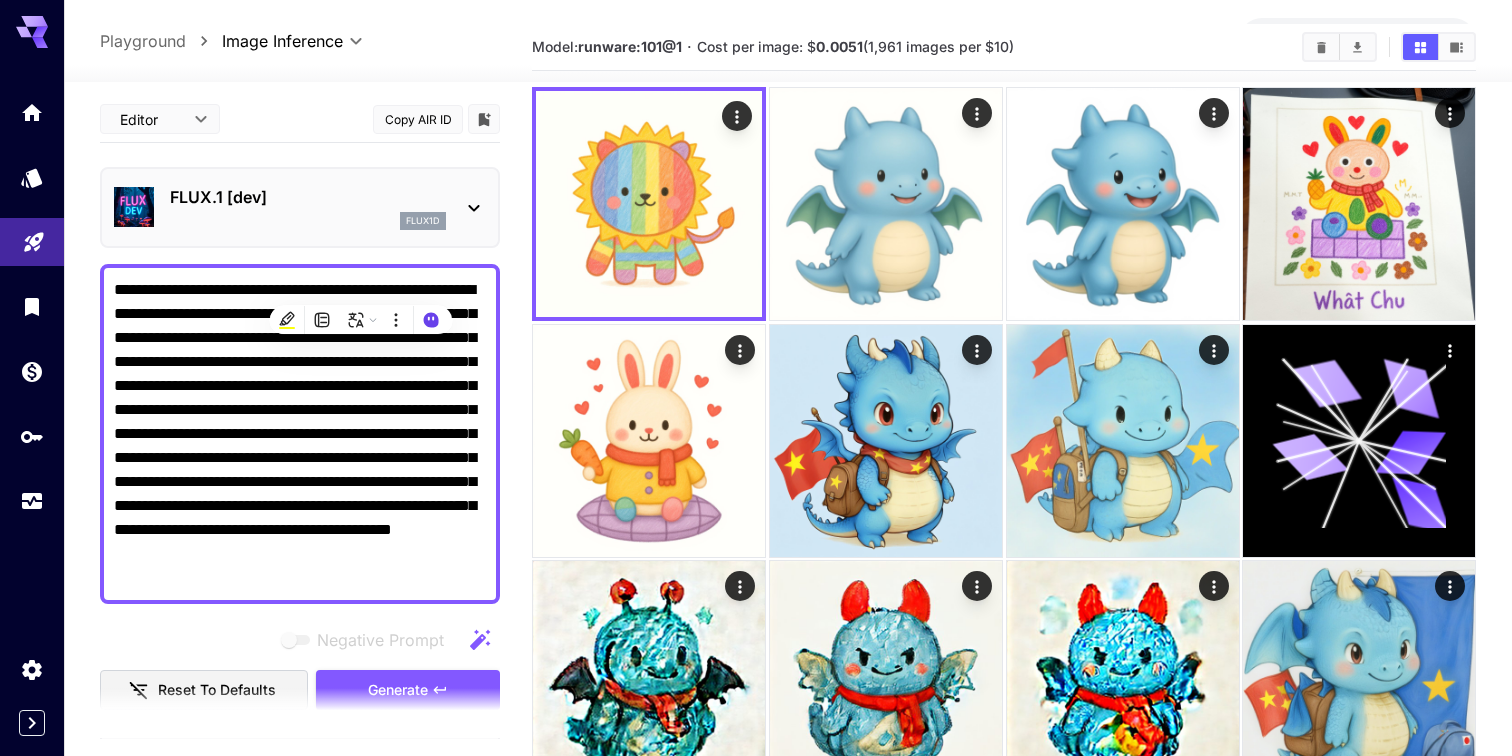 click on "**********" at bounding box center [300, 434] 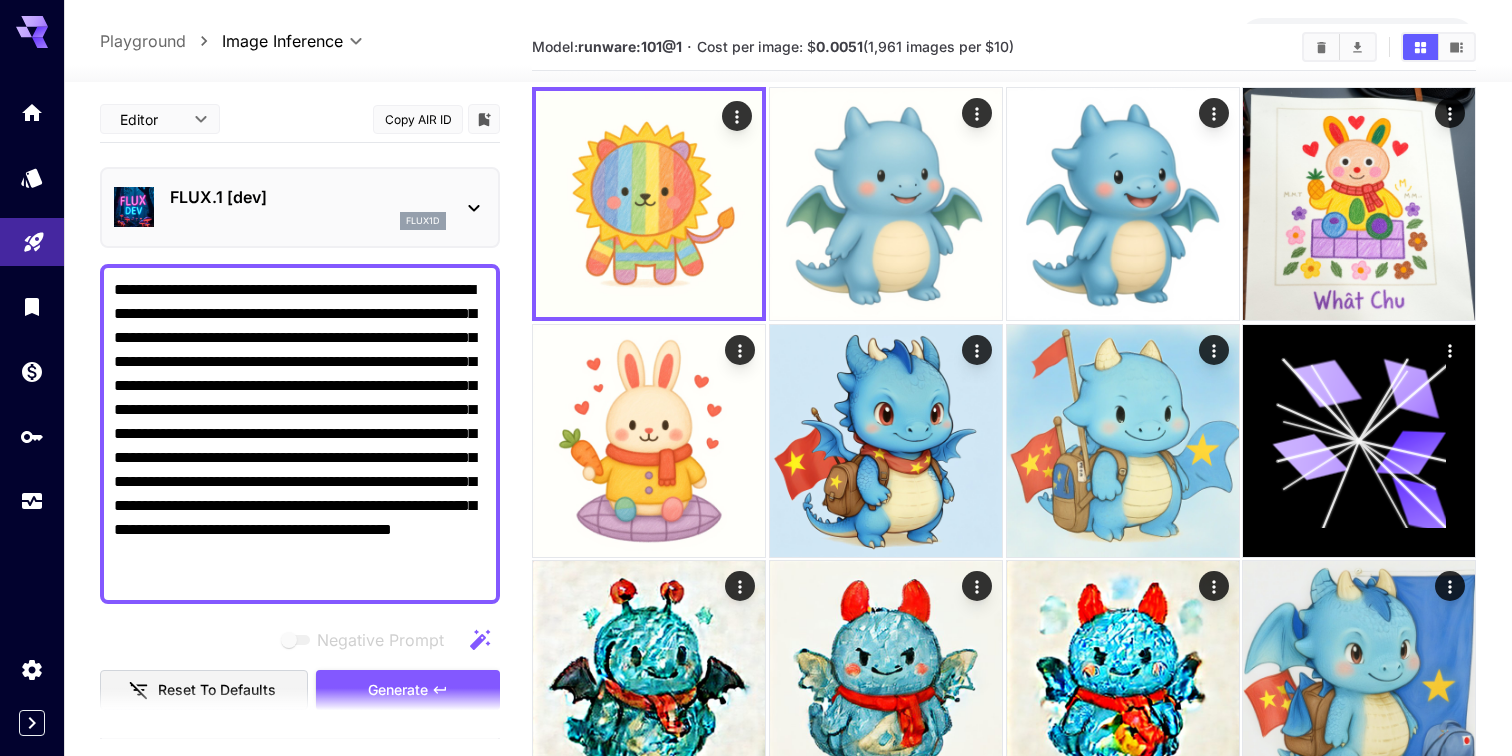 click on "**********" at bounding box center (300, 434) 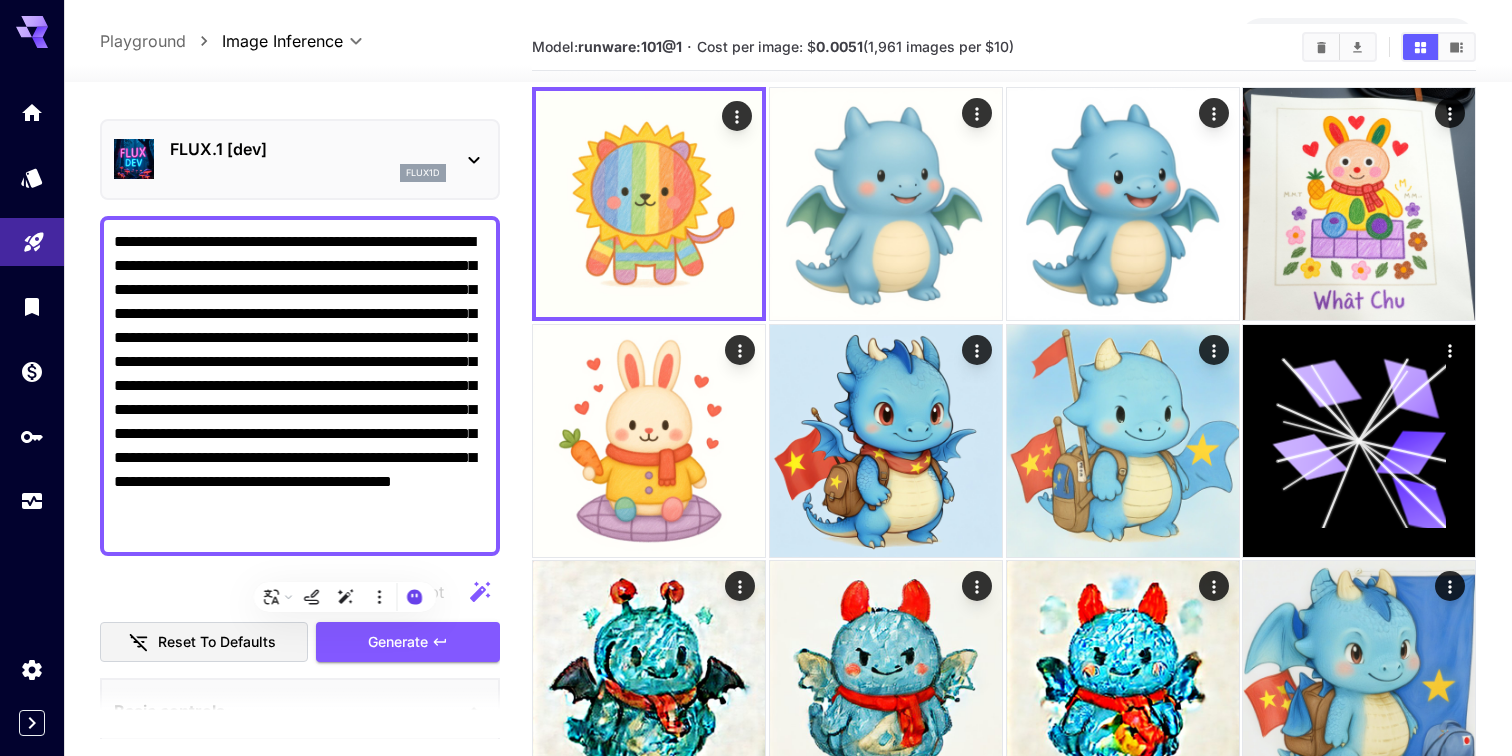 scroll, scrollTop: 0, scrollLeft: 0, axis: both 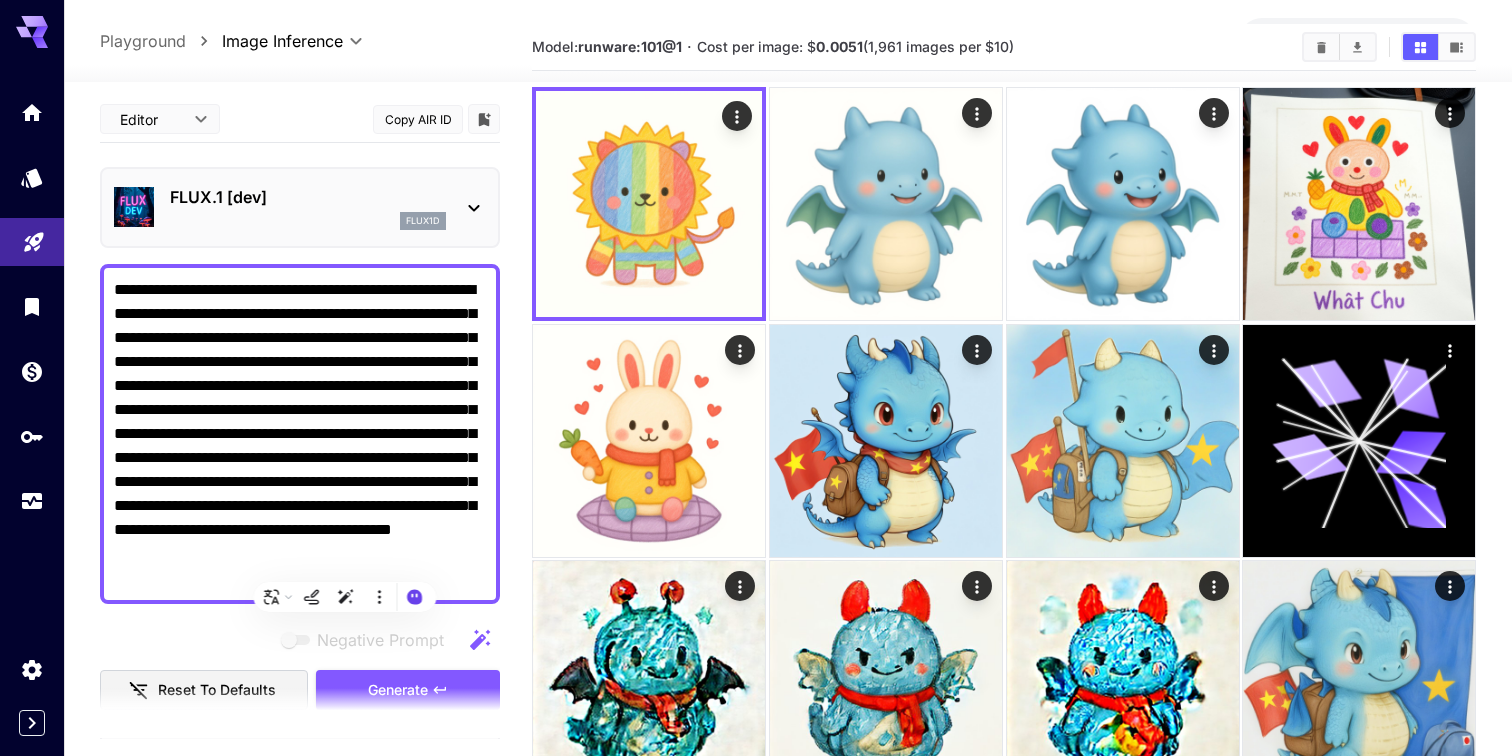 paste on "**********" 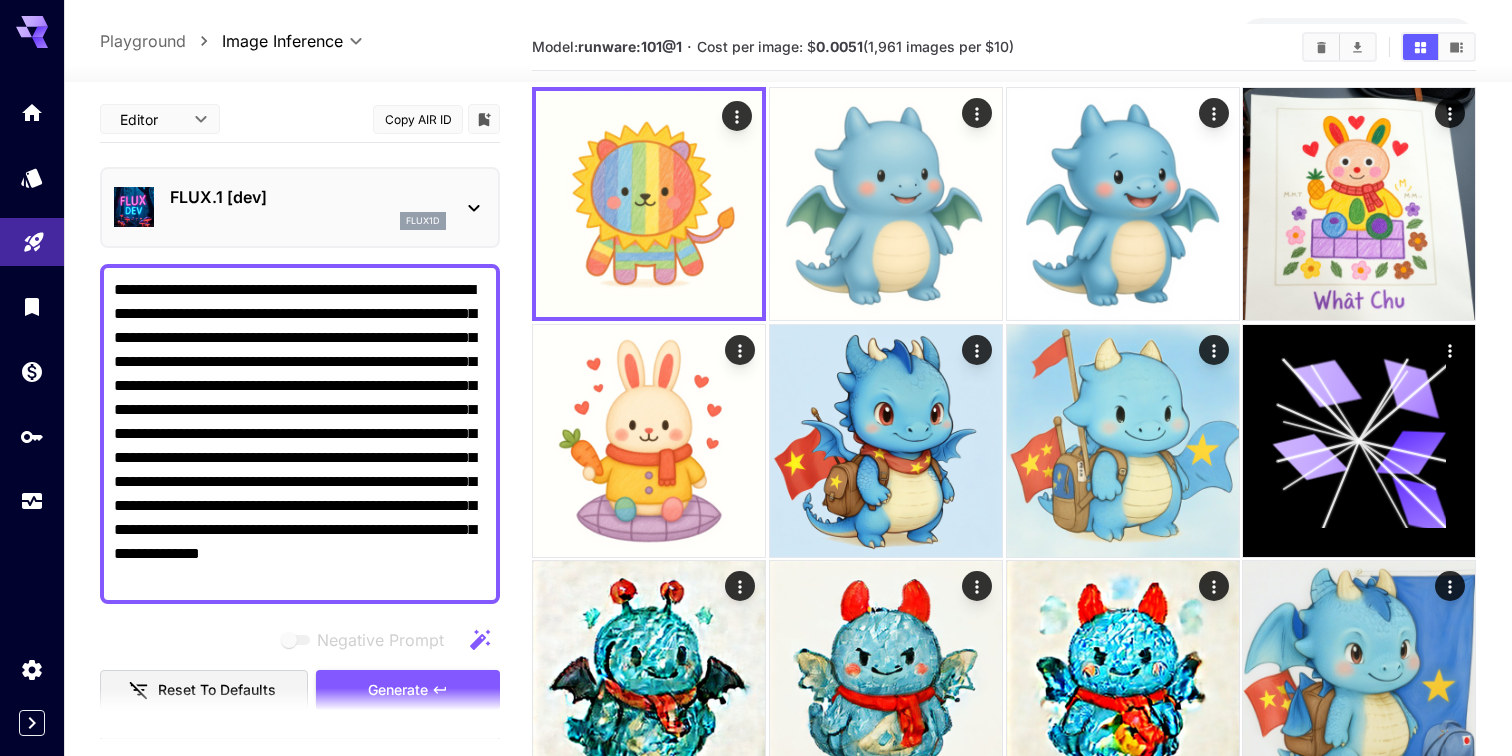 scroll, scrollTop: 17, scrollLeft: 0, axis: vertical 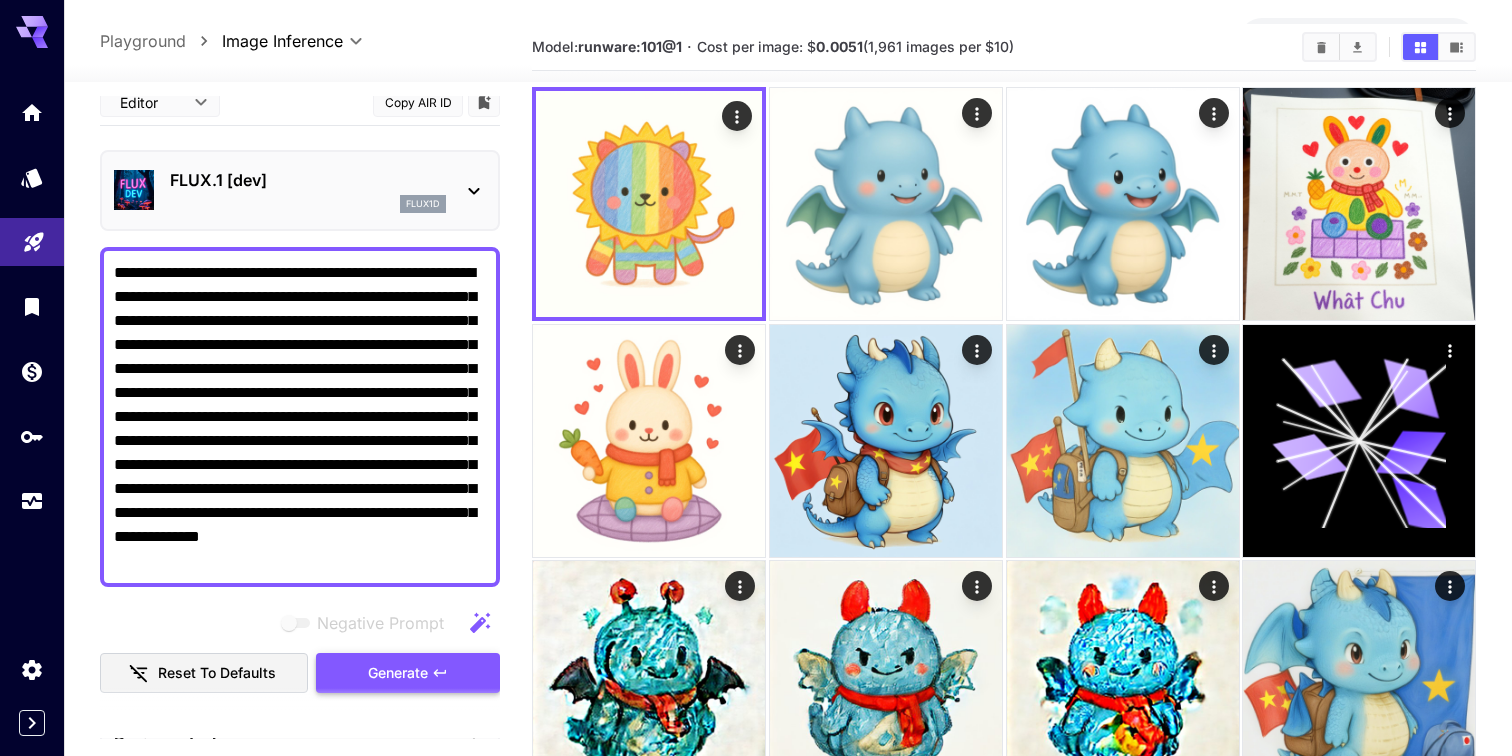 type on "**********" 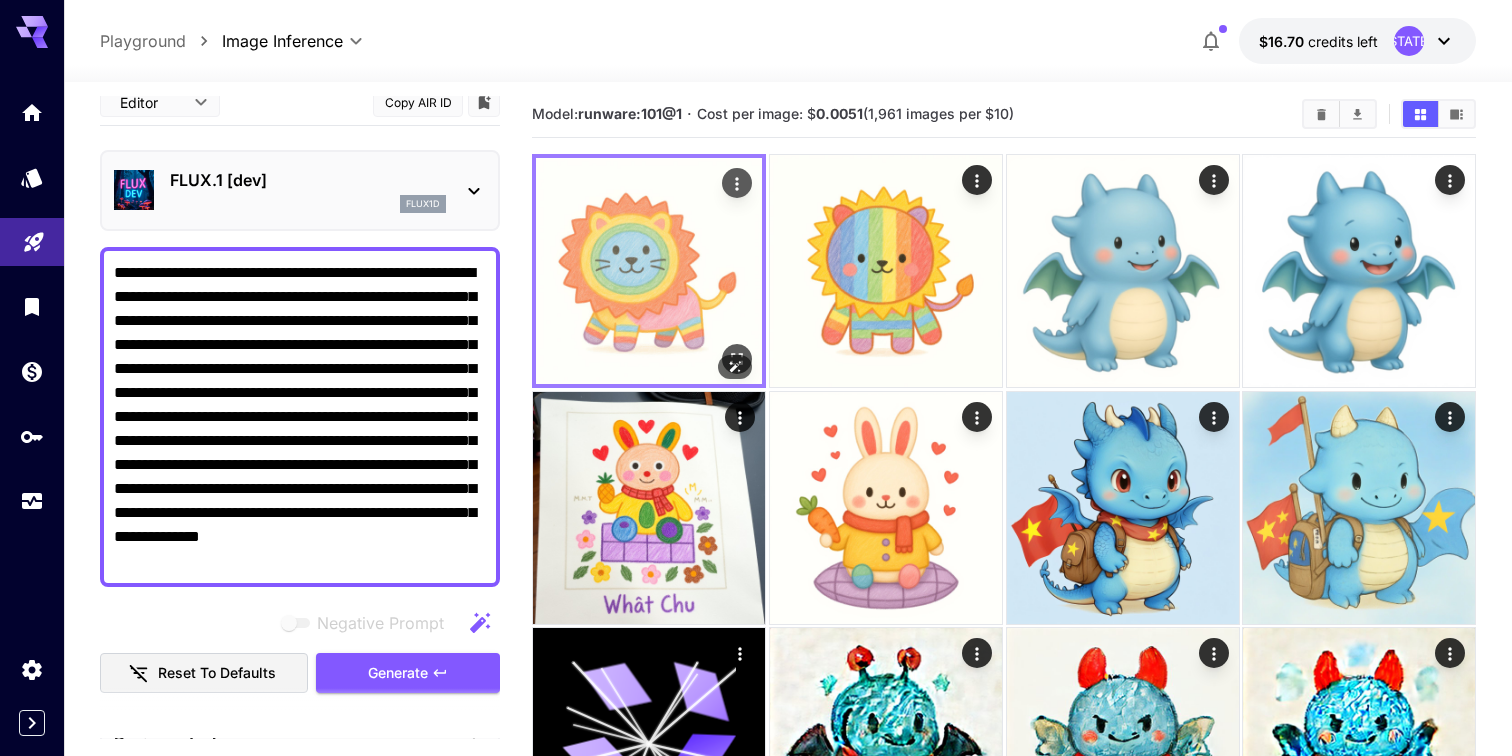 scroll, scrollTop: 0, scrollLeft: 0, axis: both 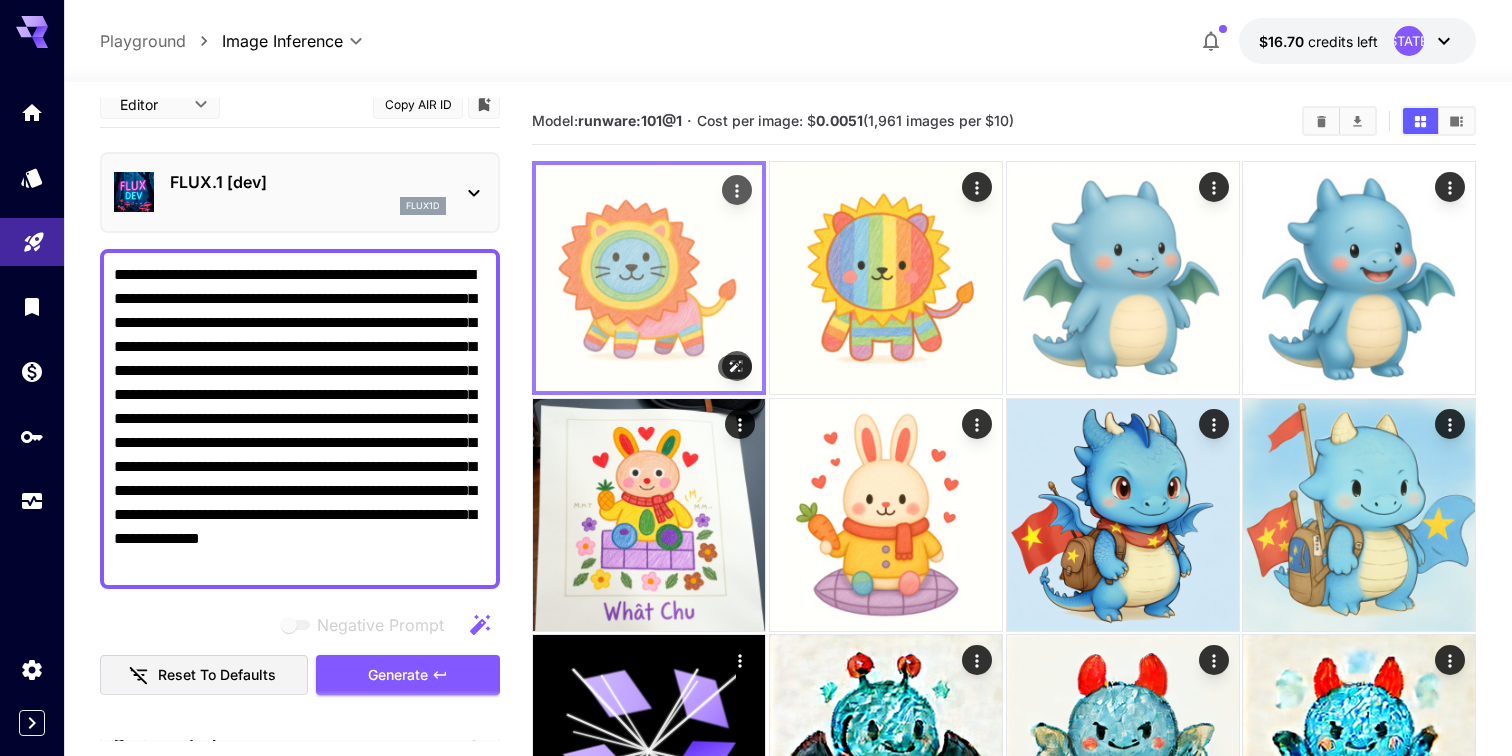 click at bounding box center (649, 278) 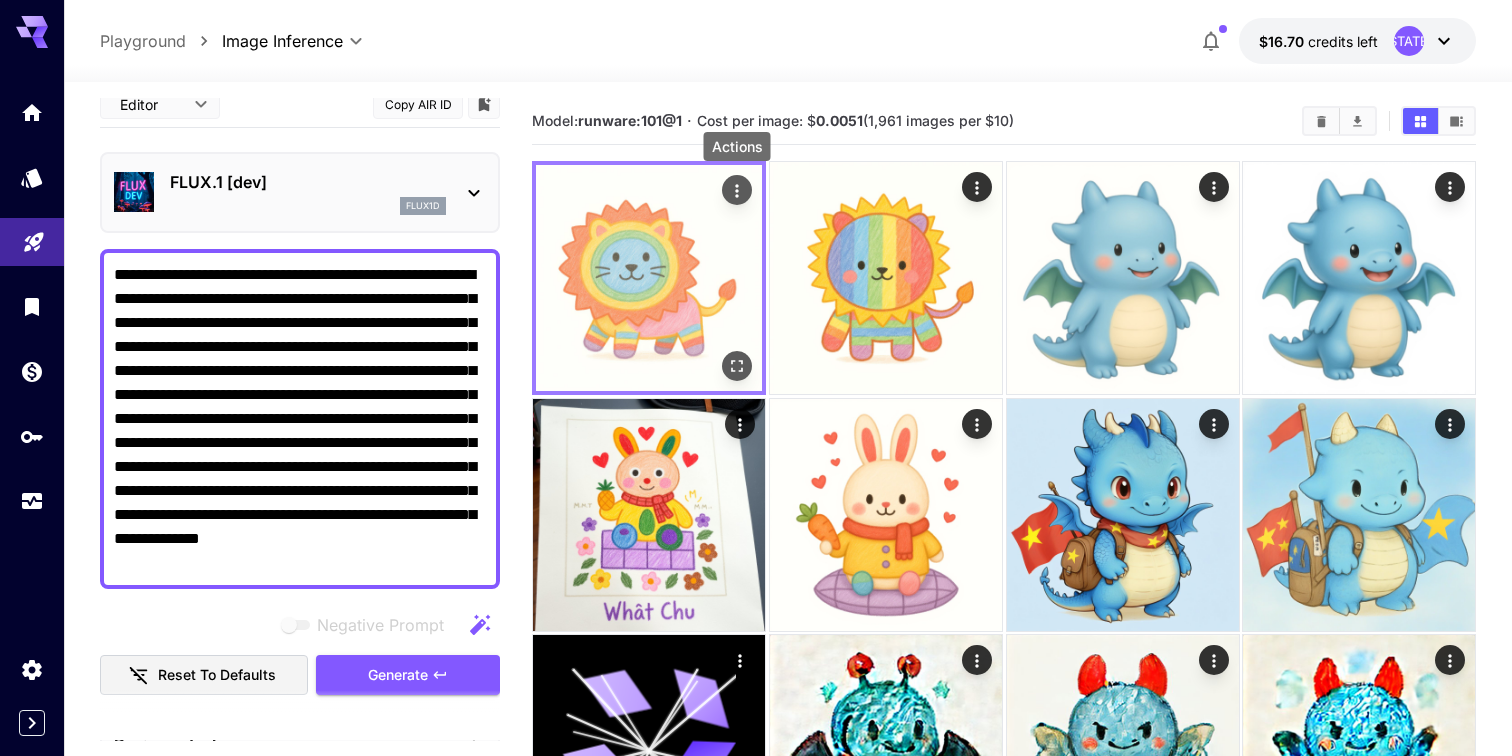 click 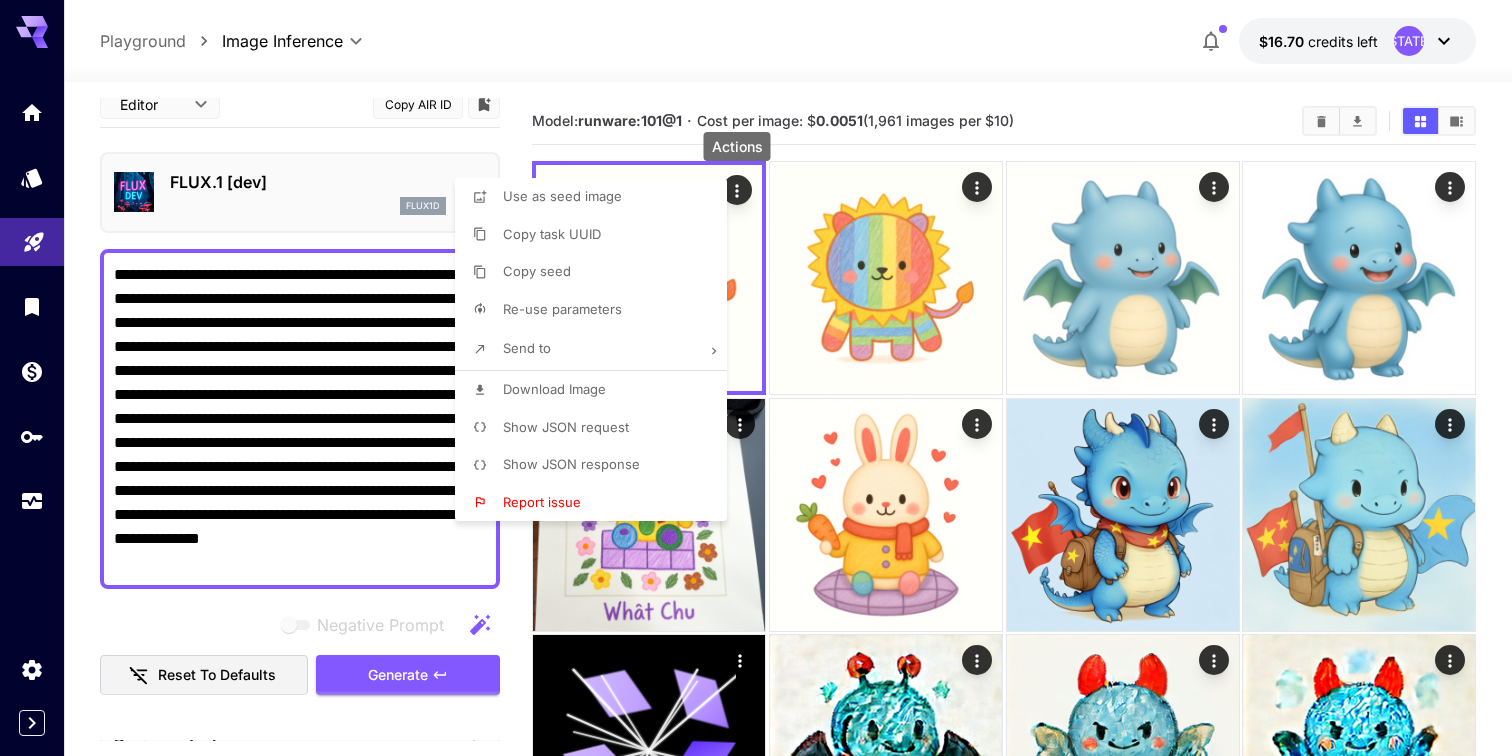 click on "Download Image" at bounding box center [554, 389] 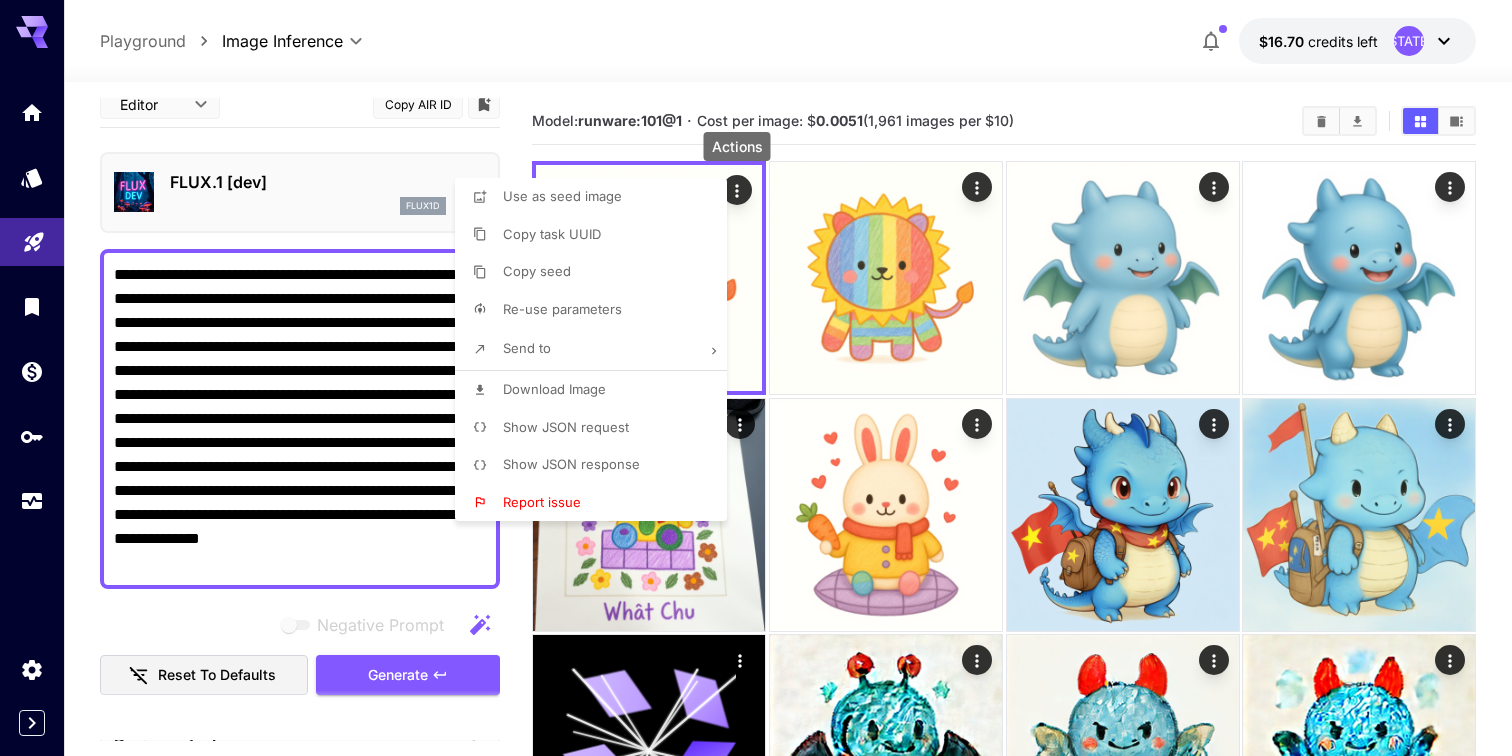 click at bounding box center (756, 378) 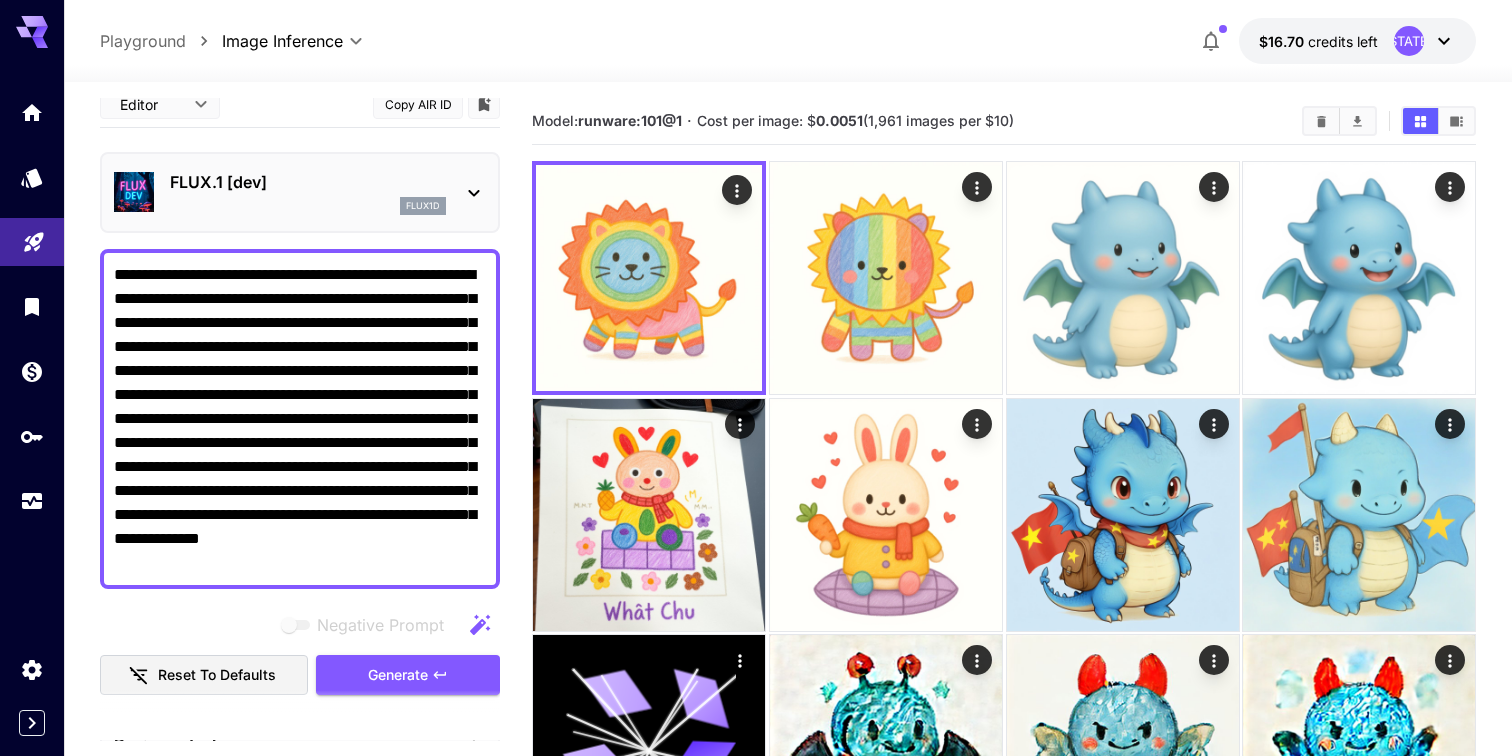 drag, startPoint x: 355, startPoint y: 274, endPoint x: 416, endPoint y: 560, distance: 292.4329 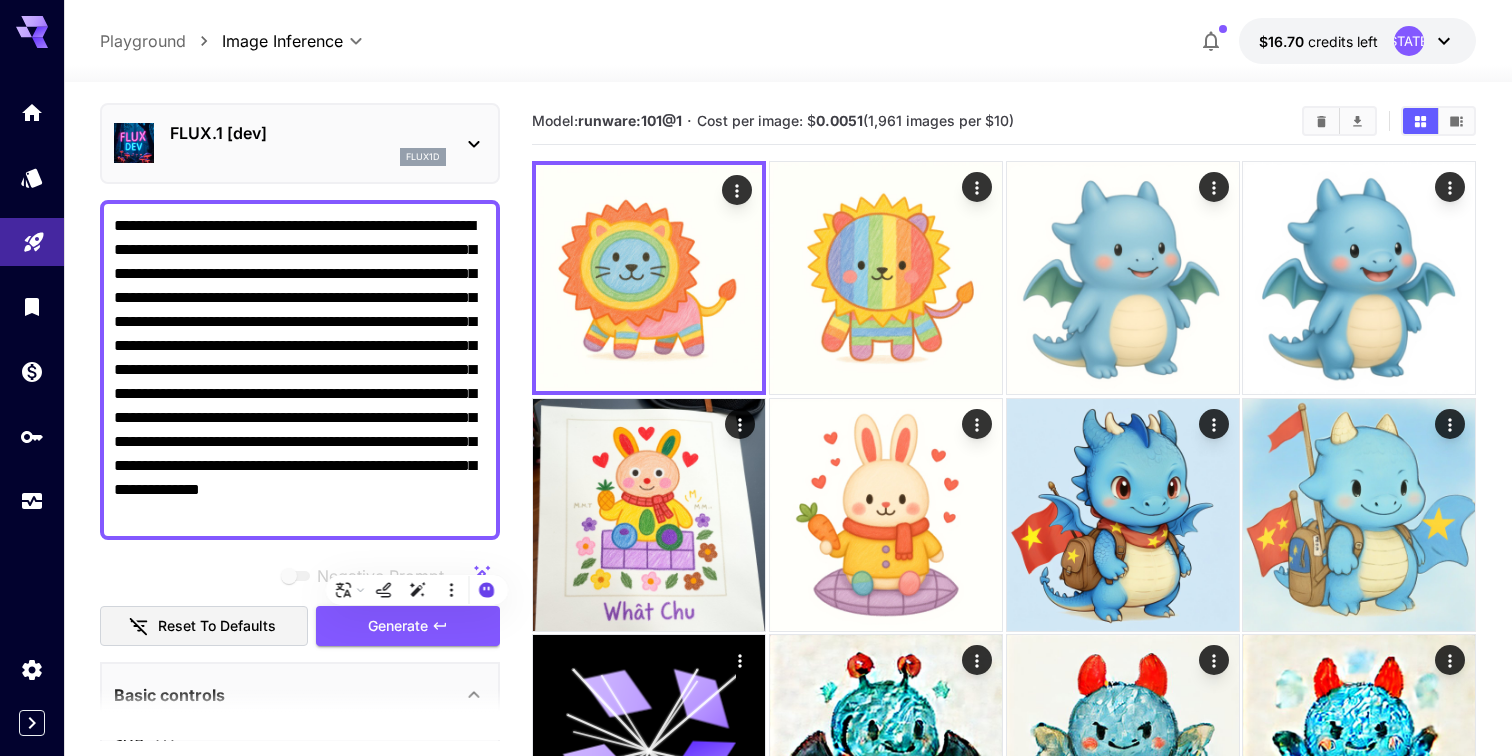 scroll, scrollTop: 63, scrollLeft: 0, axis: vertical 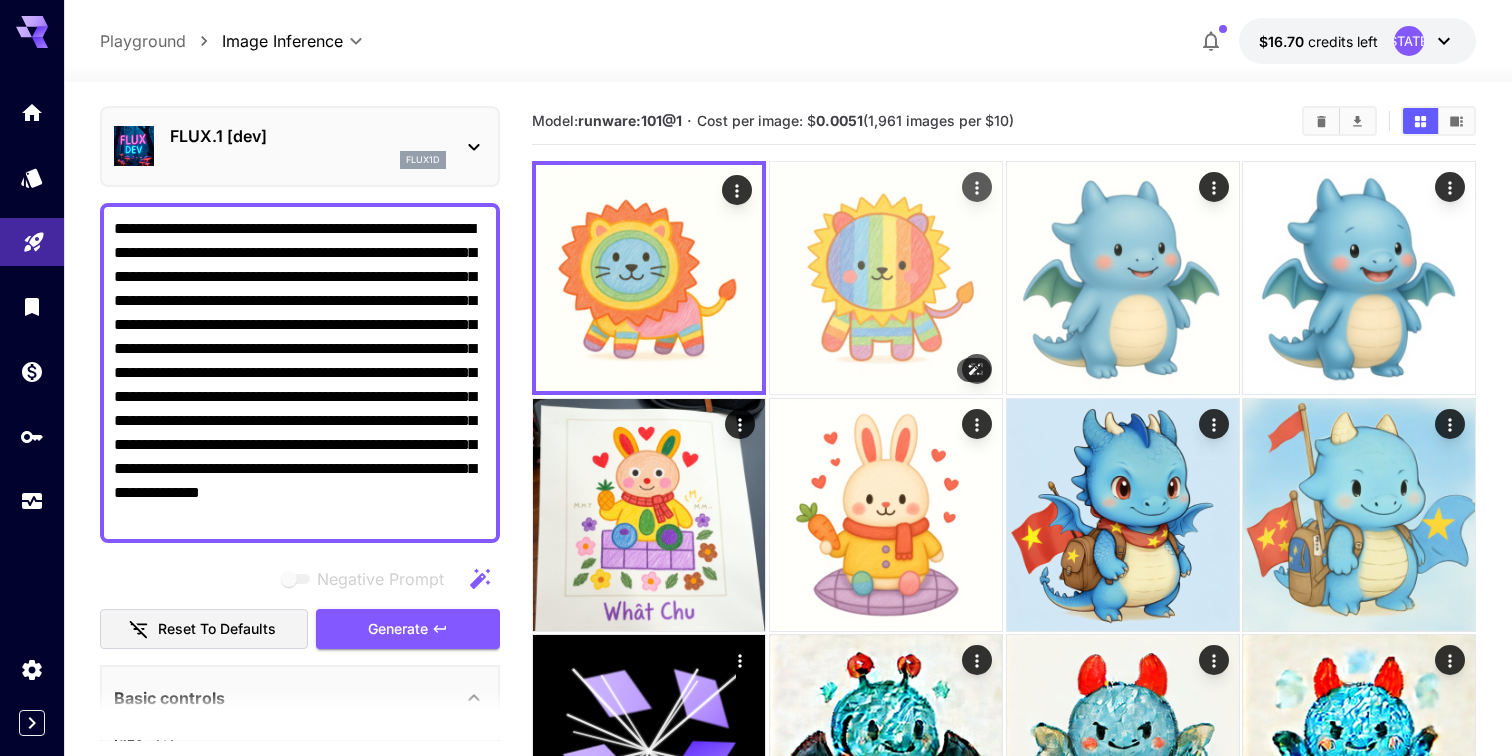 click at bounding box center [886, 278] 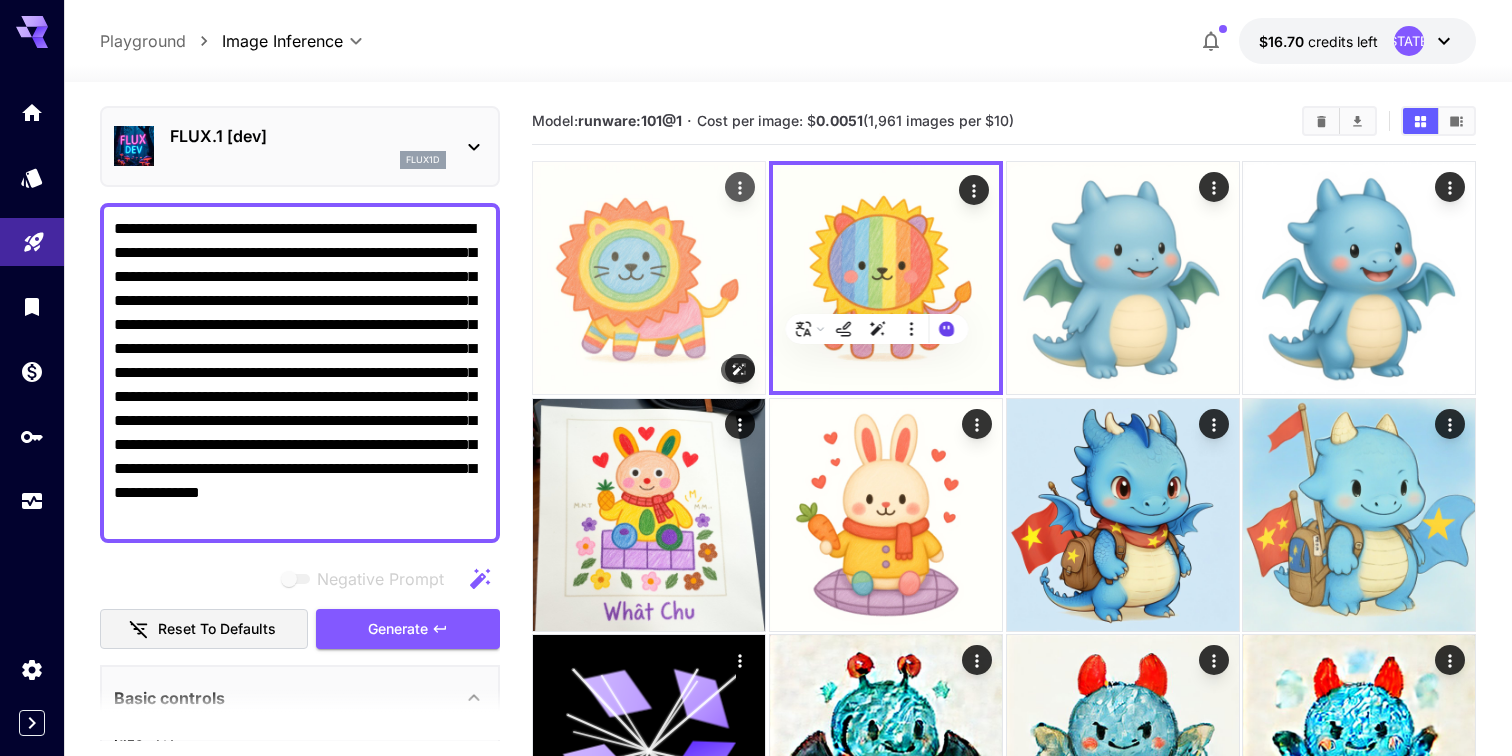 click at bounding box center [649, 278] 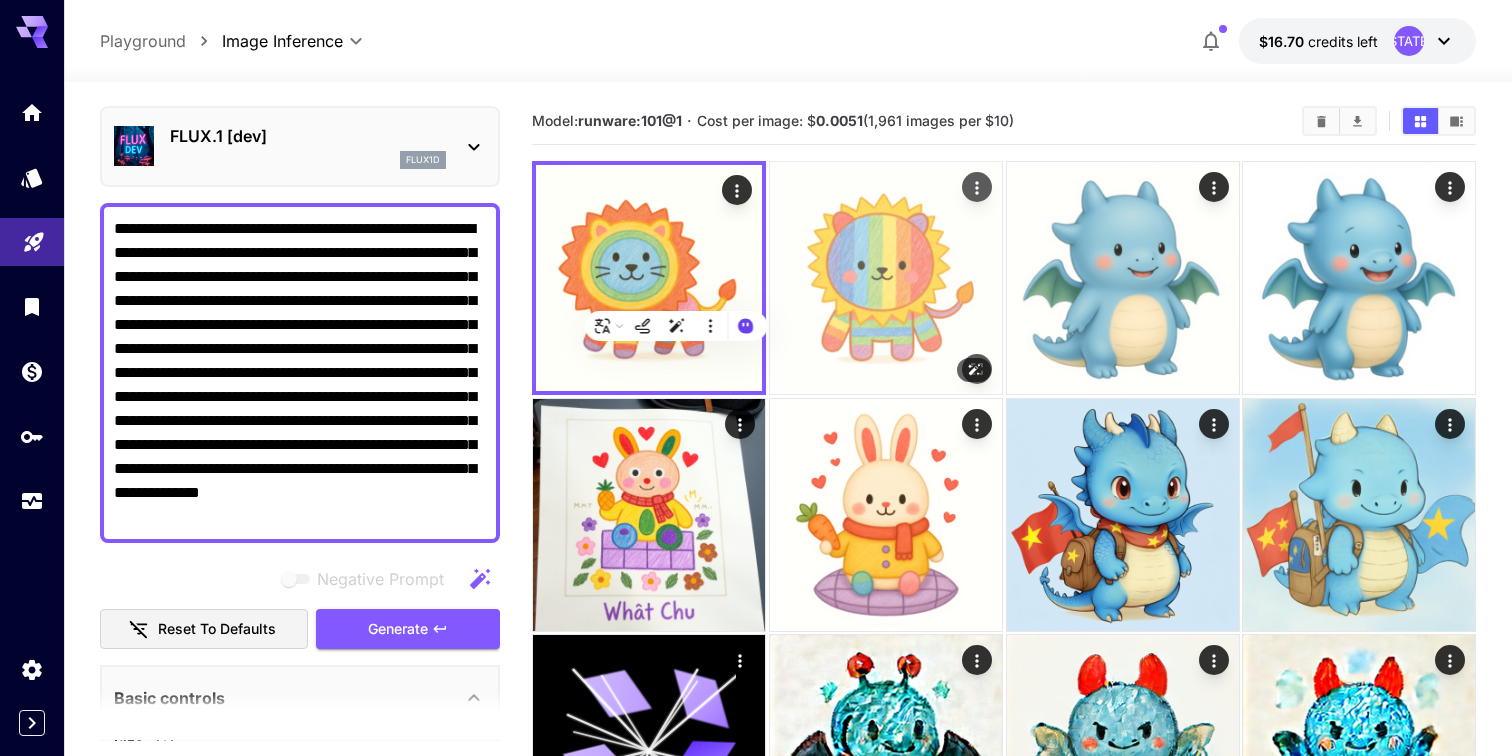 click at bounding box center [886, 278] 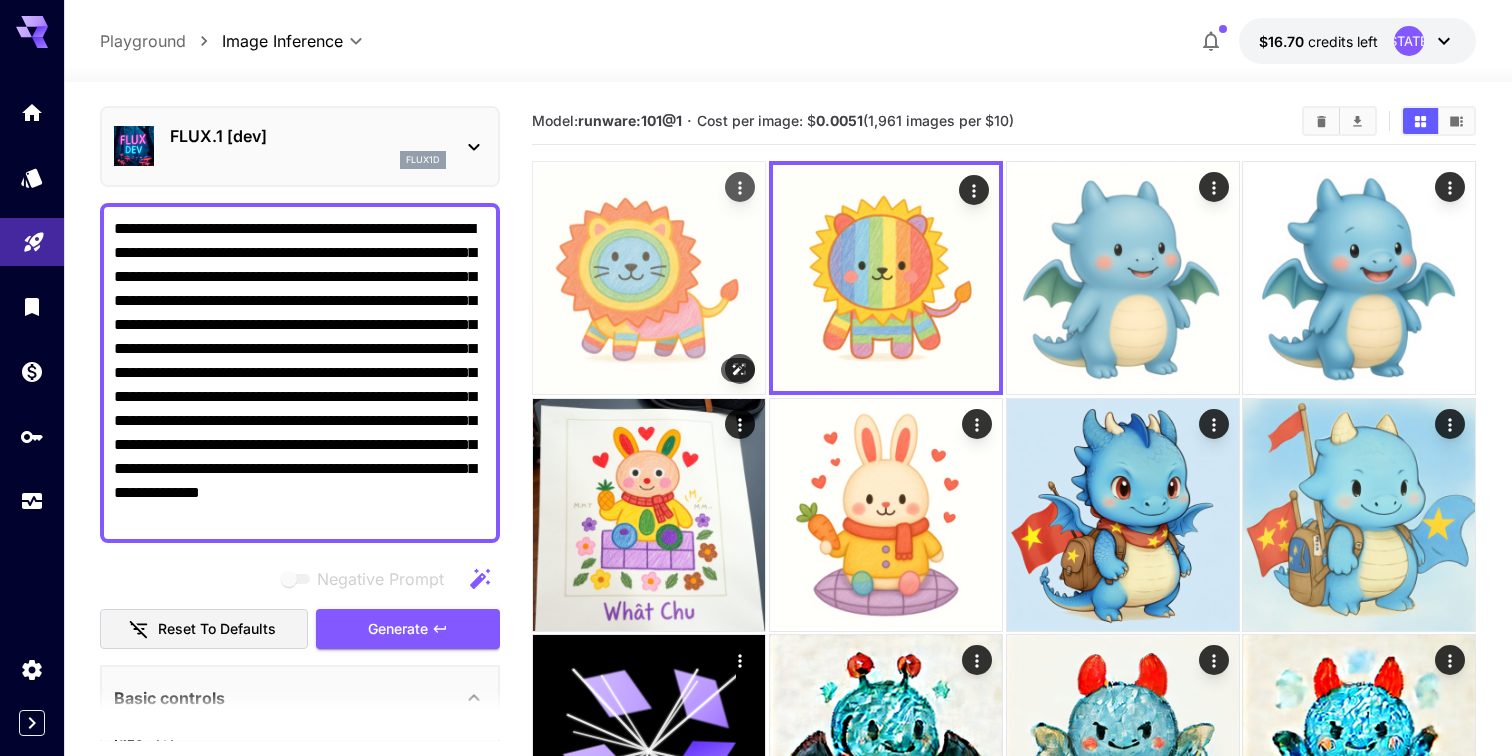 click at bounding box center [649, 278] 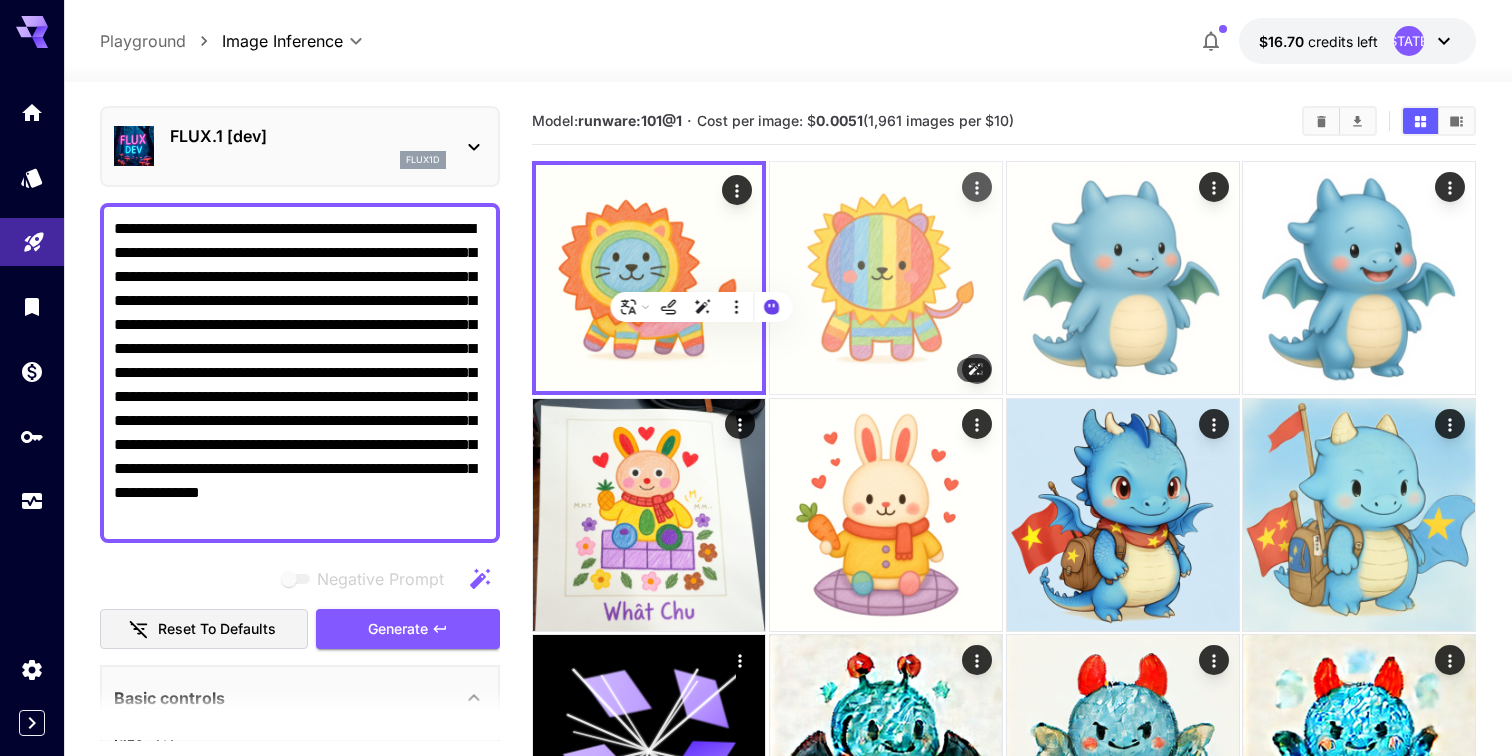 click at bounding box center (886, 278) 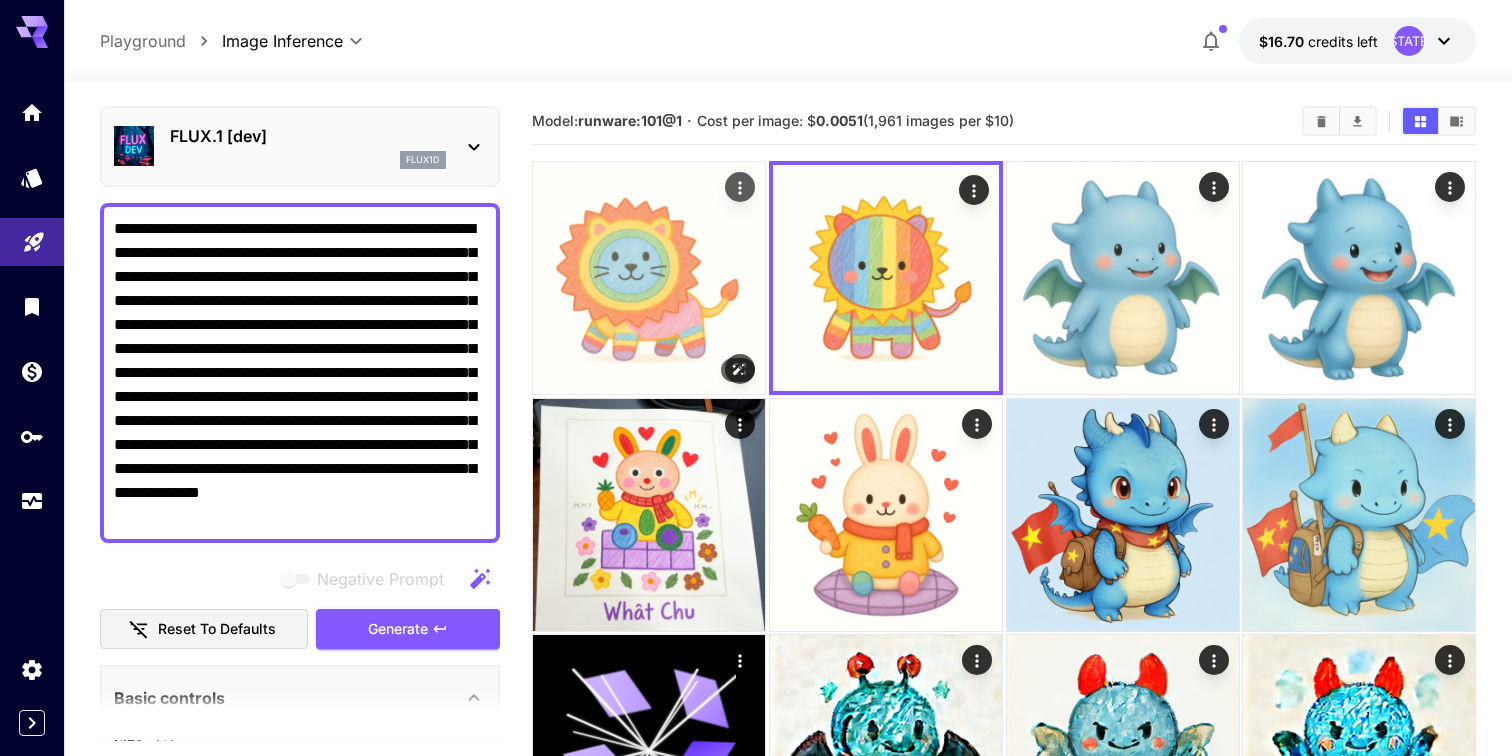 click at bounding box center [649, 278] 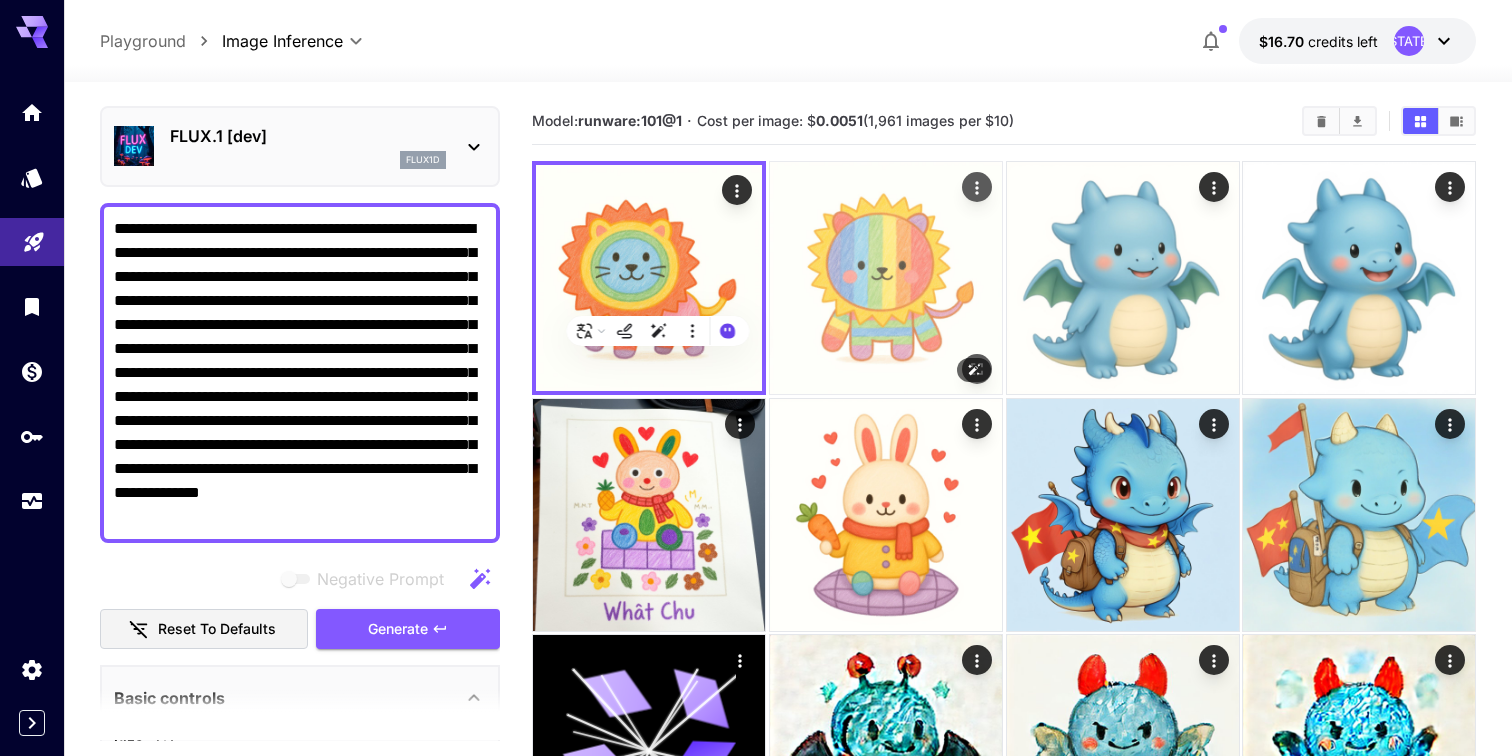 click at bounding box center [886, 278] 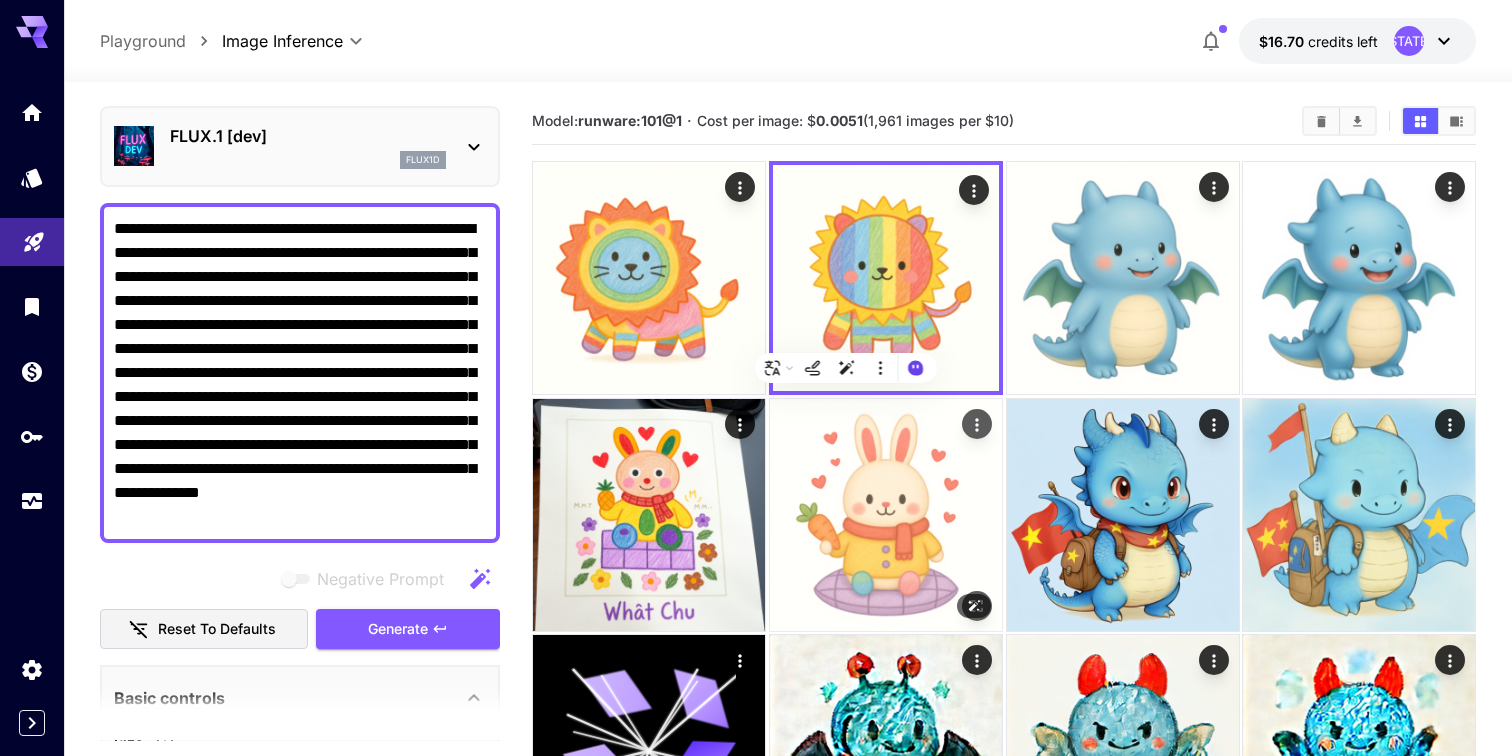 click at bounding box center (886, 515) 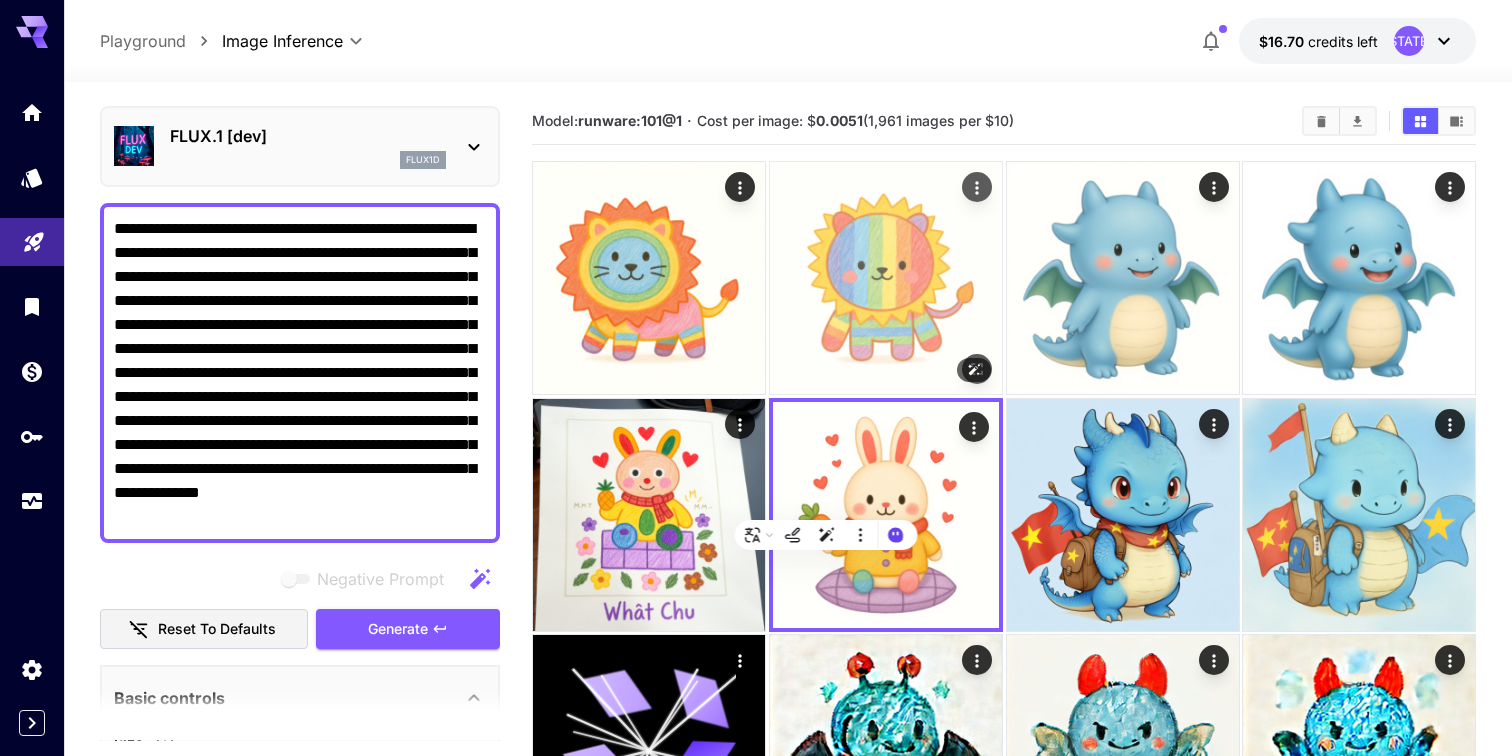 click at bounding box center [886, 278] 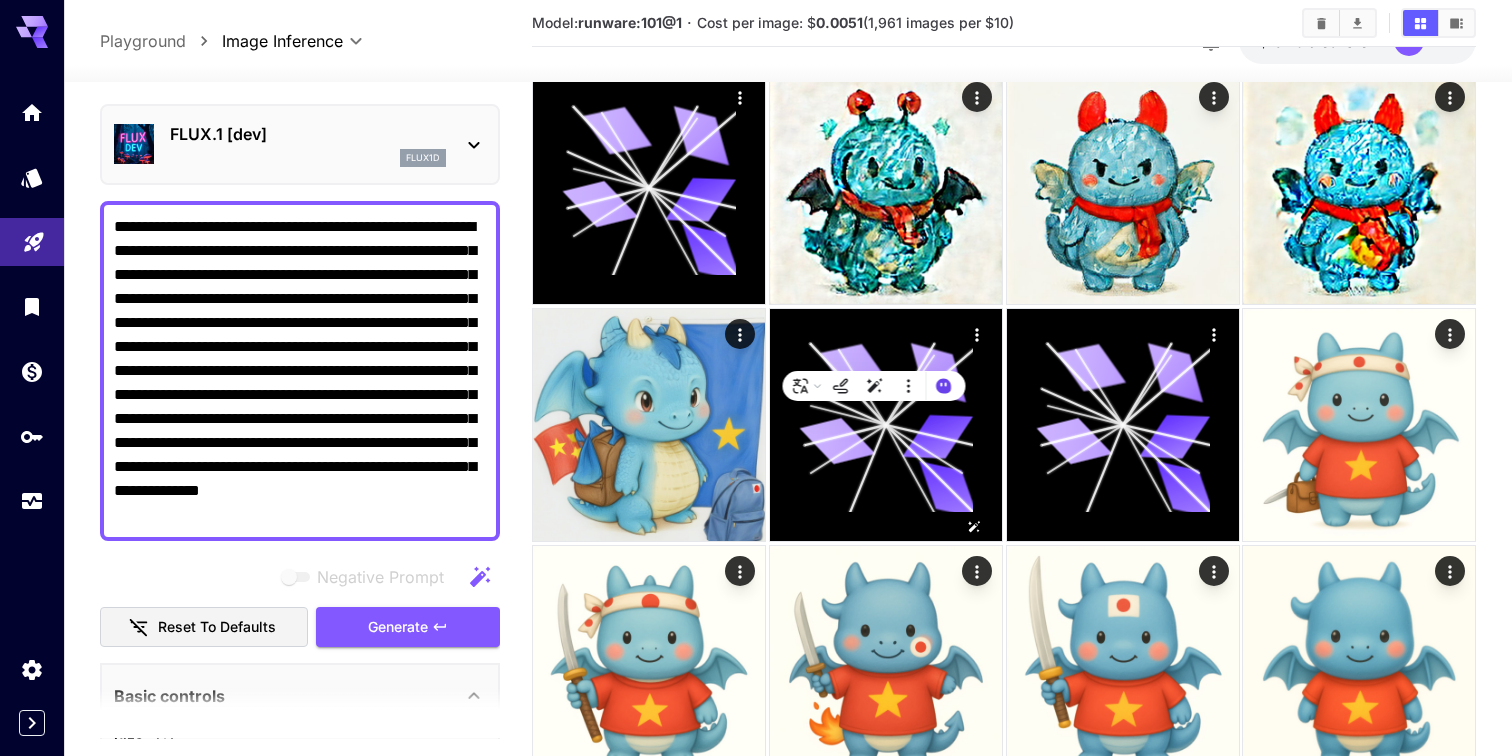 scroll, scrollTop: 0, scrollLeft: 0, axis: both 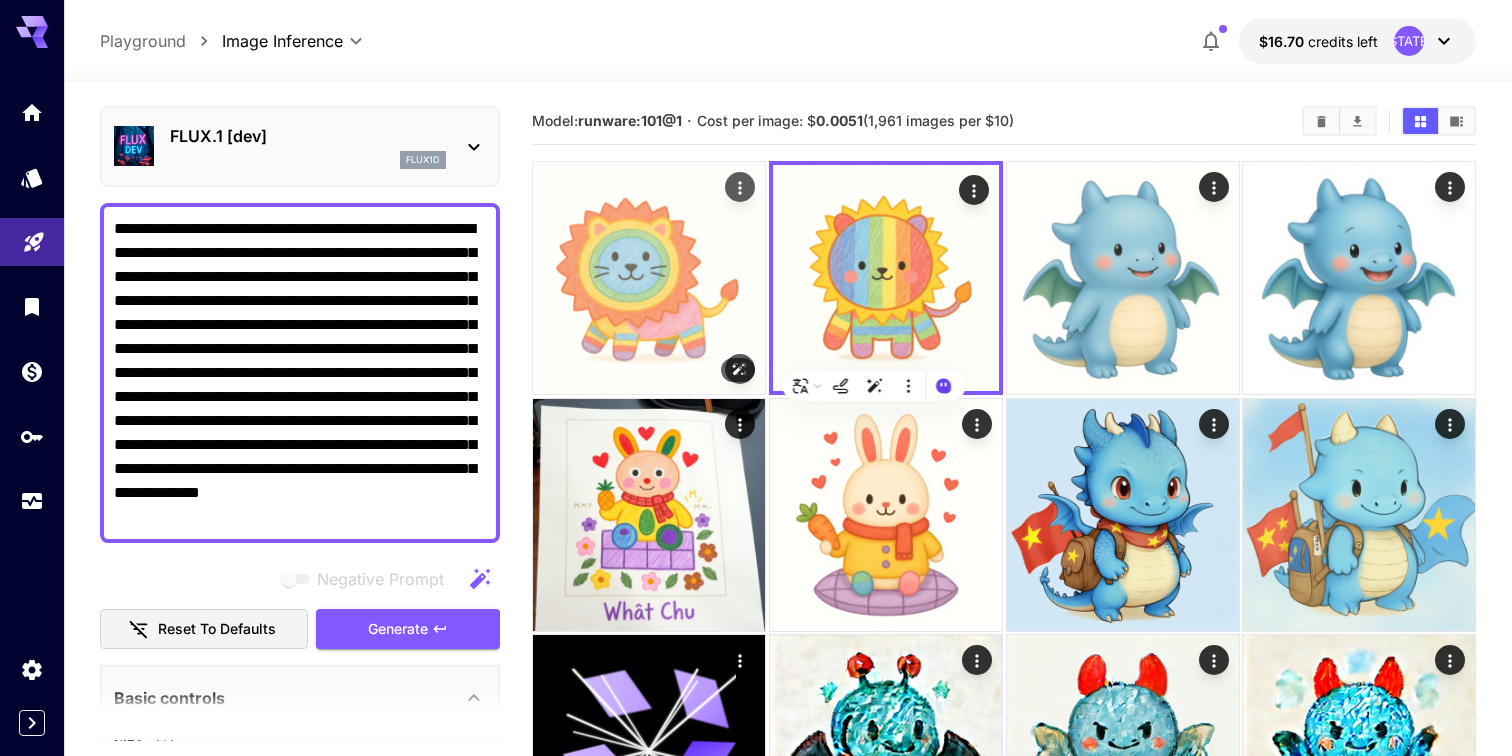 click at bounding box center (649, 278) 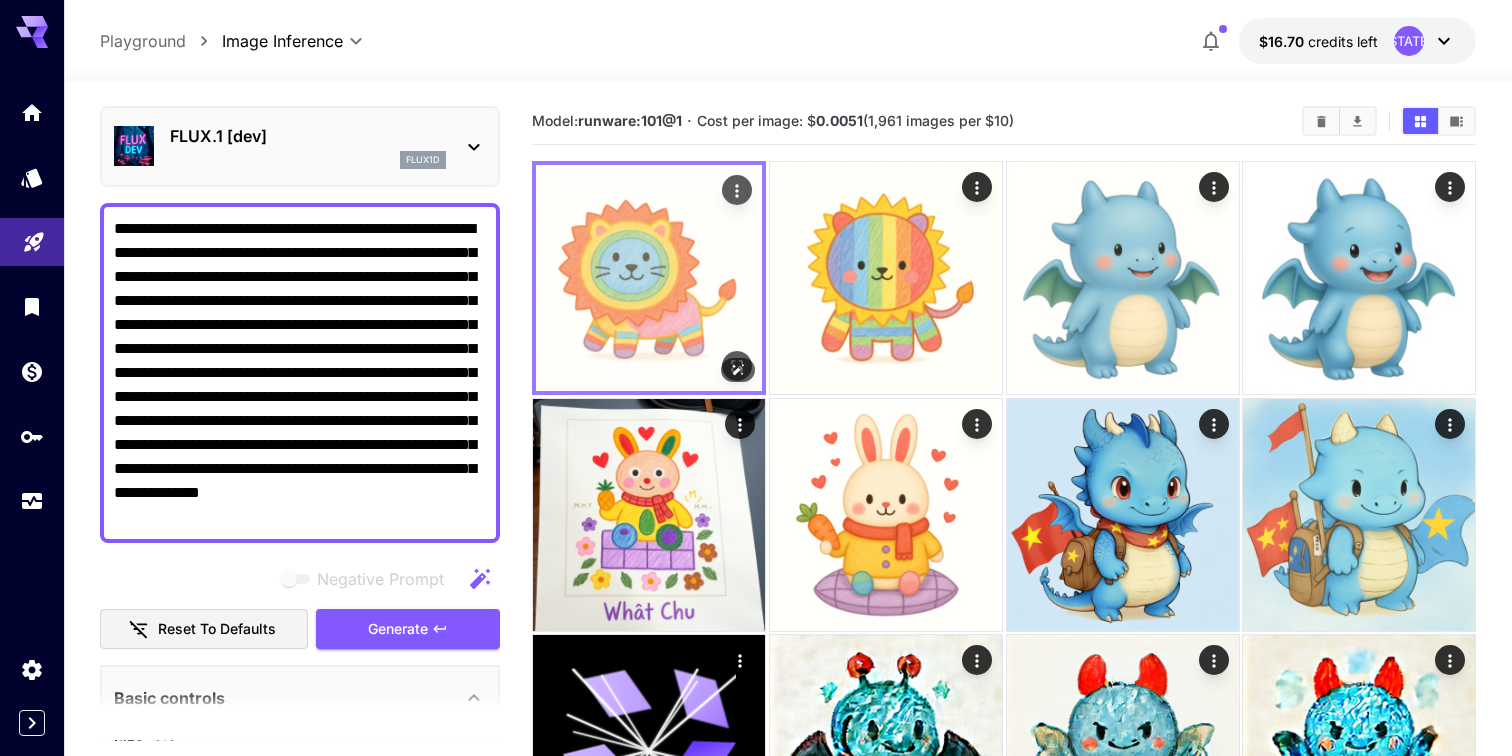 click at bounding box center (649, 278) 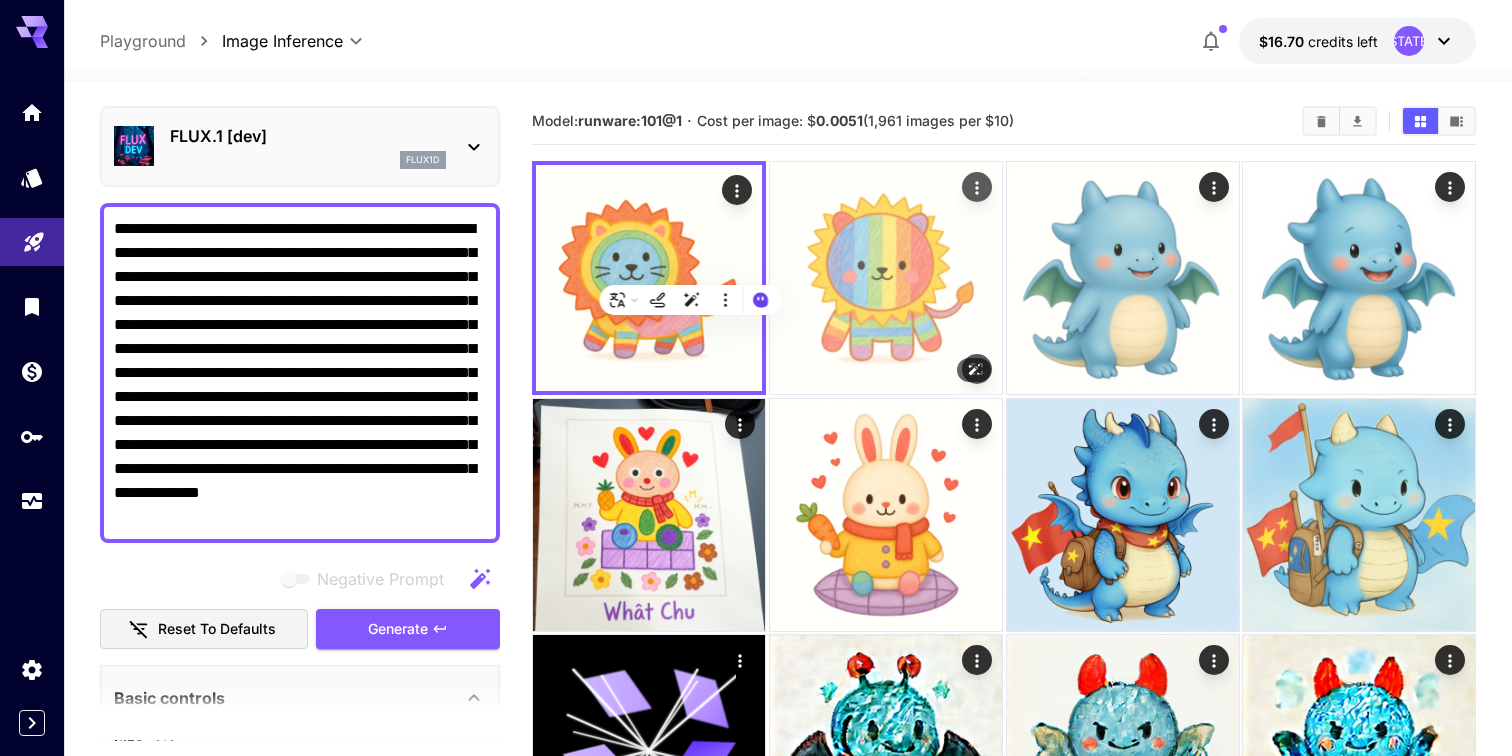 click at bounding box center (886, 278) 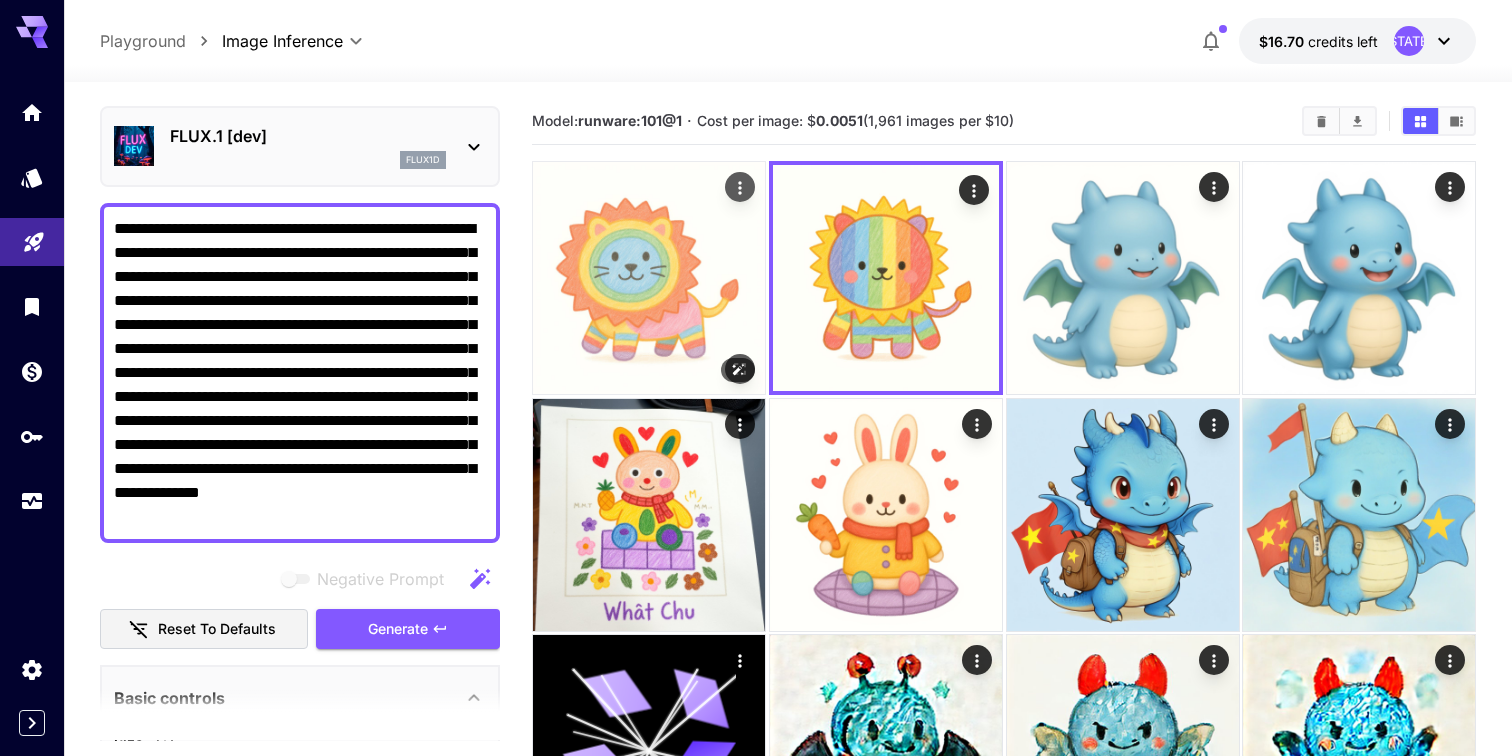 click at bounding box center (649, 278) 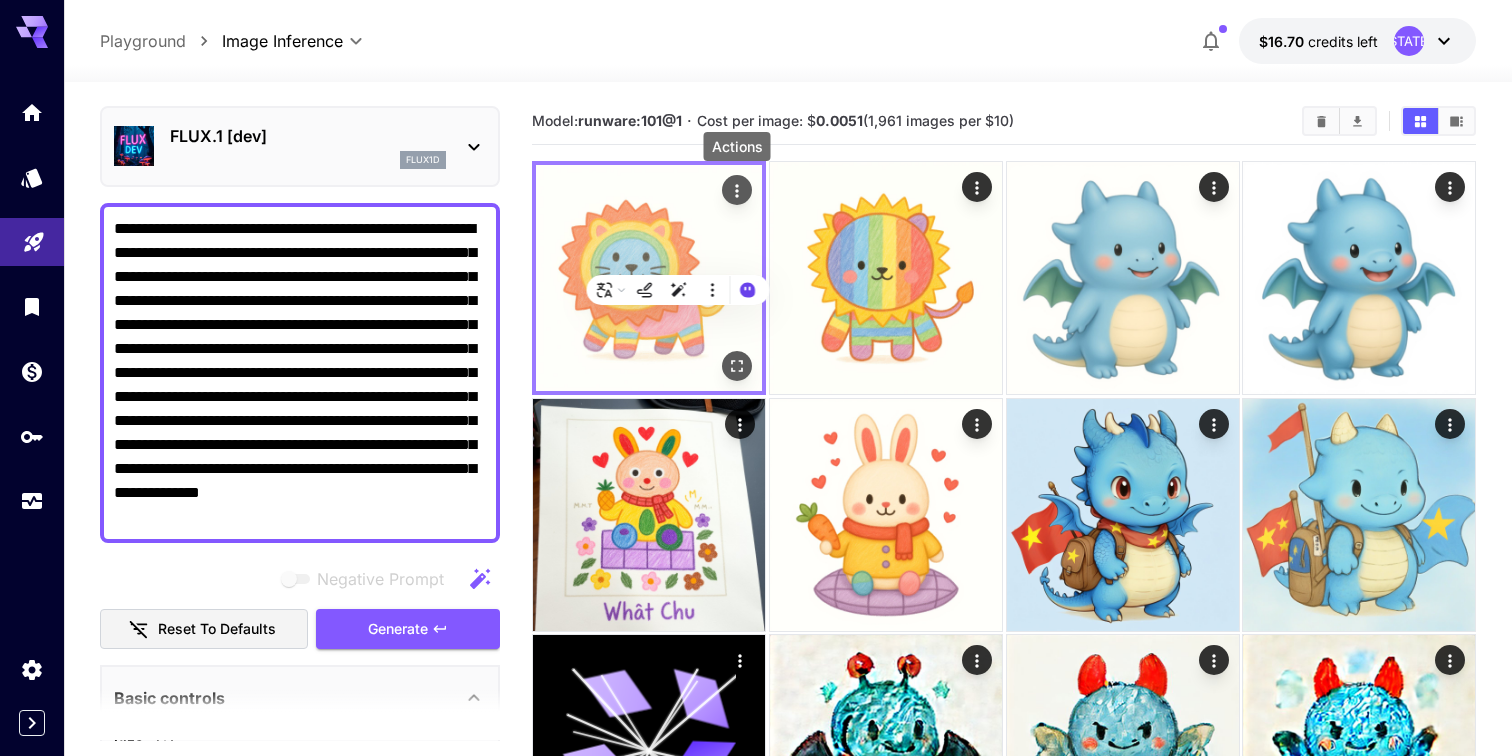 click 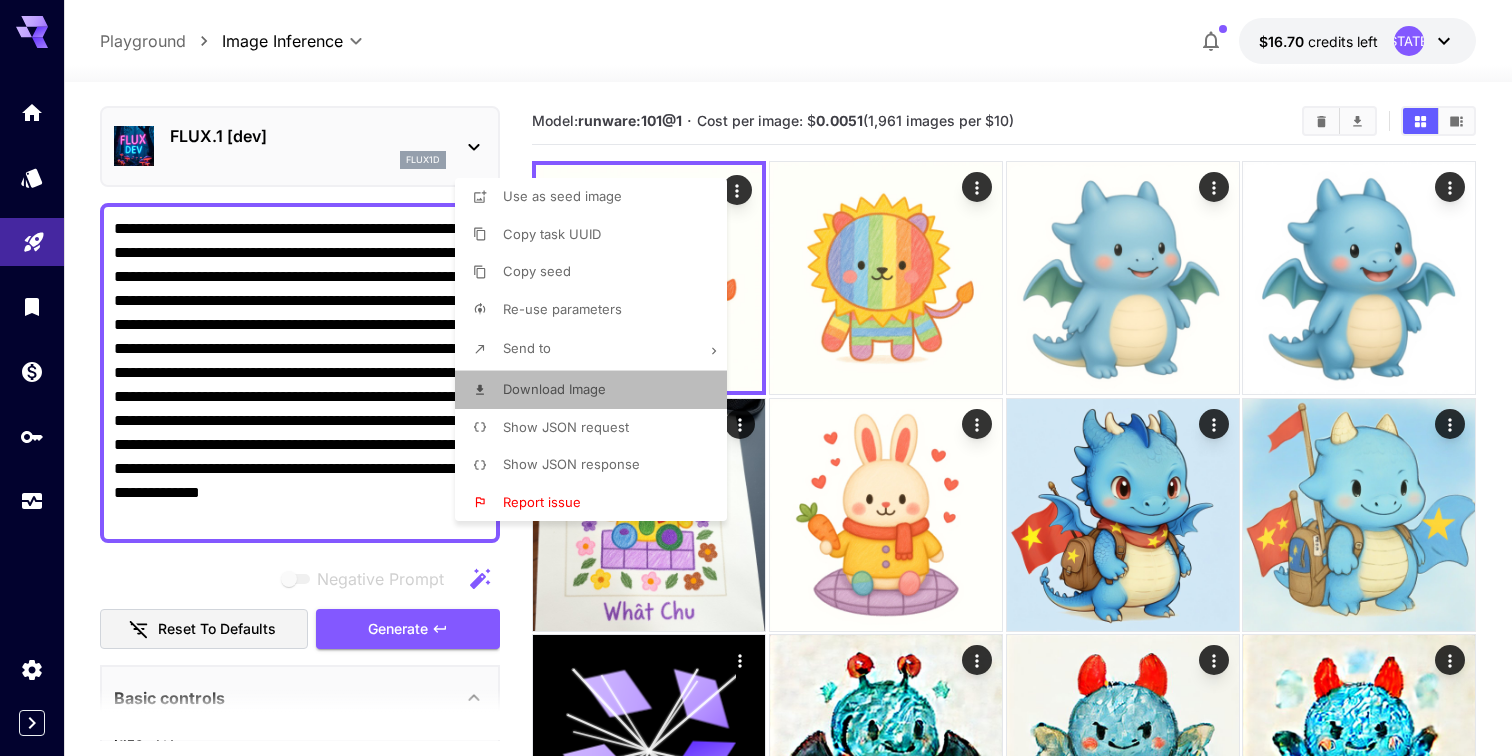 click on "Download Image" at bounding box center (597, 390) 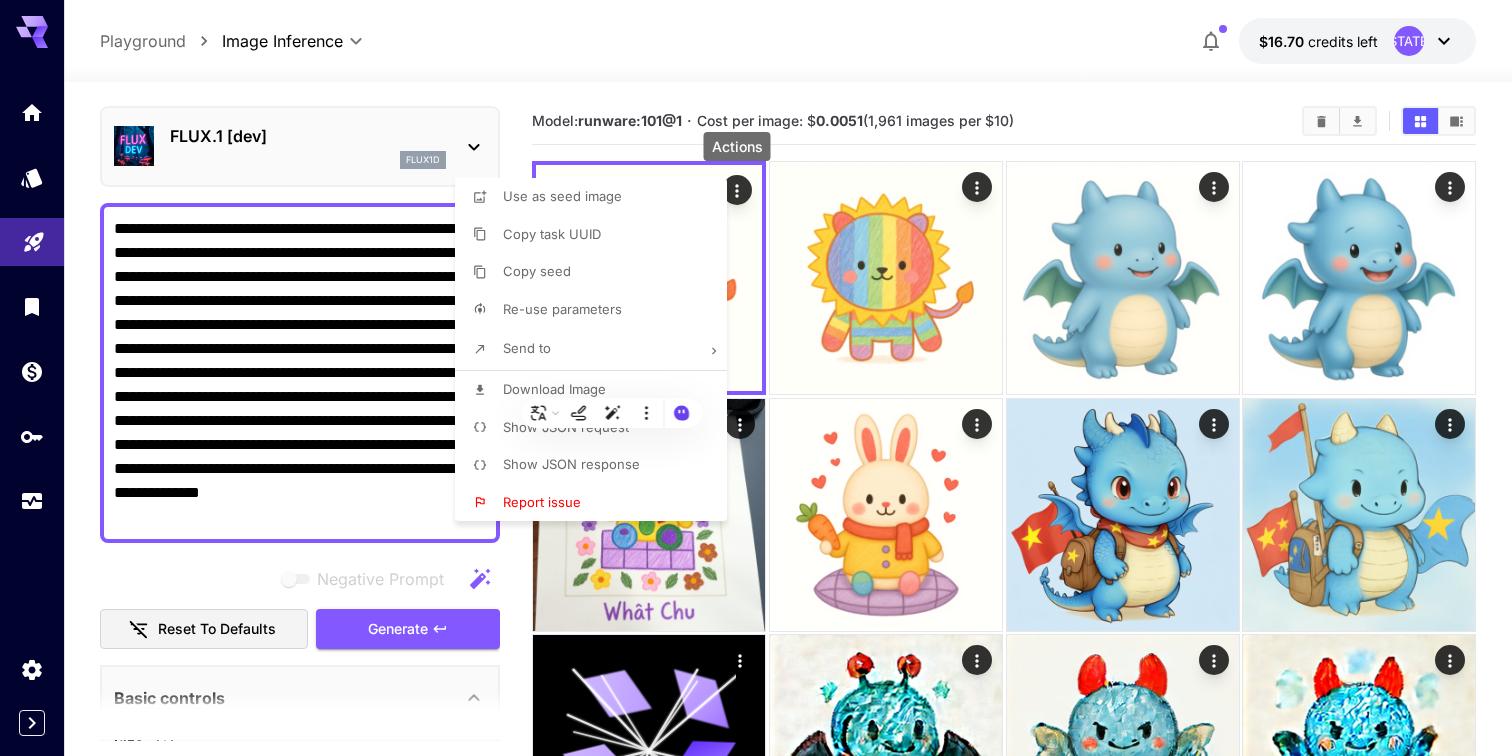 click at bounding box center [756, 378] 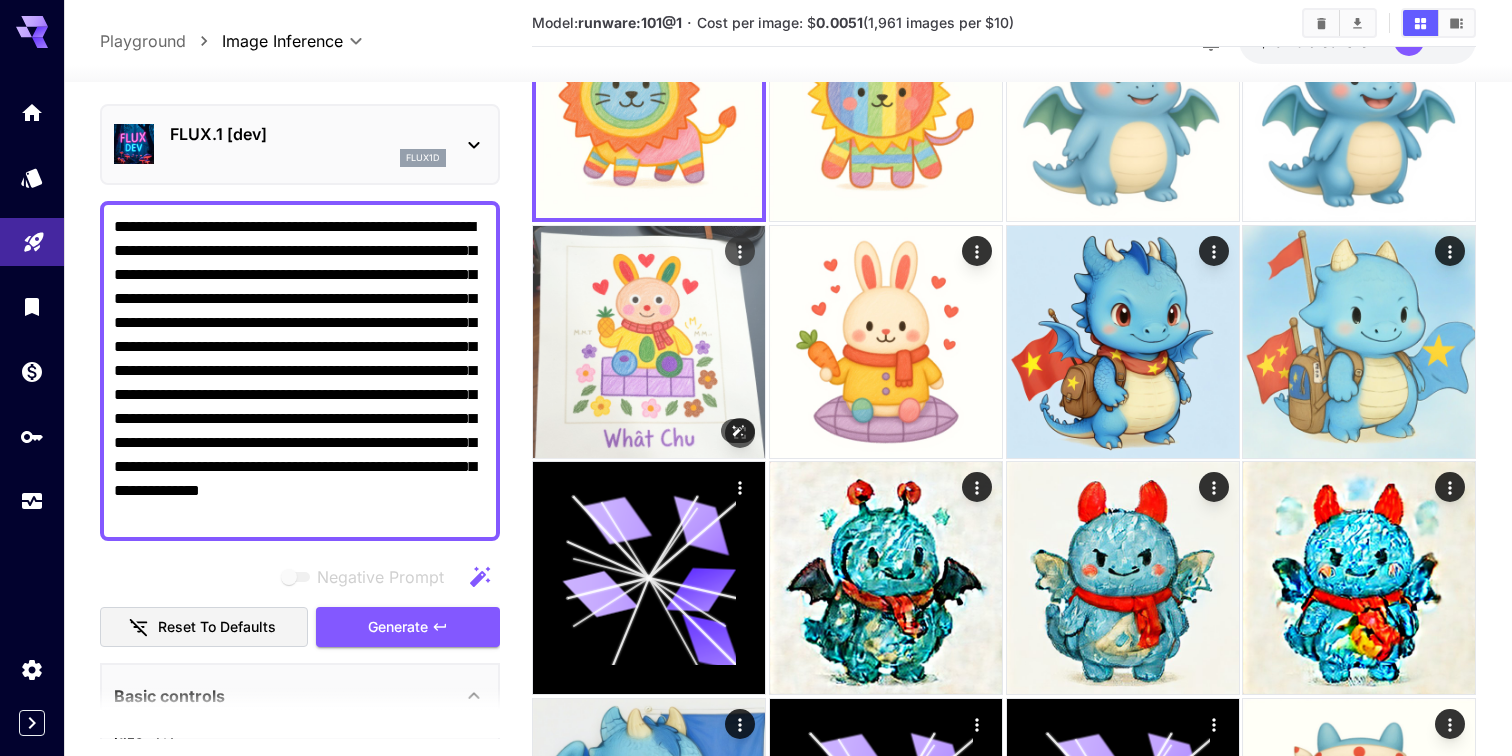 scroll, scrollTop: 175, scrollLeft: 0, axis: vertical 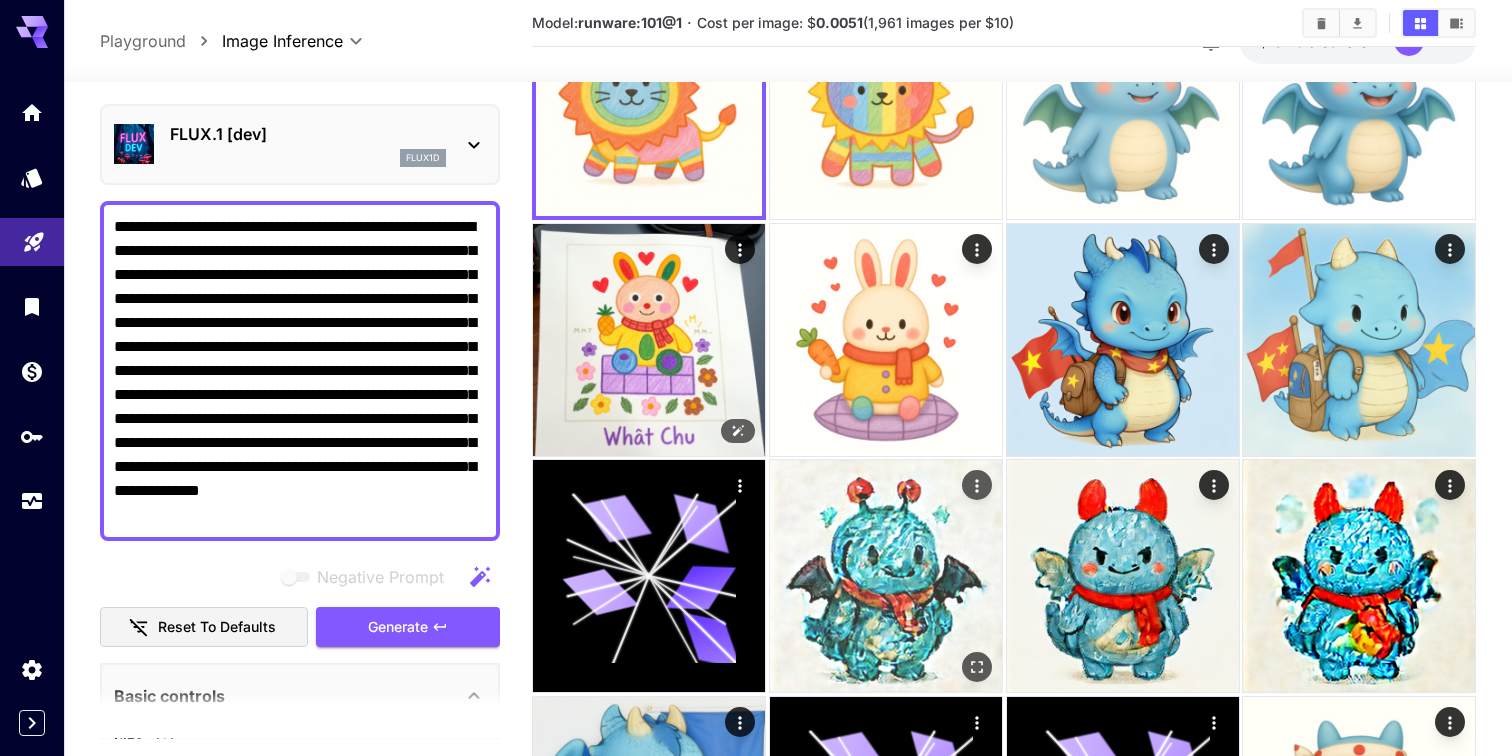 type 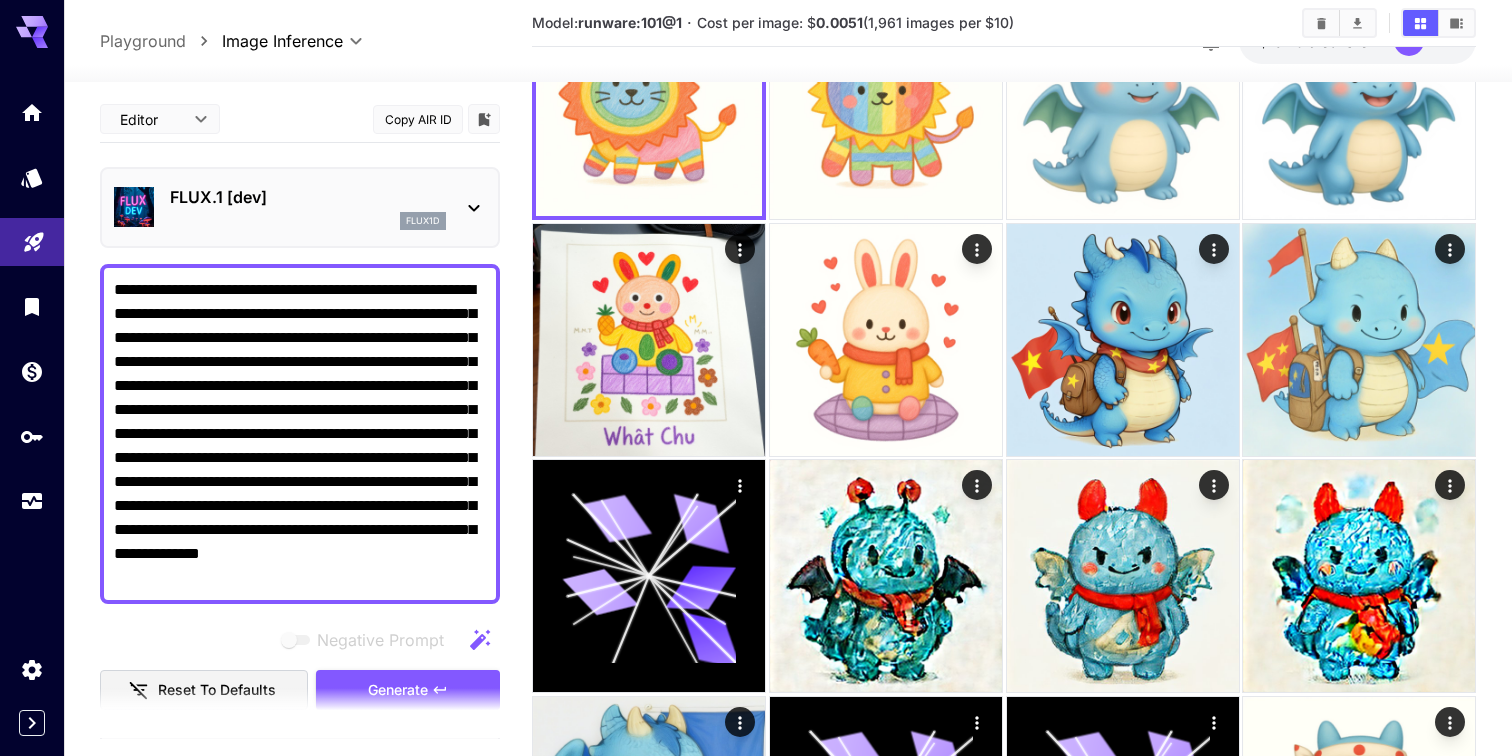 scroll, scrollTop: 43, scrollLeft: 0, axis: vertical 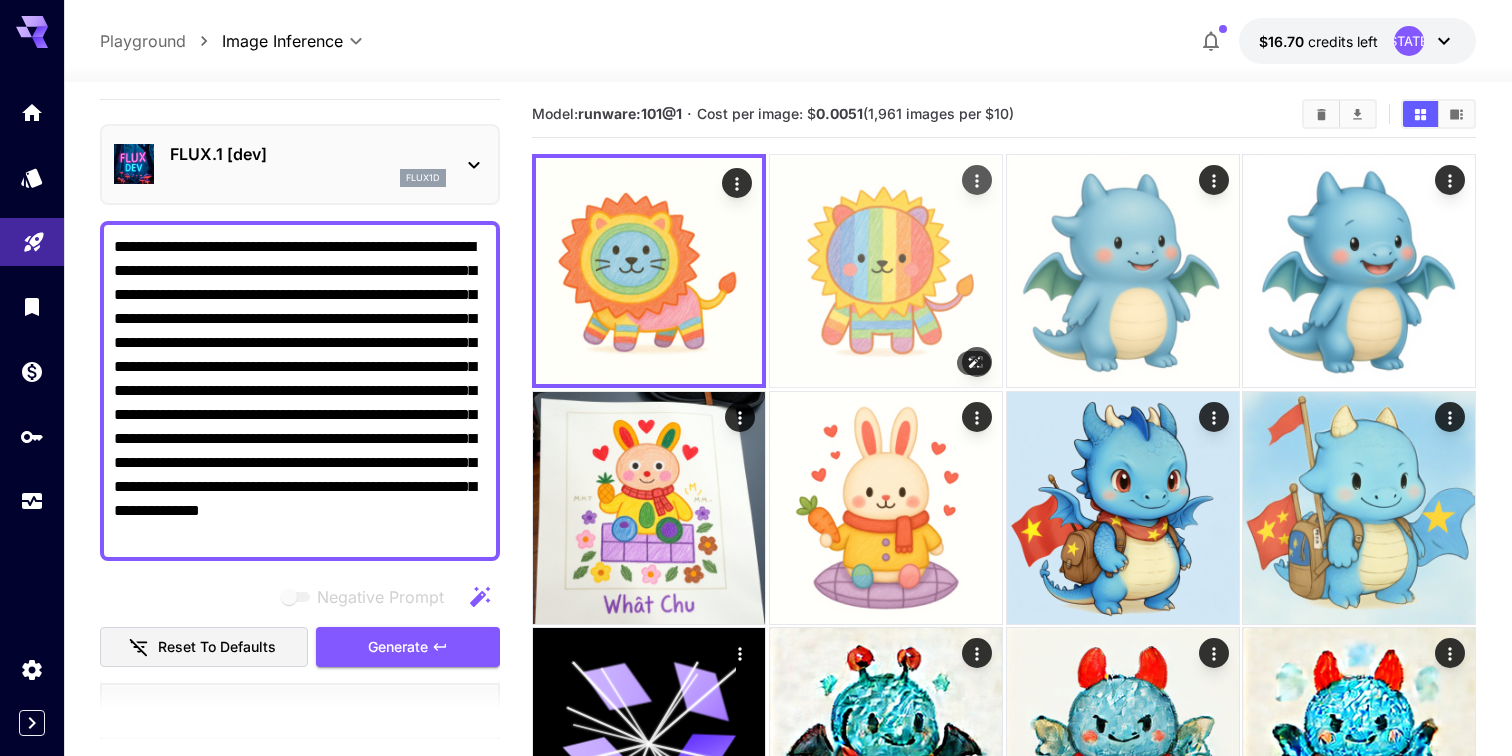 click at bounding box center [886, 271] 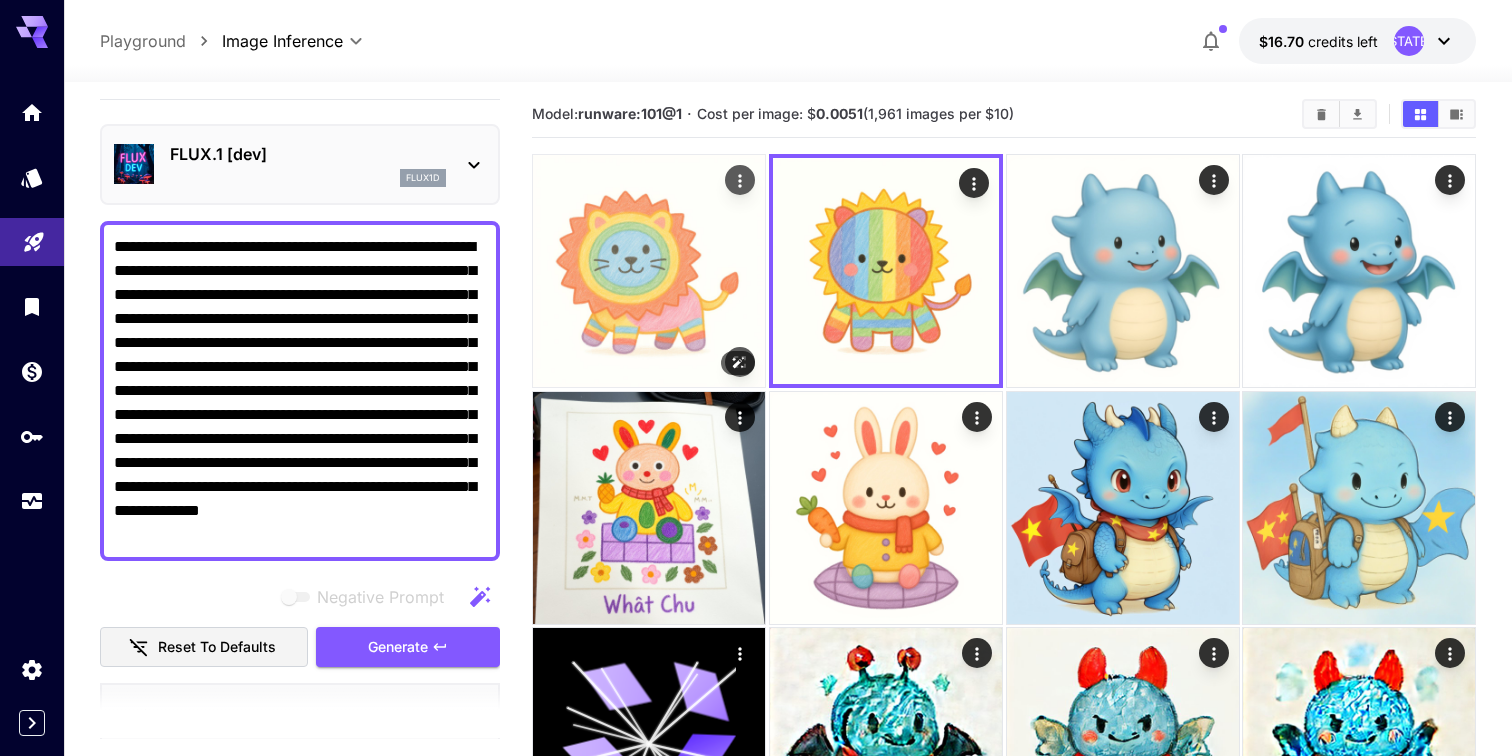 click at bounding box center (649, 271) 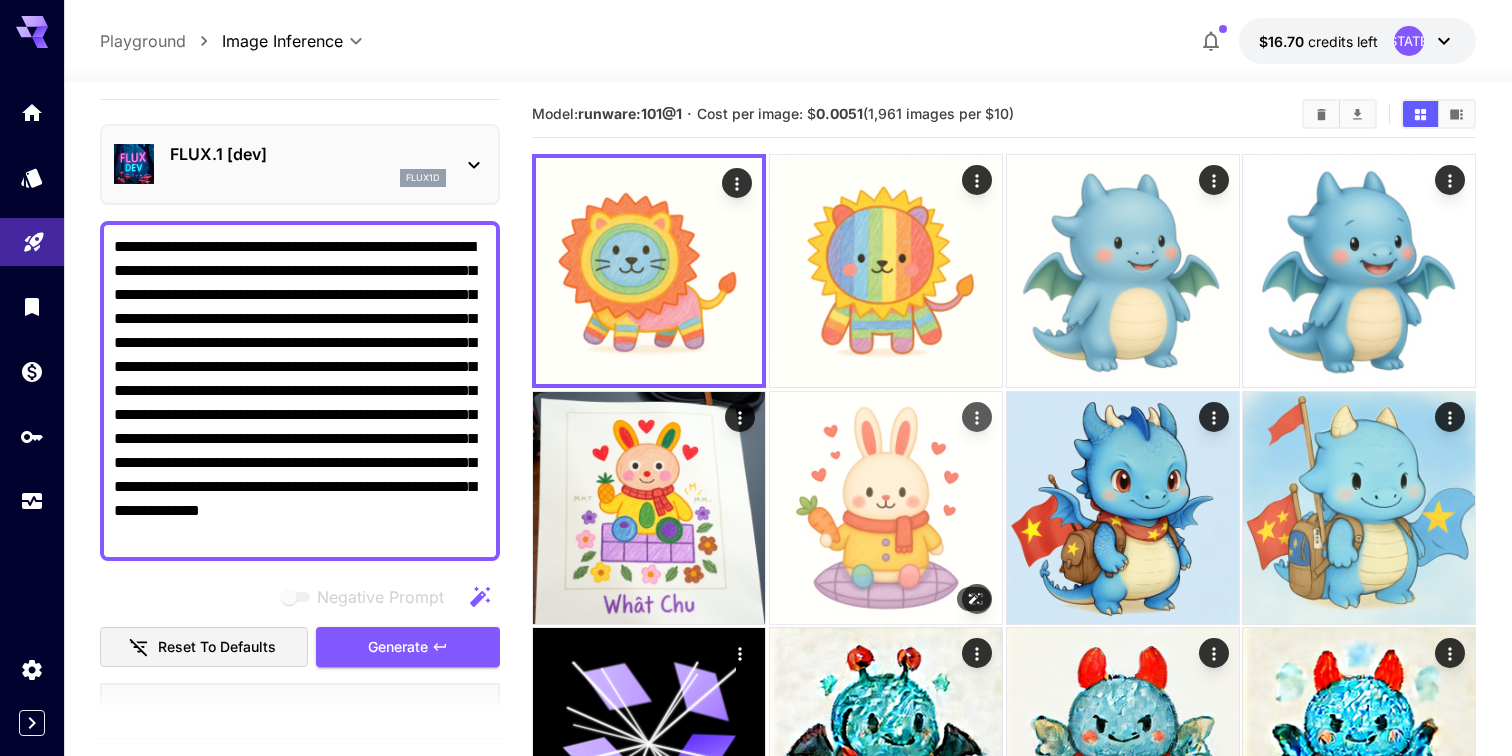 click at bounding box center [886, 508] 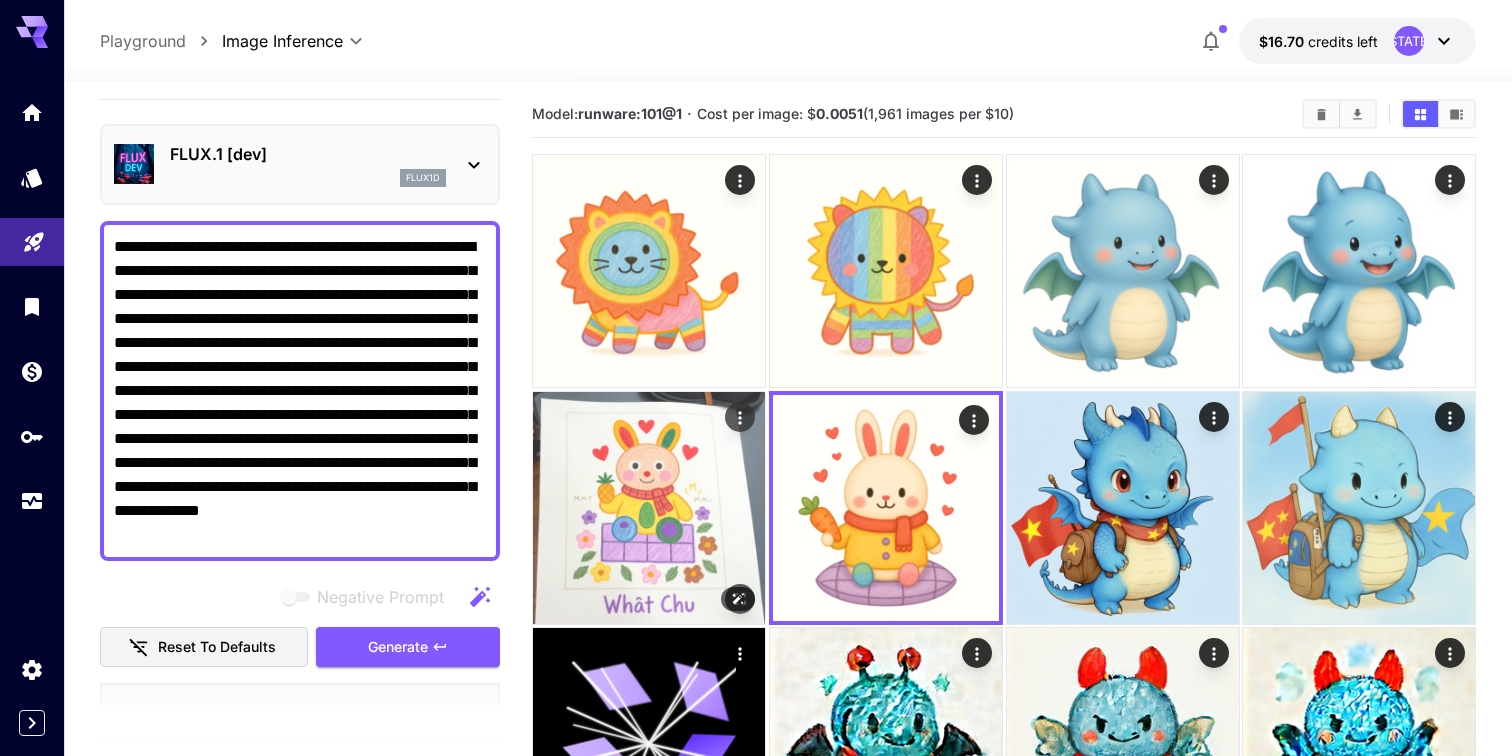 click at bounding box center [649, 508] 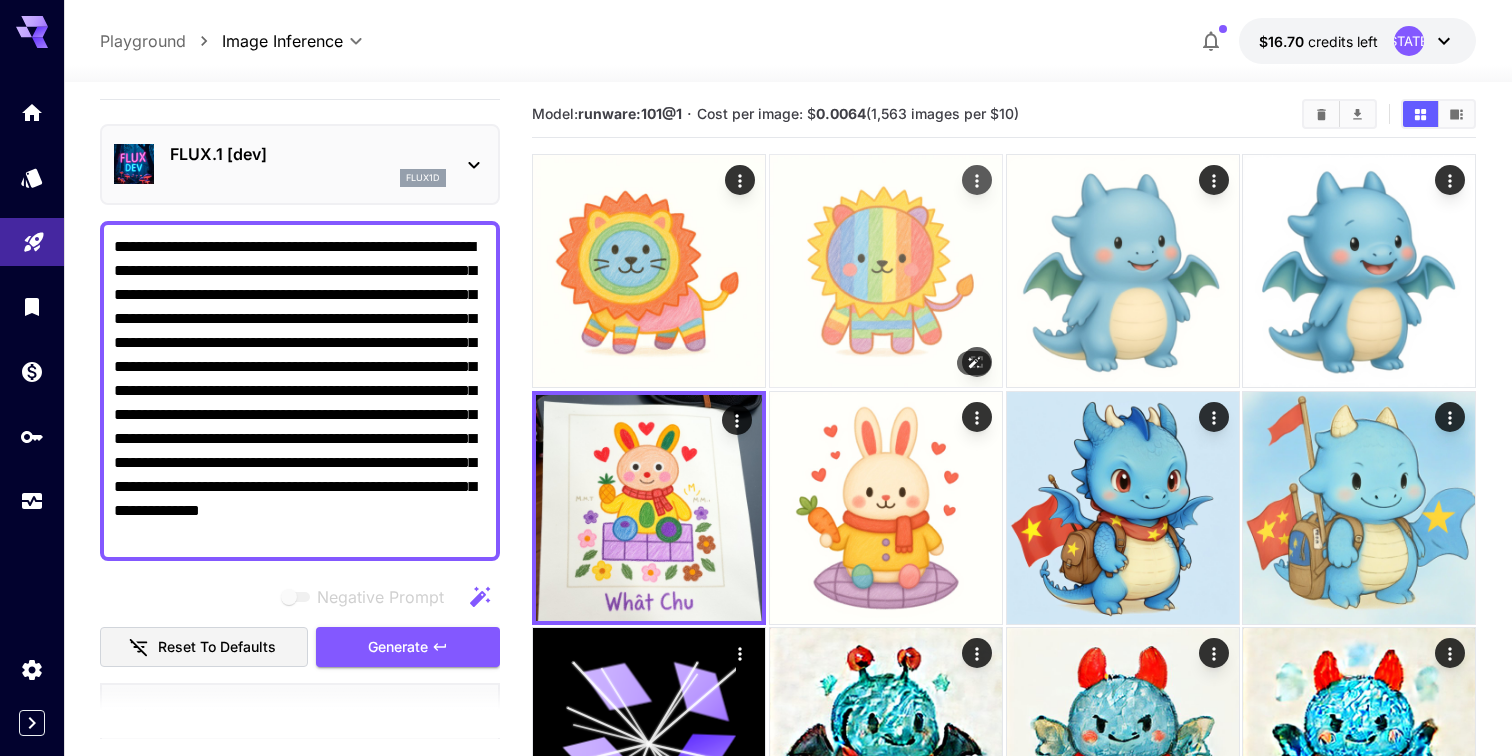 click at bounding box center [886, 271] 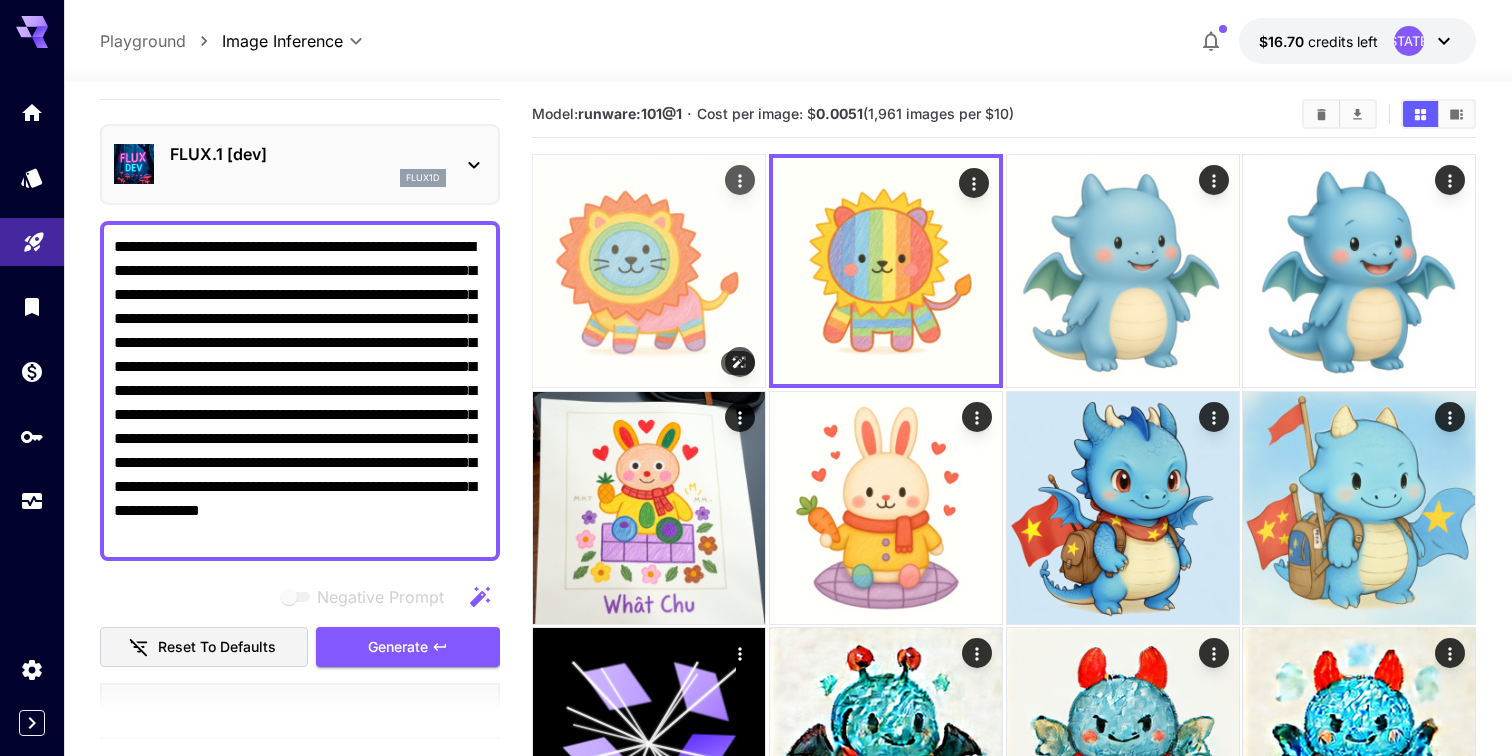 click at bounding box center [649, 271] 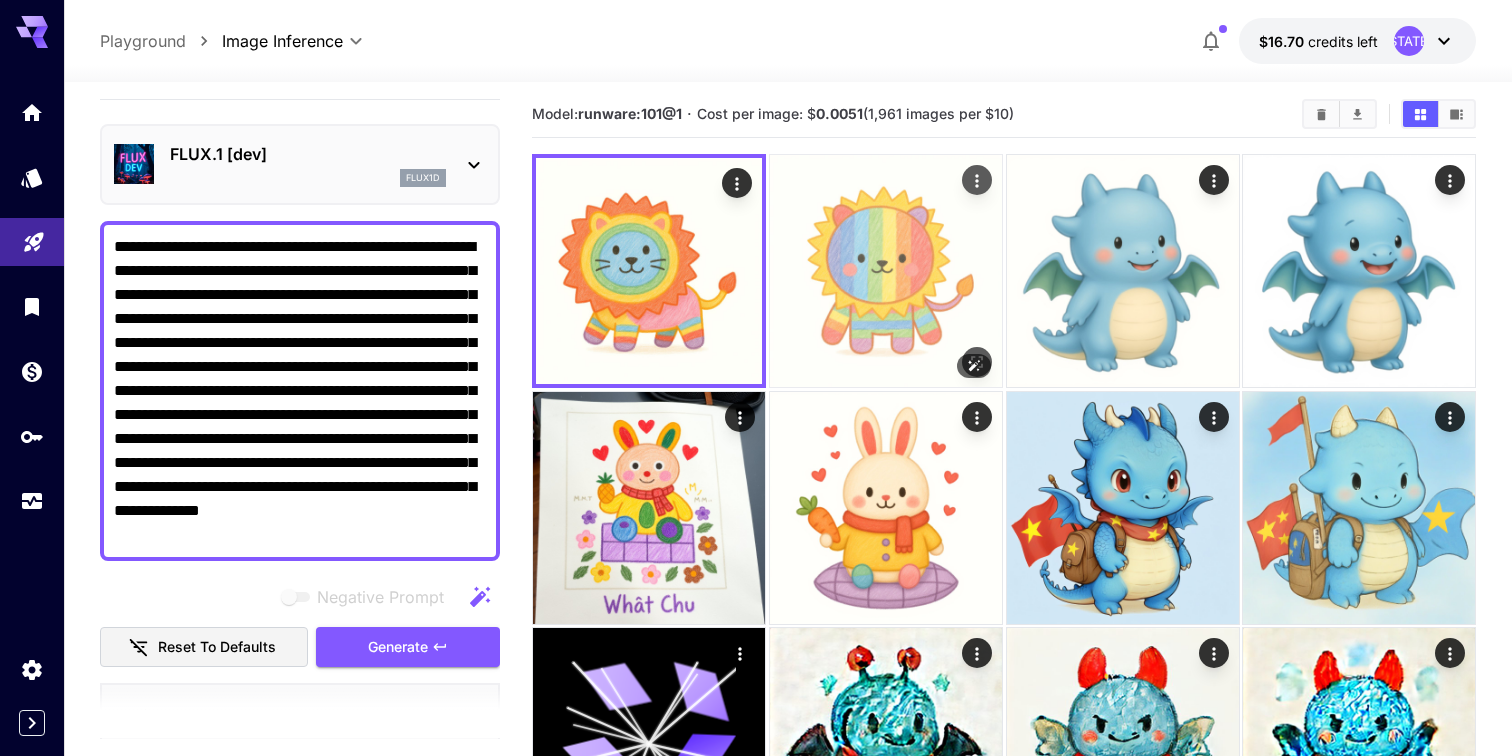 scroll, scrollTop: 0, scrollLeft: 0, axis: both 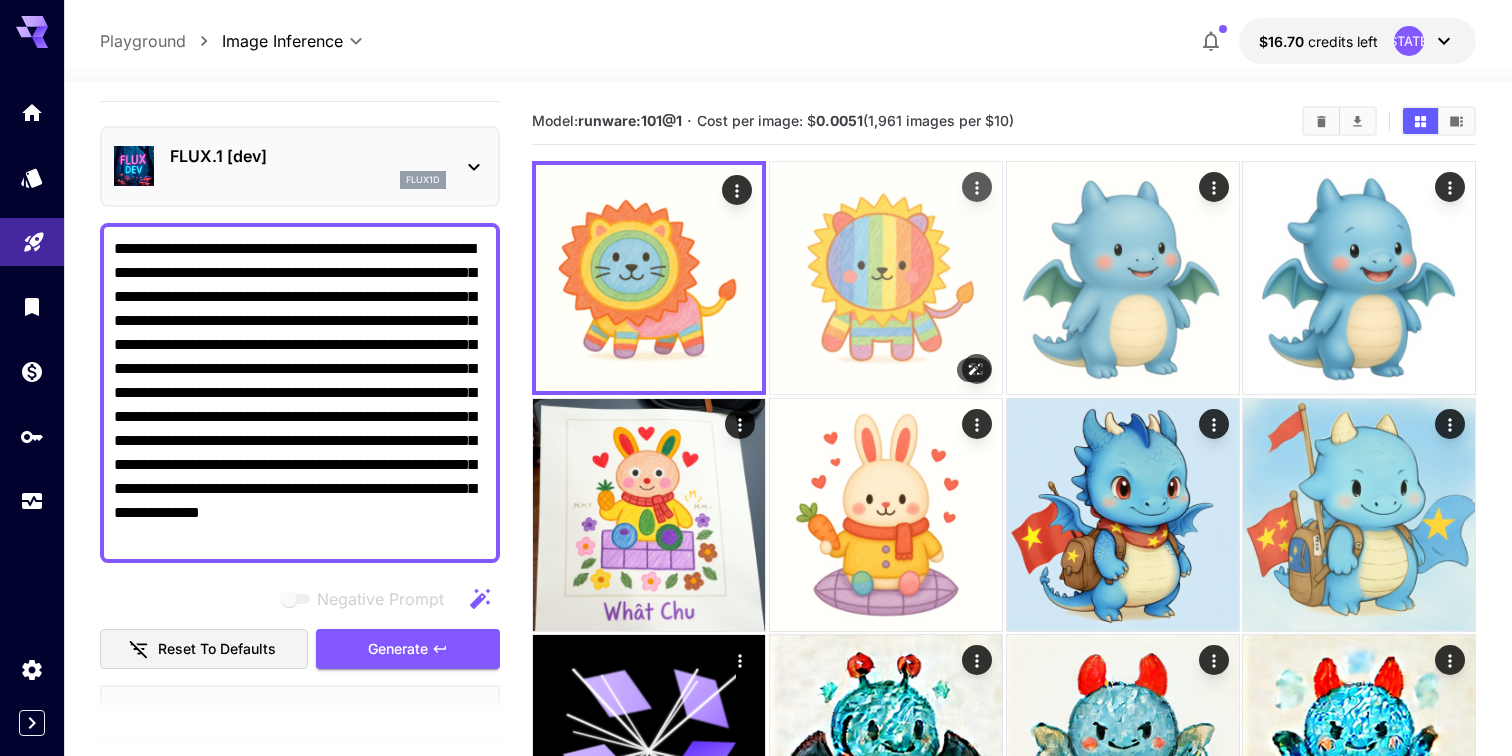 click at bounding box center (886, 278) 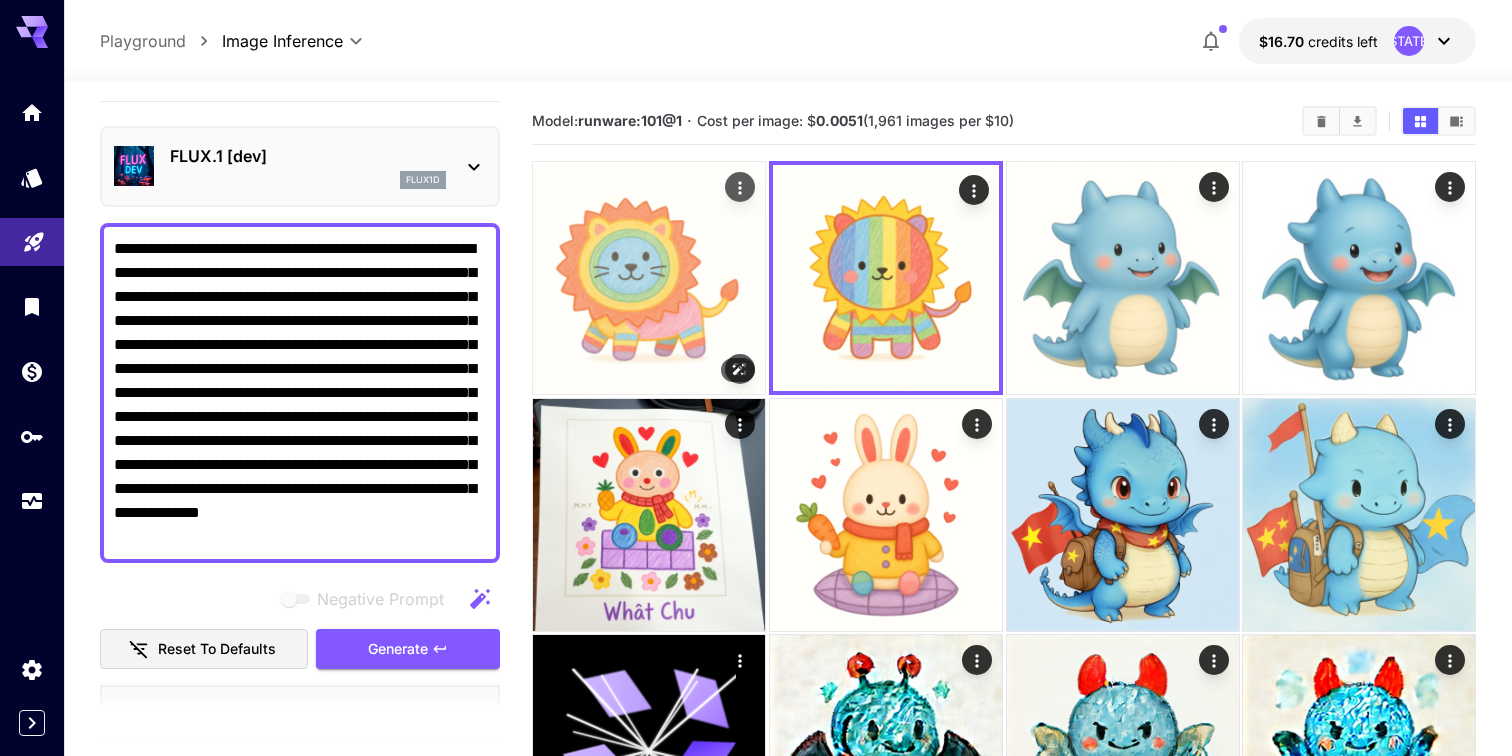 click at bounding box center (649, 278) 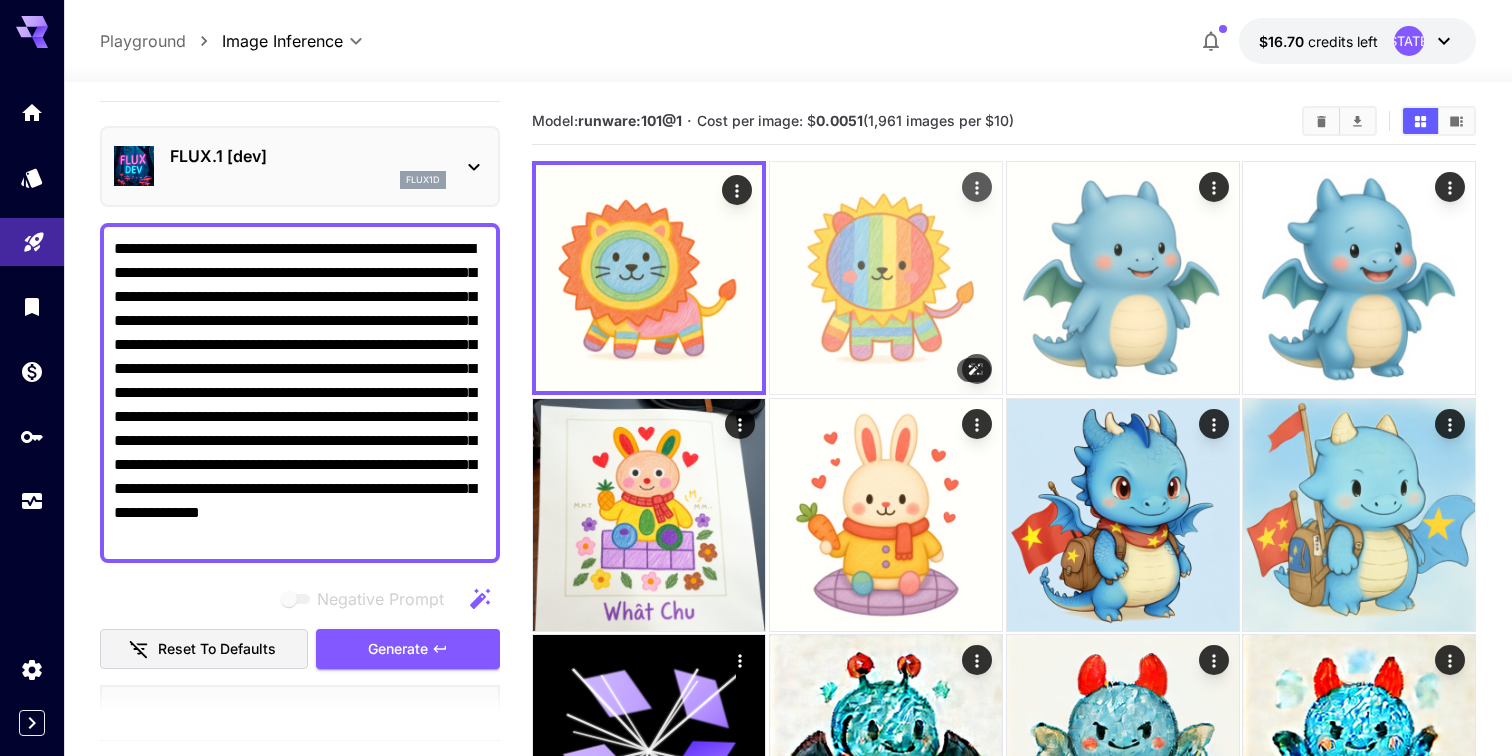 click at bounding box center [886, 278] 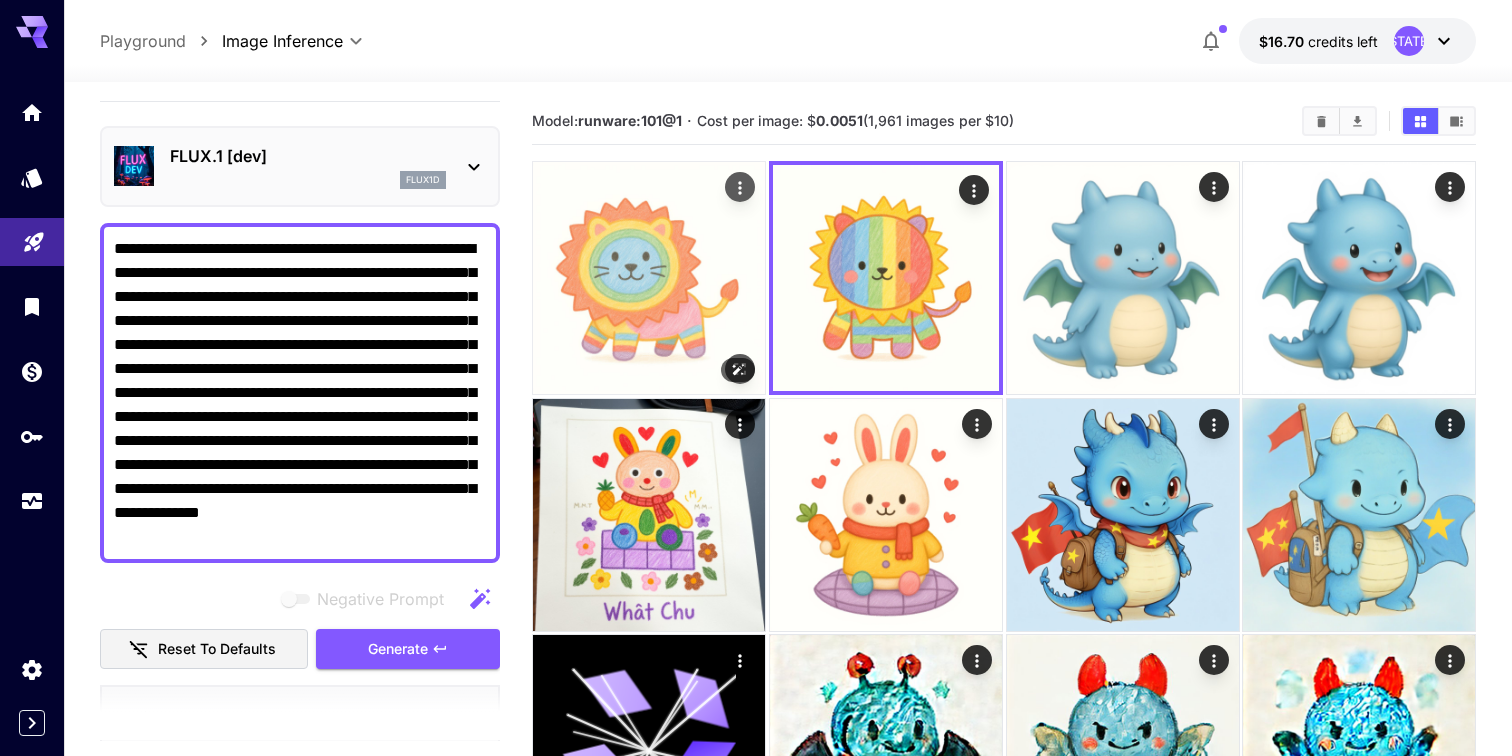 click at bounding box center [649, 278] 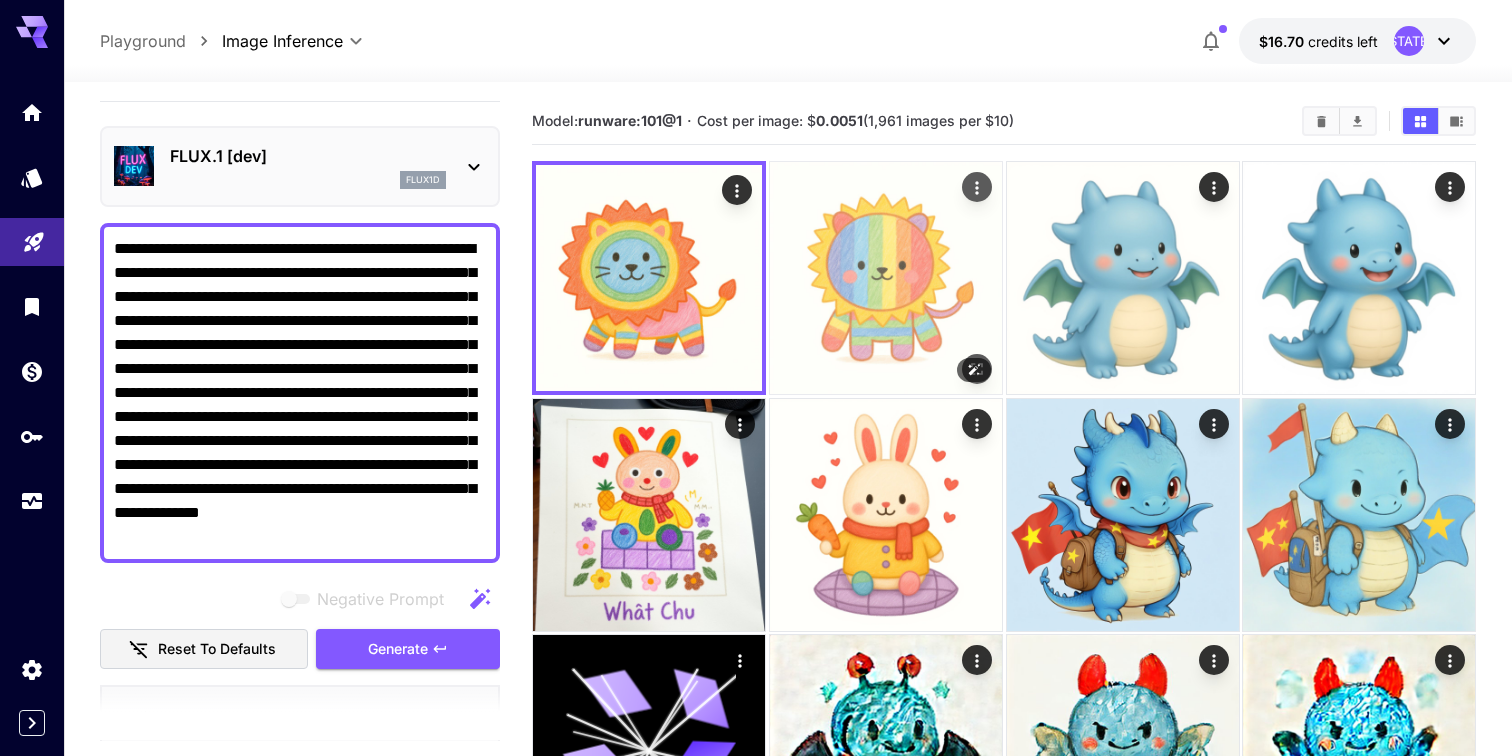click at bounding box center (886, 278) 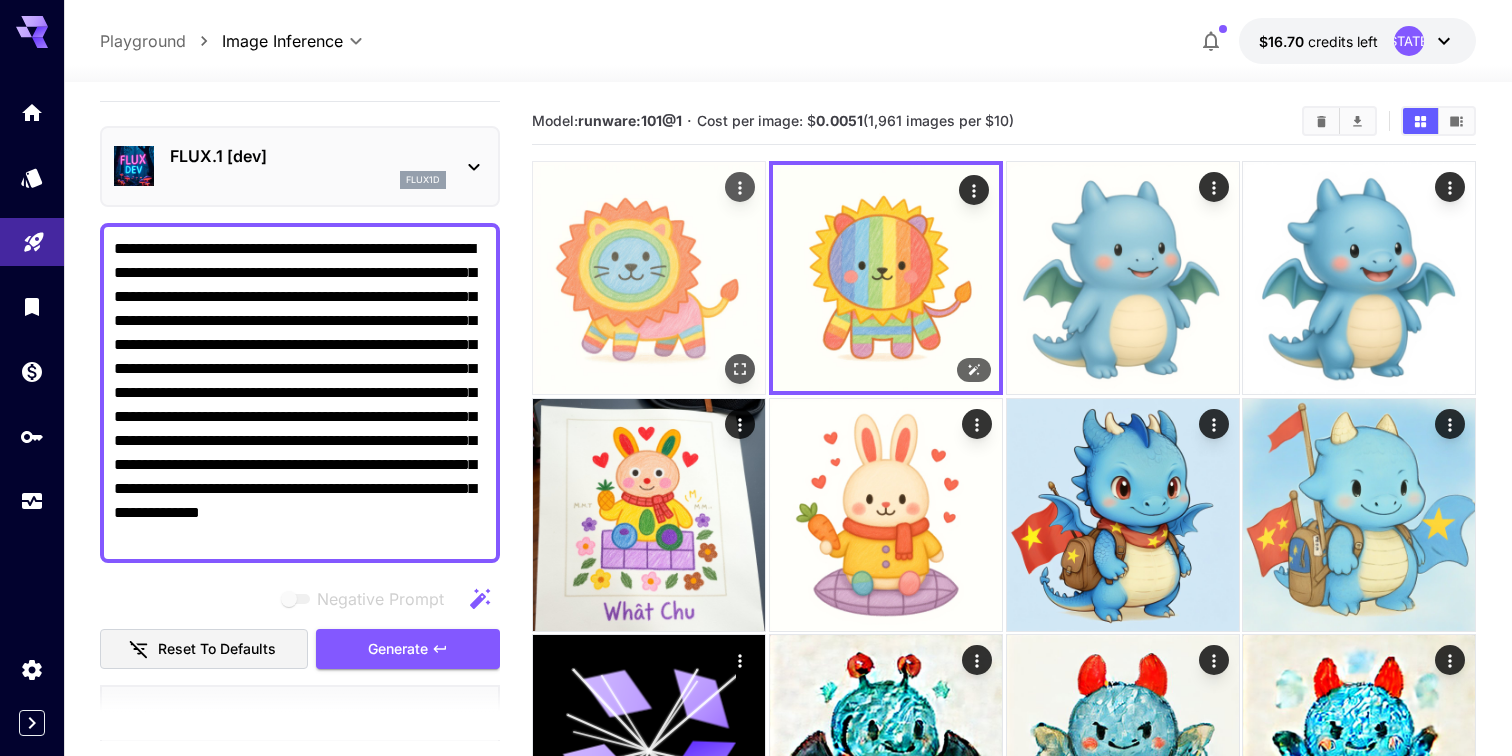 click at bounding box center [649, 278] 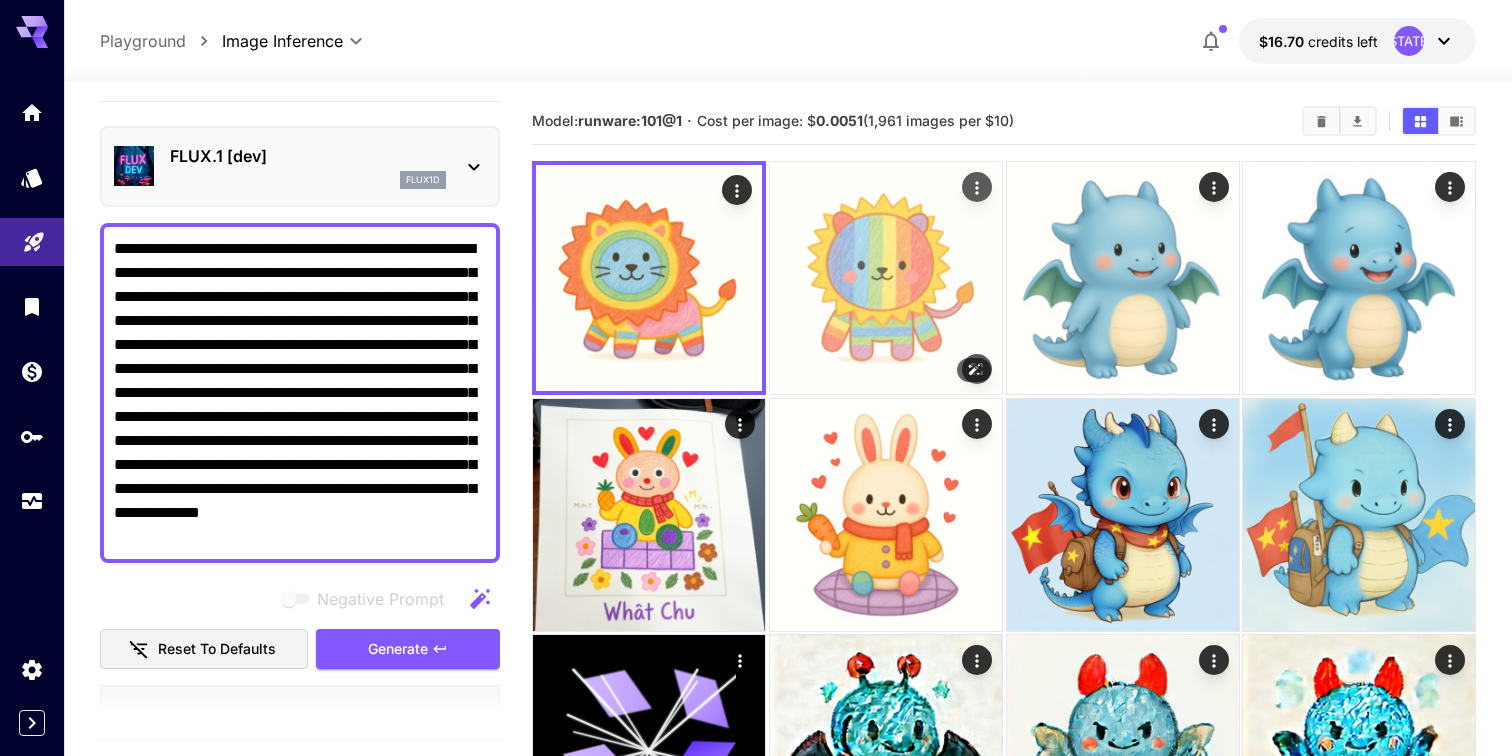 click at bounding box center [886, 278] 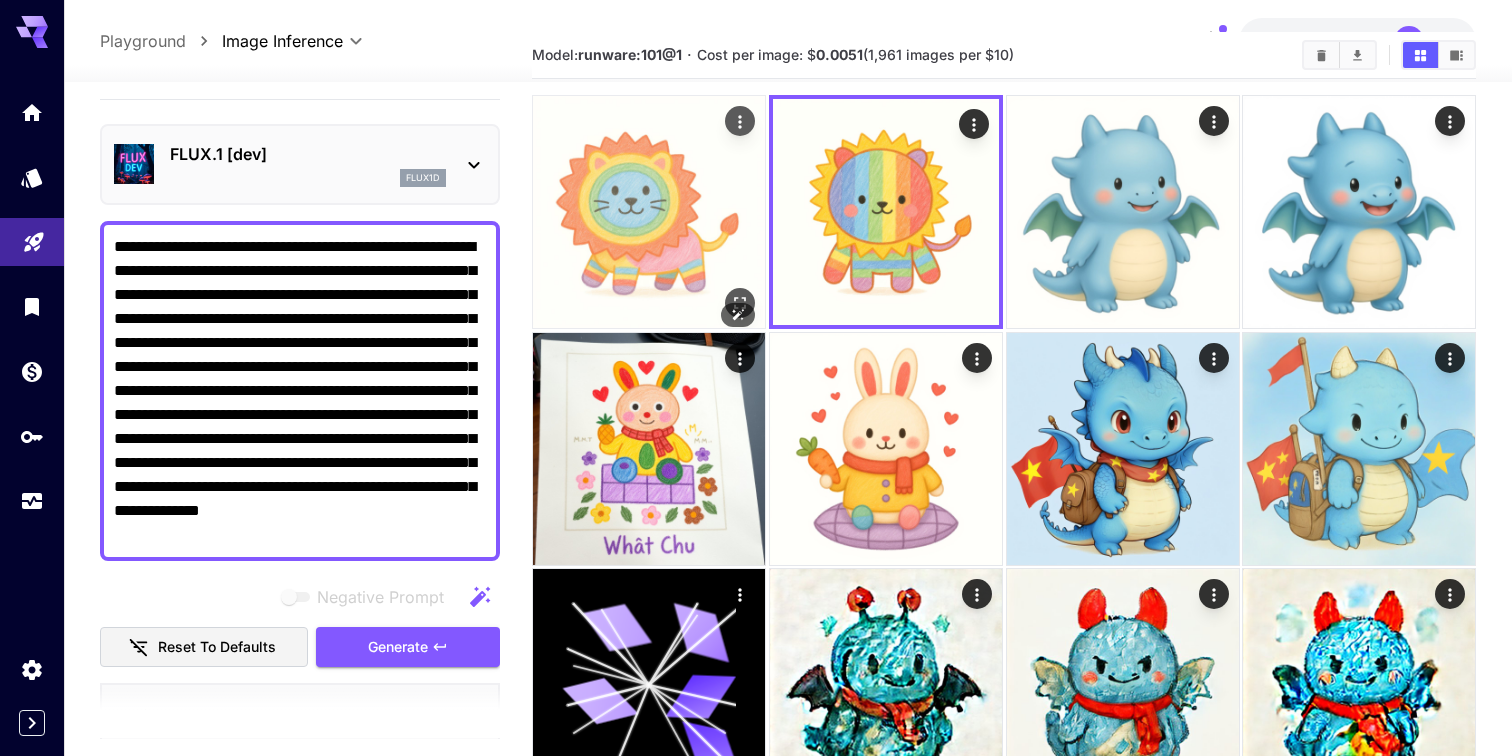 scroll, scrollTop: 0, scrollLeft: 0, axis: both 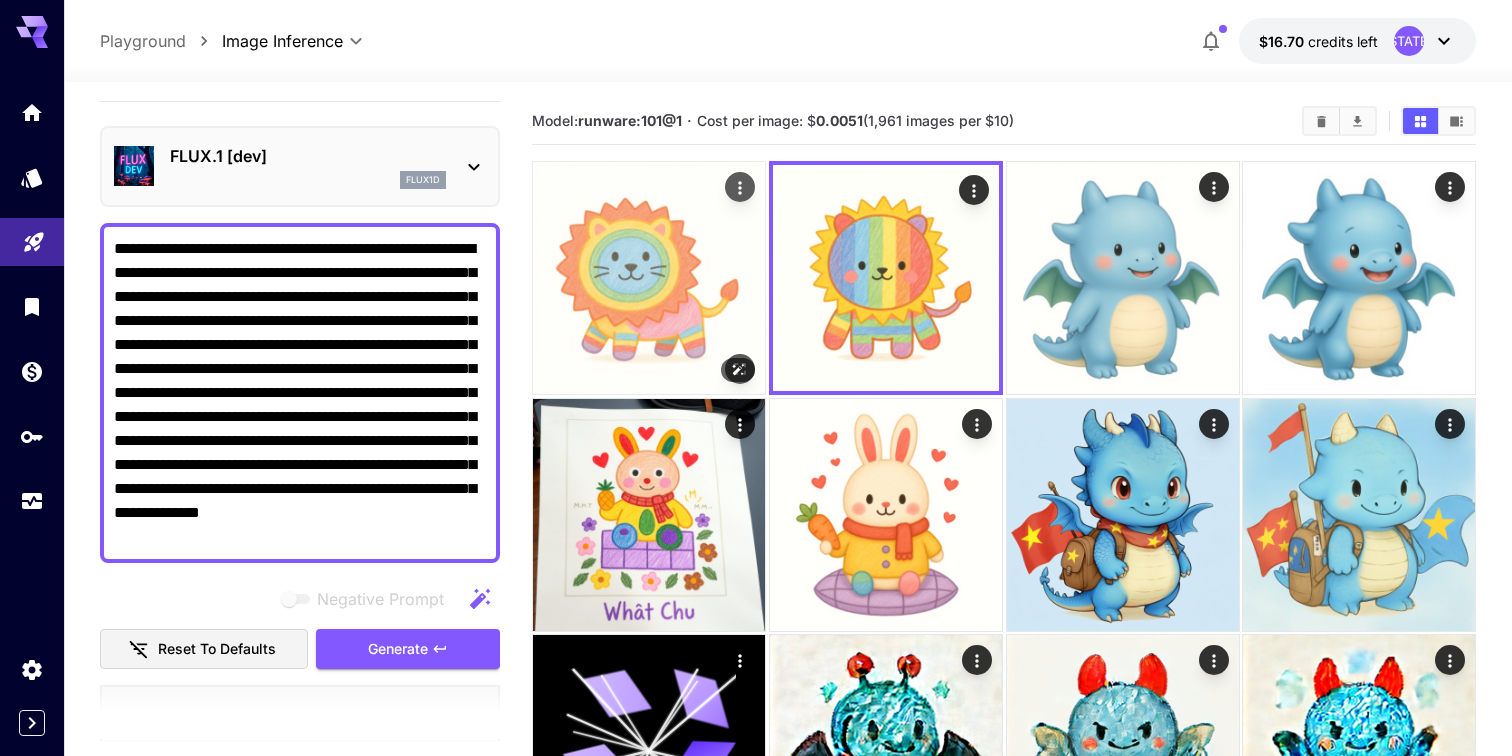 click at bounding box center [649, 278] 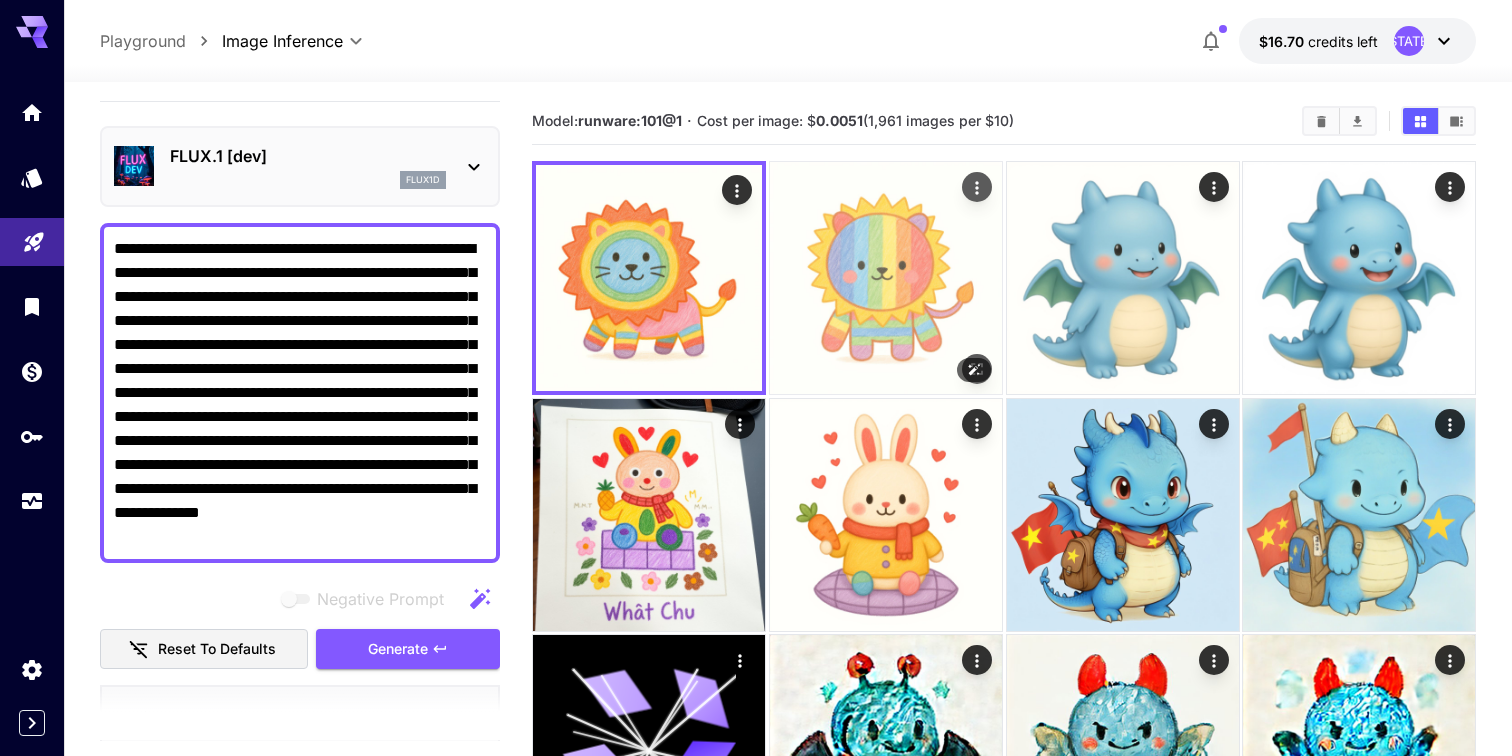 click at bounding box center [886, 278] 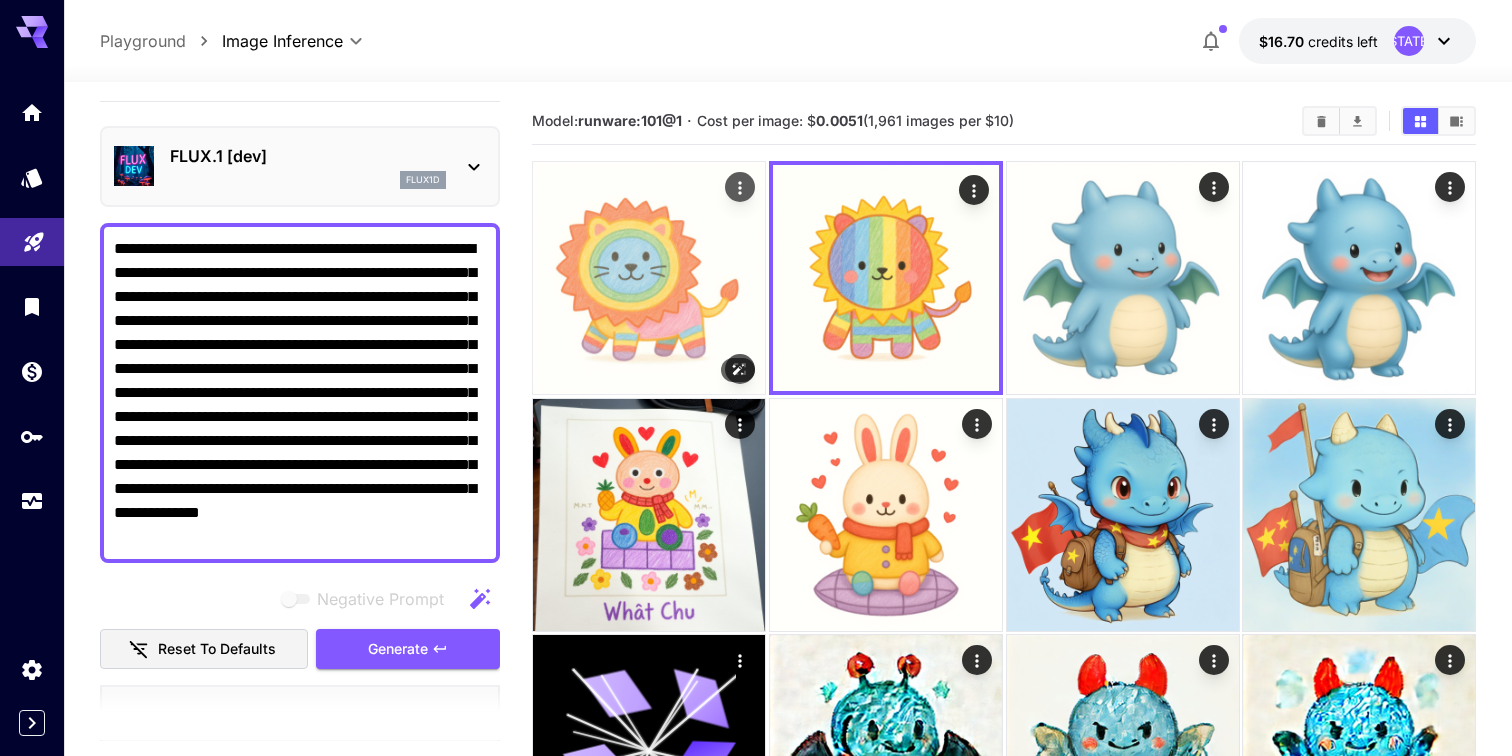 click at bounding box center (649, 278) 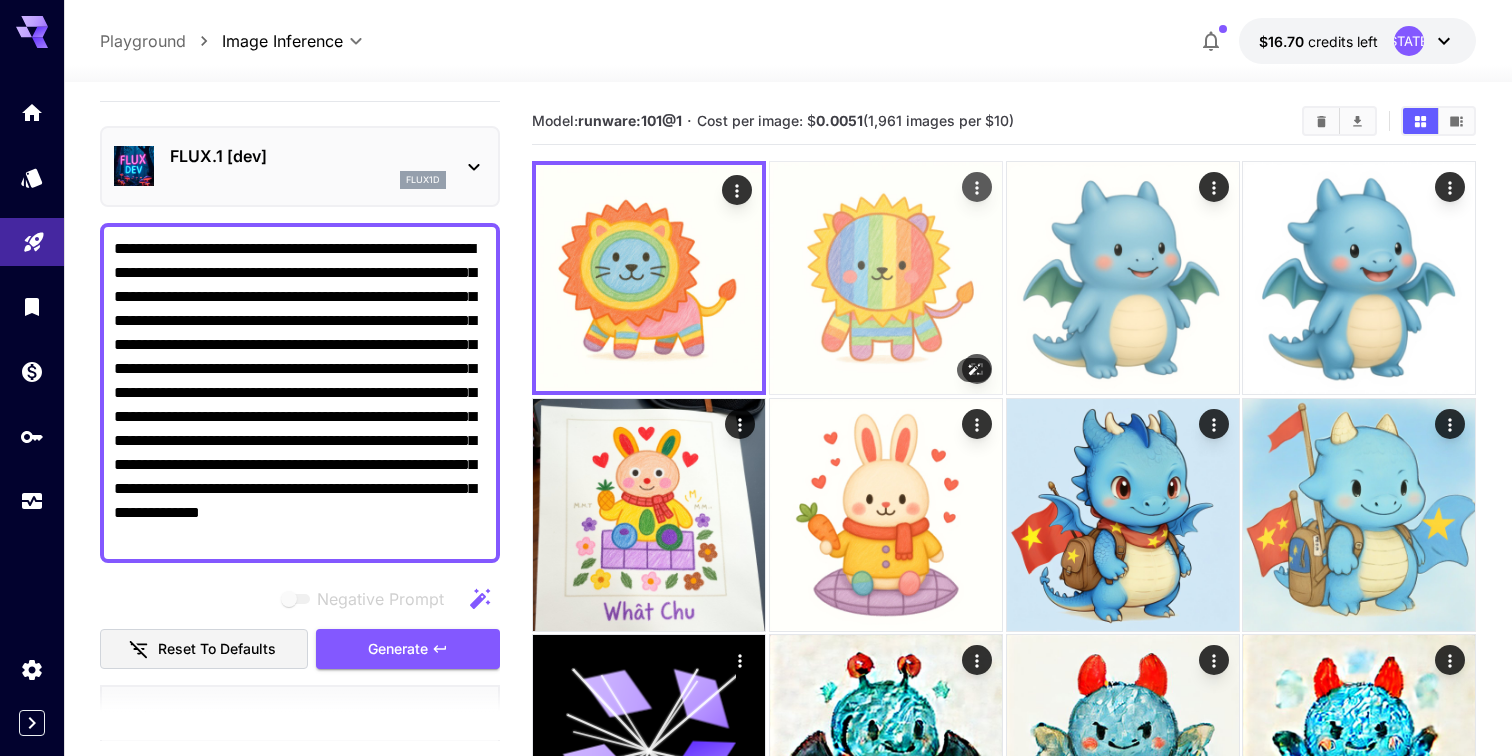 click at bounding box center (886, 278) 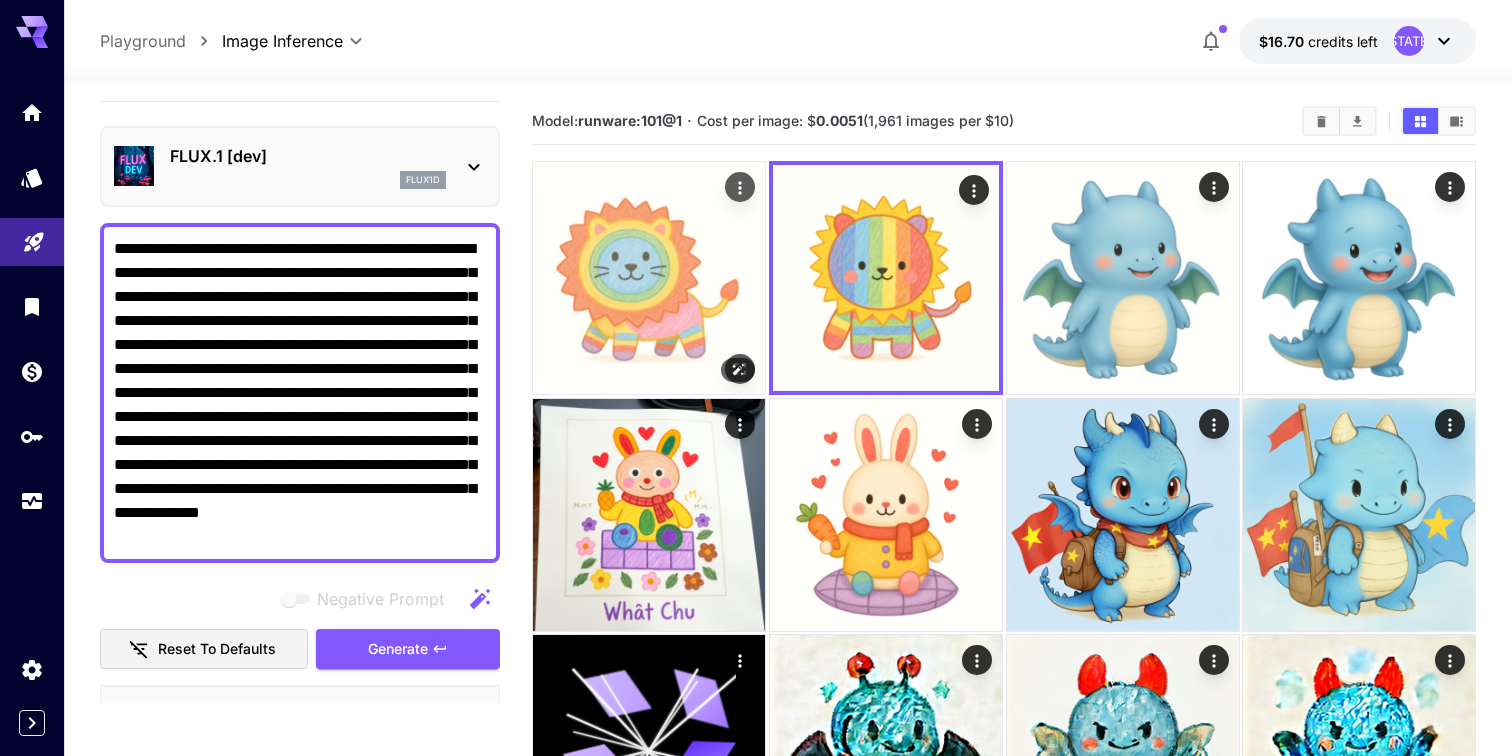 click at bounding box center [649, 278] 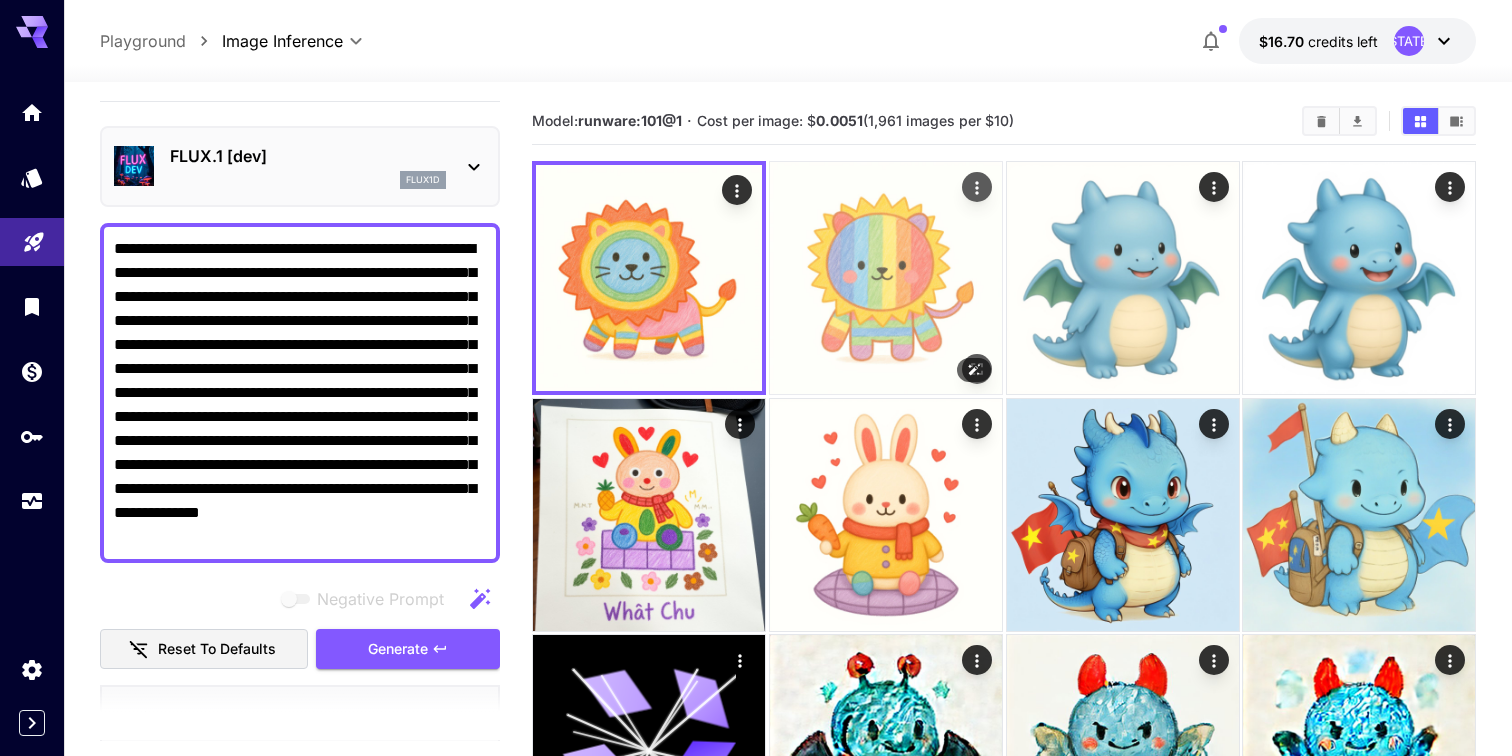 click at bounding box center [886, 278] 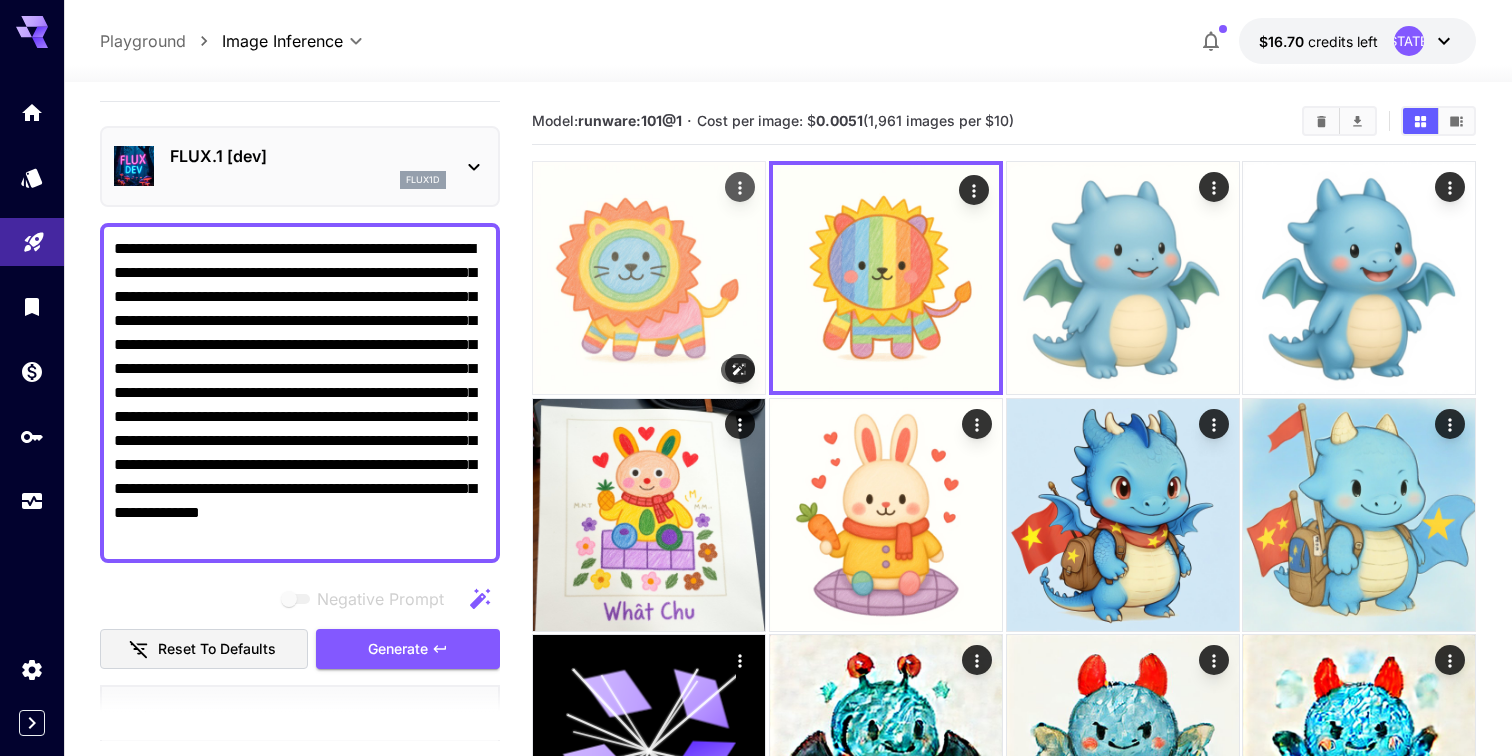 click at bounding box center (649, 278) 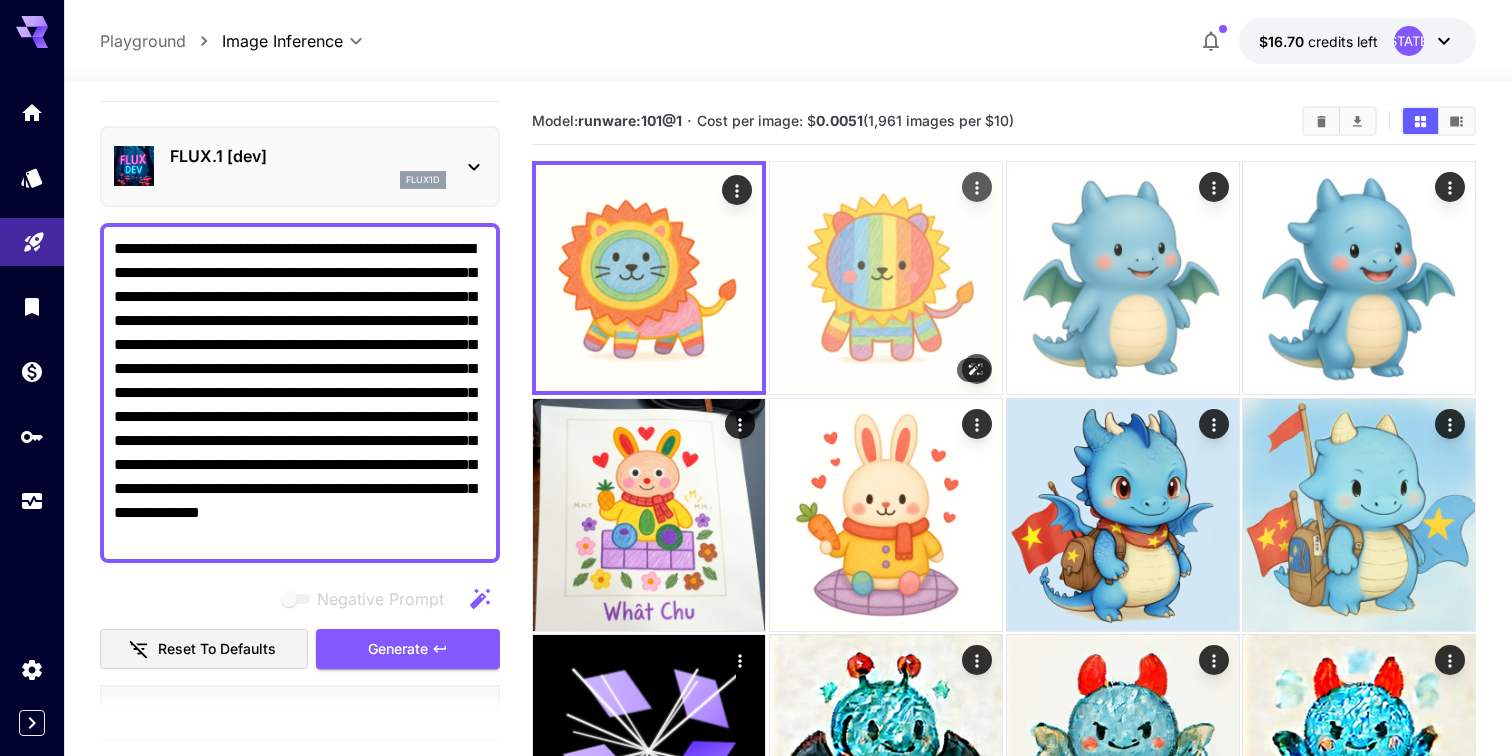 click at bounding box center [886, 278] 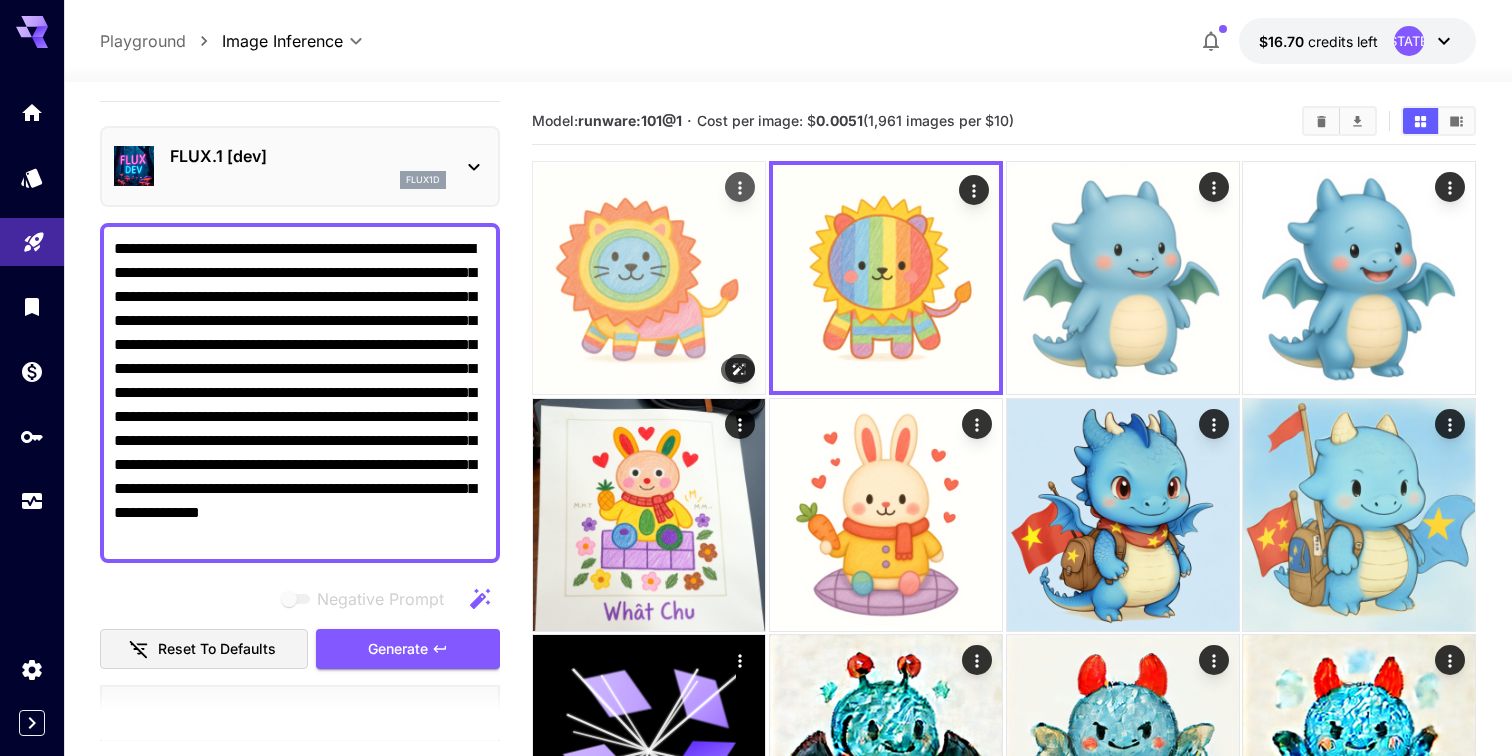 click at bounding box center [649, 278] 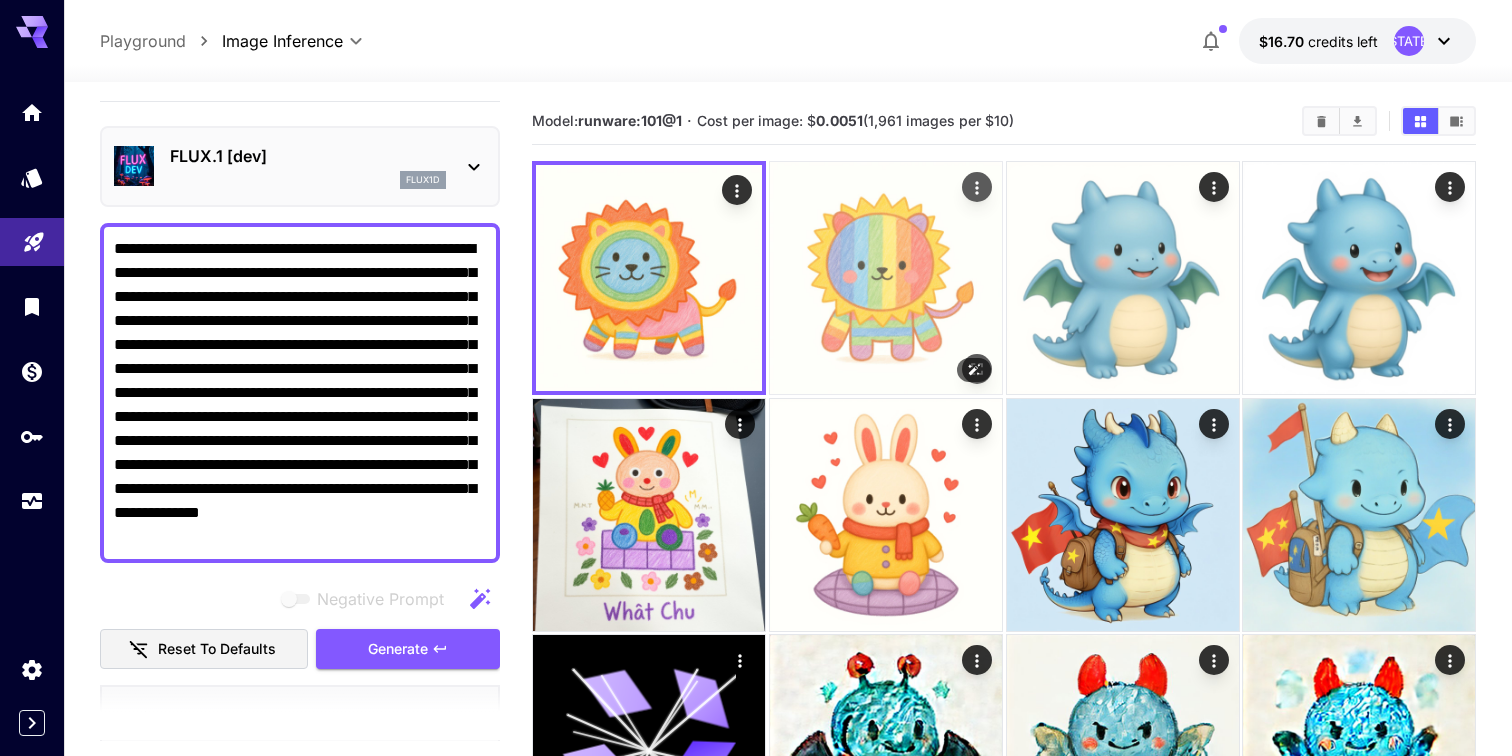 click at bounding box center (886, 278) 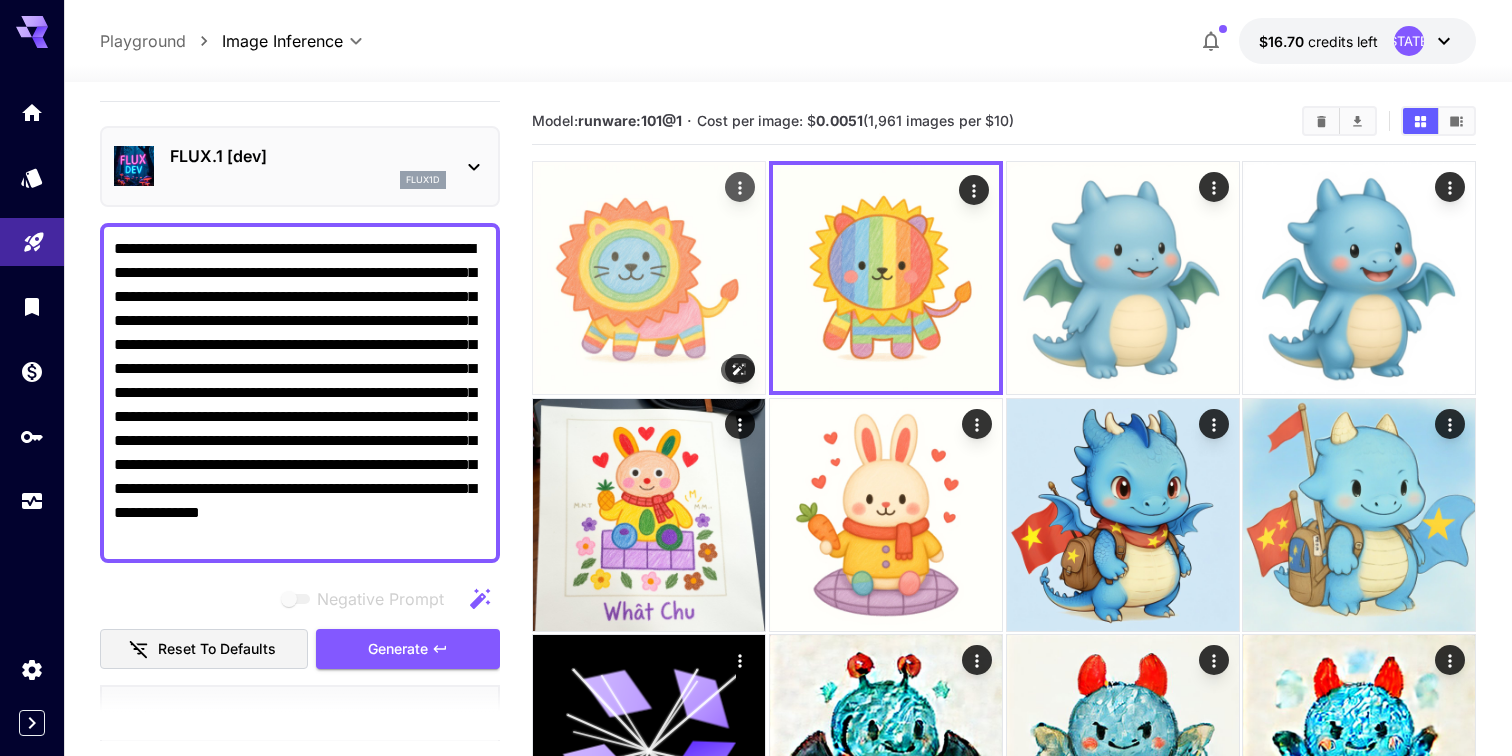 click at bounding box center (649, 278) 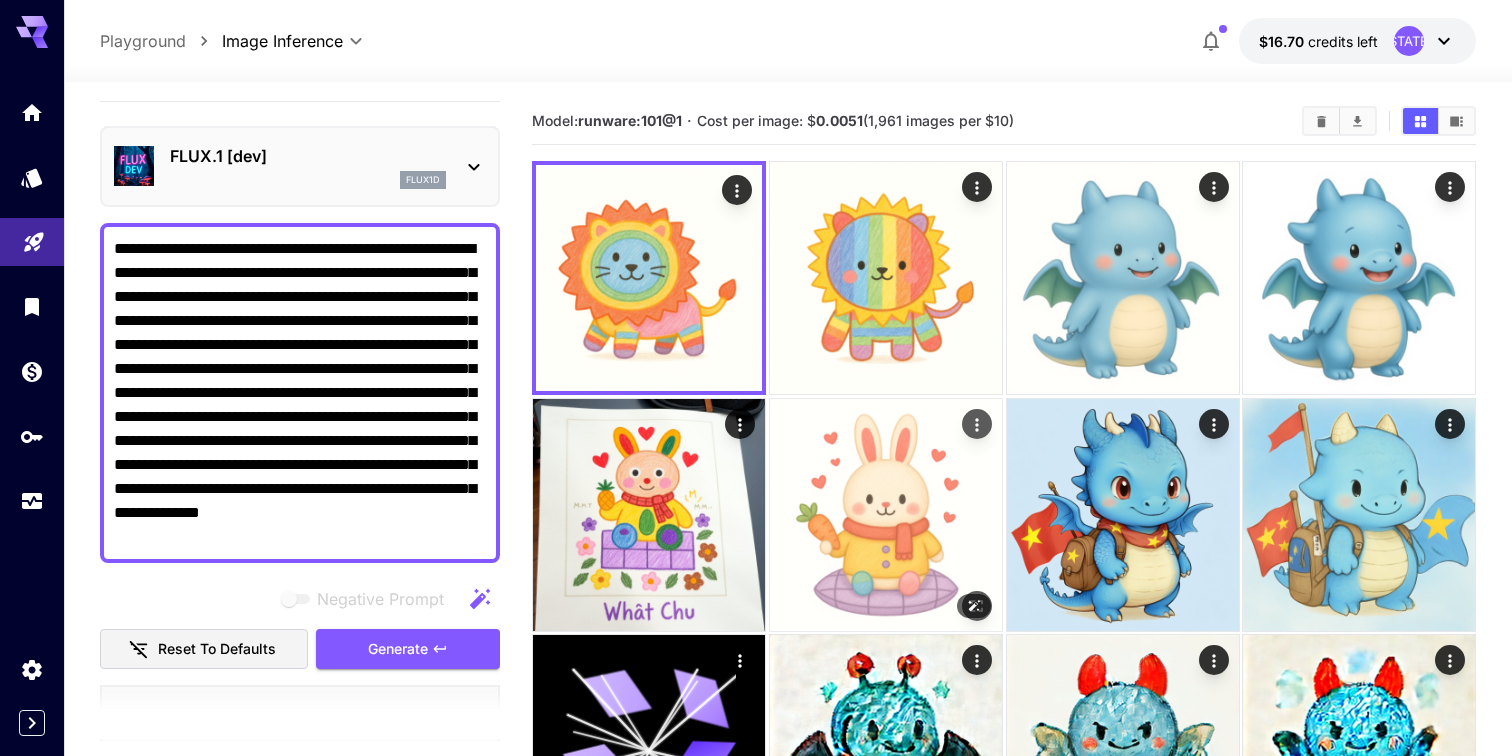 click at bounding box center (886, 515) 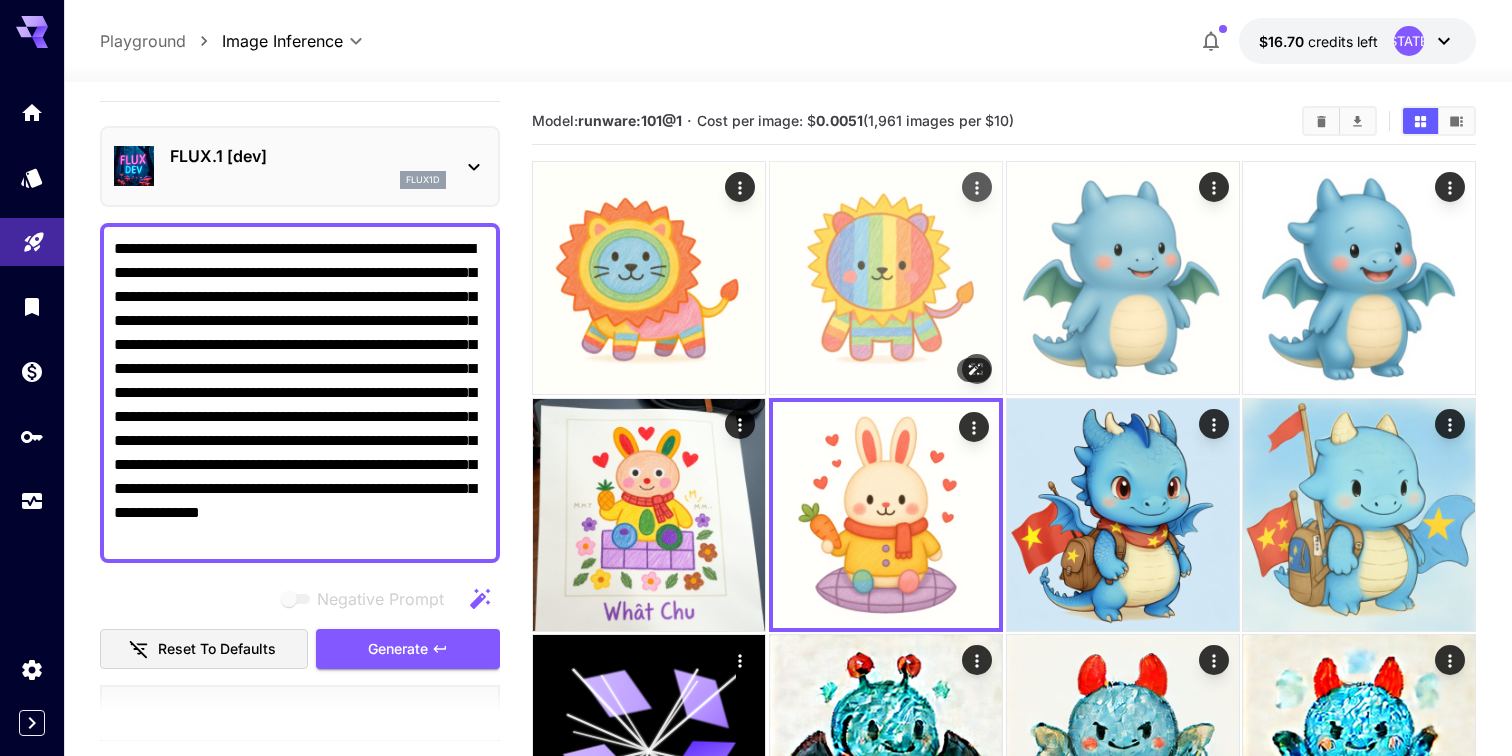 click at bounding box center (886, 278) 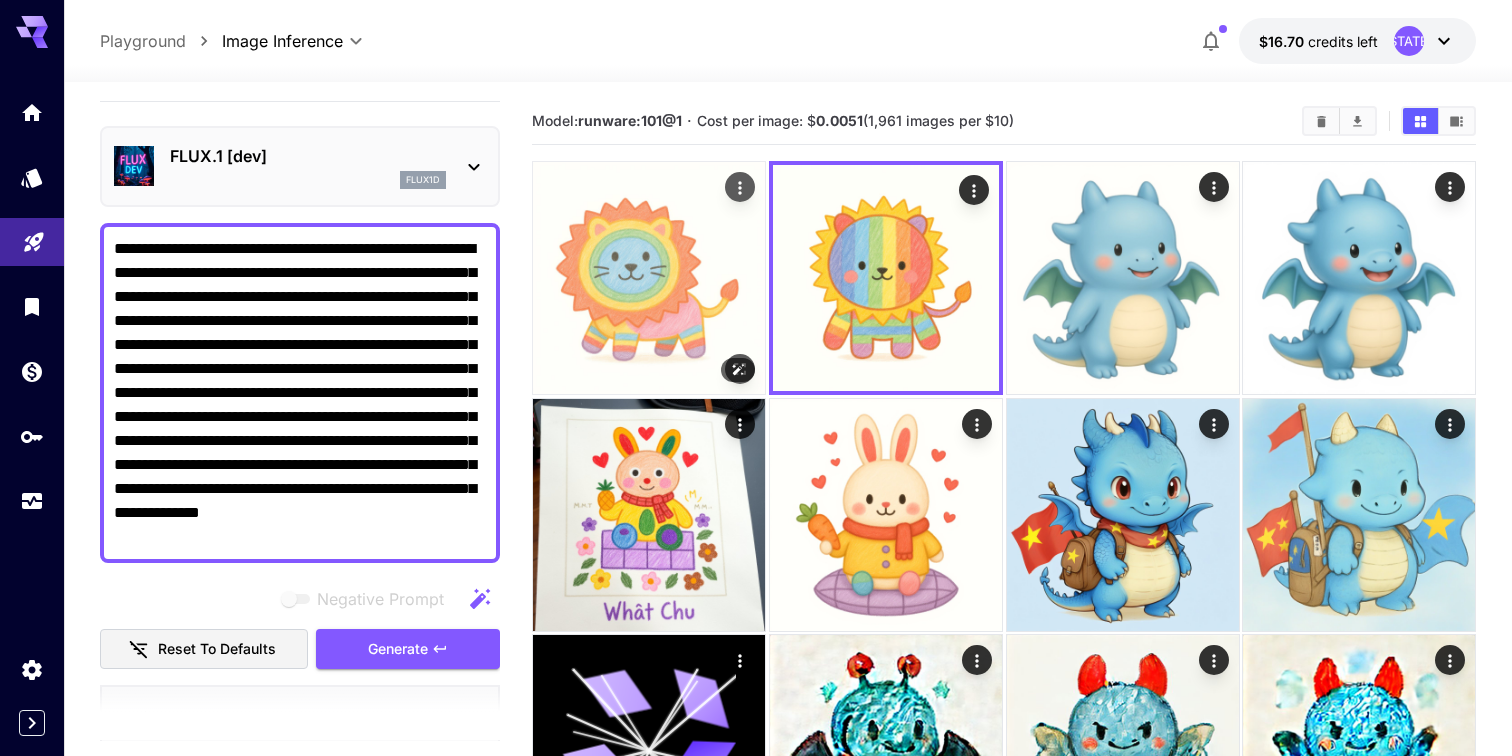 click at bounding box center (649, 278) 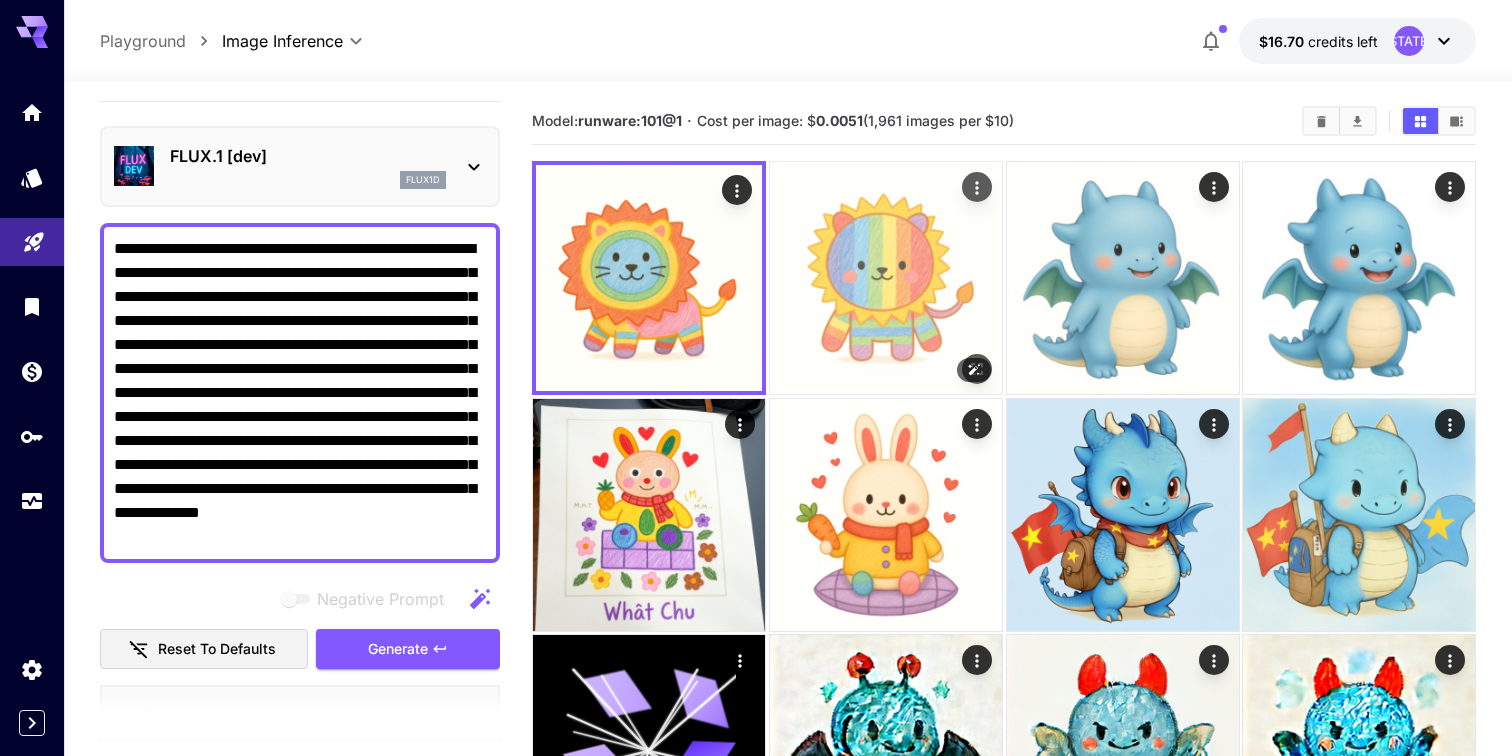 click at bounding box center (886, 278) 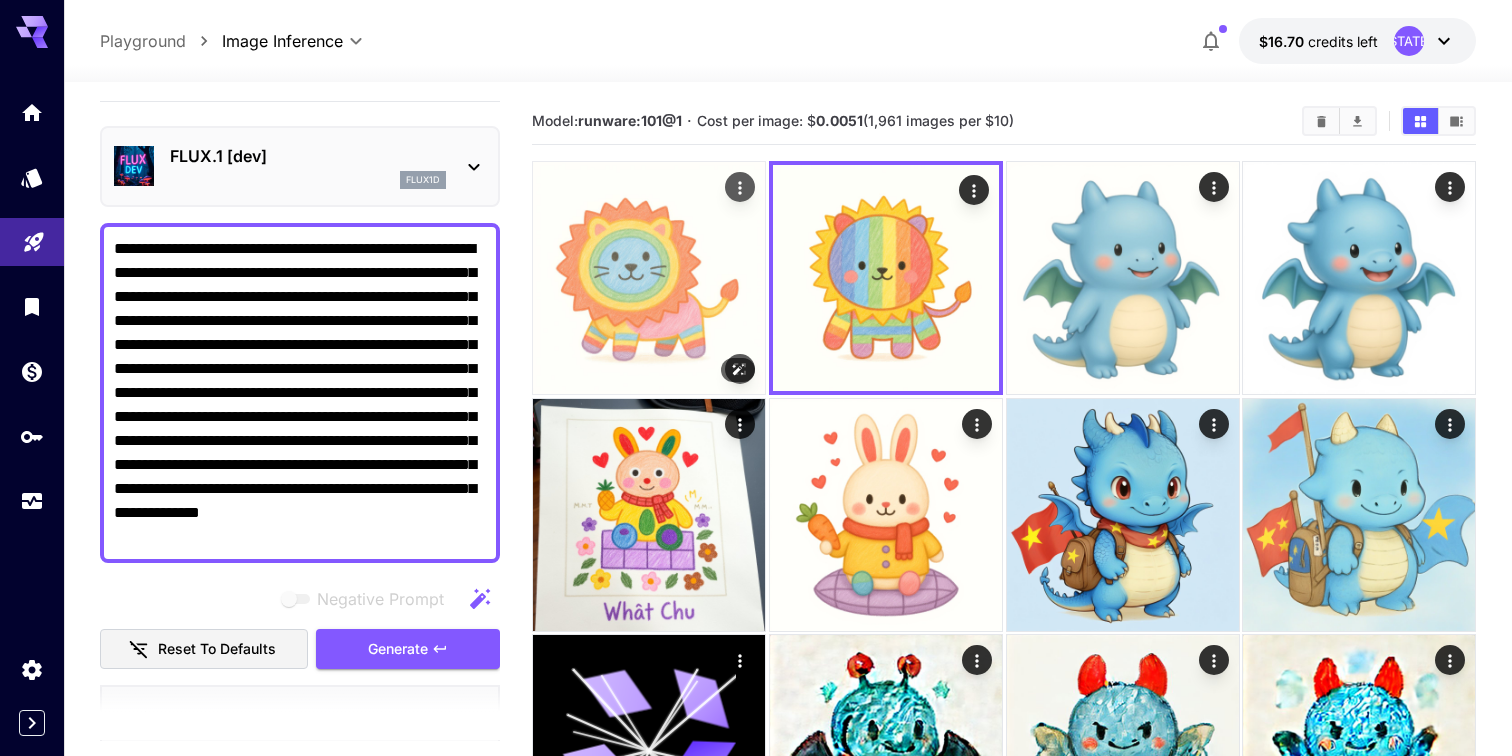 click at bounding box center (649, 278) 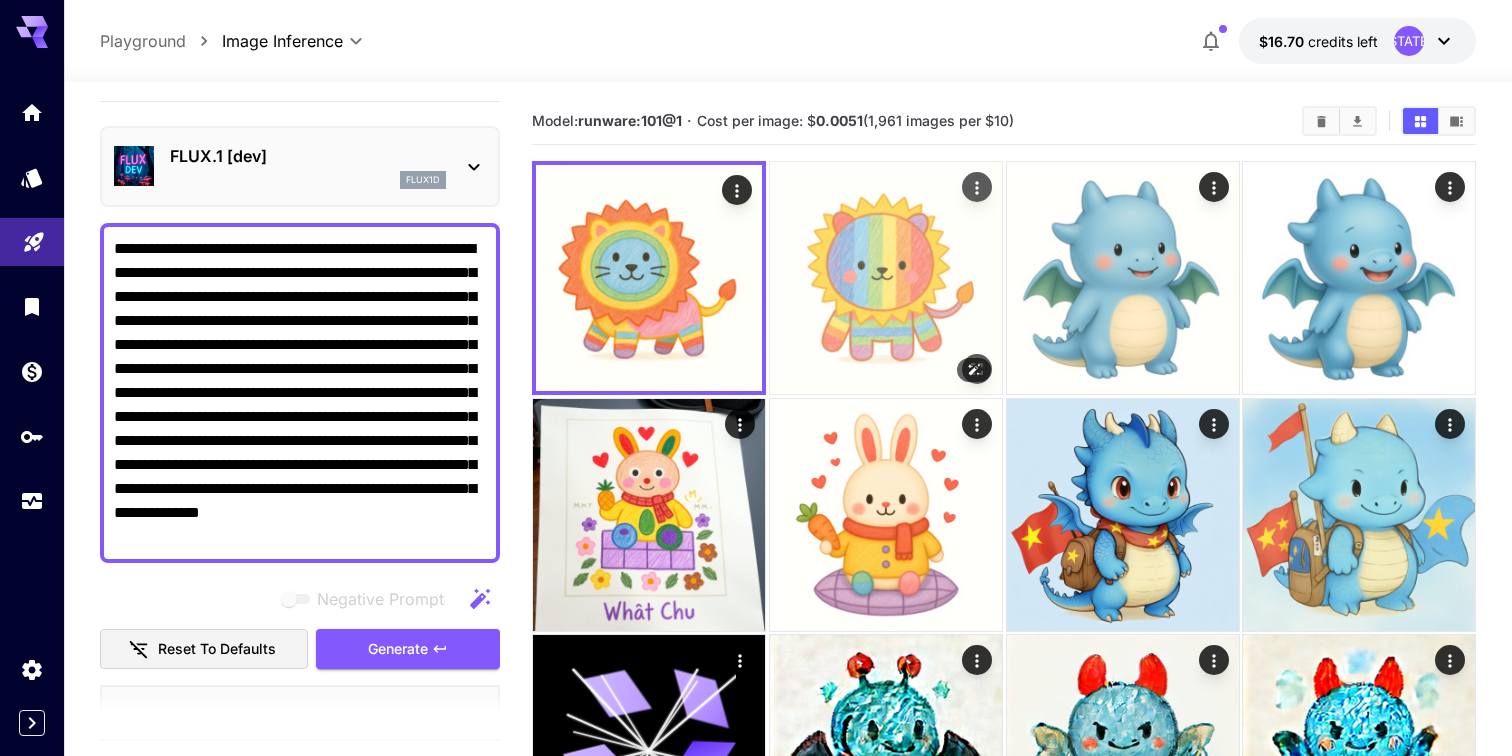 click at bounding box center (886, 278) 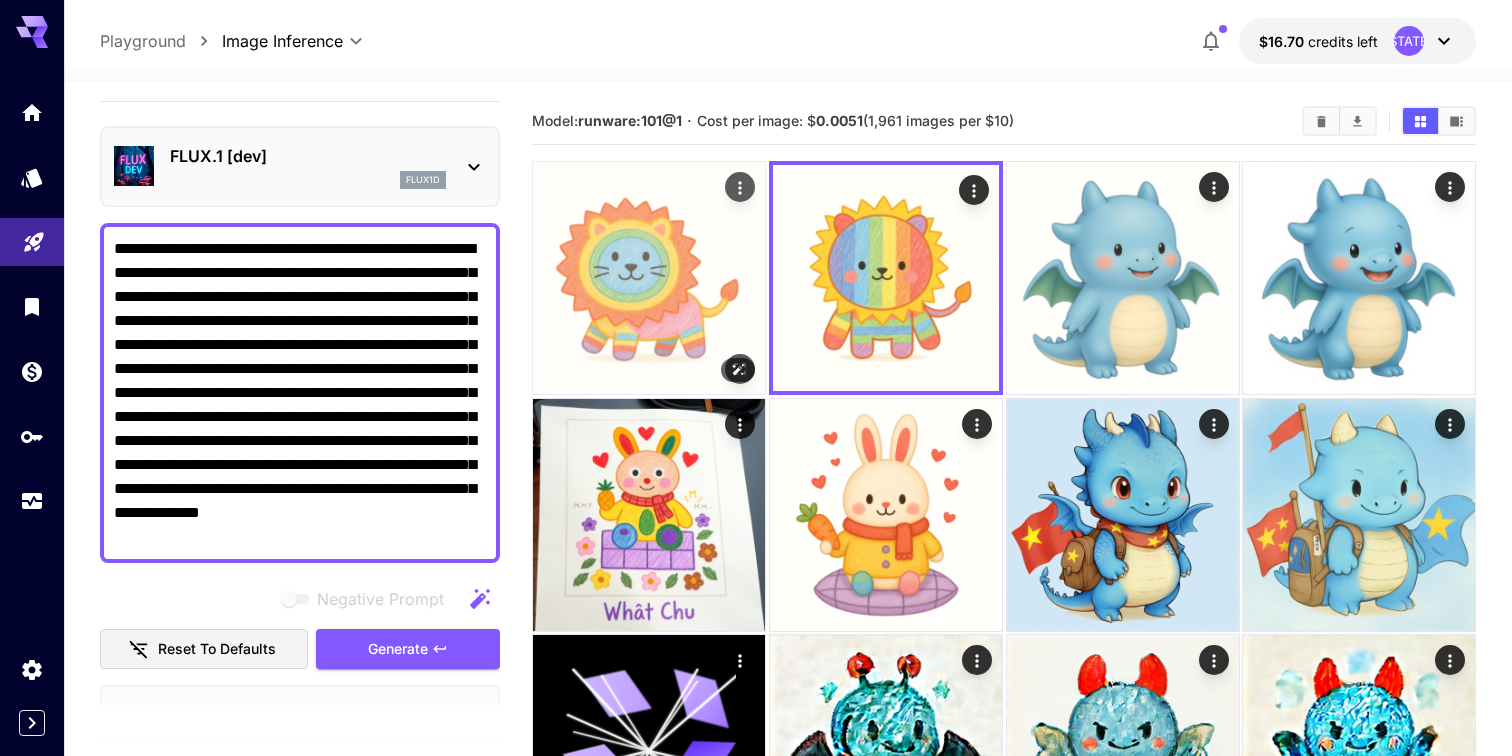 click at bounding box center [649, 278] 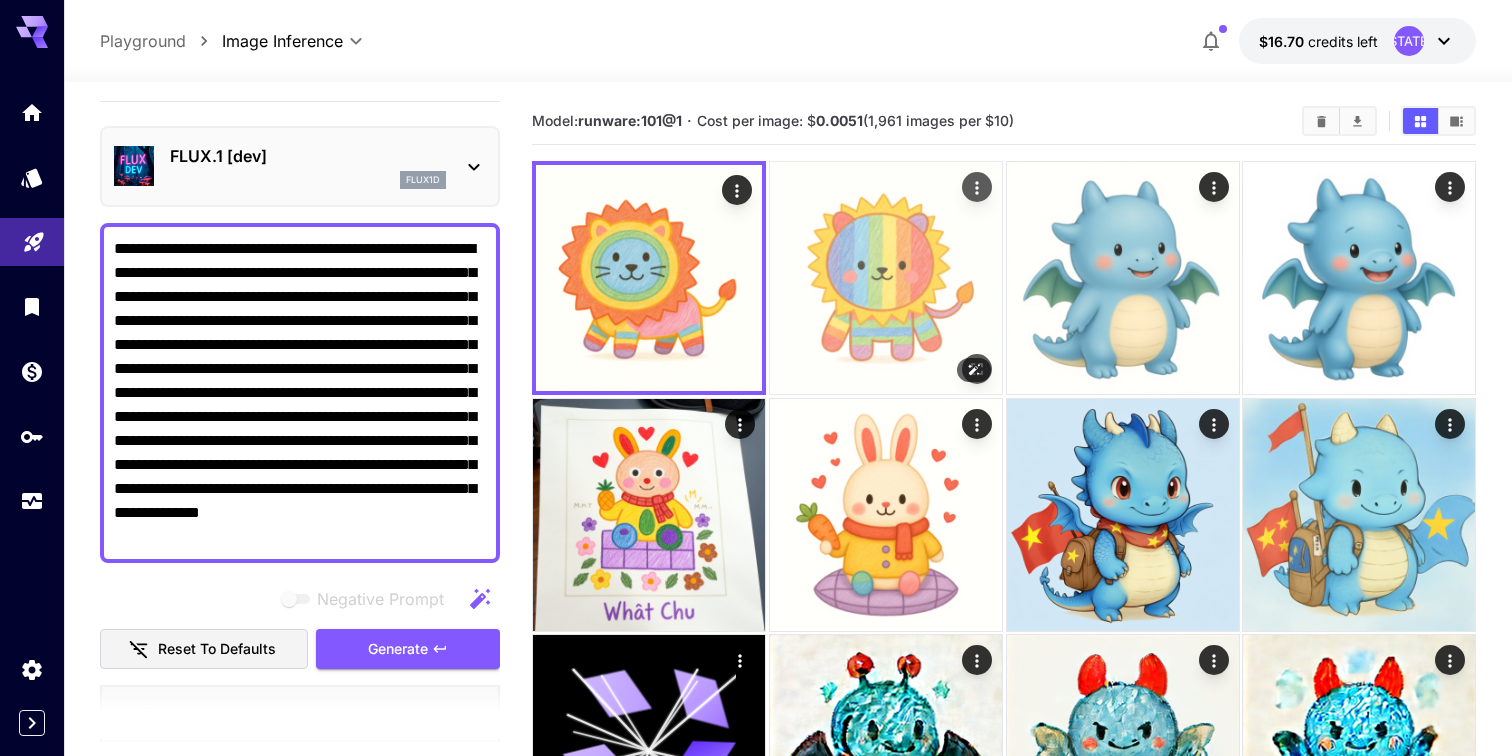 click at bounding box center (886, 278) 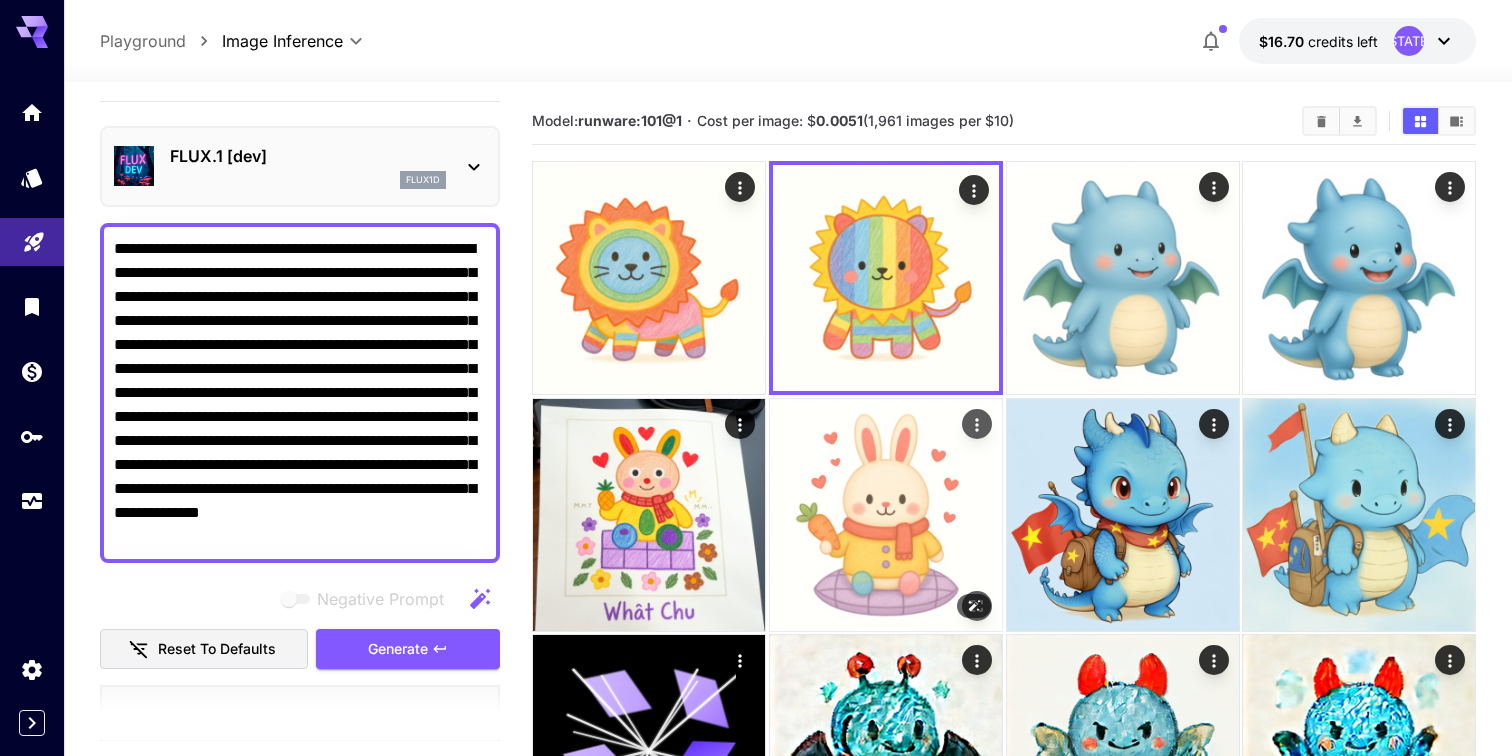 click at bounding box center [886, 515] 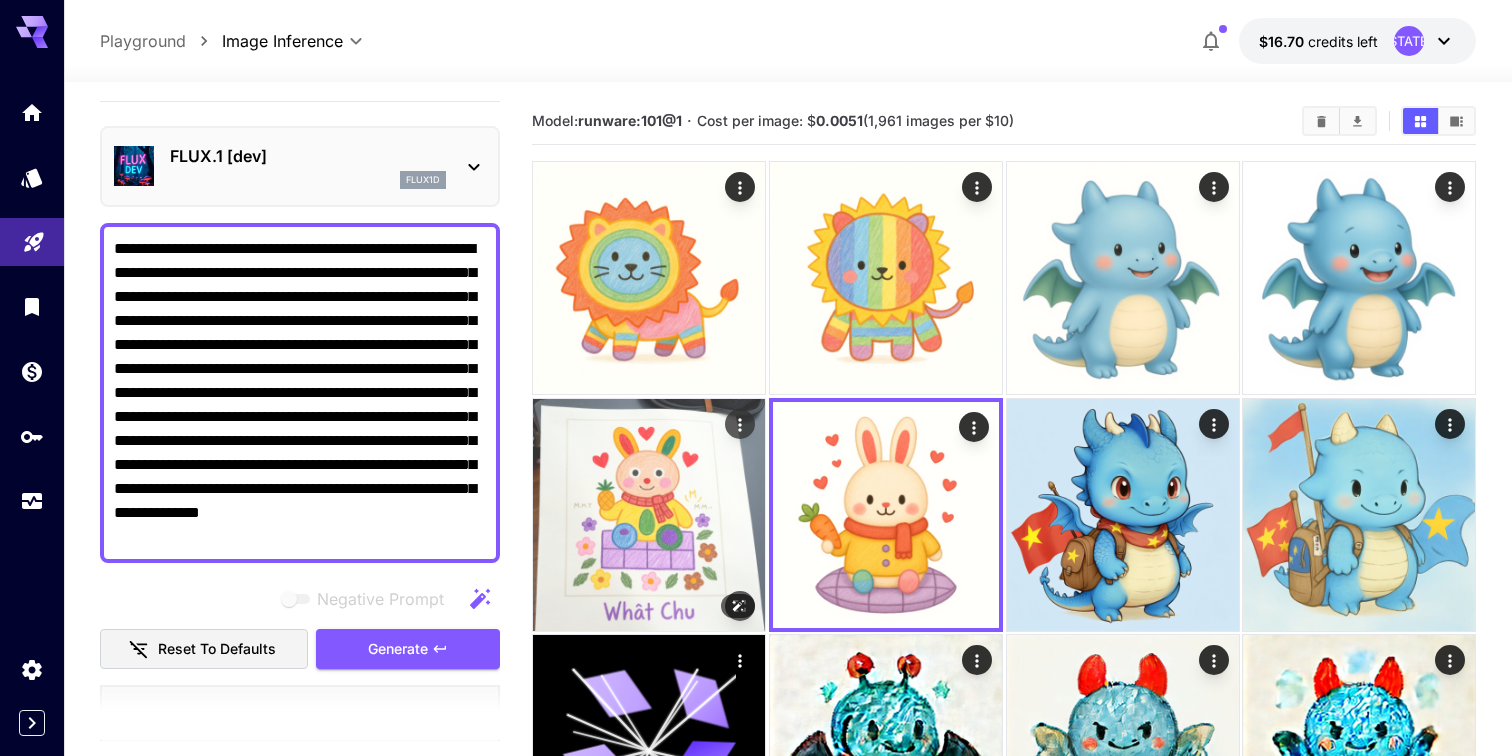 click at bounding box center [649, 515] 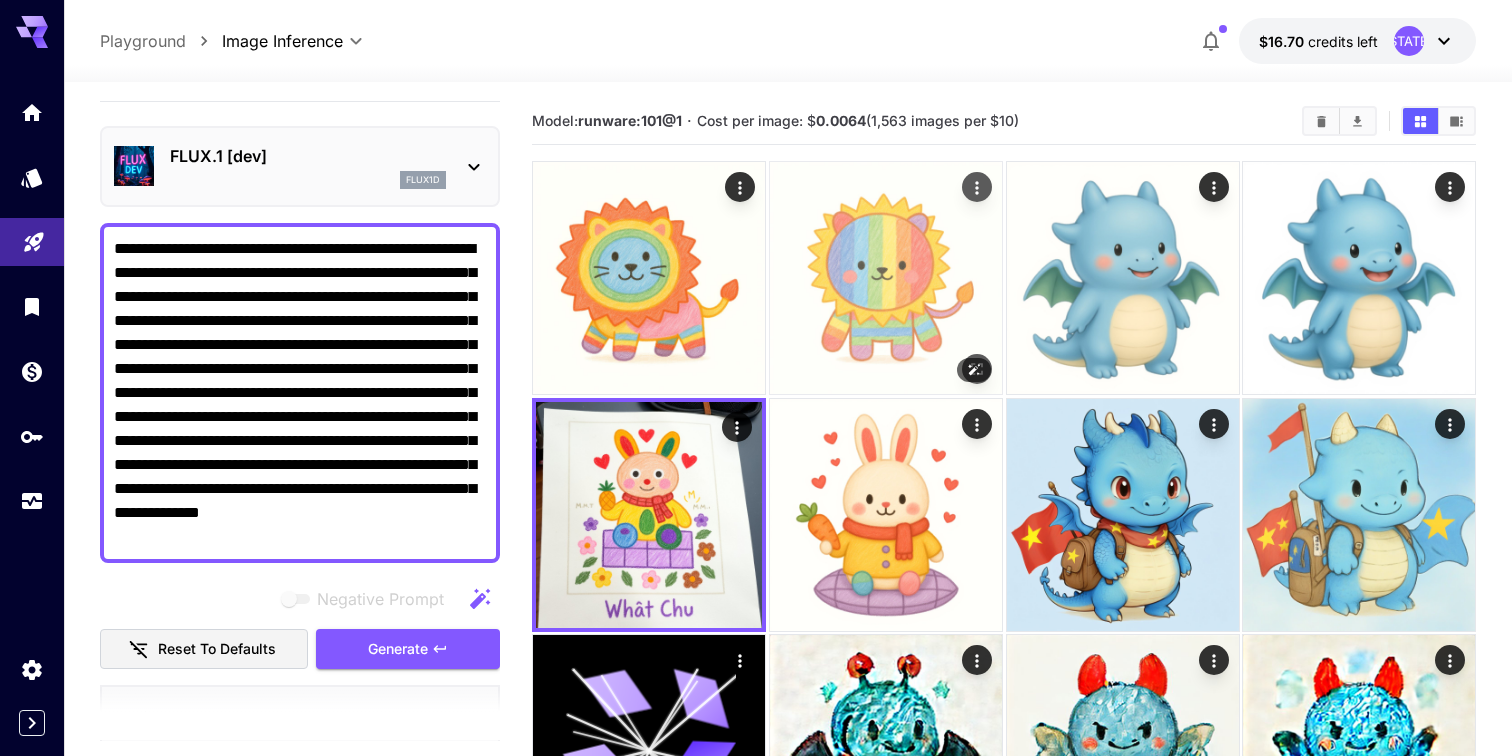 click at bounding box center [886, 278] 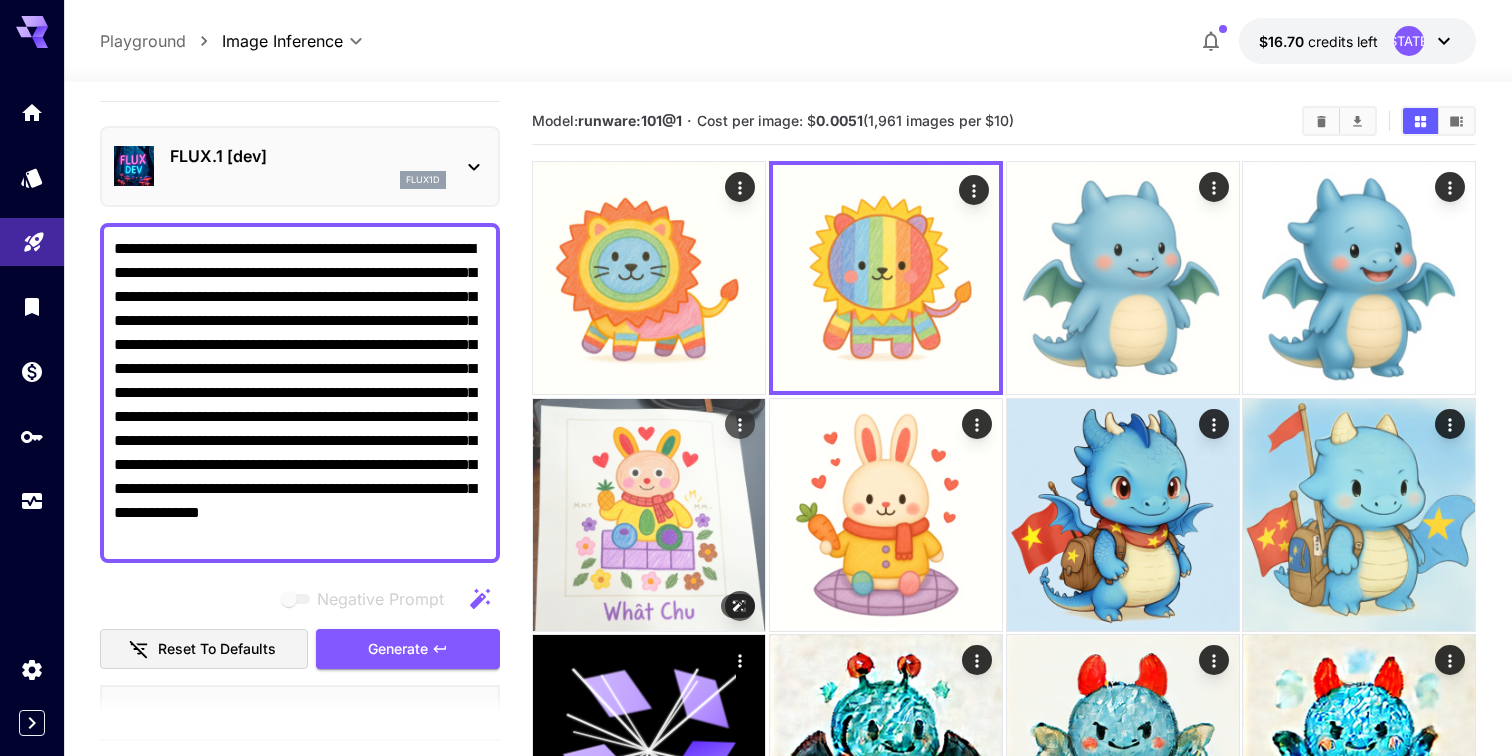 click at bounding box center [649, 515] 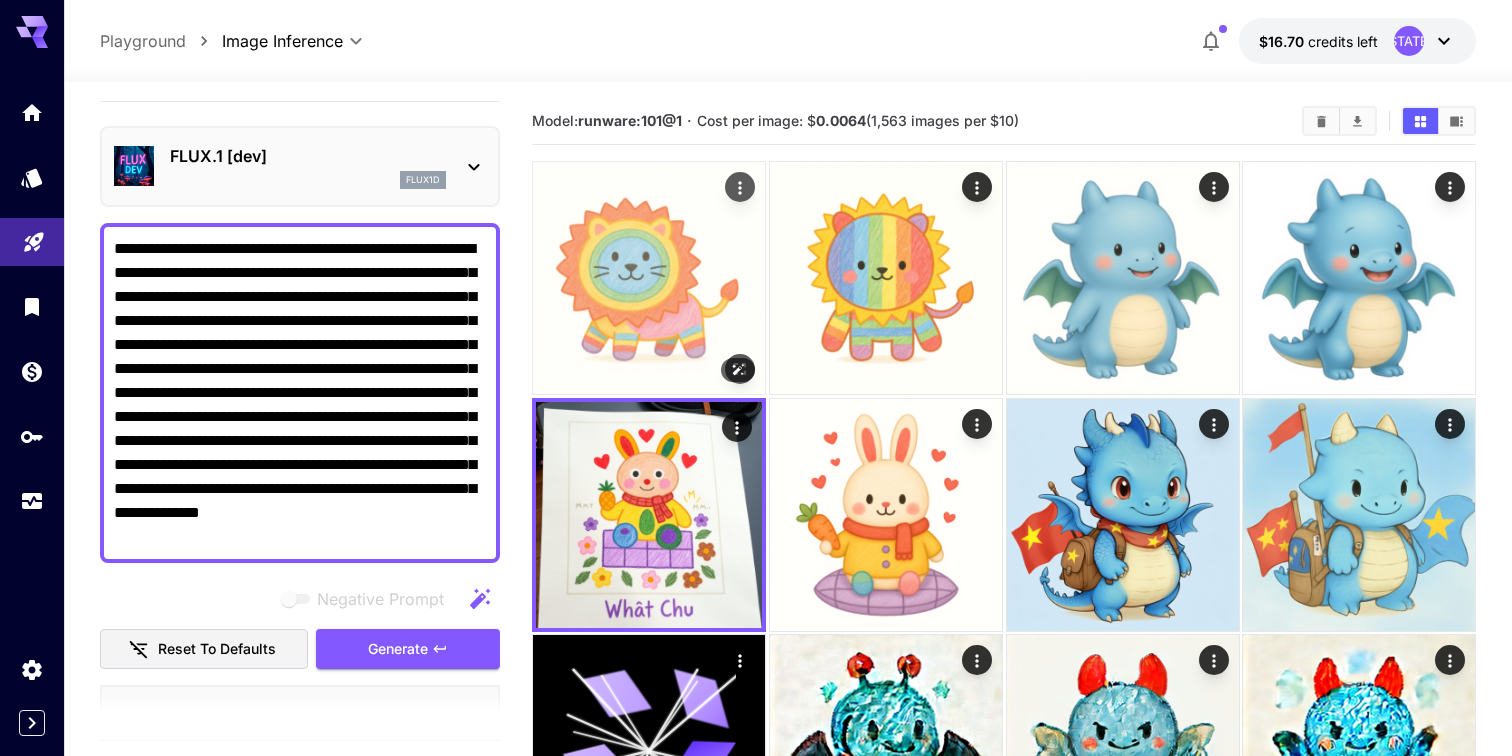 click at bounding box center (649, 278) 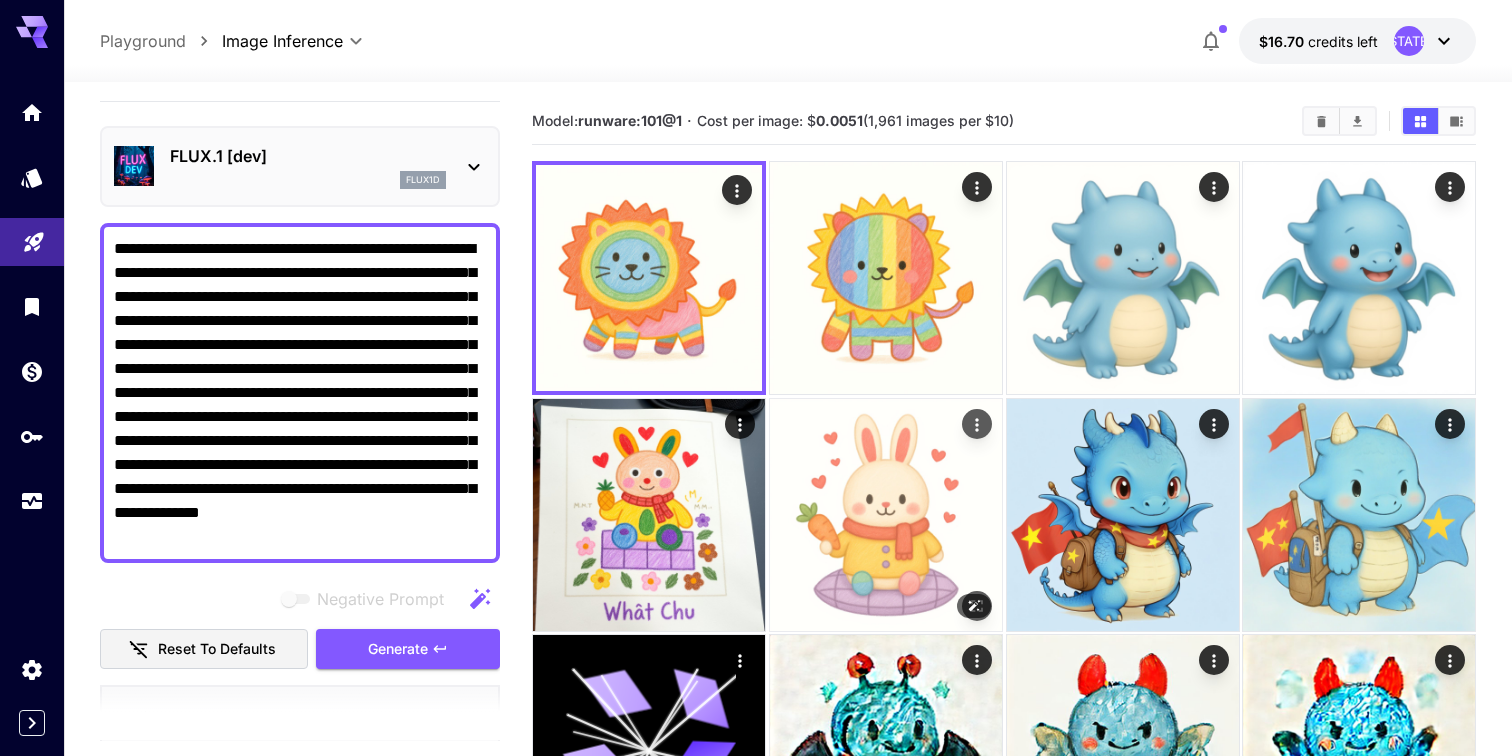 click at bounding box center (886, 515) 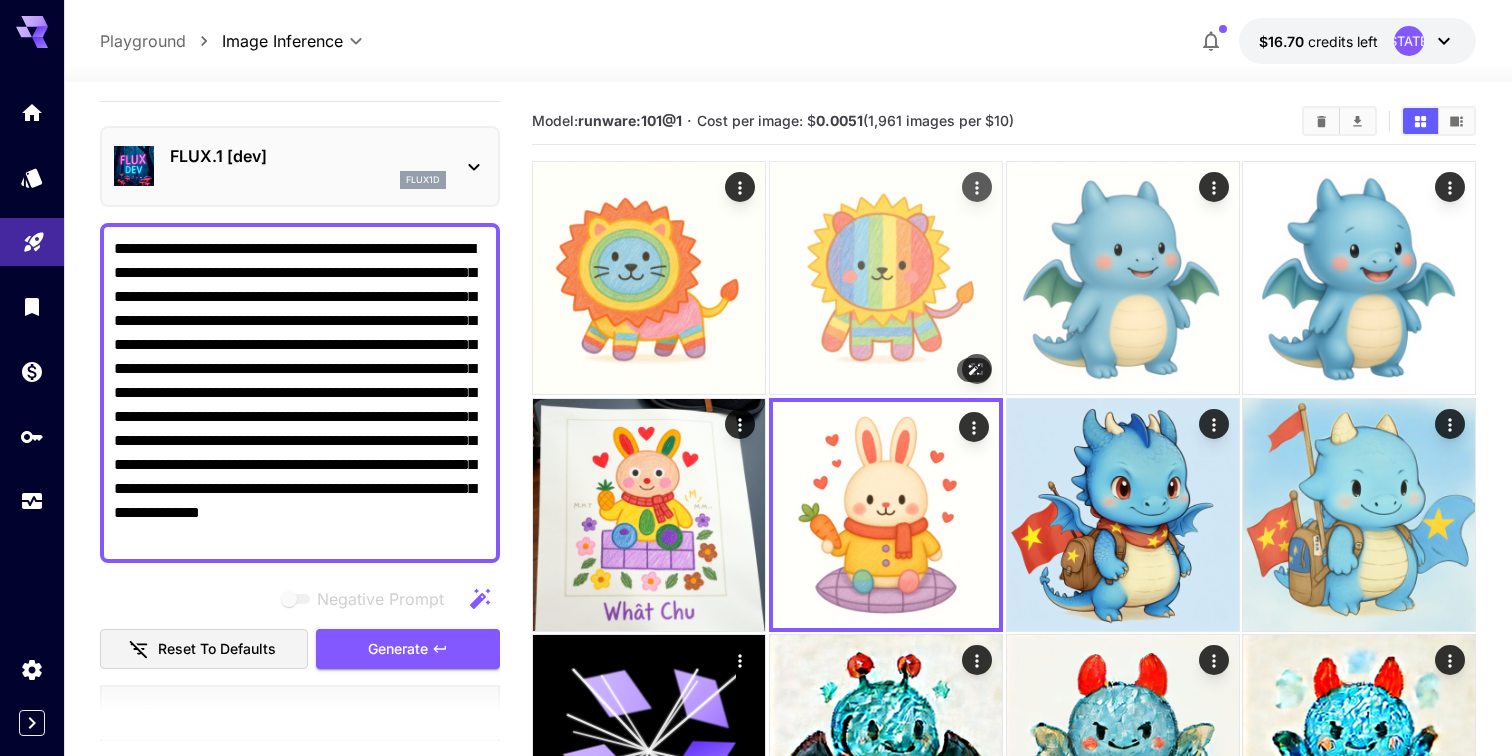click at bounding box center (886, 278) 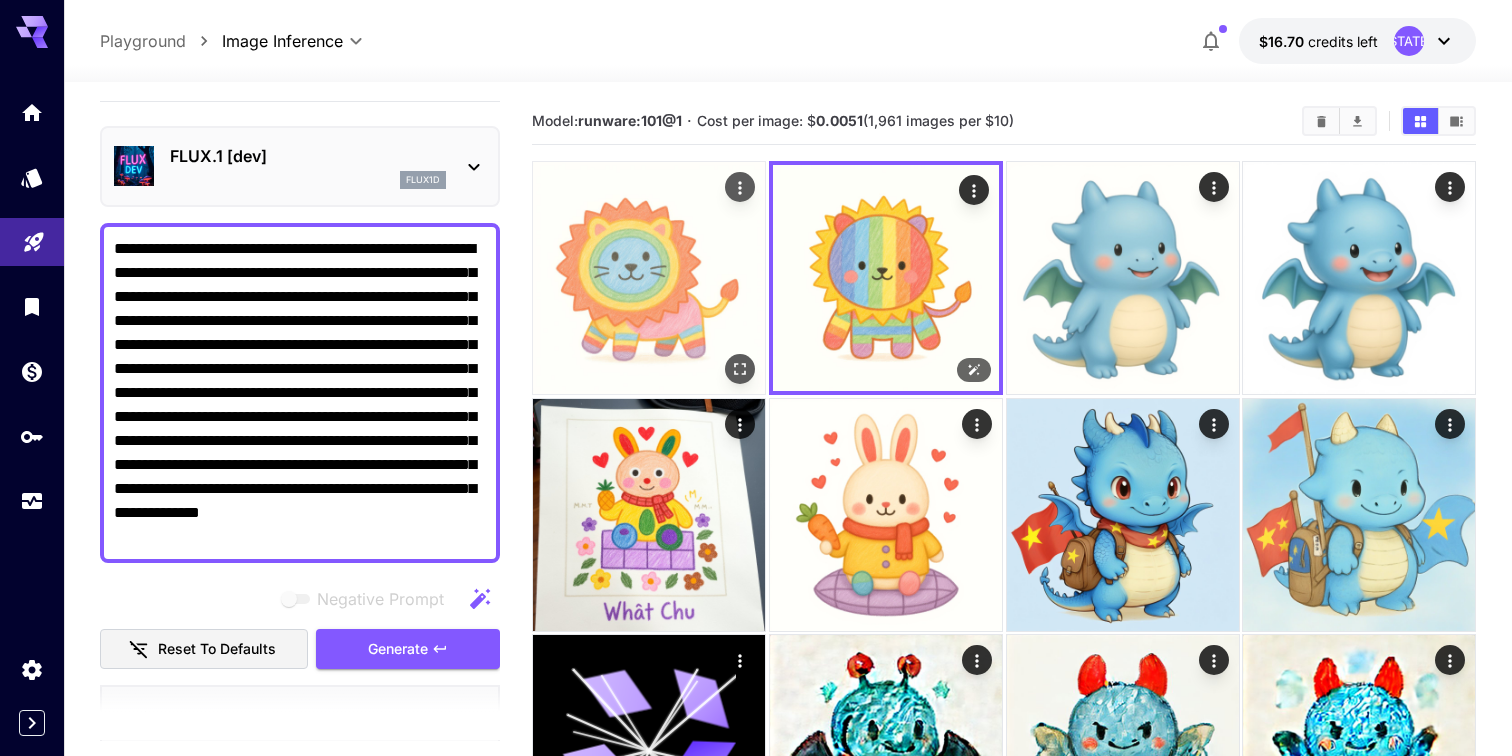 click at bounding box center [649, 278] 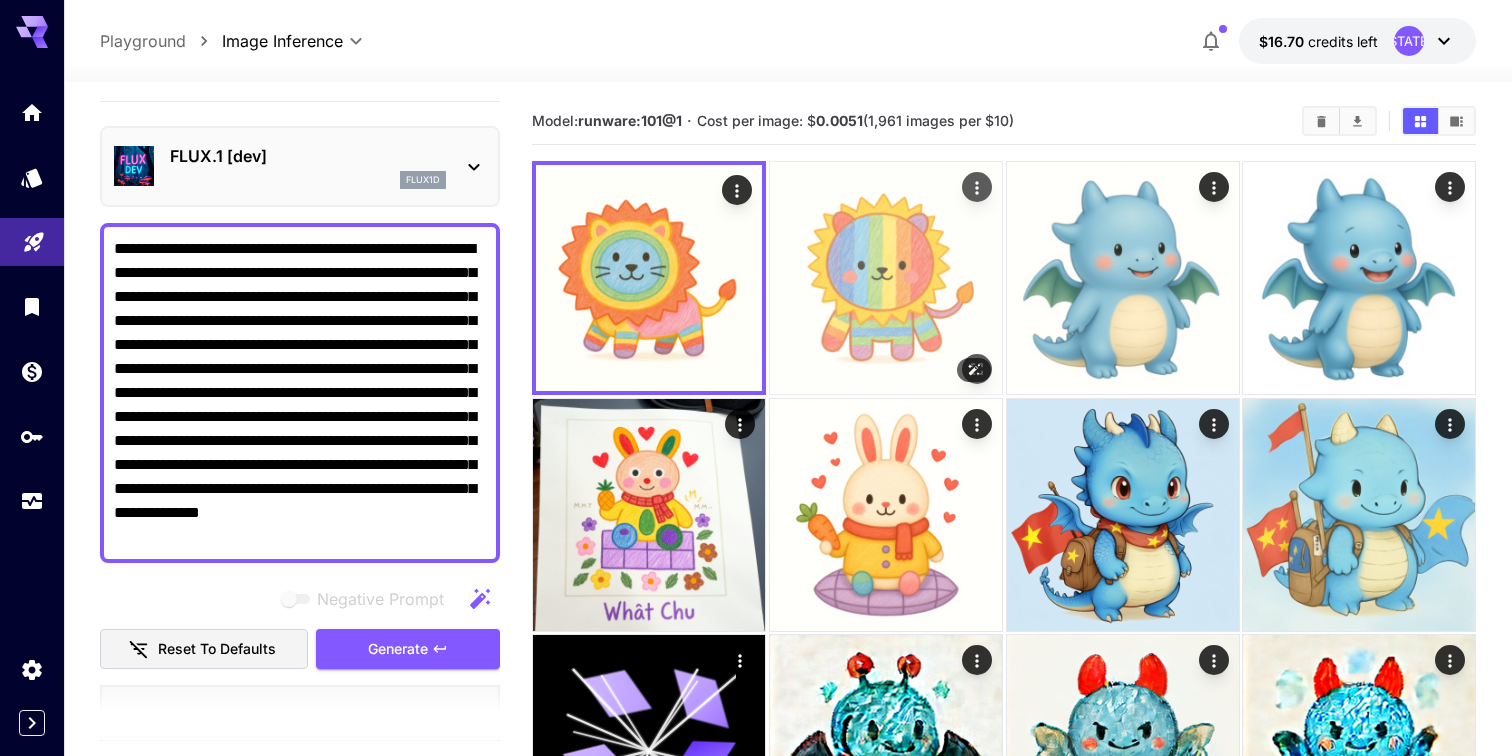 click at bounding box center (886, 278) 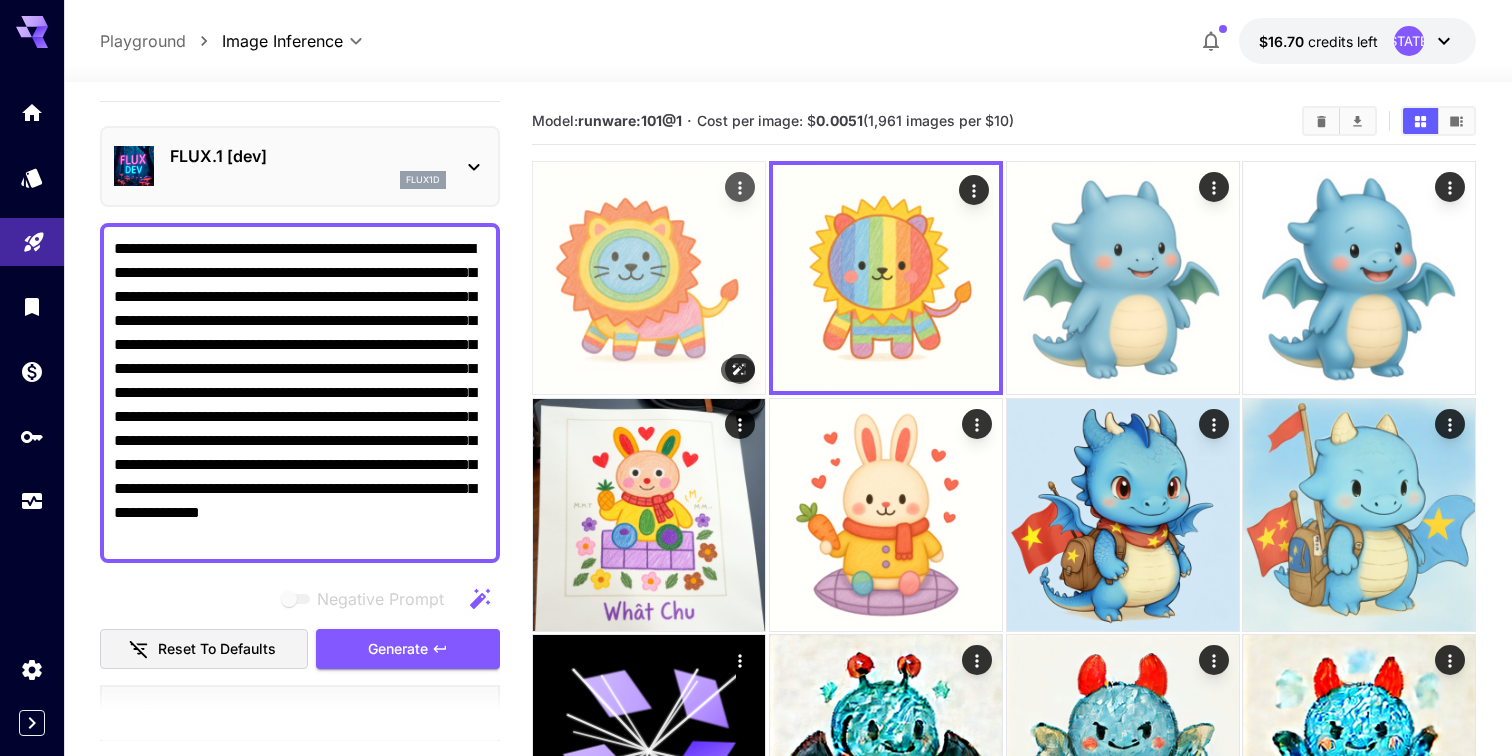 click at bounding box center [649, 278] 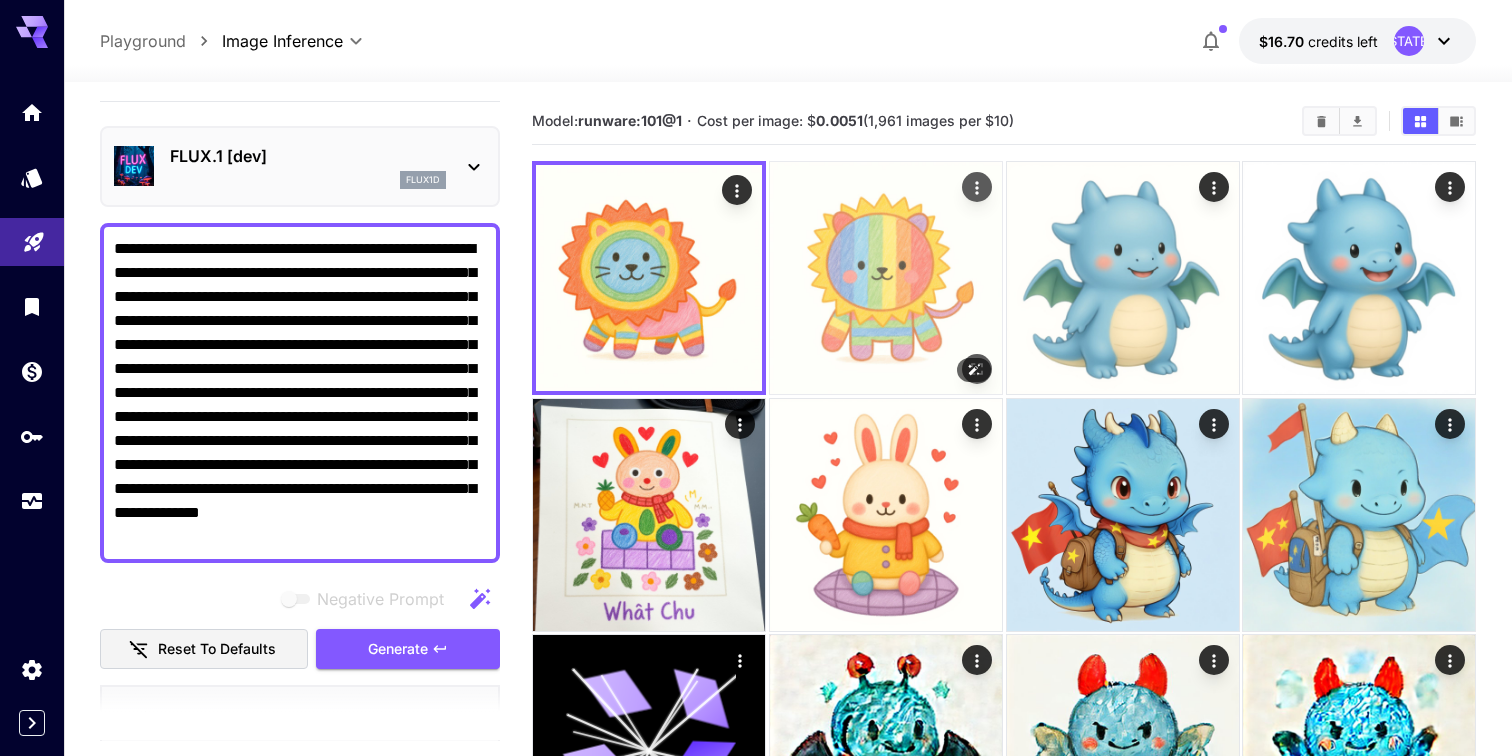 click at bounding box center [886, 278] 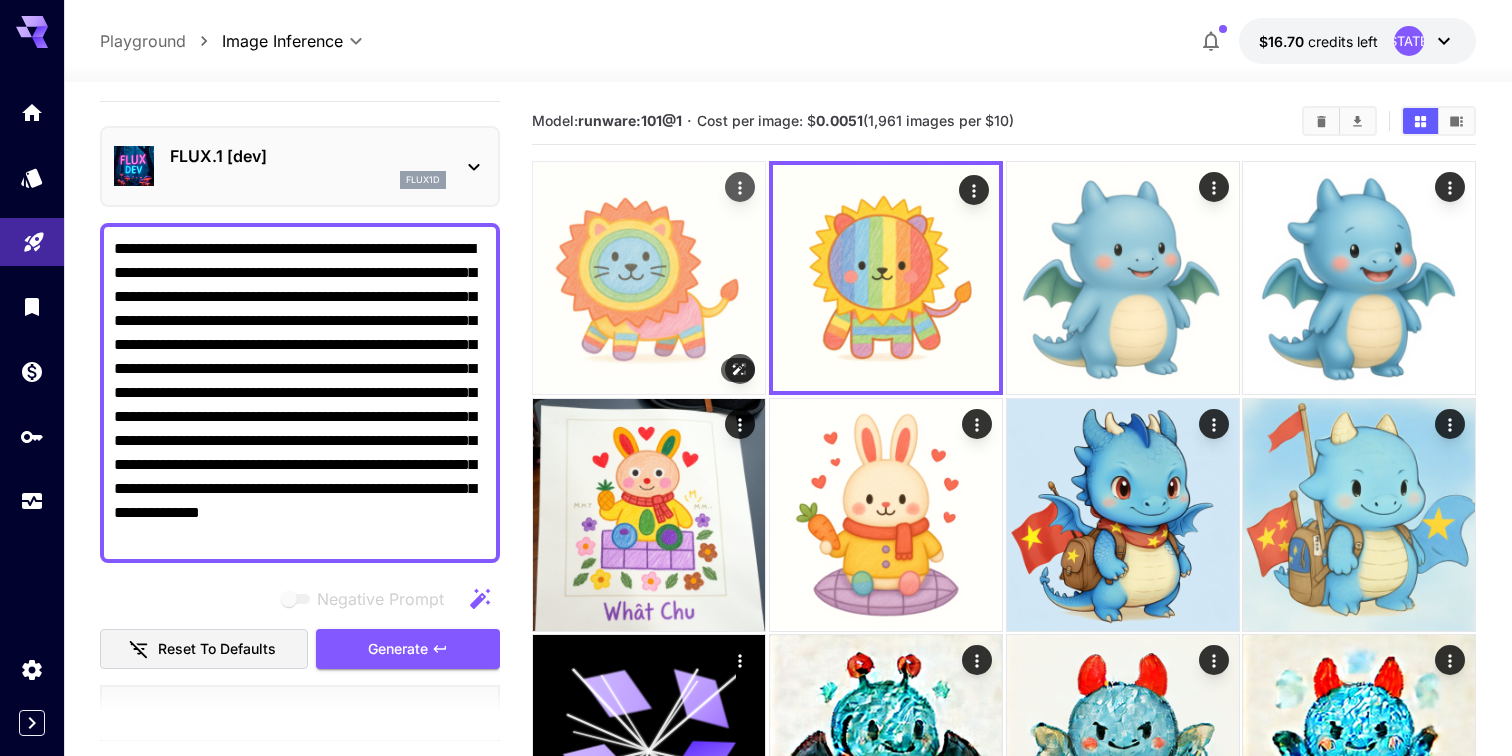 click at bounding box center (649, 278) 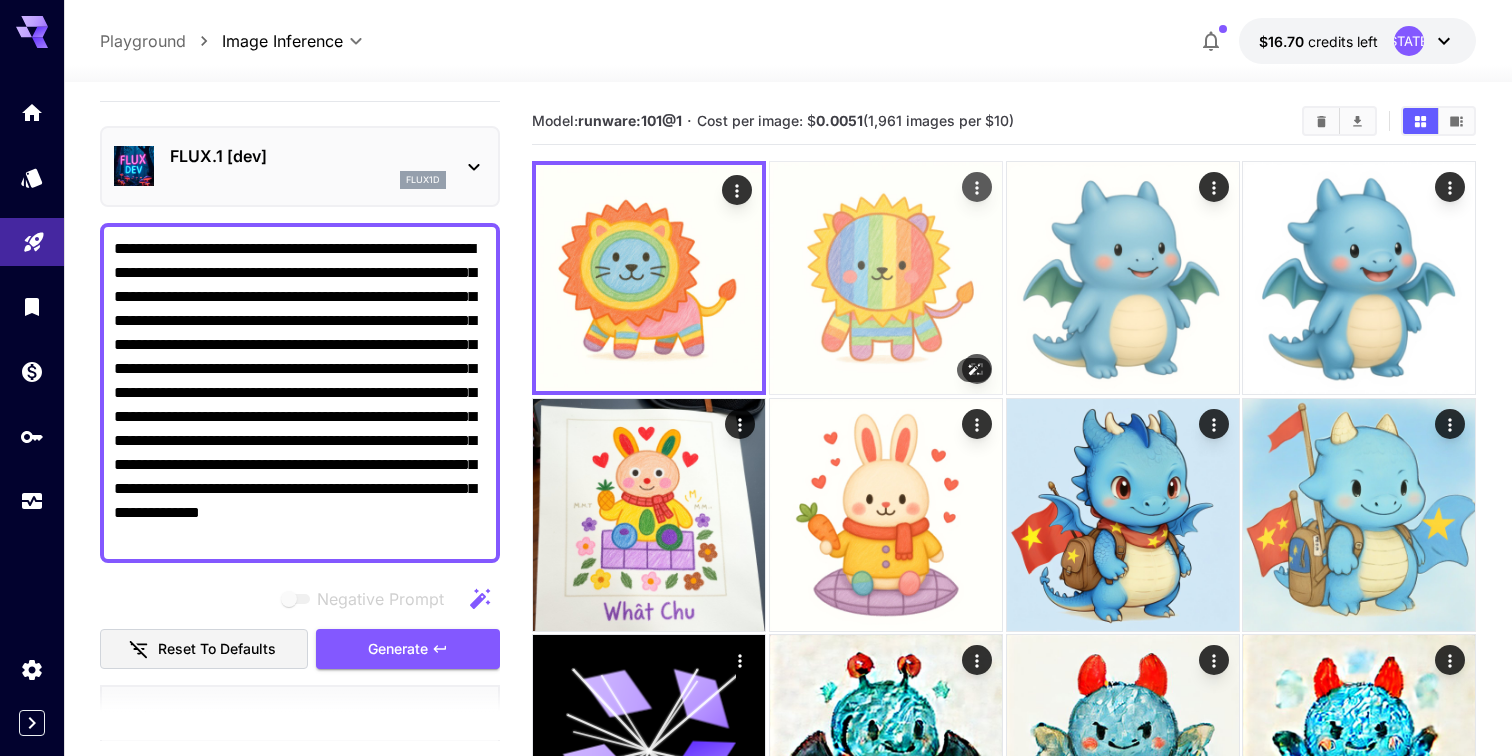 click at bounding box center (886, 278) 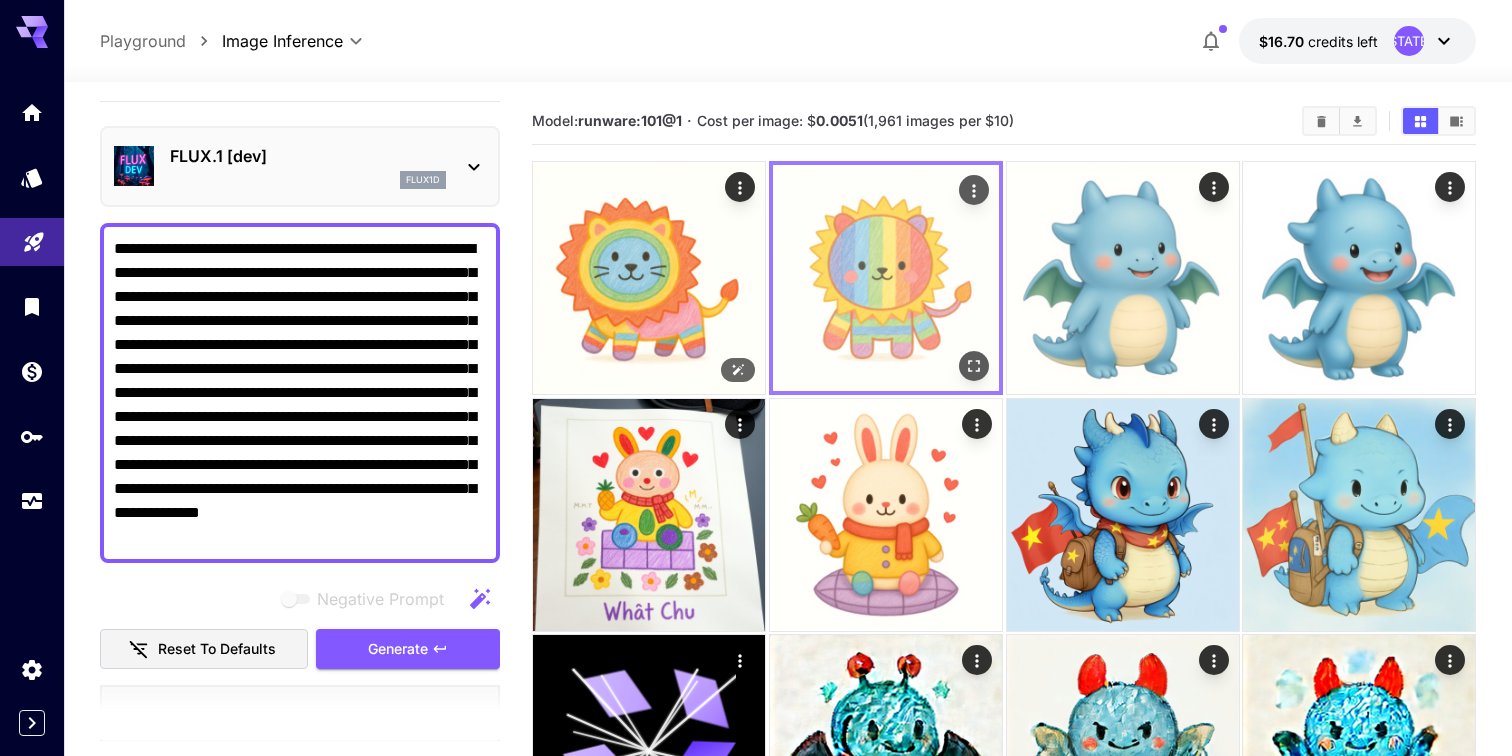 drag, startPoint x: 695, startPoint y: 307, endPoint x: 857, endPoint y: 307, distance: 162 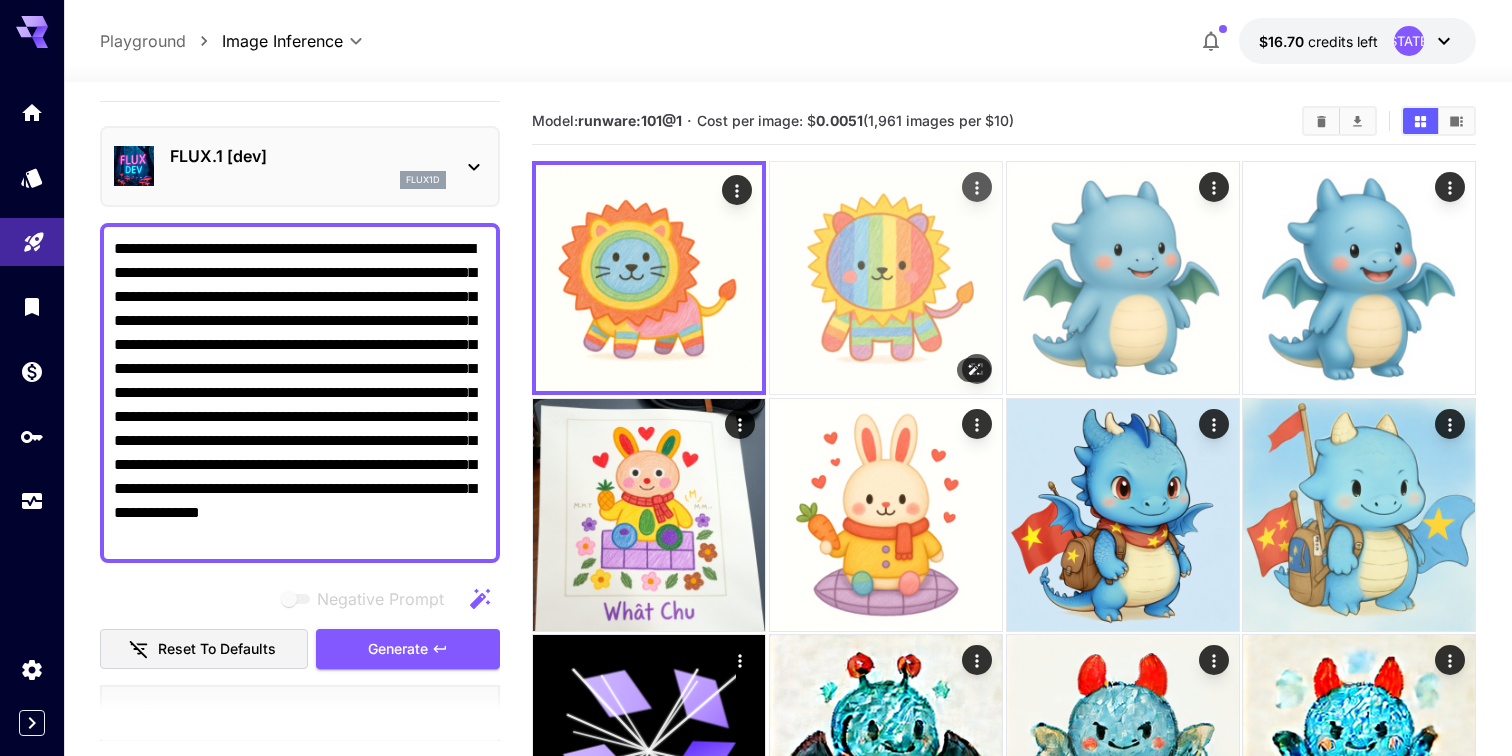 click at bounding box center [886, 278] 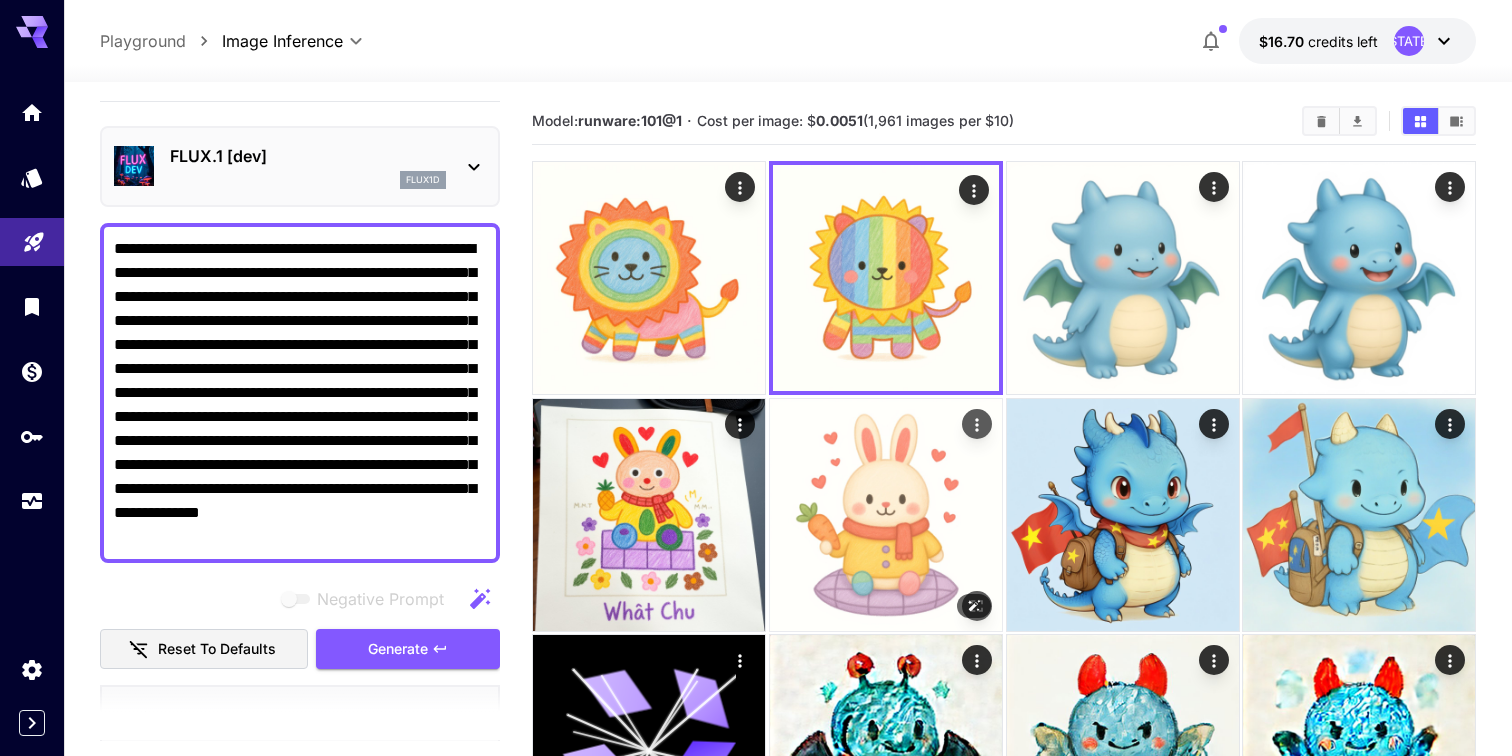 click at bounding box center (886, 515) 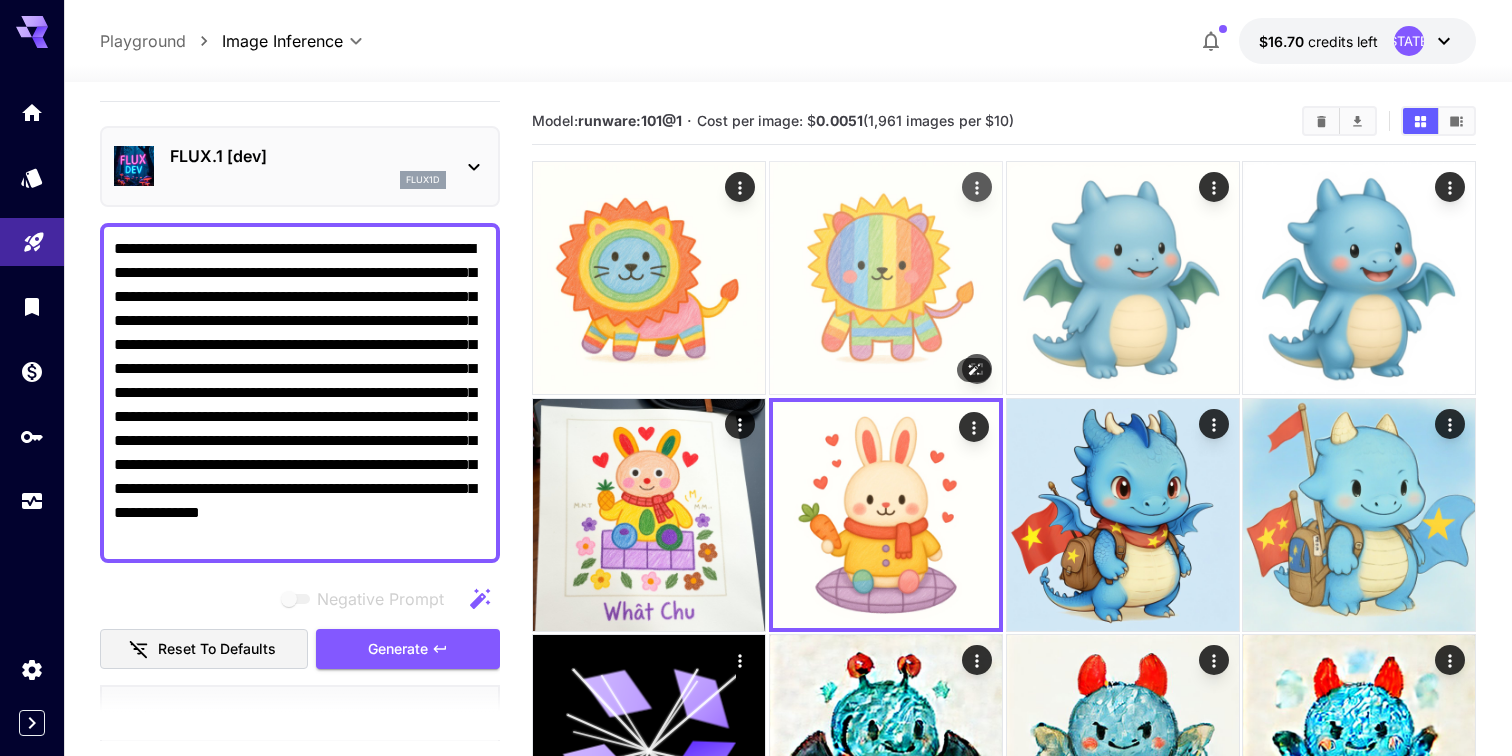 click at bounding box center (886, 278) 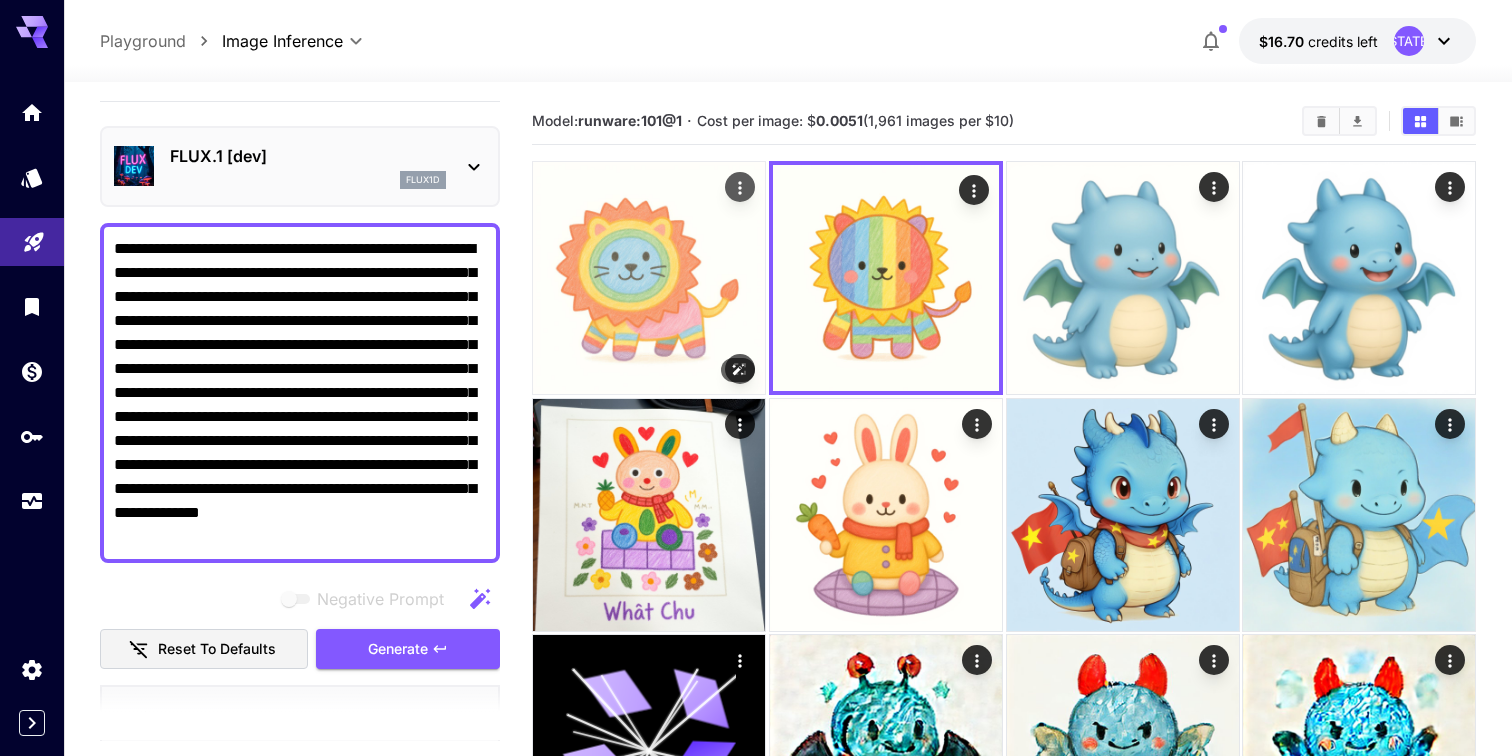 click at bounding box center (649, 278) 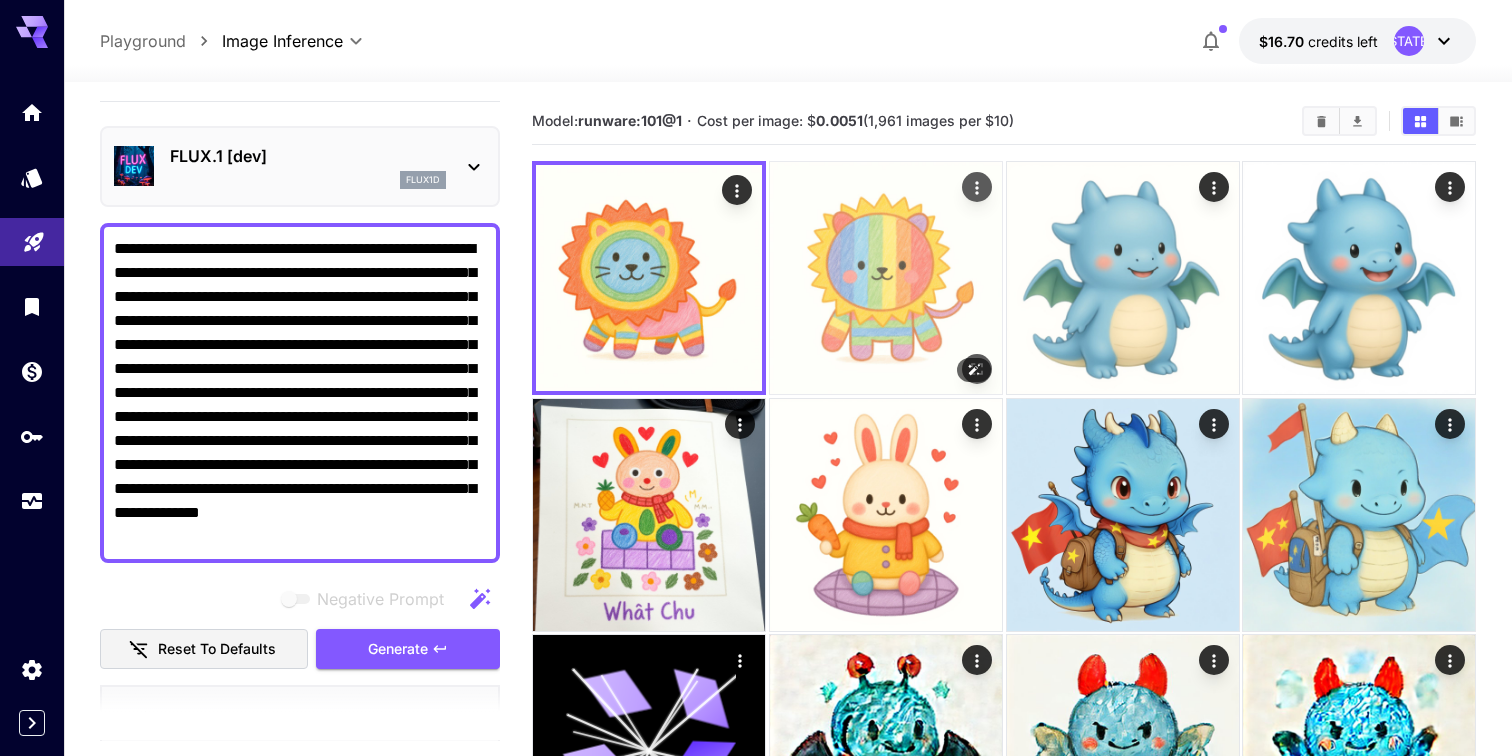 click at bounding box center (886, 278) 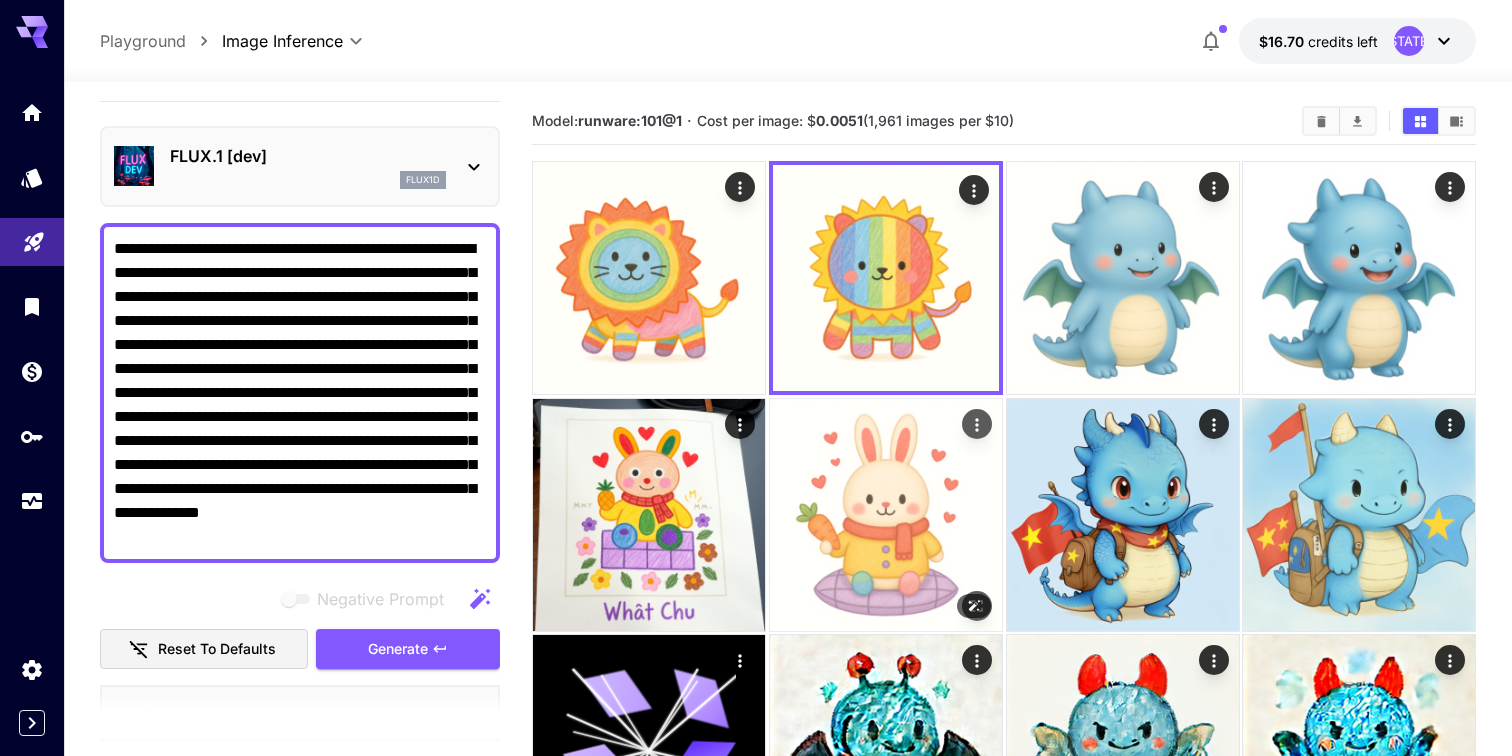 click at bounding box center (886, 515) 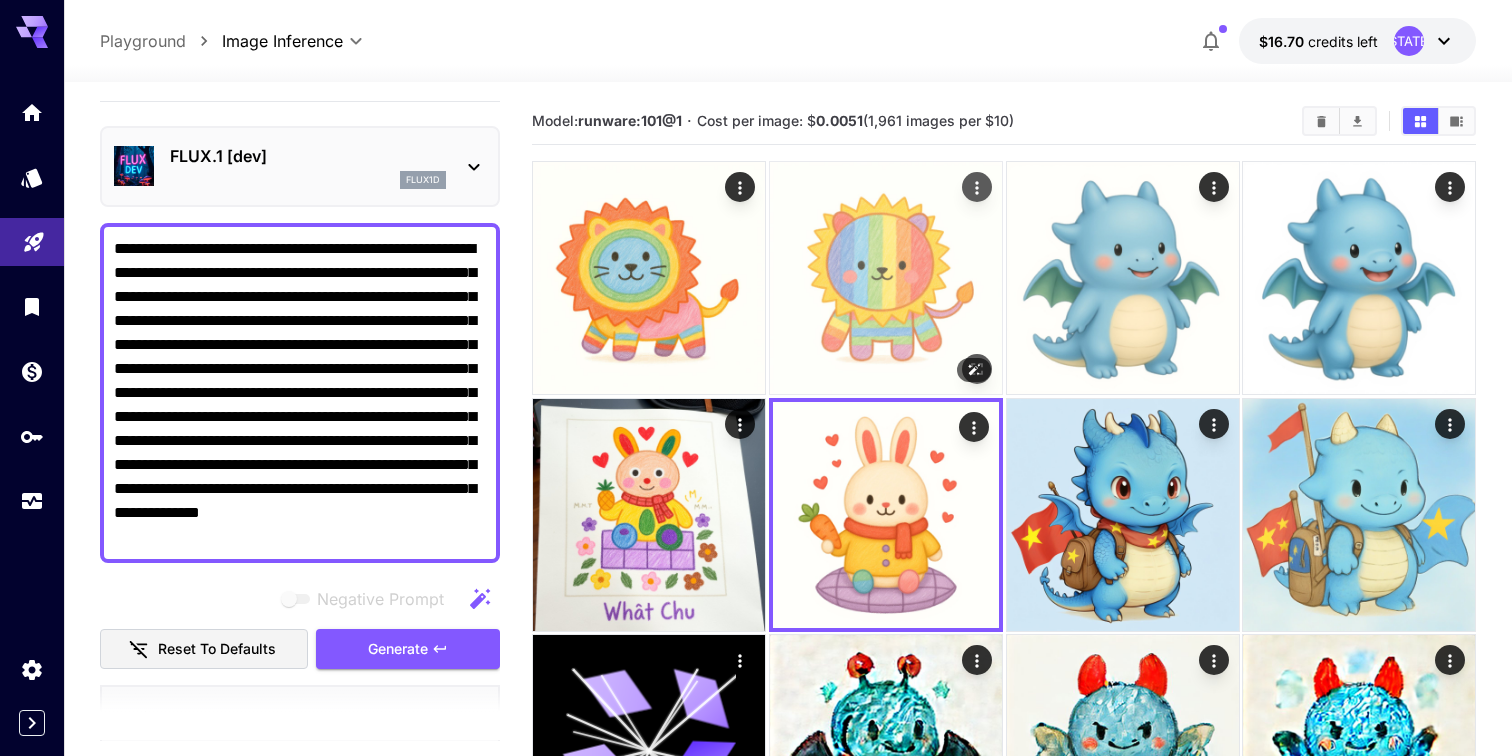 click at bounding box center [886, 278] 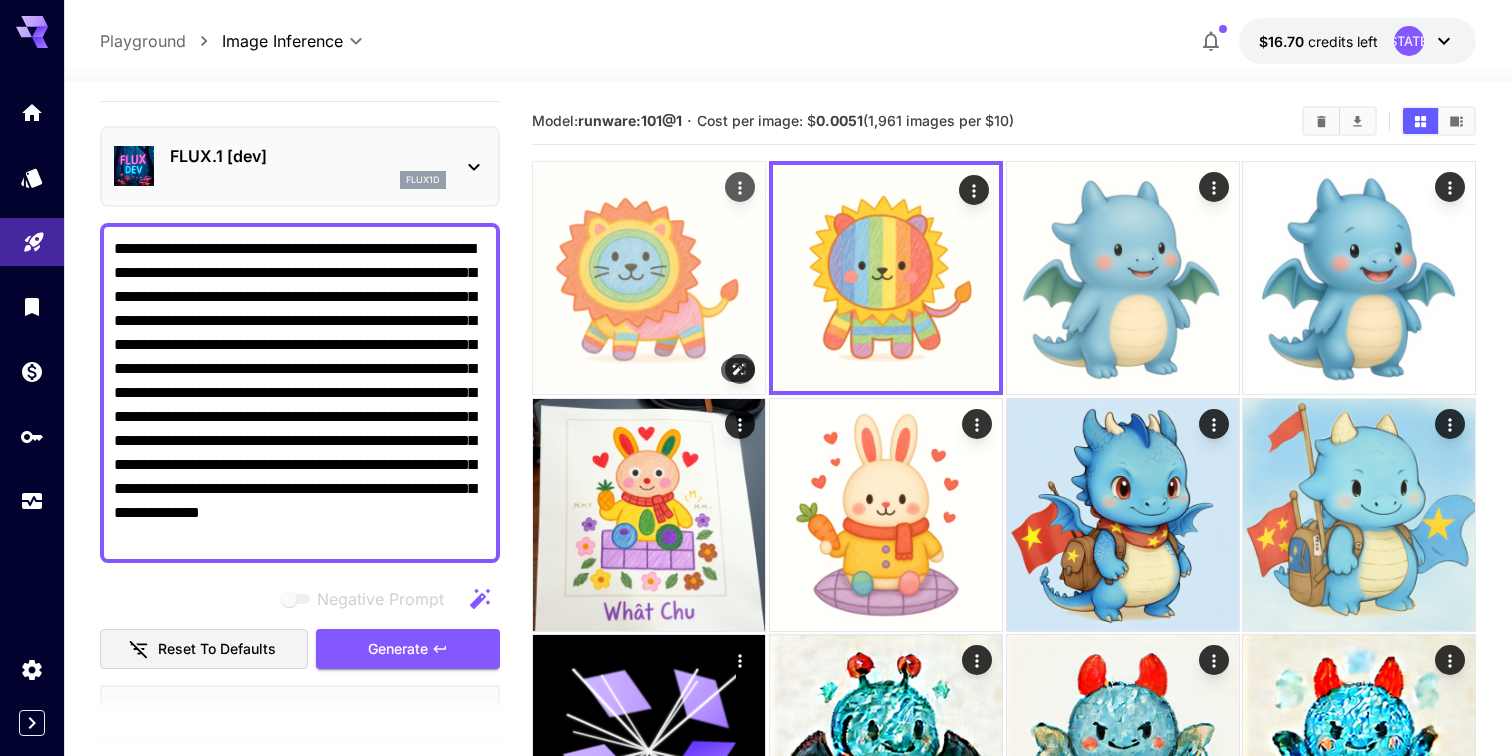 click at bounding box center [649, 278] 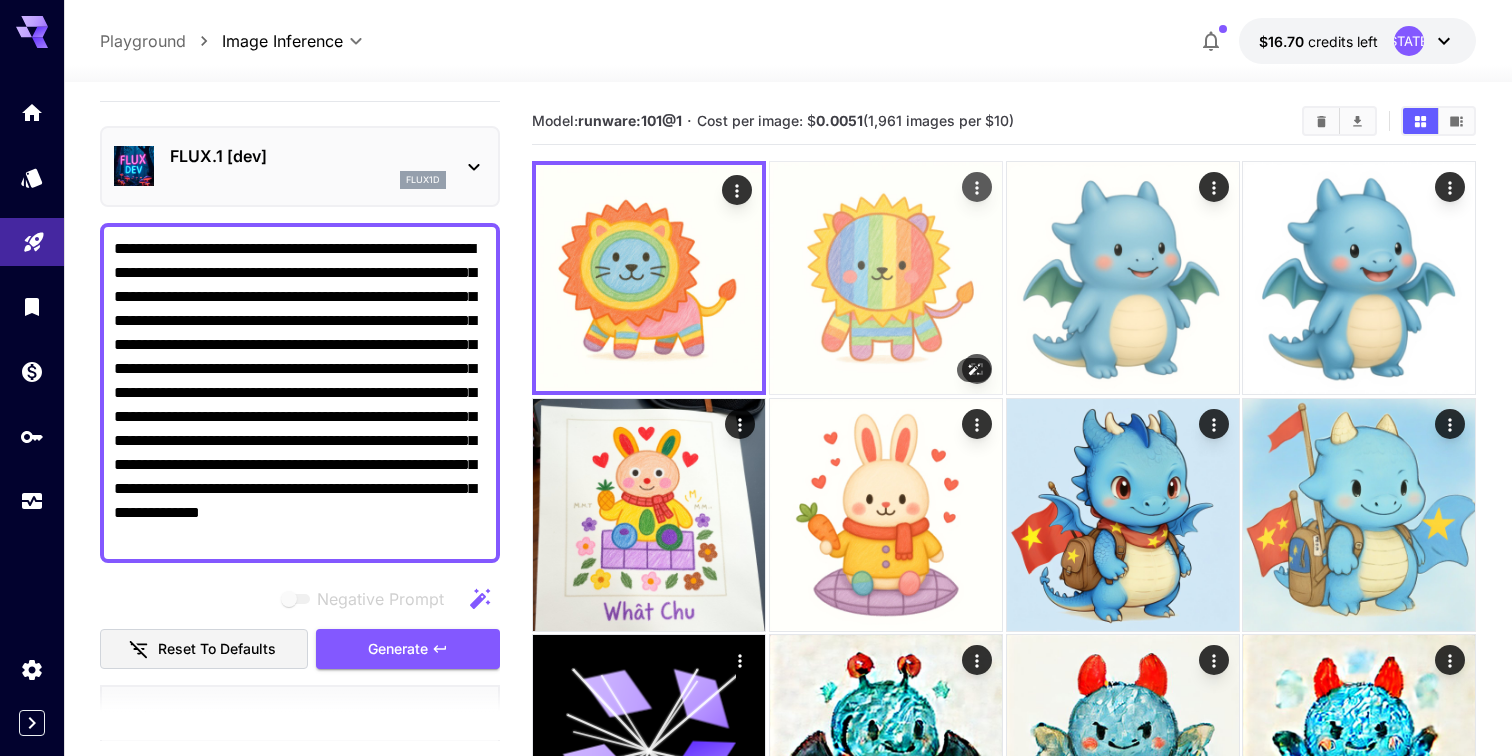 click at bounding box center (886, 278) 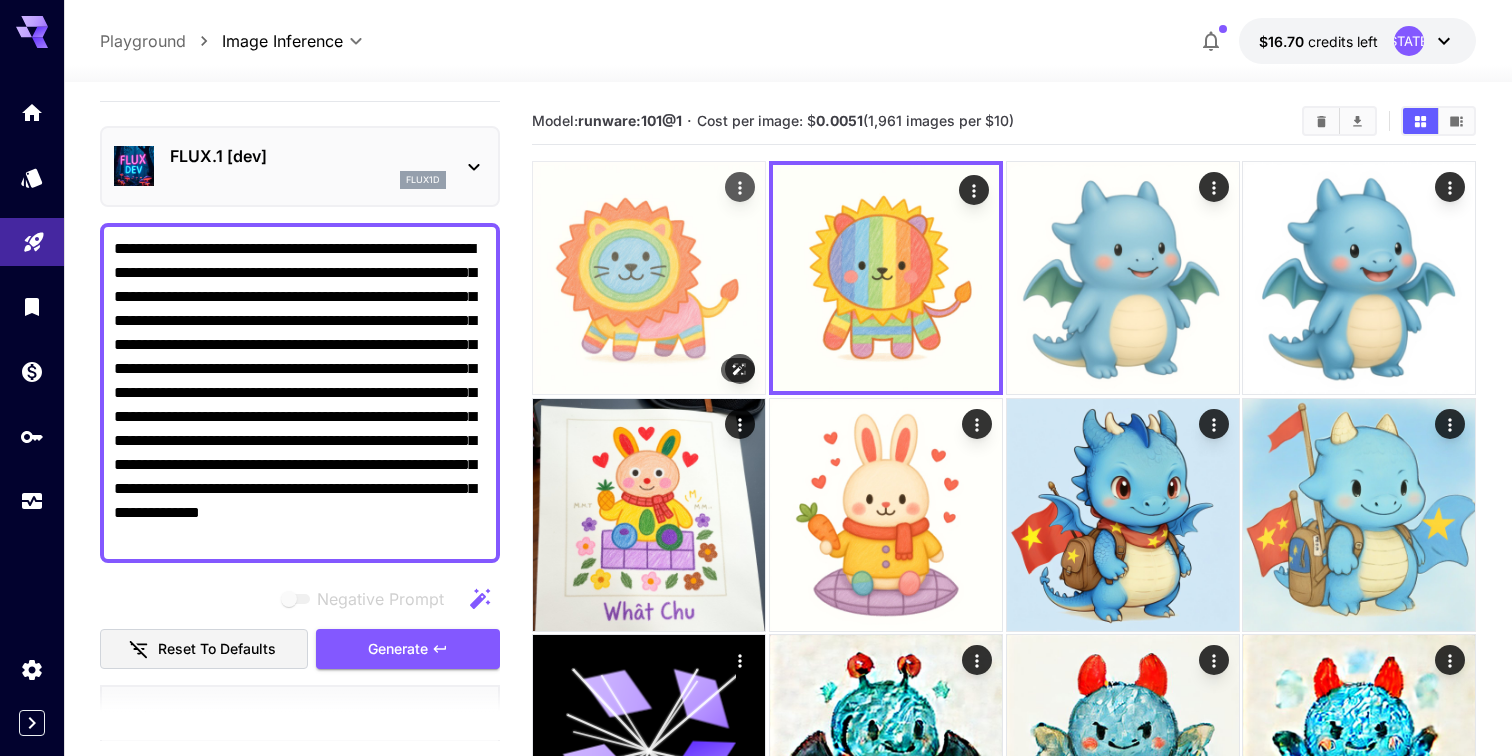 click at bounding box center [649, 278] 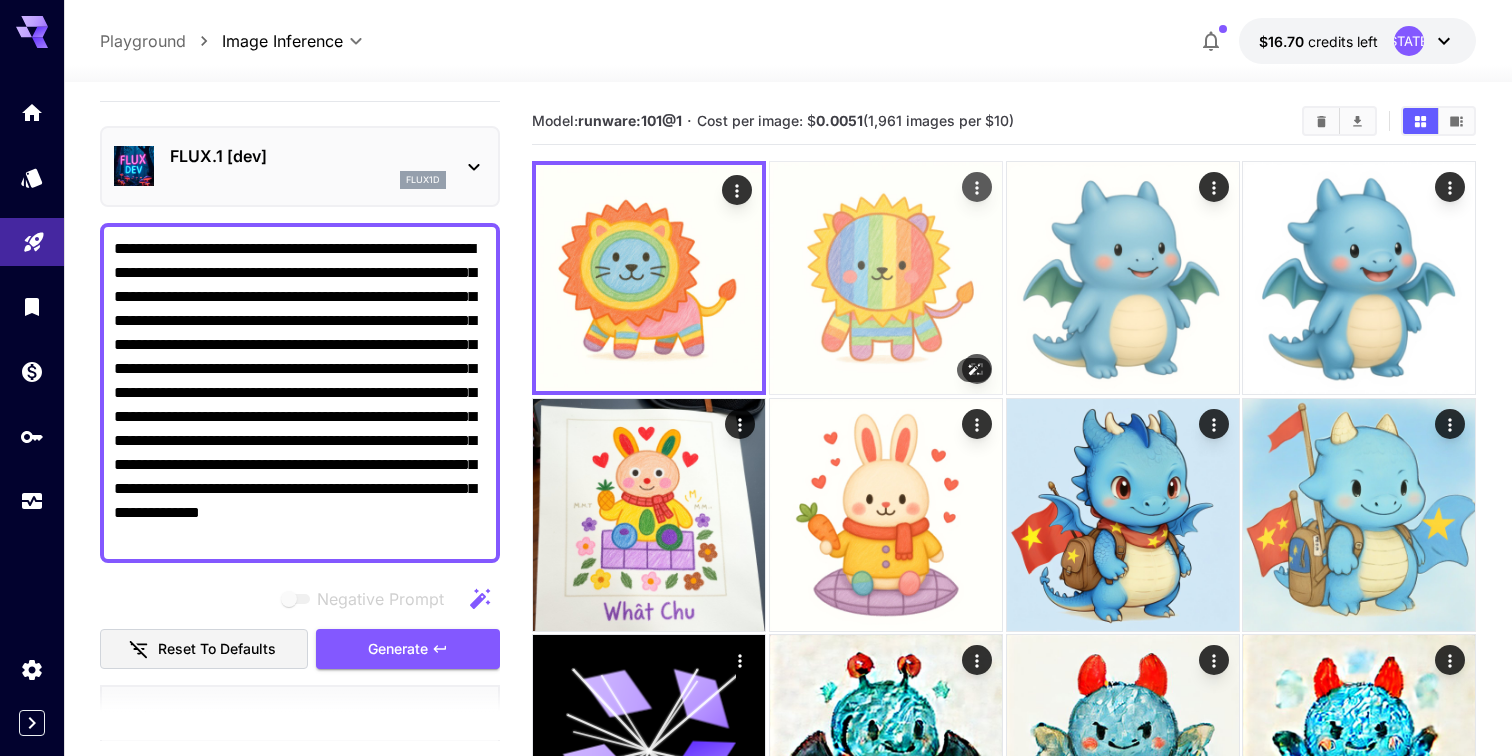 click at bounding box center (886, 278) 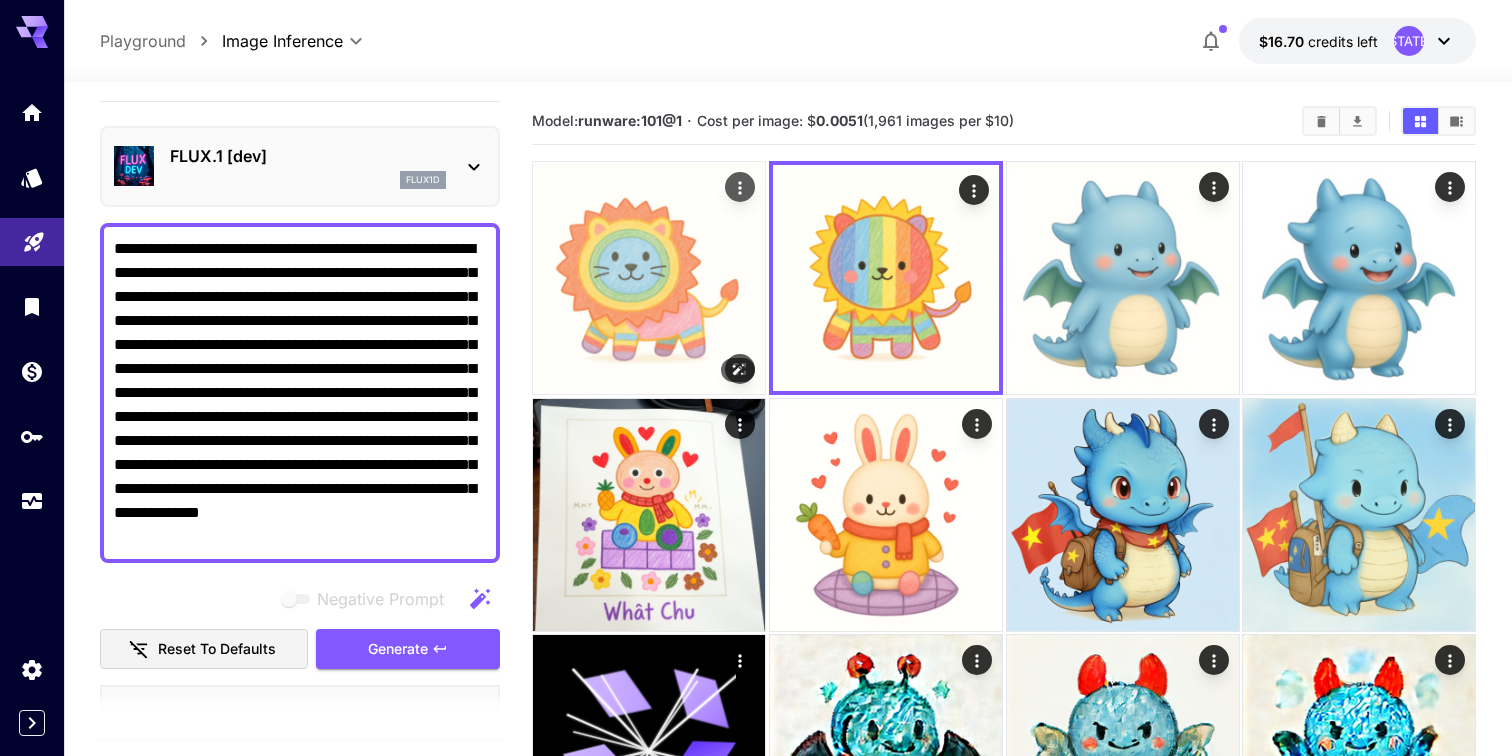 click at bounding box center [649, 278] 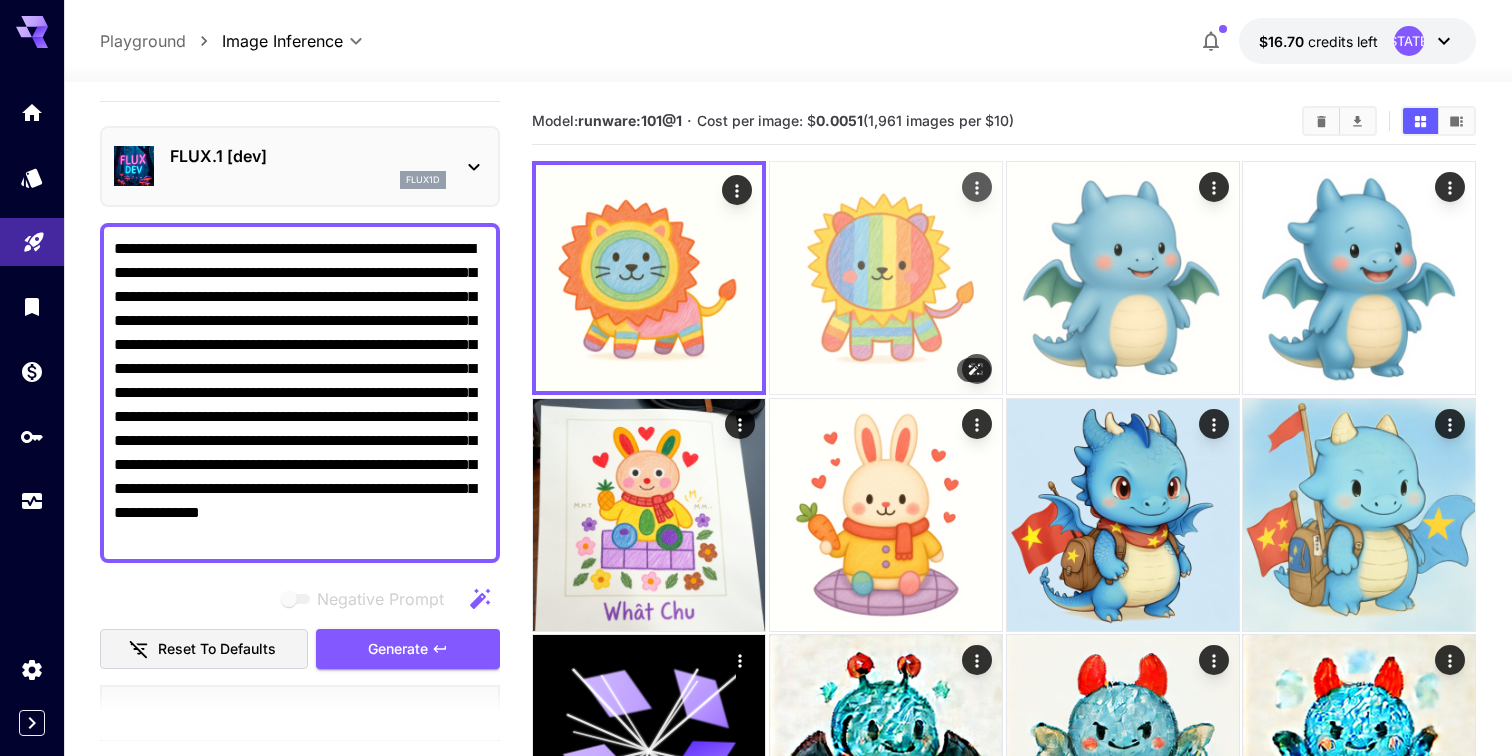 click at bounding box center (886, 278) 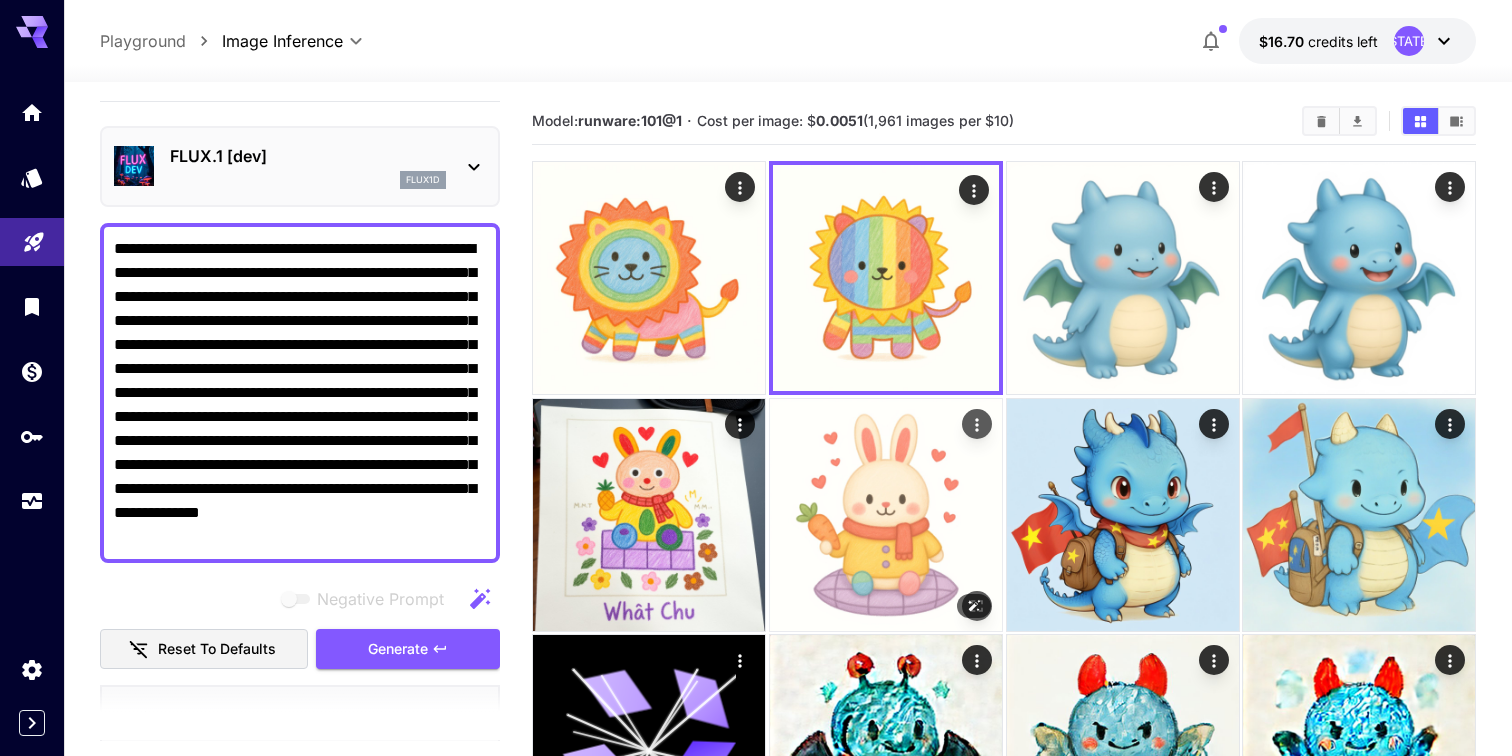 click at bounding box center (886, 515) 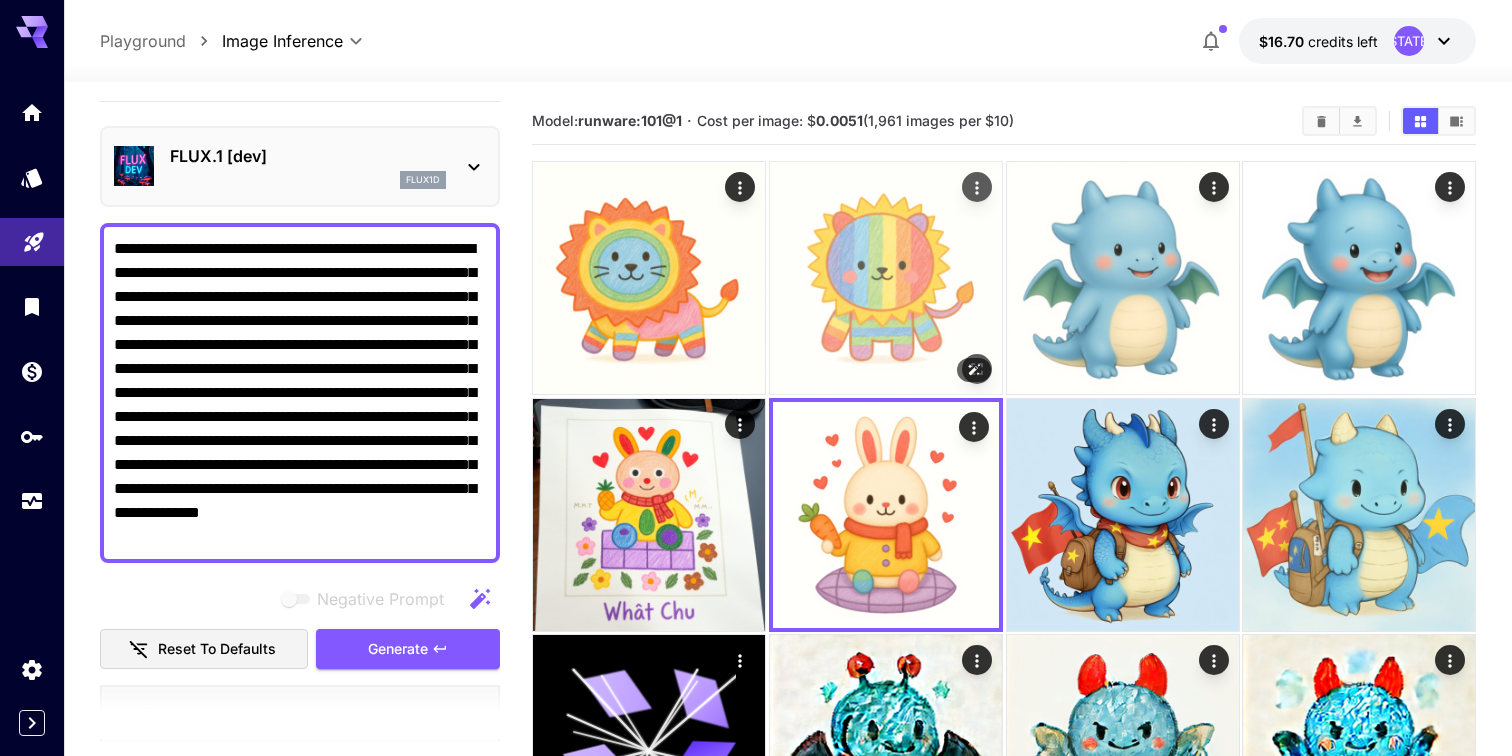 click at bounding box center (886, 278) 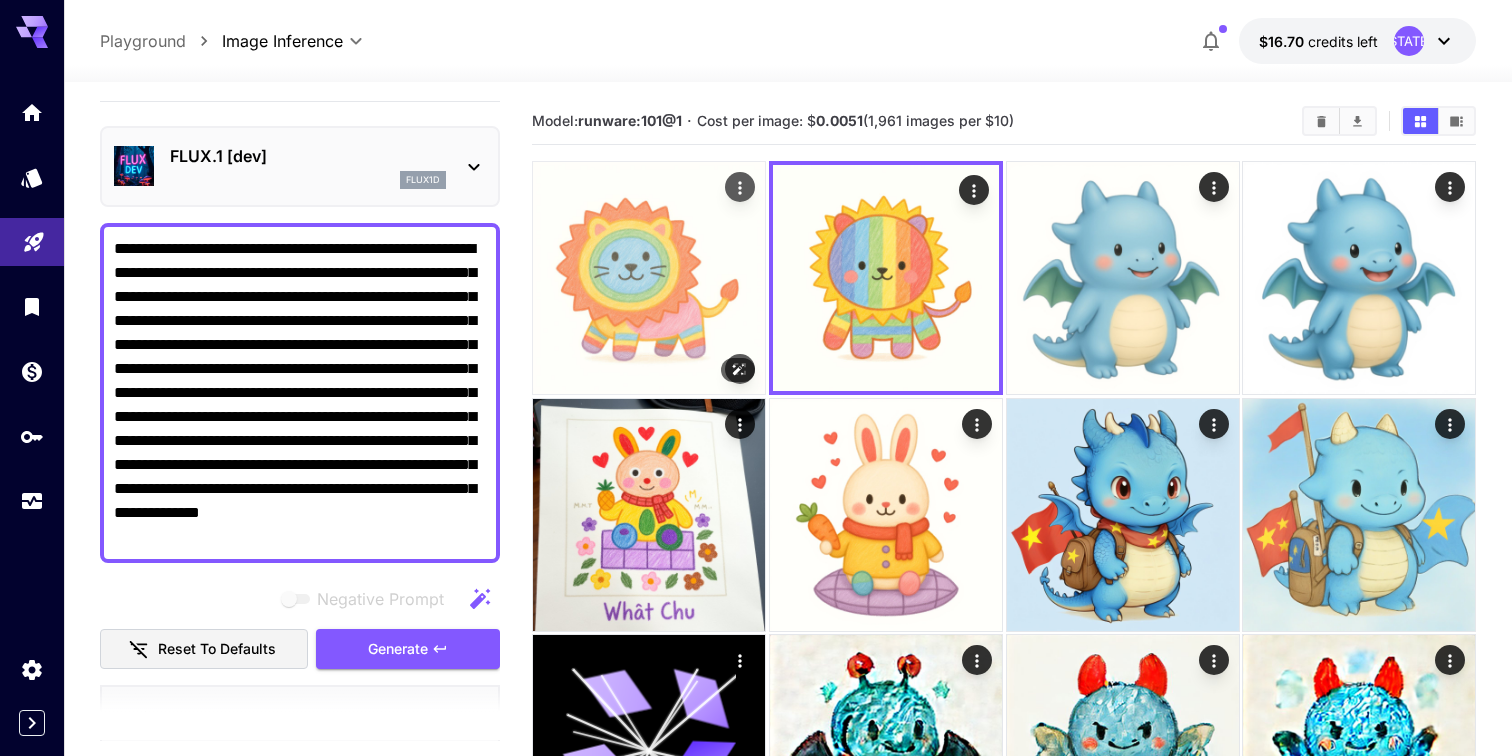 click at bounding box center [649, 278] 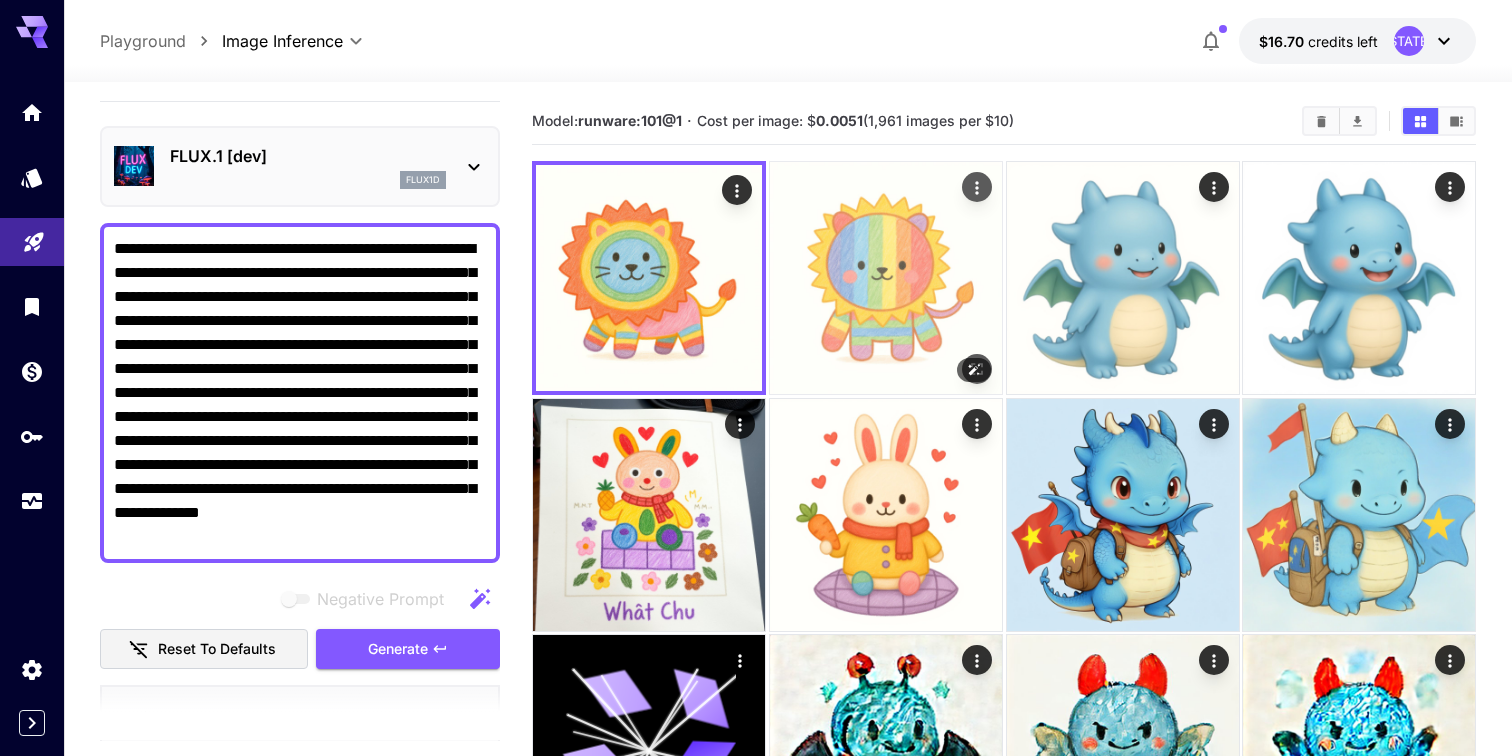 click at bounding box center [886, 278] 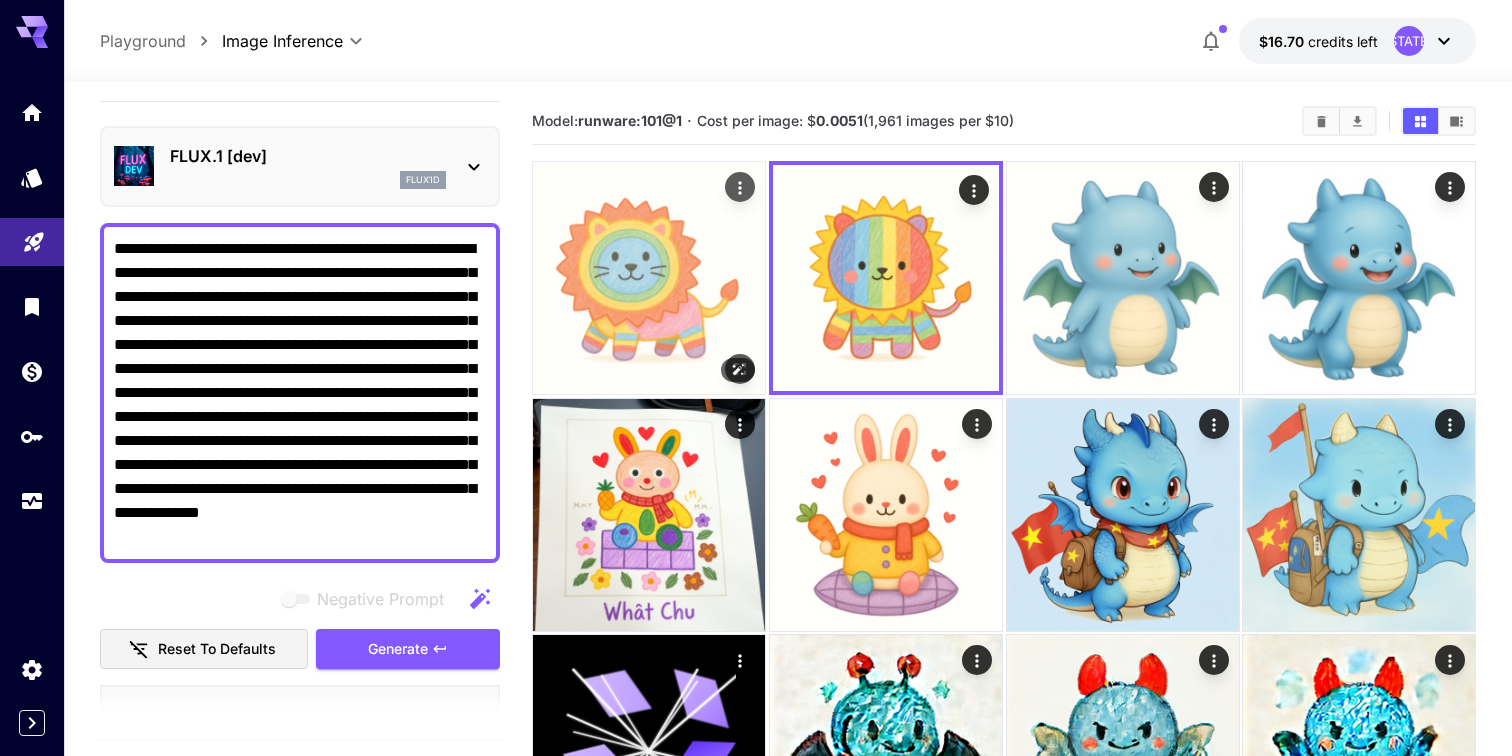 click at bounding box center (649, 278) 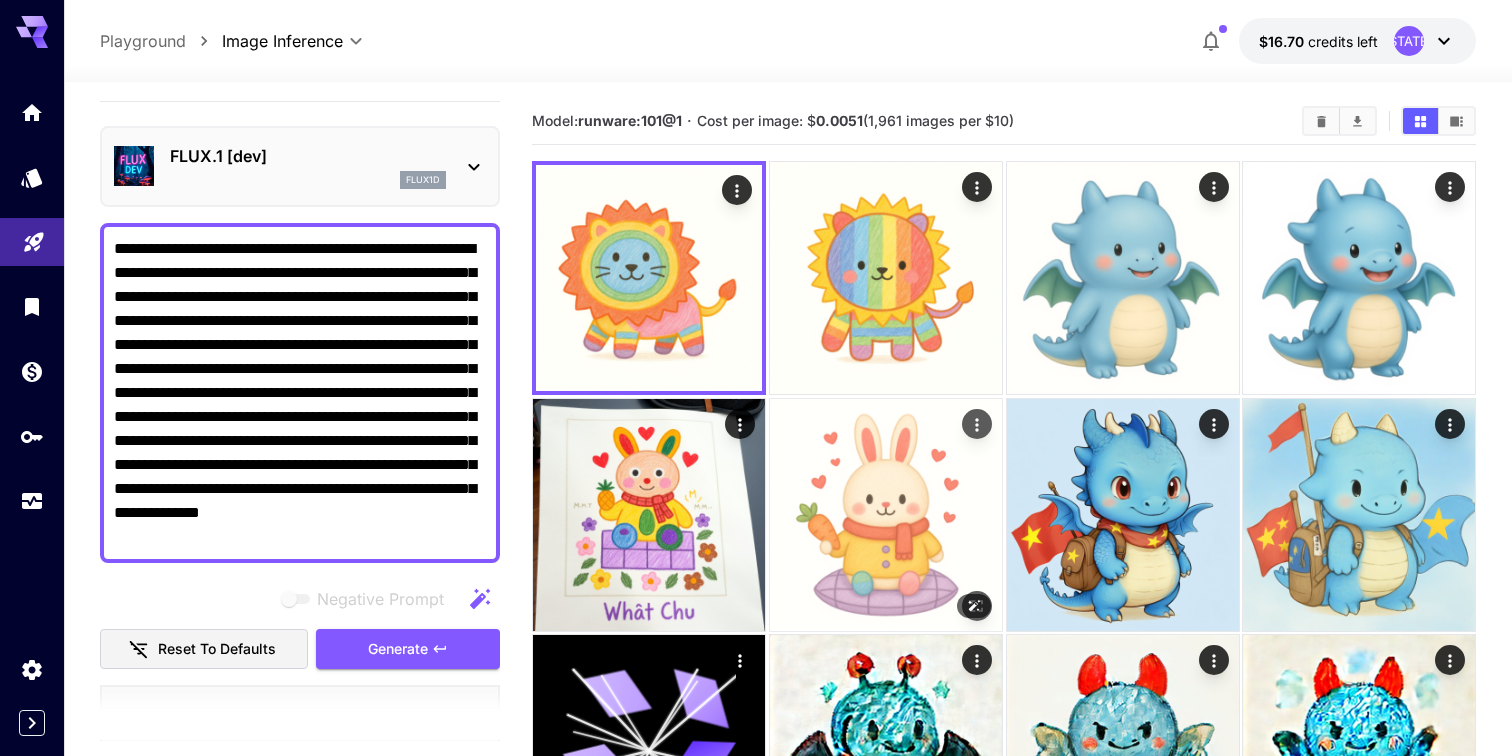 click at bounding box center [886, 515] 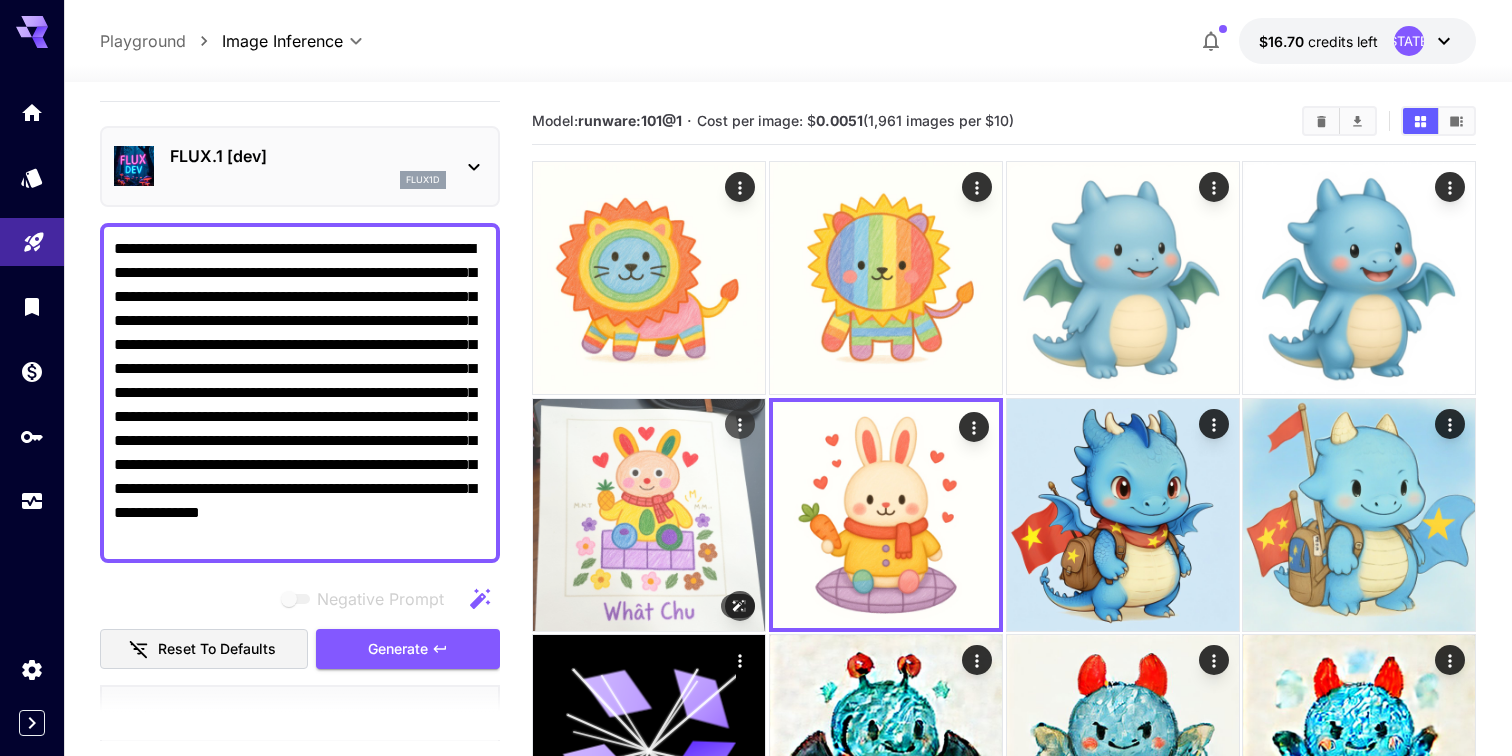 click at bounding box center (649, 515) 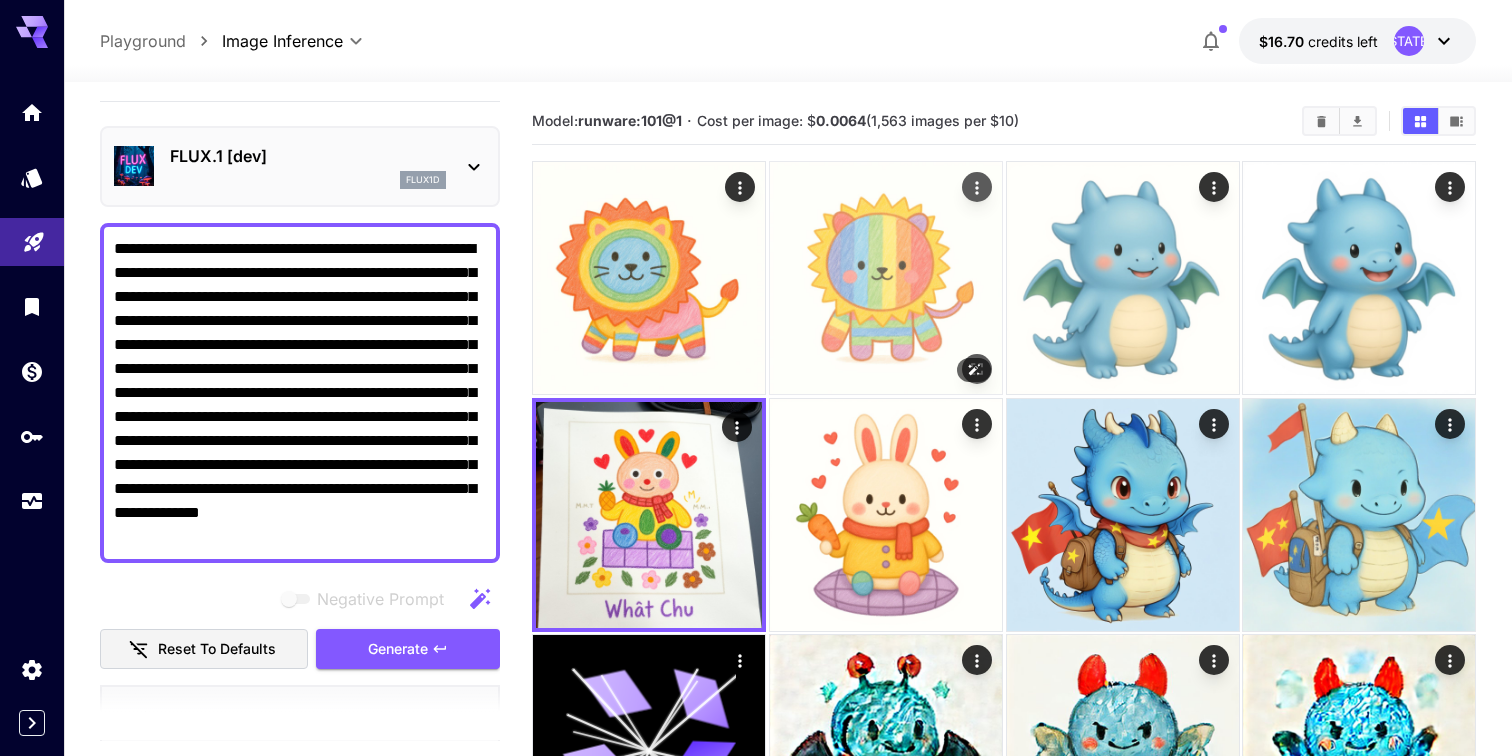 click at bounding box center [886, 278] 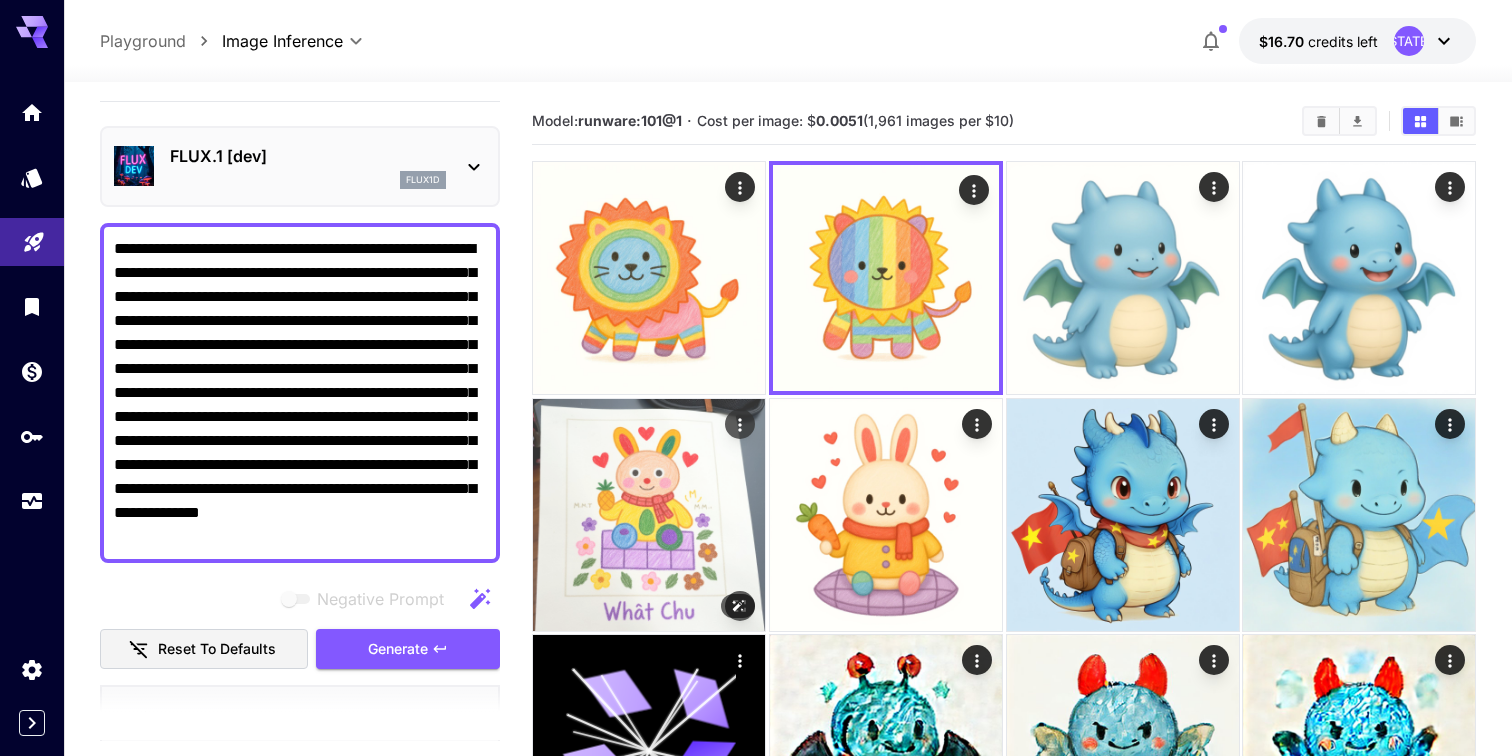 click at bounding box center [649, 515] 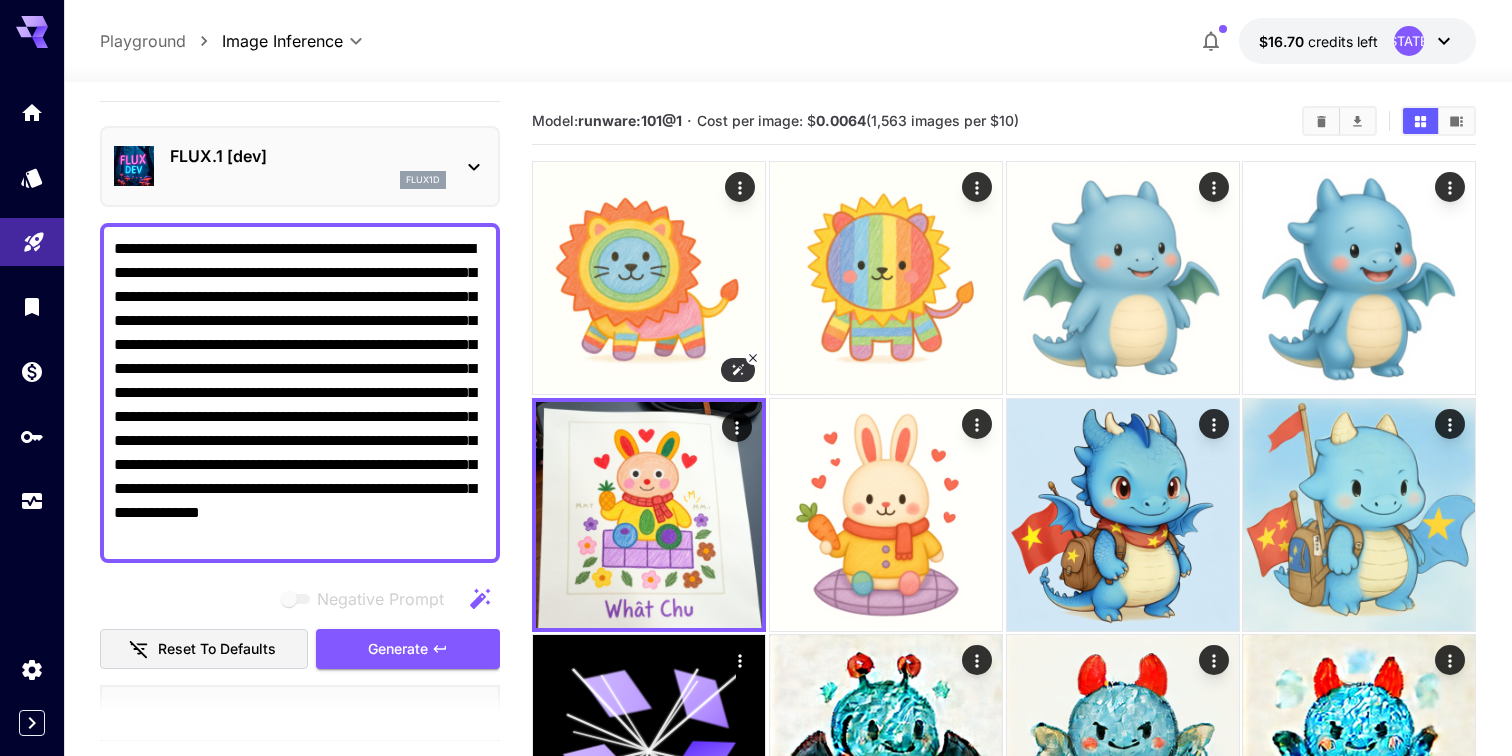 click at bounding box center (738, 370) 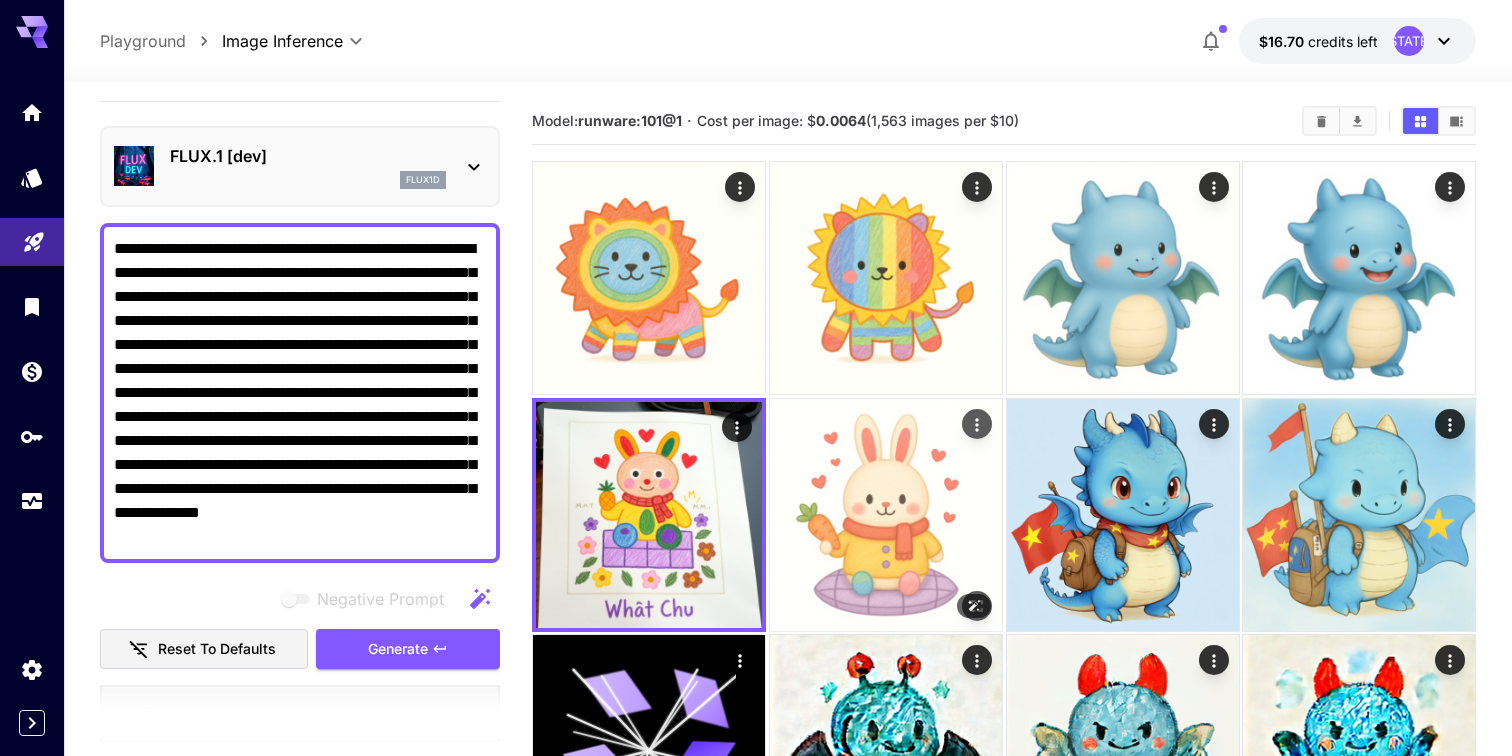click at bounding box center (886, 515) 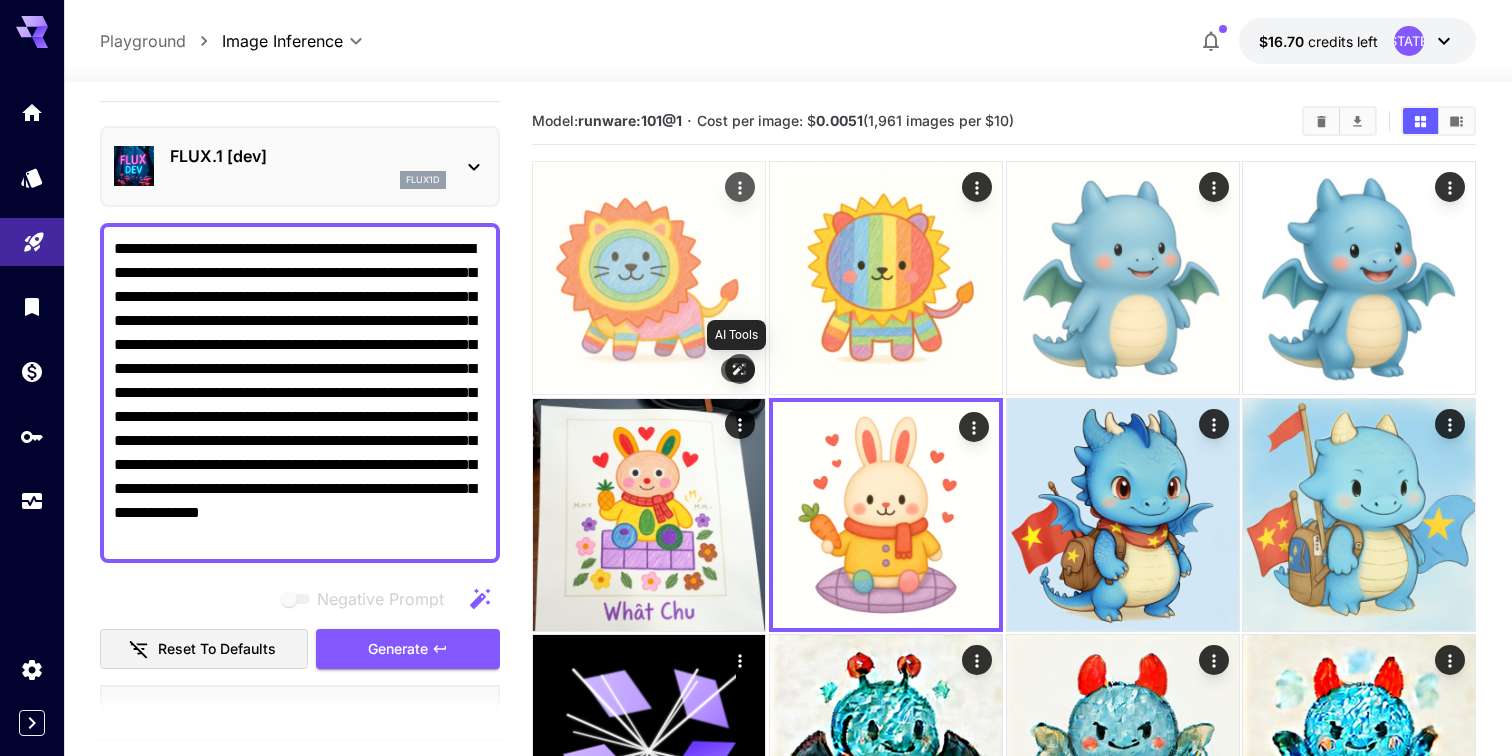 click at bounding box center [738, 370] 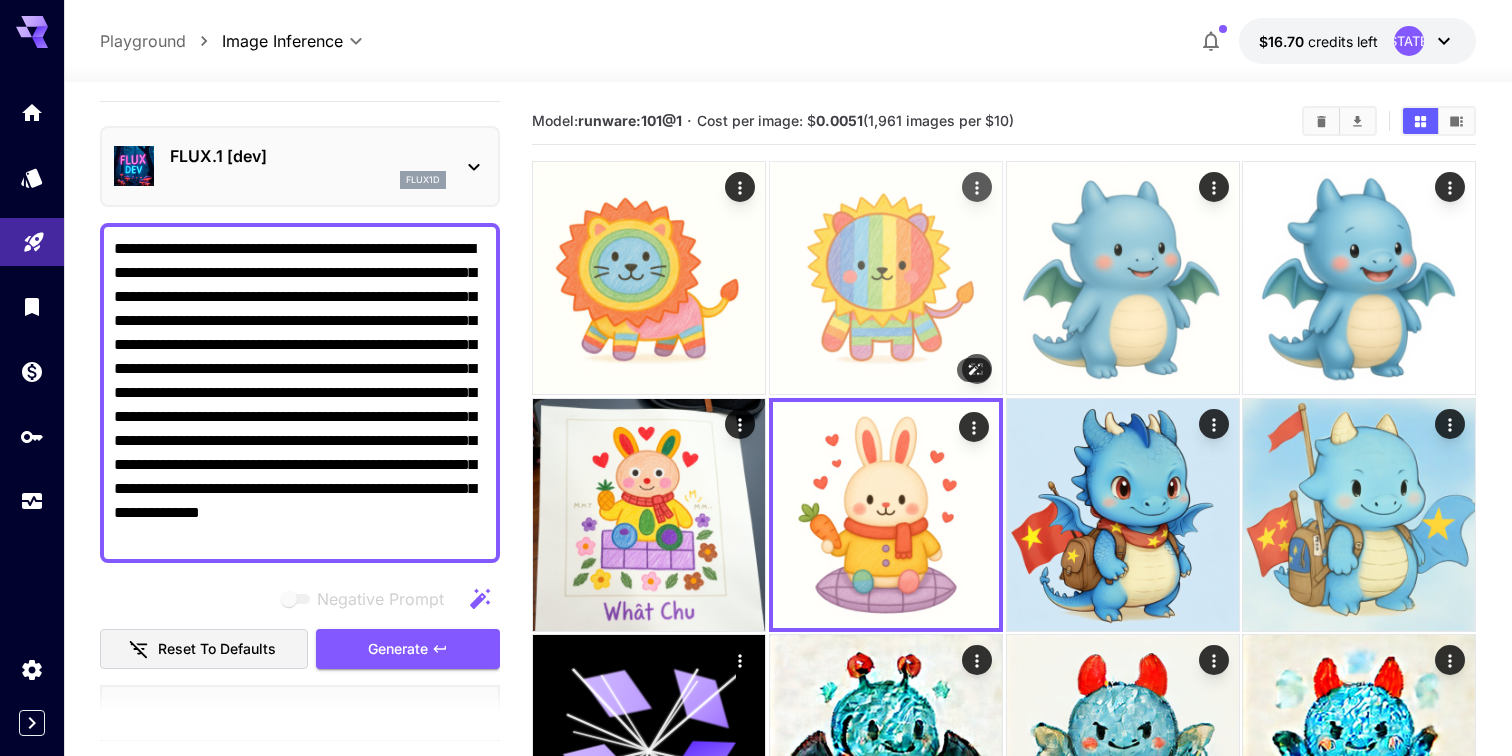 click at bounding box center [886, 278] 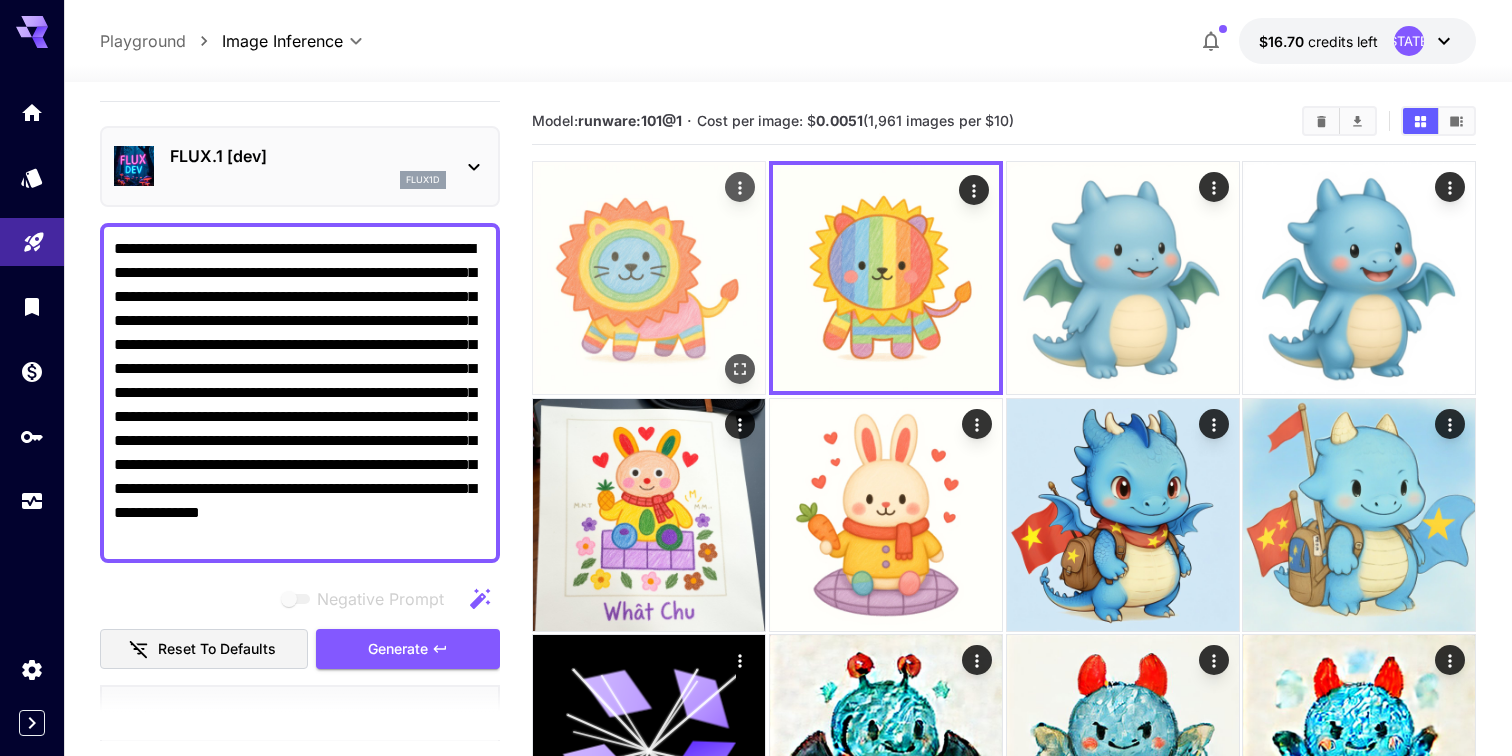 click at bounding box center (649, 278) 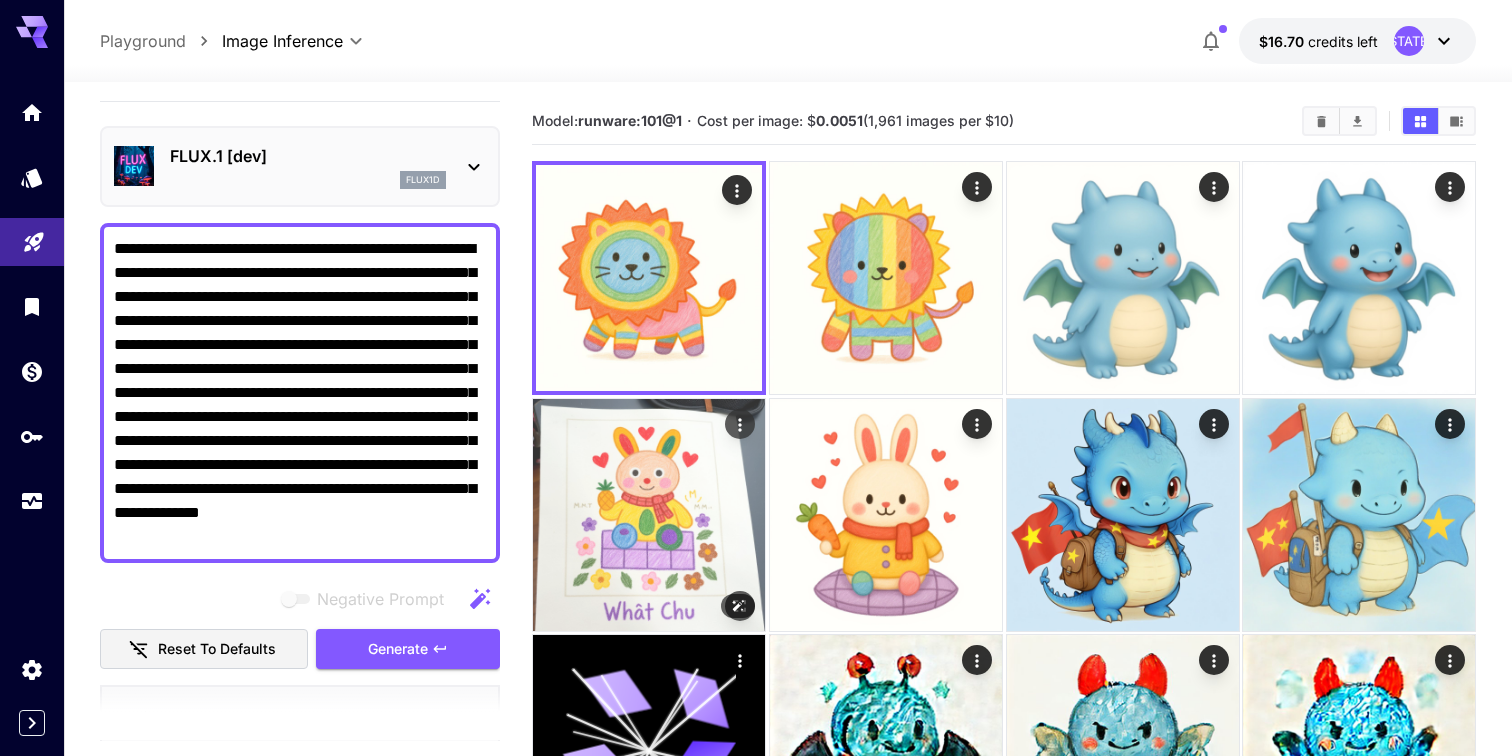 click at bounding box center (649, 515) 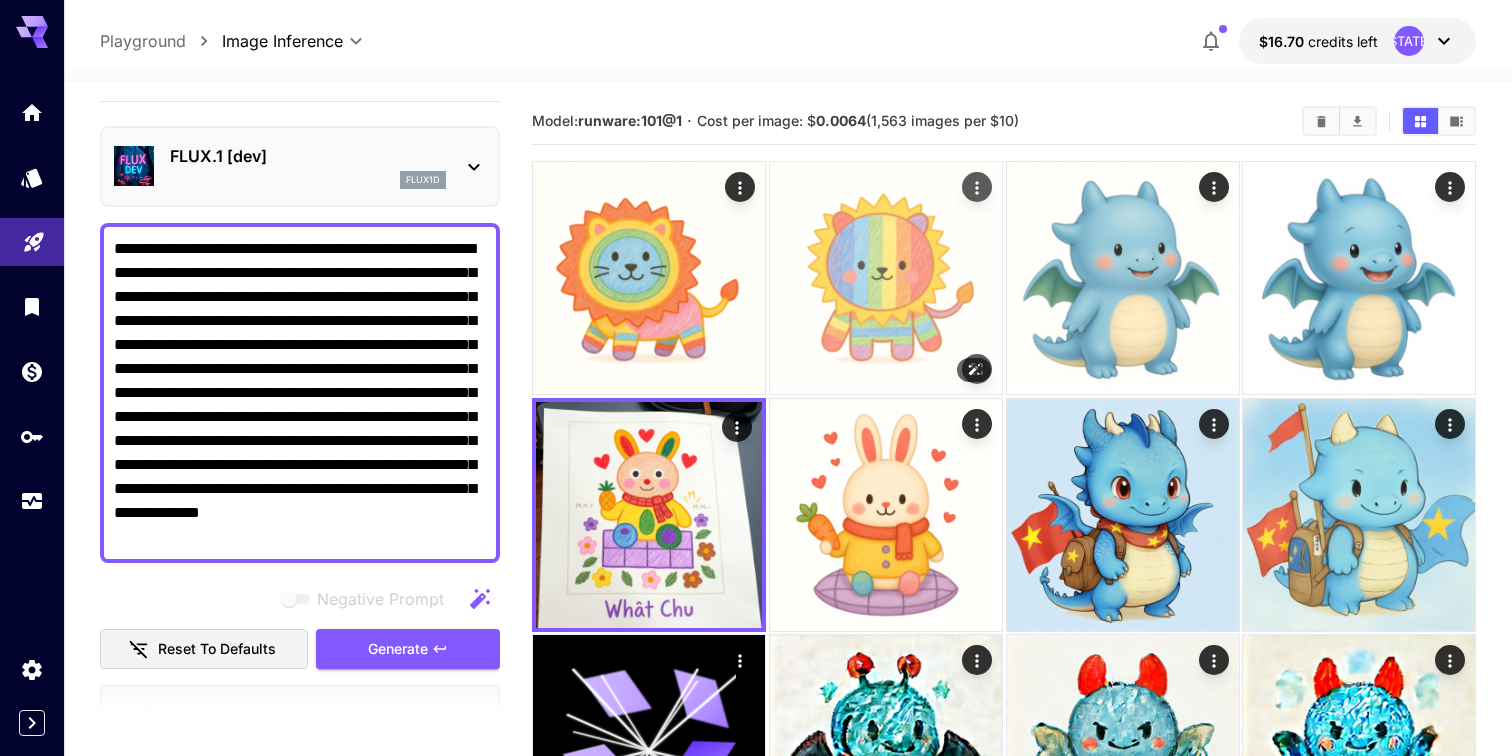 click at bounding box center [886, 278] 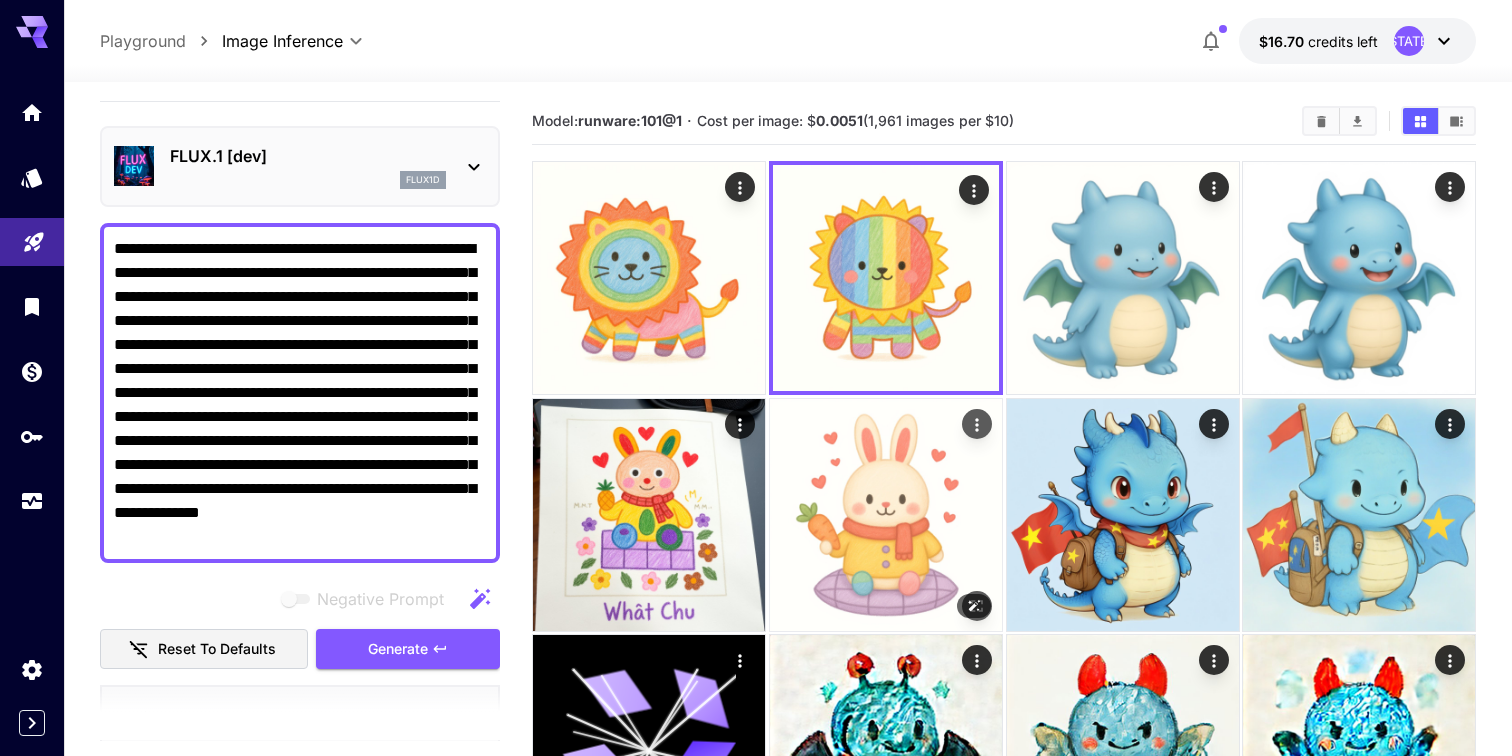 click at bounding box center (886, 515) 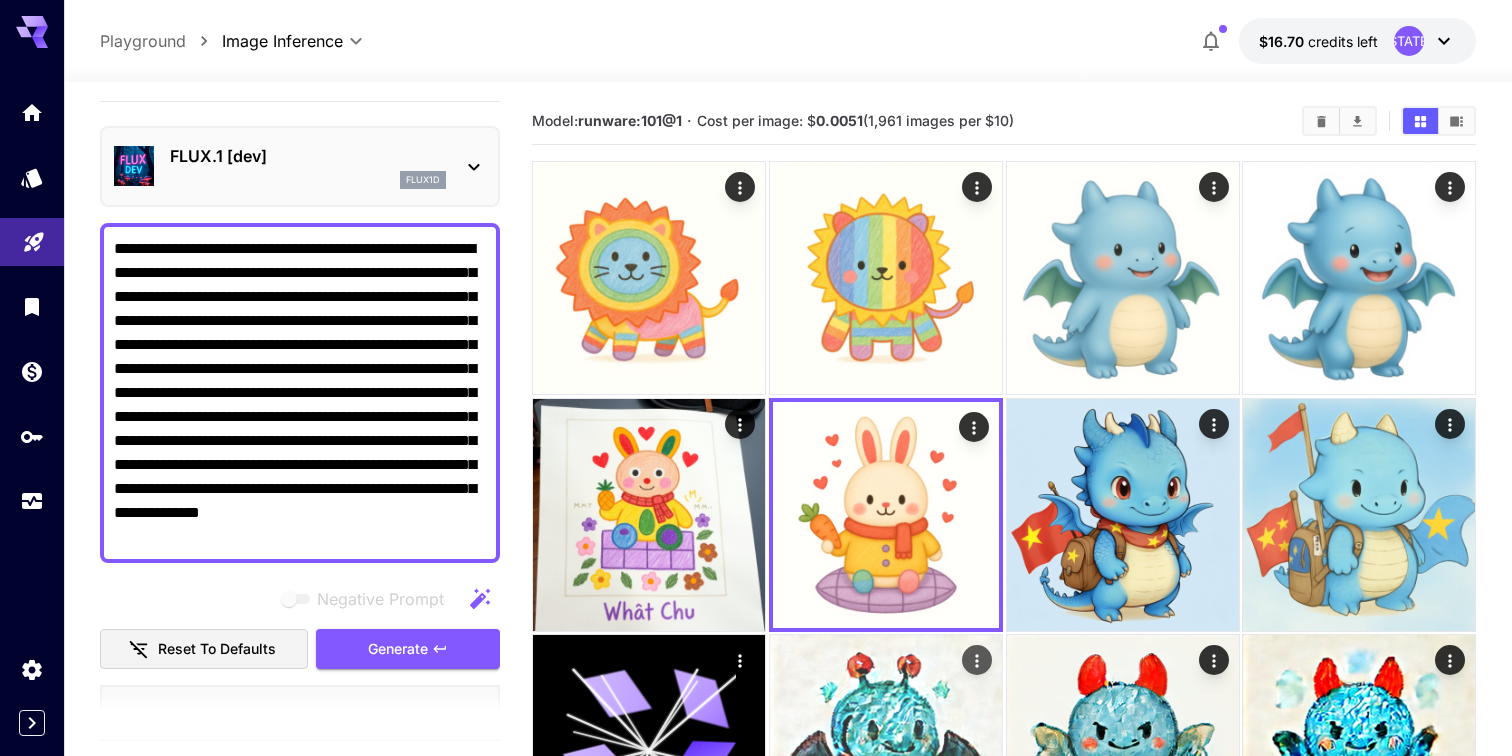 click at bounding box center (886, 751) 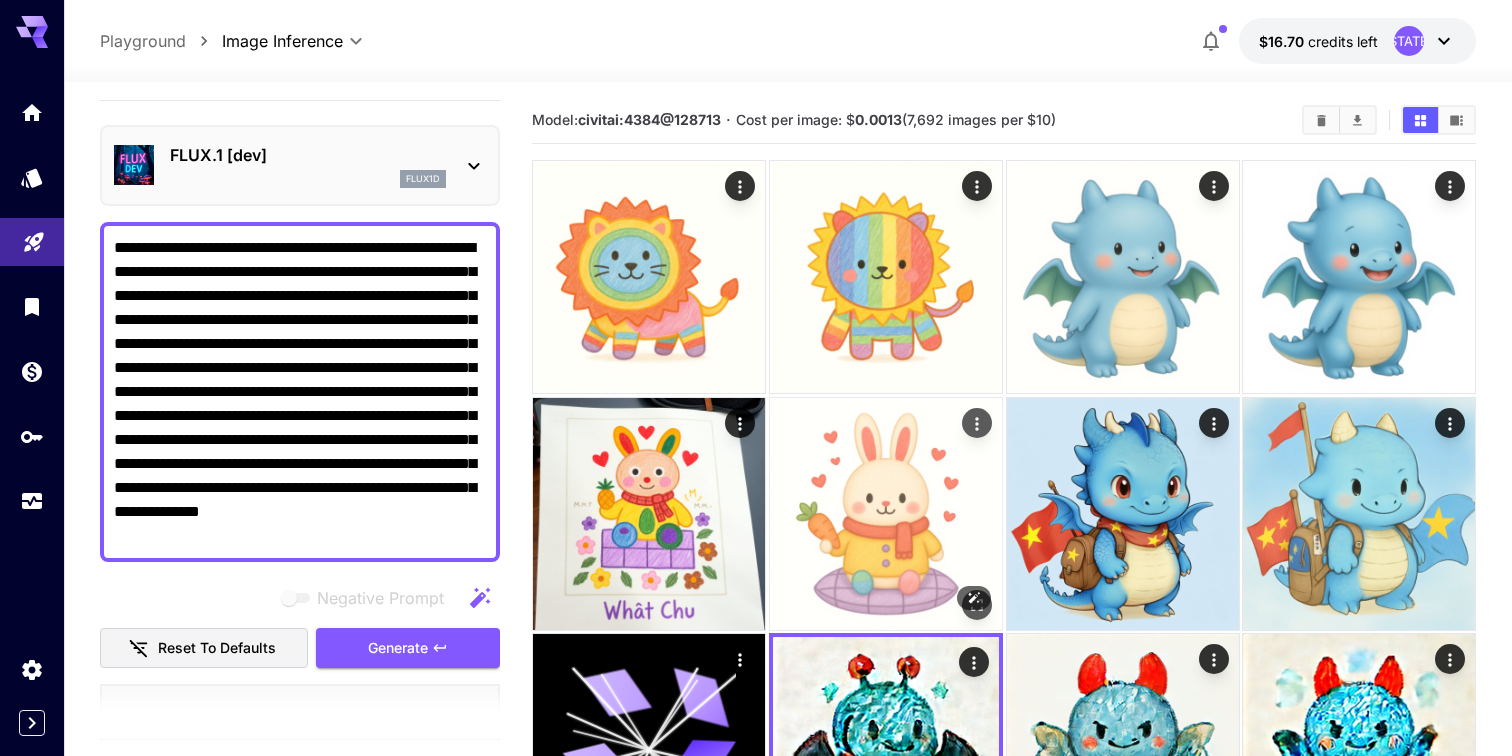 scroll, scrollTop: 0, scrollLeft: 0, axis: both 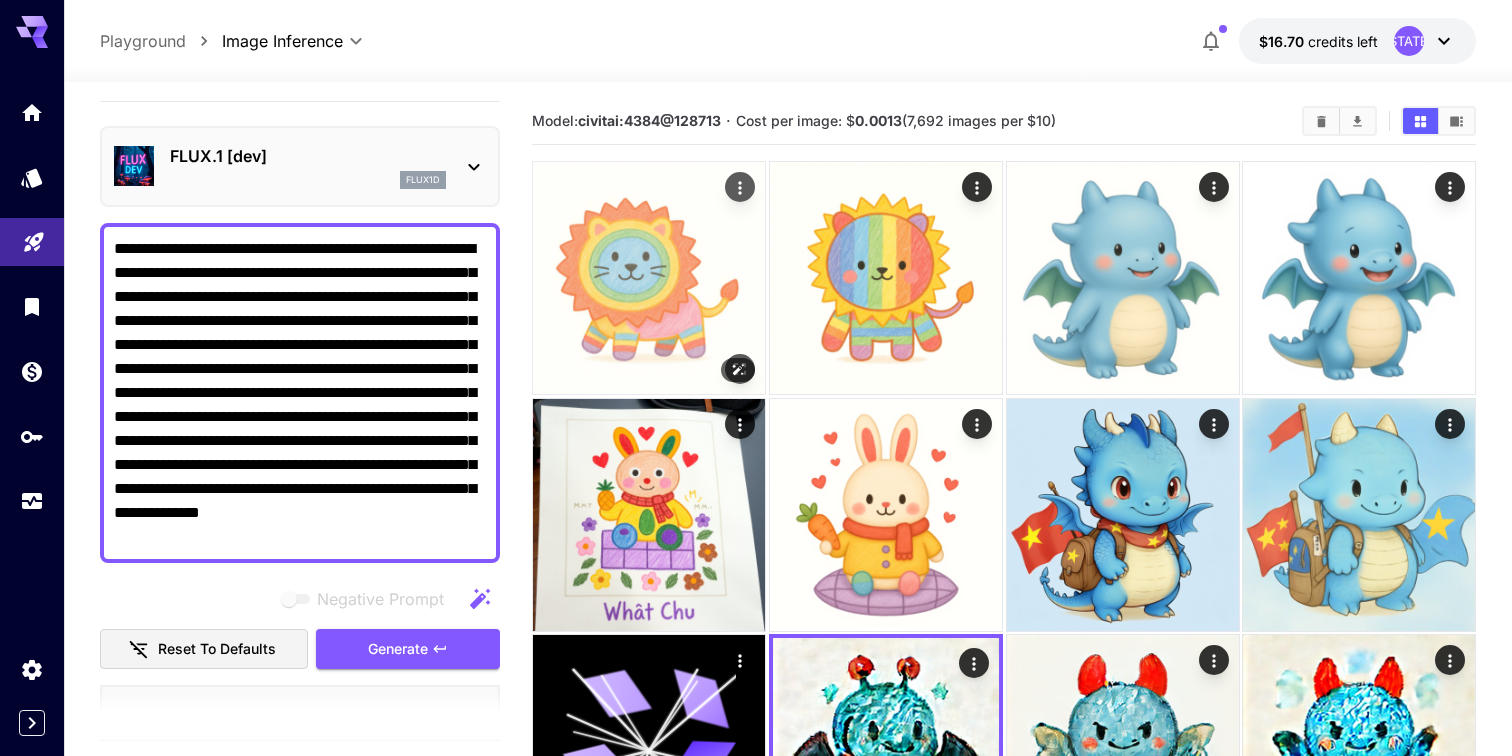 click at bounding box center [649, 278] 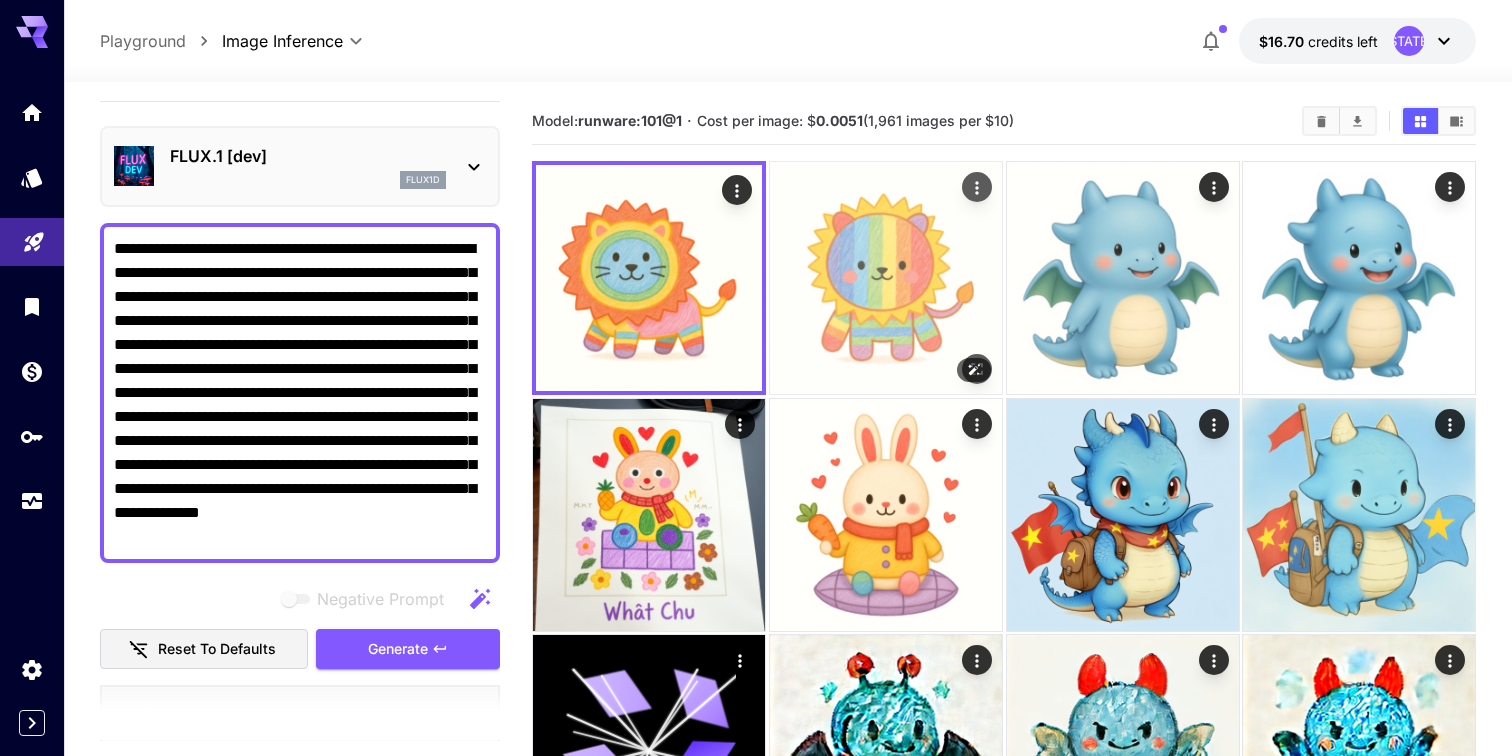 click at bounding box center (886, 278) 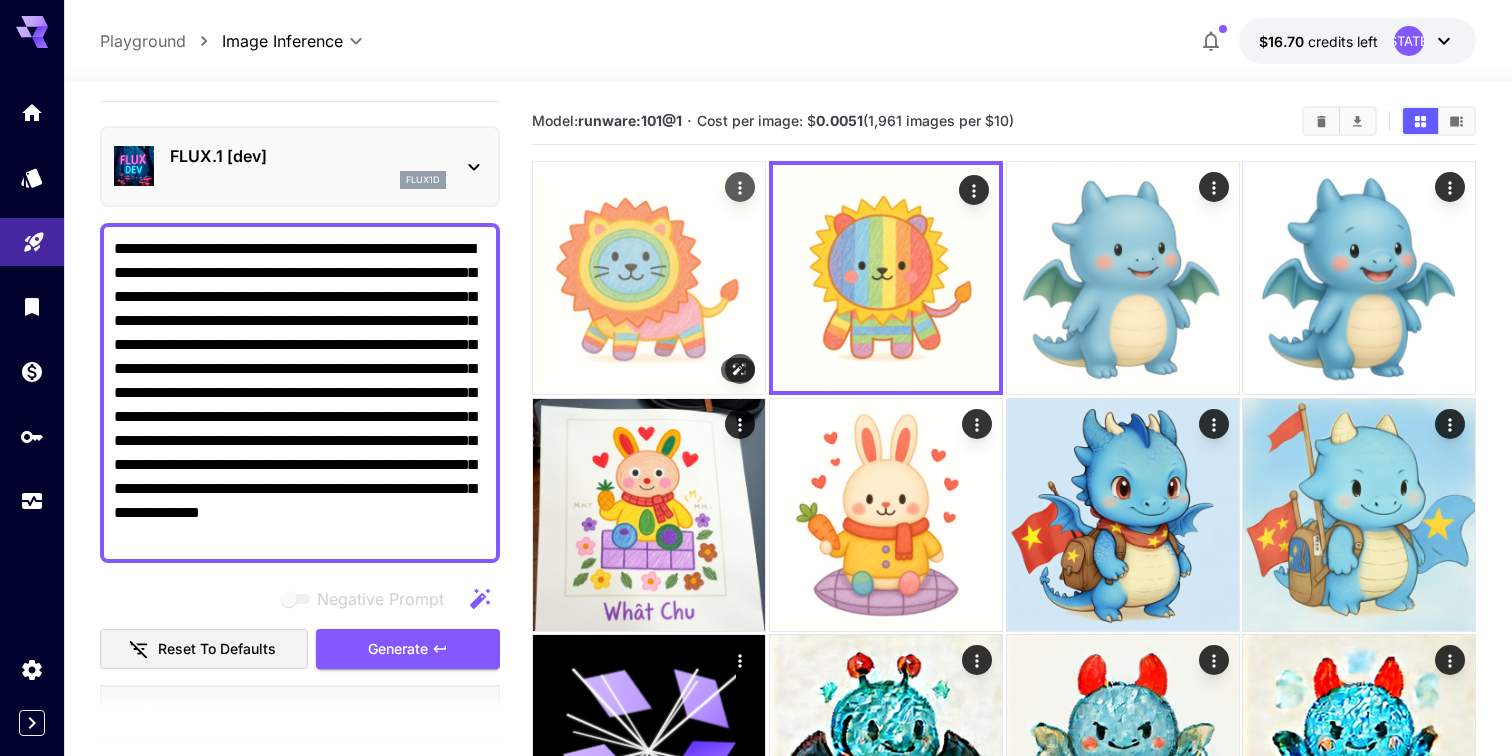 click at bounding box center (649, 278) 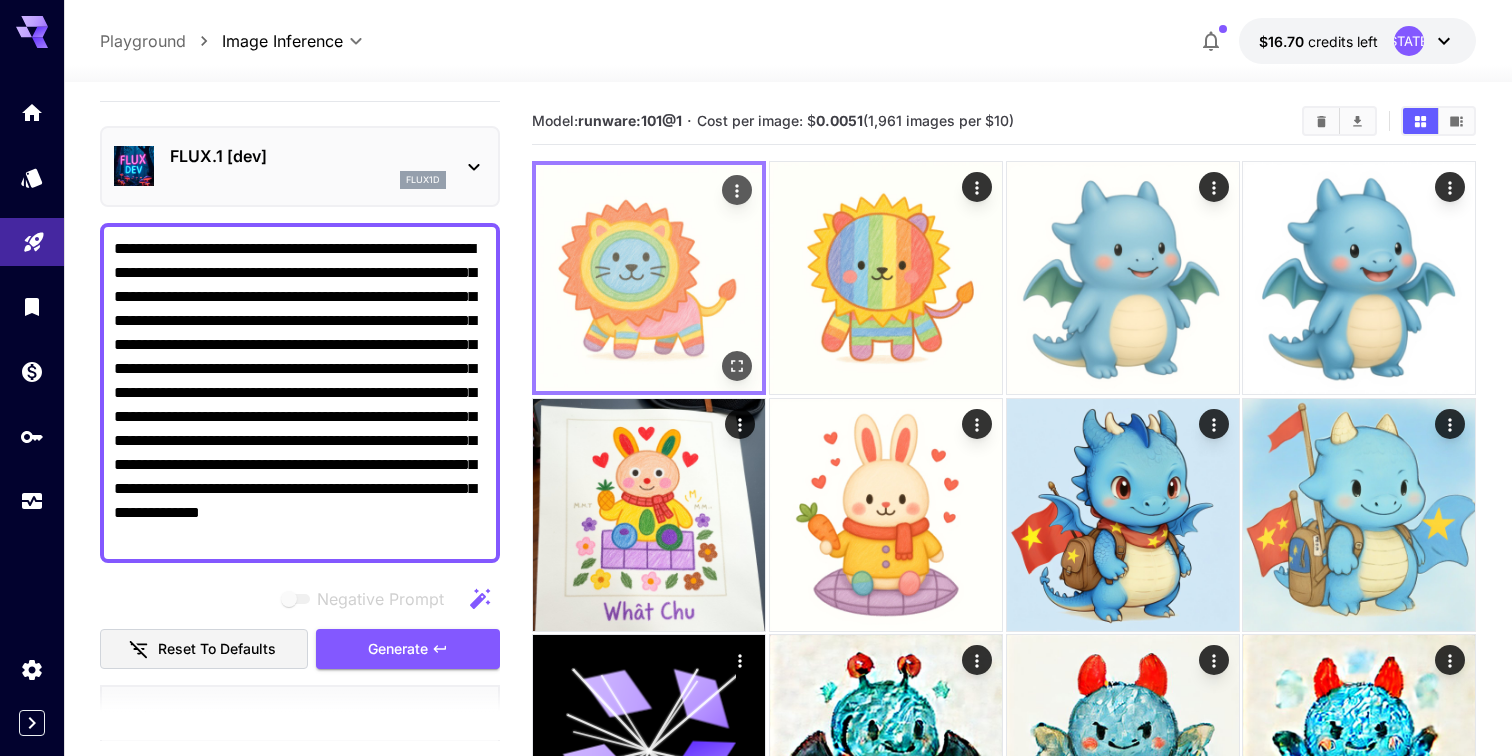 click 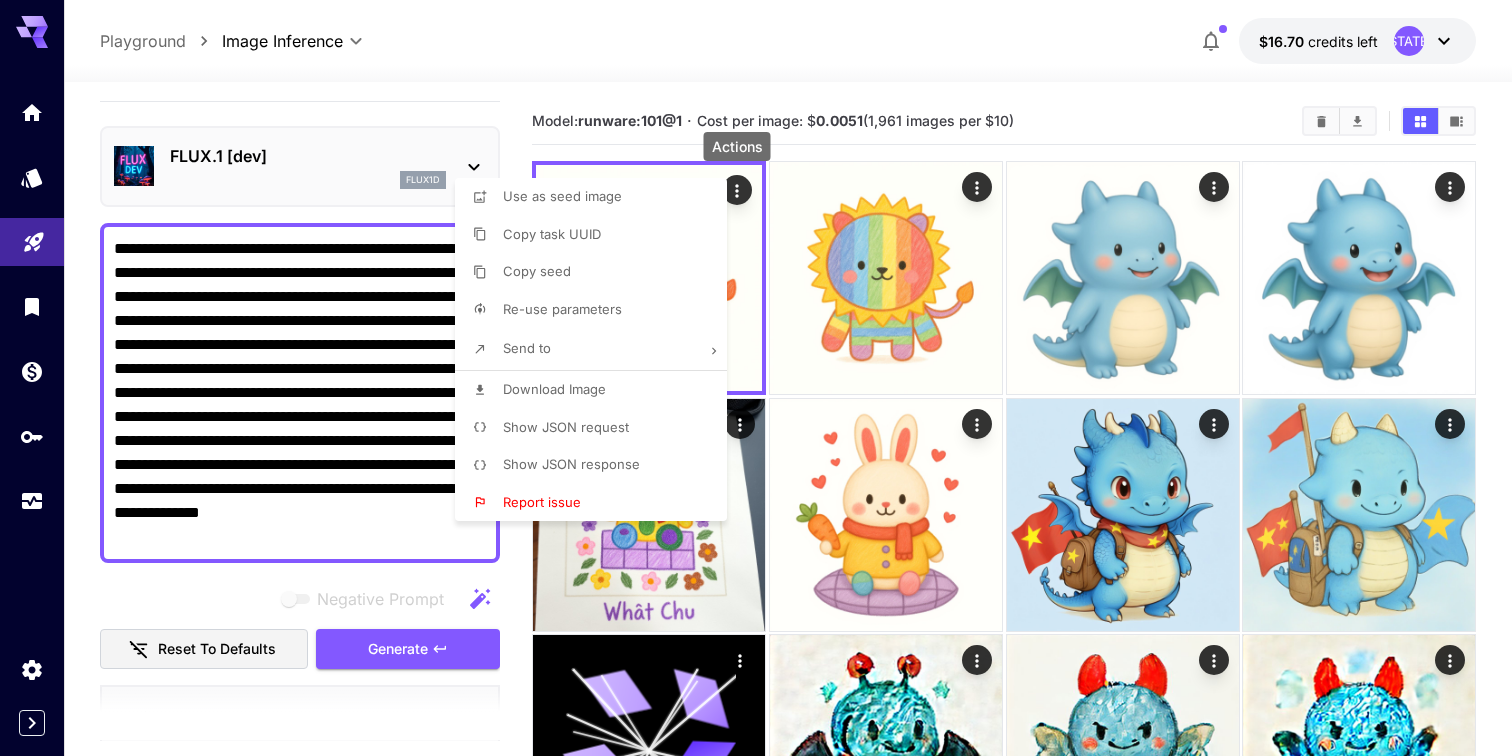 click at bounding box center [756, 378] 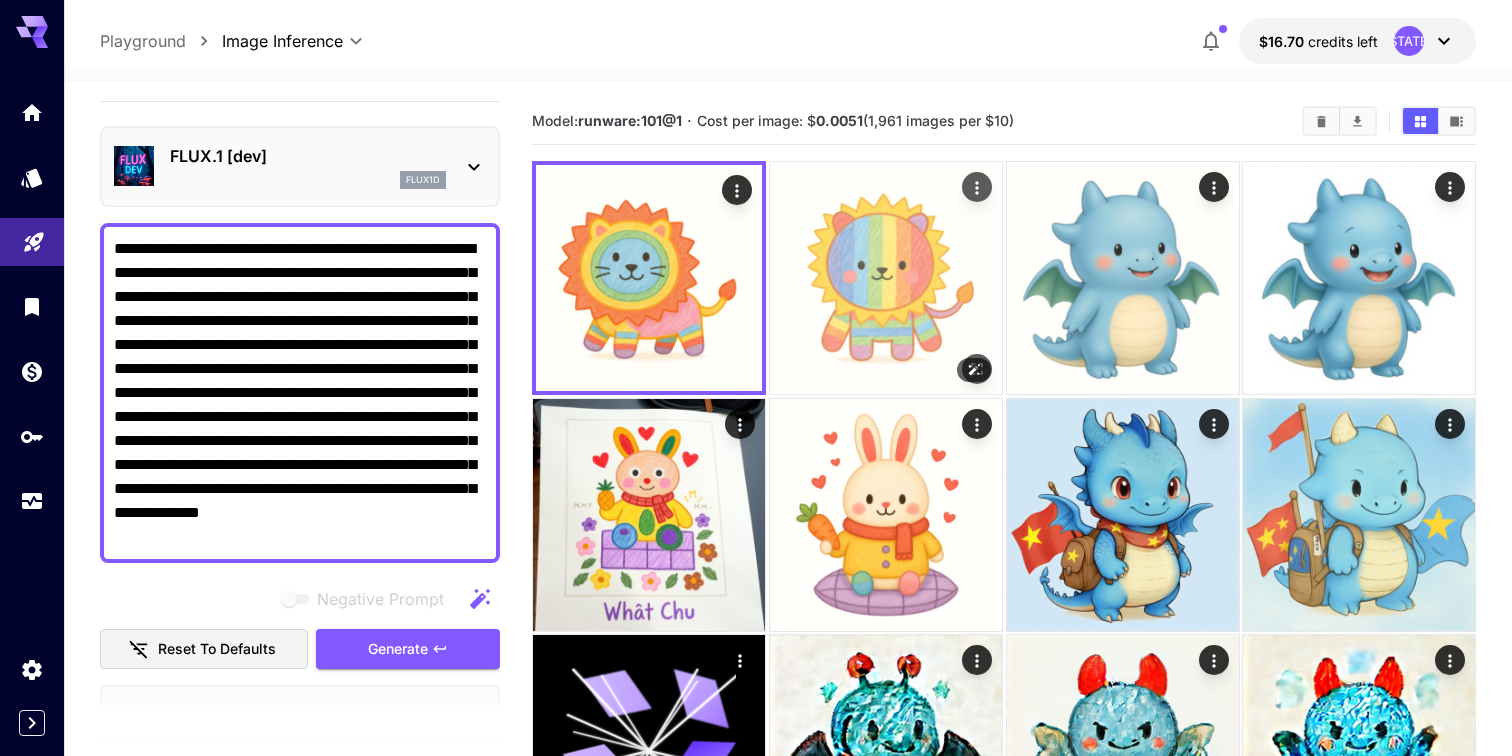 click at bounding box center [886, 278] 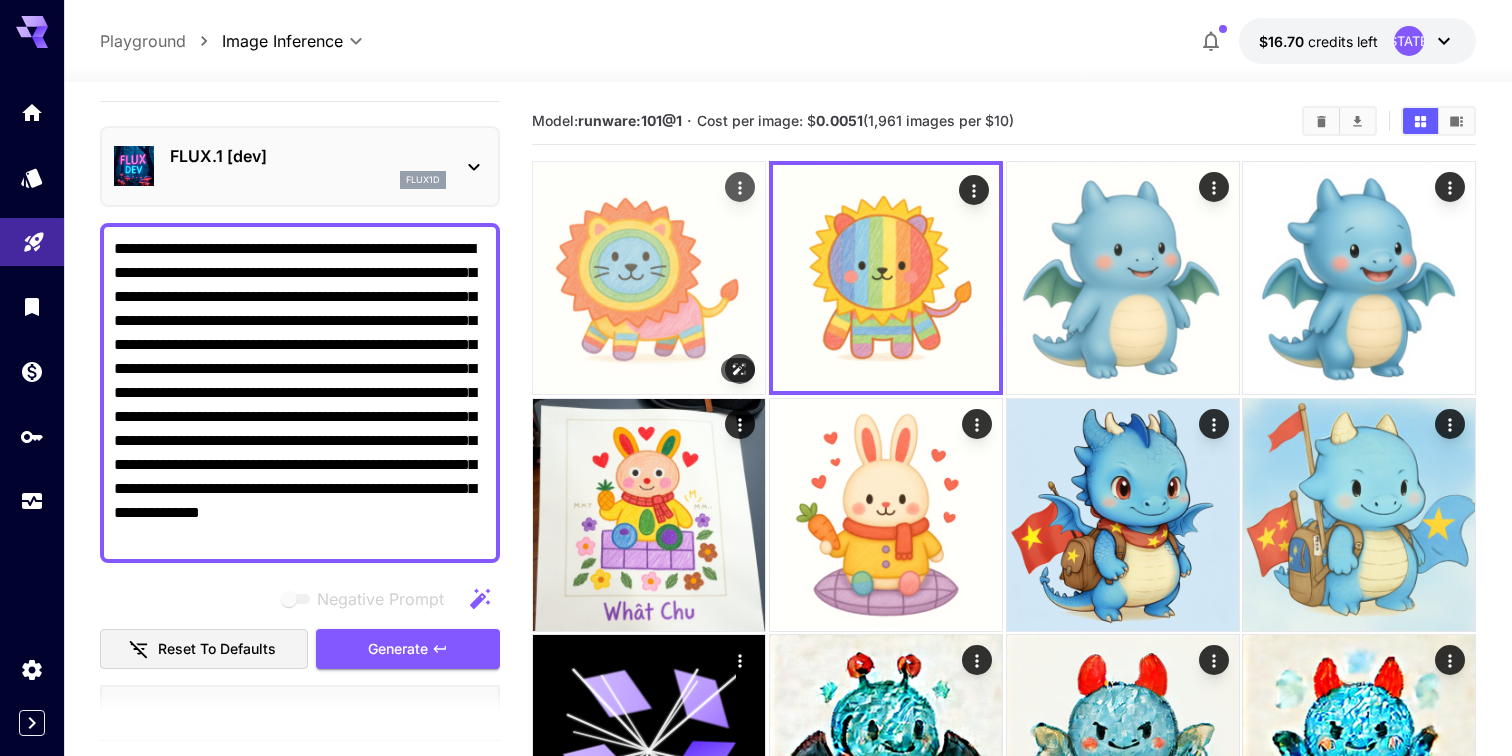 click at bounding box center (649, 278) 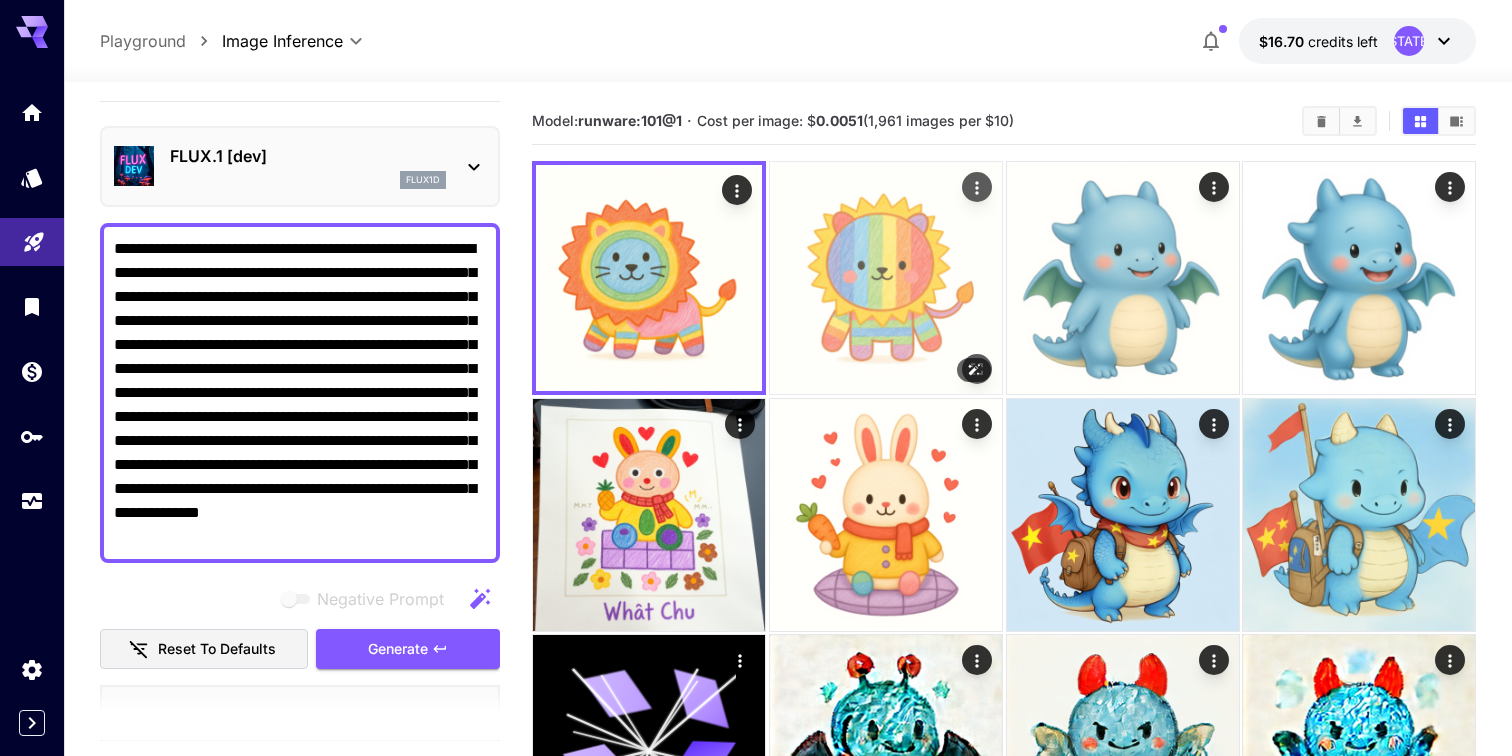click at bounding box center [886, 278] 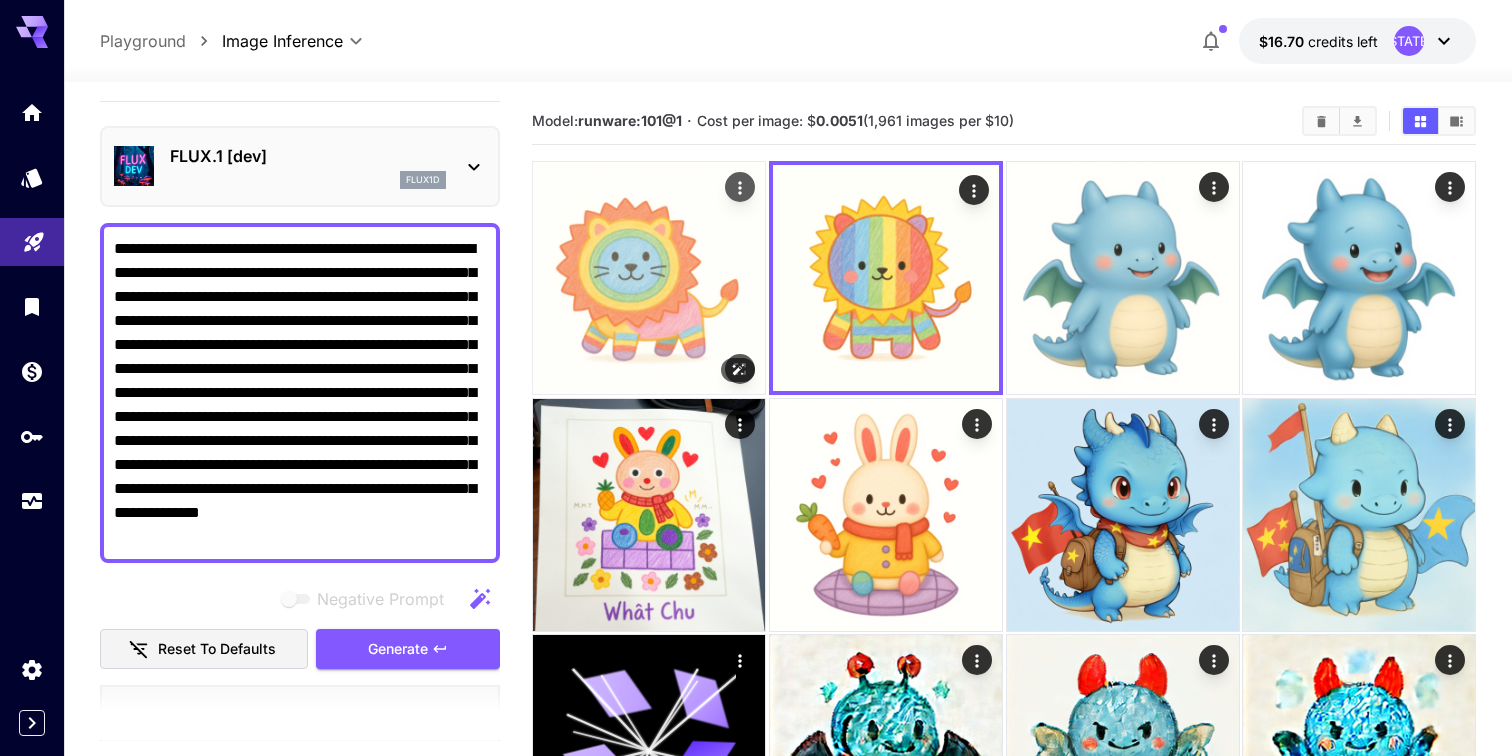click at bounding box center [649, 278] 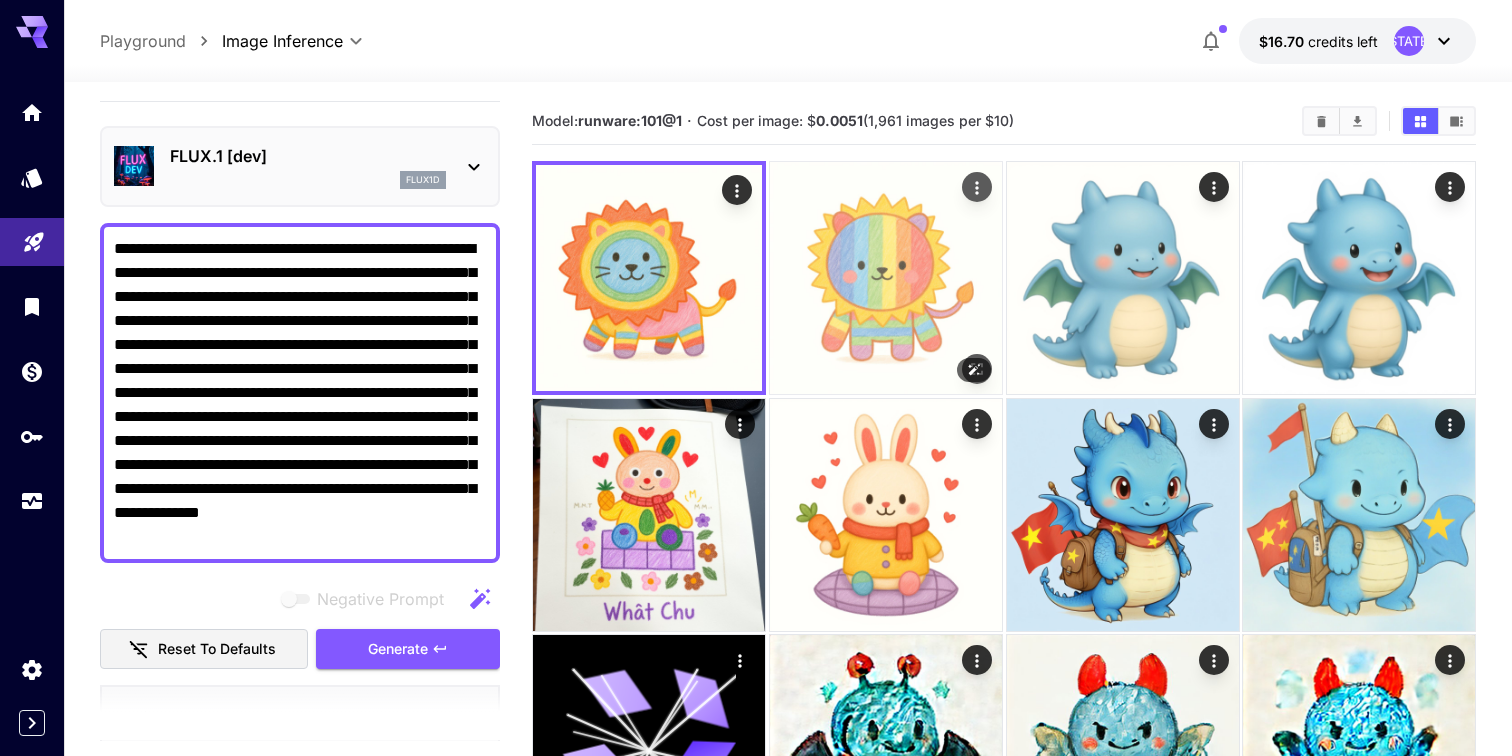 click at bounding box center (886, 278) 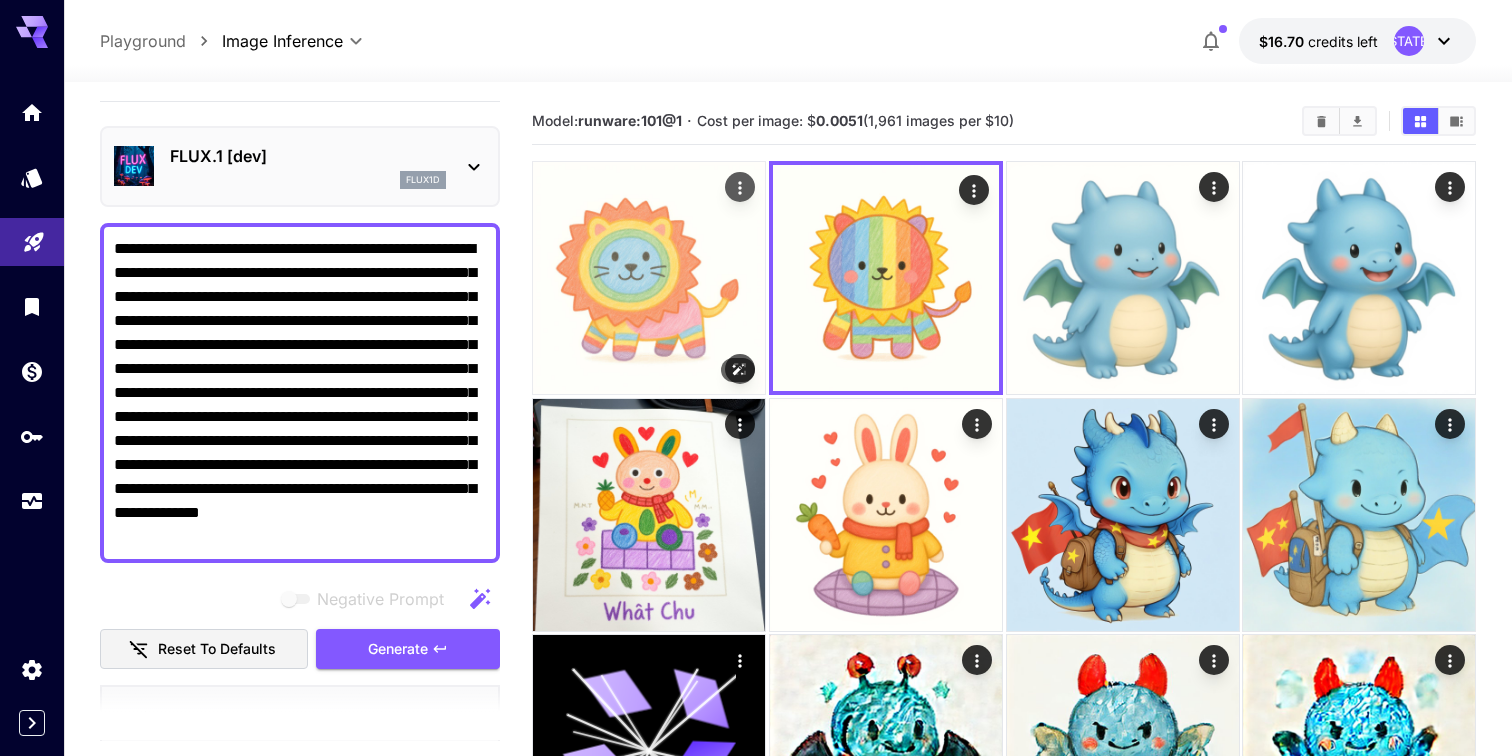 click at bounding box center (649, 278) 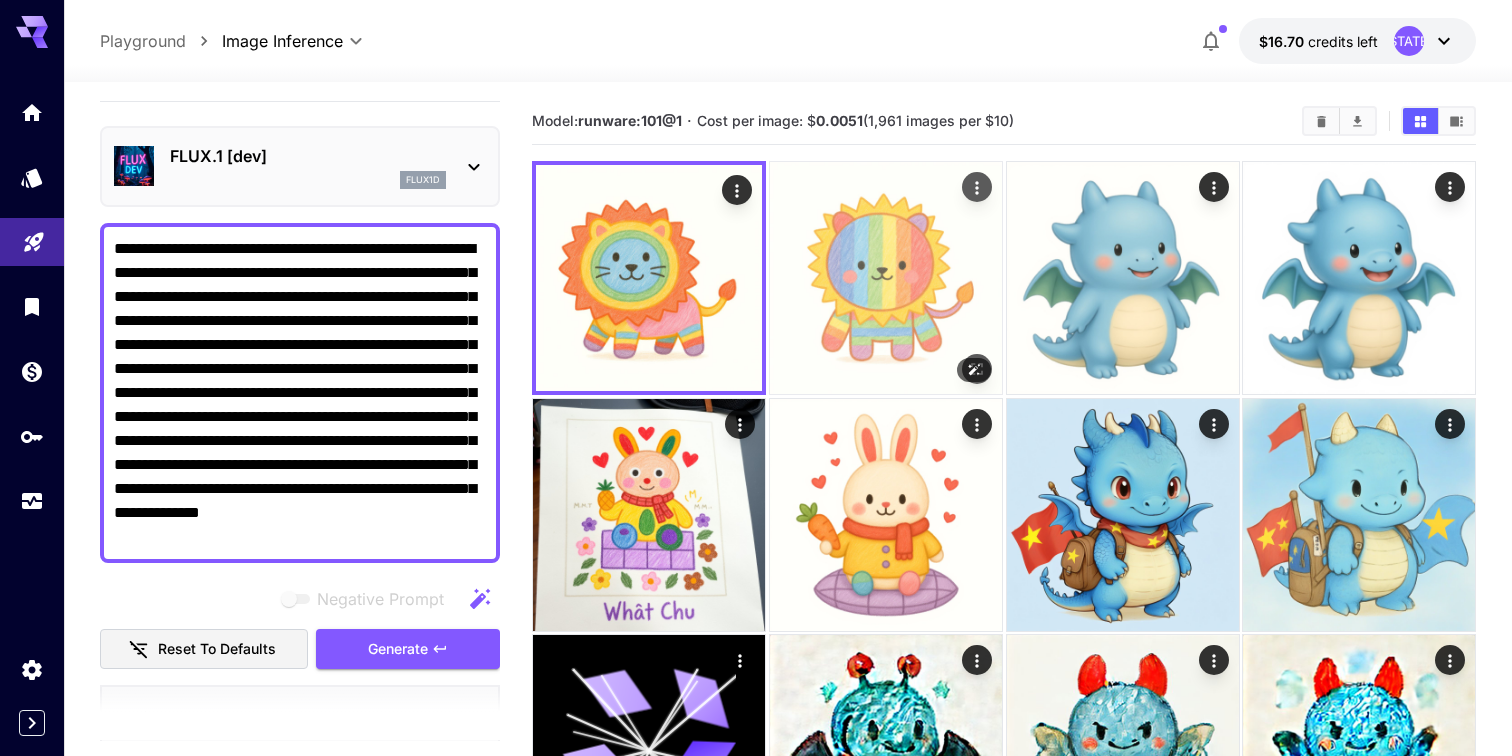 click at bounding box center (886, 278) 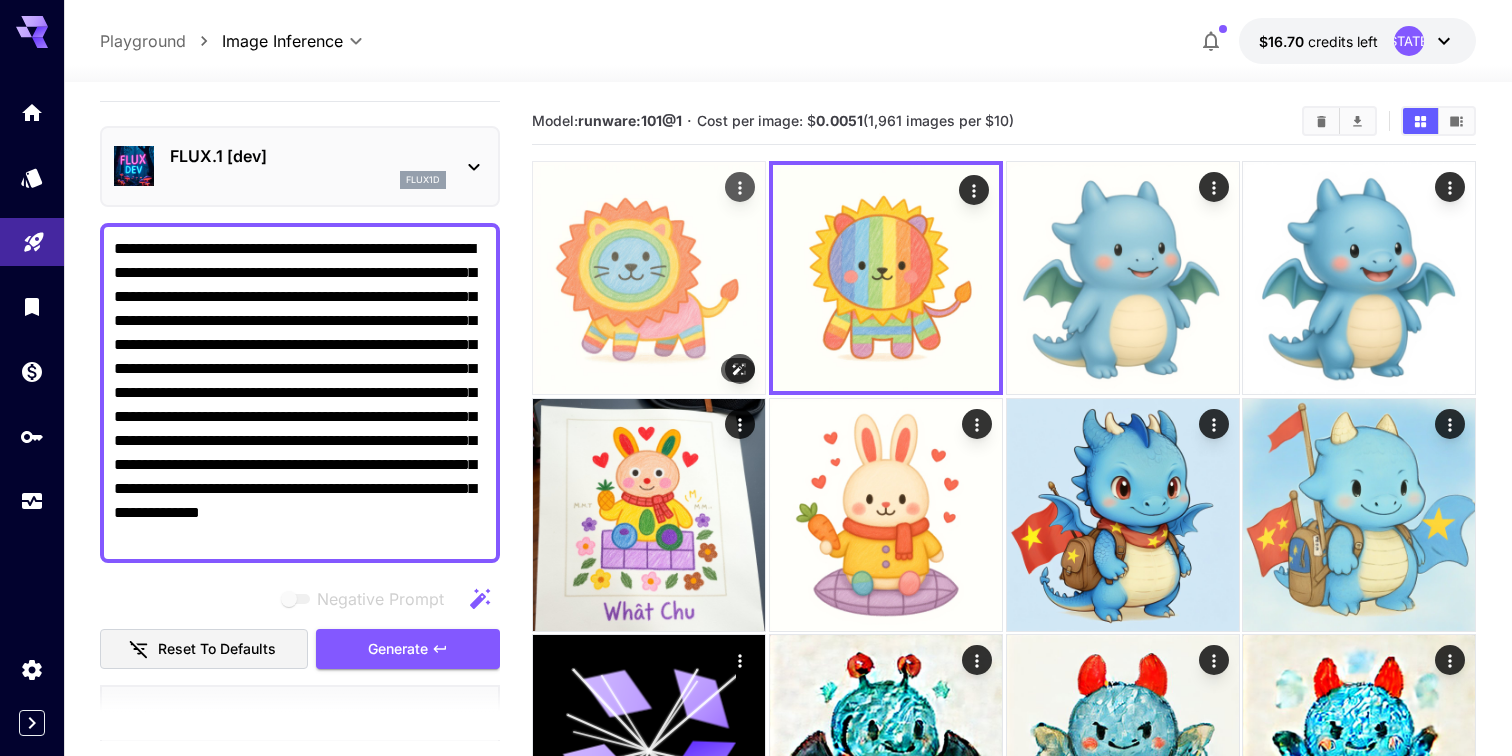 click at bounding box center [649, 278] 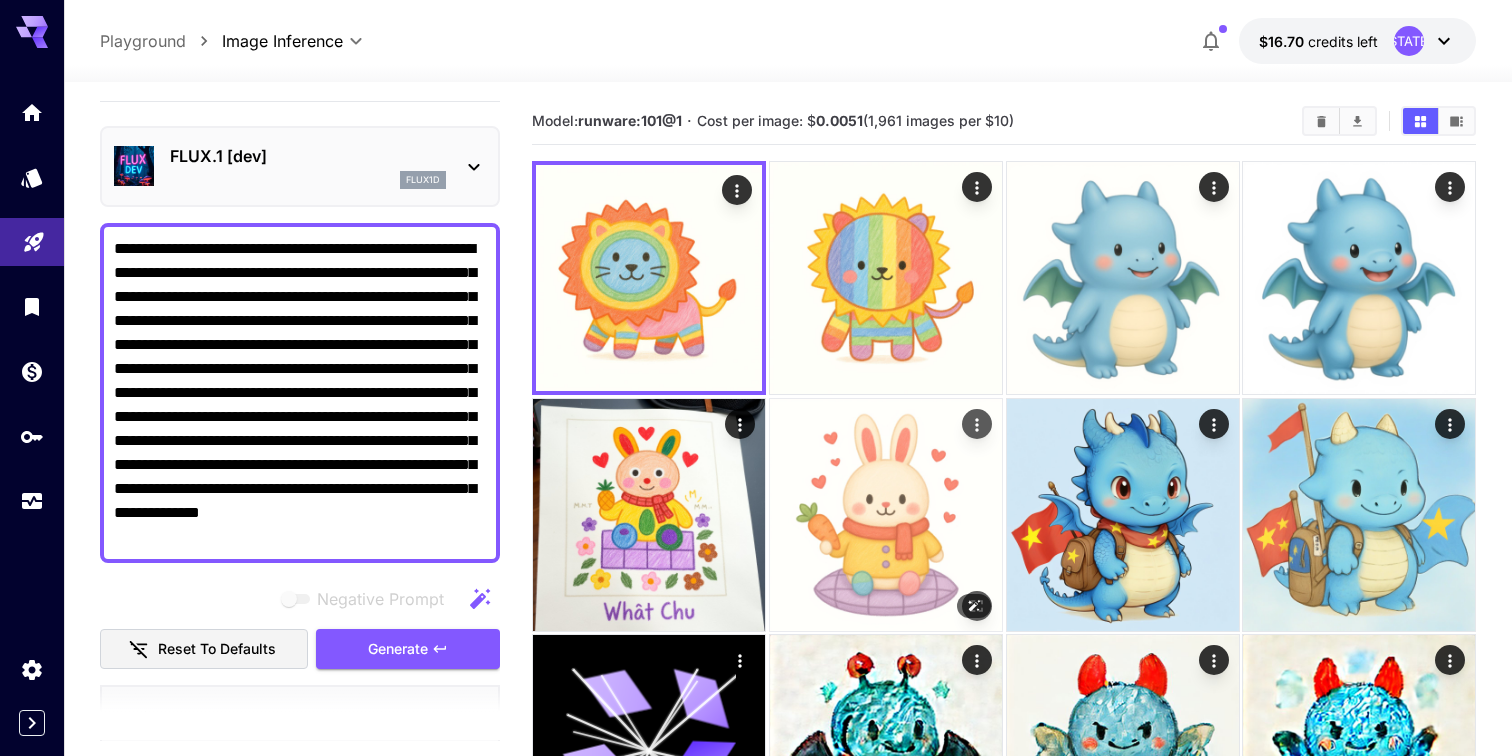 click at bounding box center [886, 515] 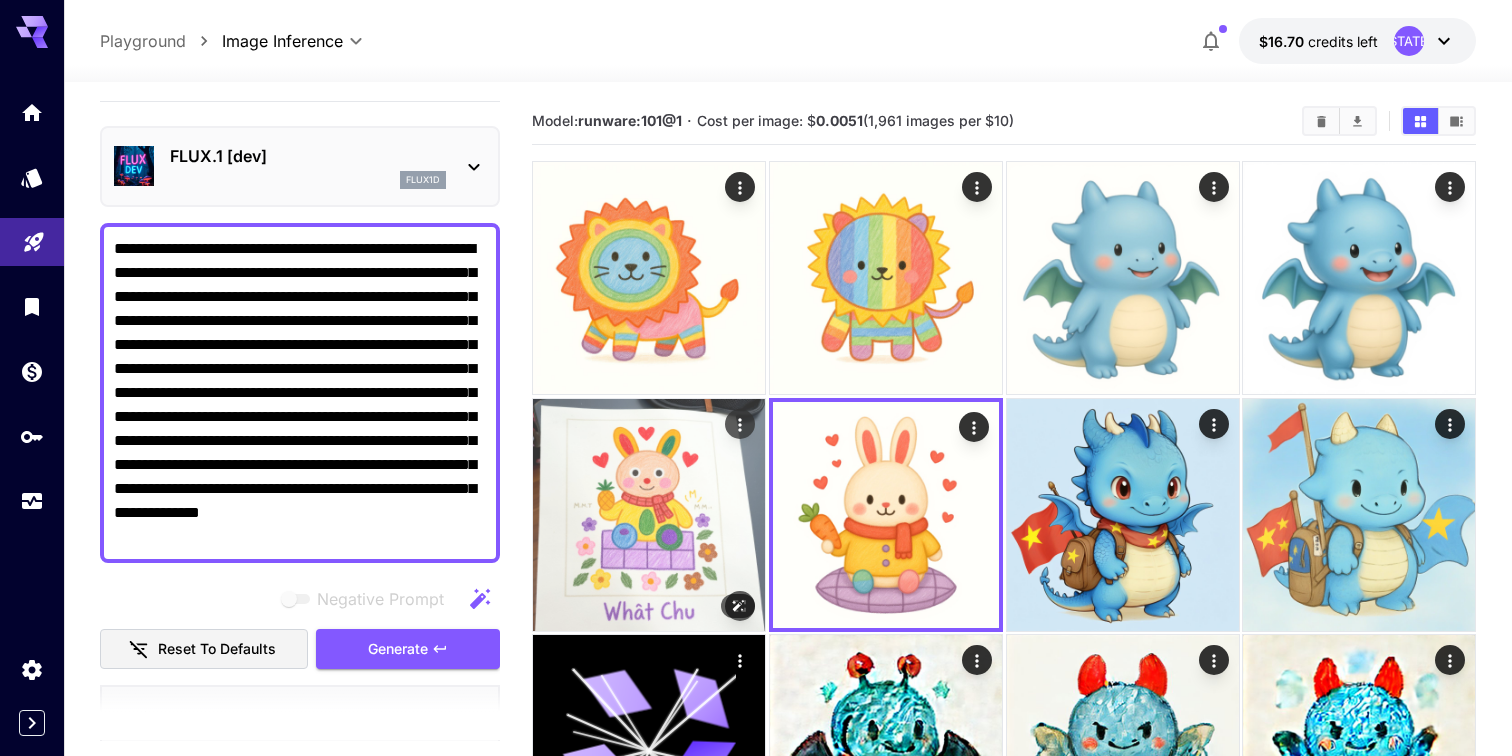 click at bounding box center (649, 515) 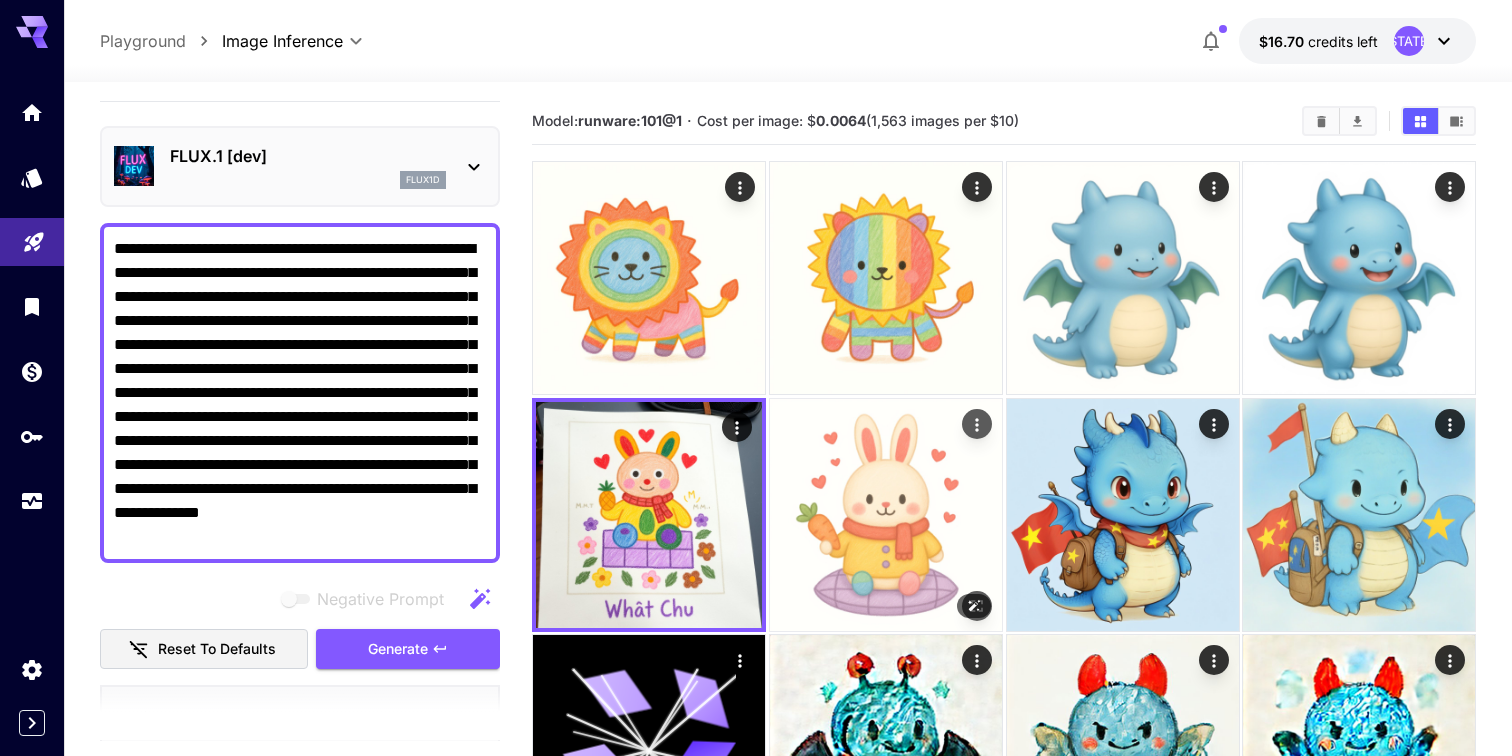 click at bounding box center (886, 515) 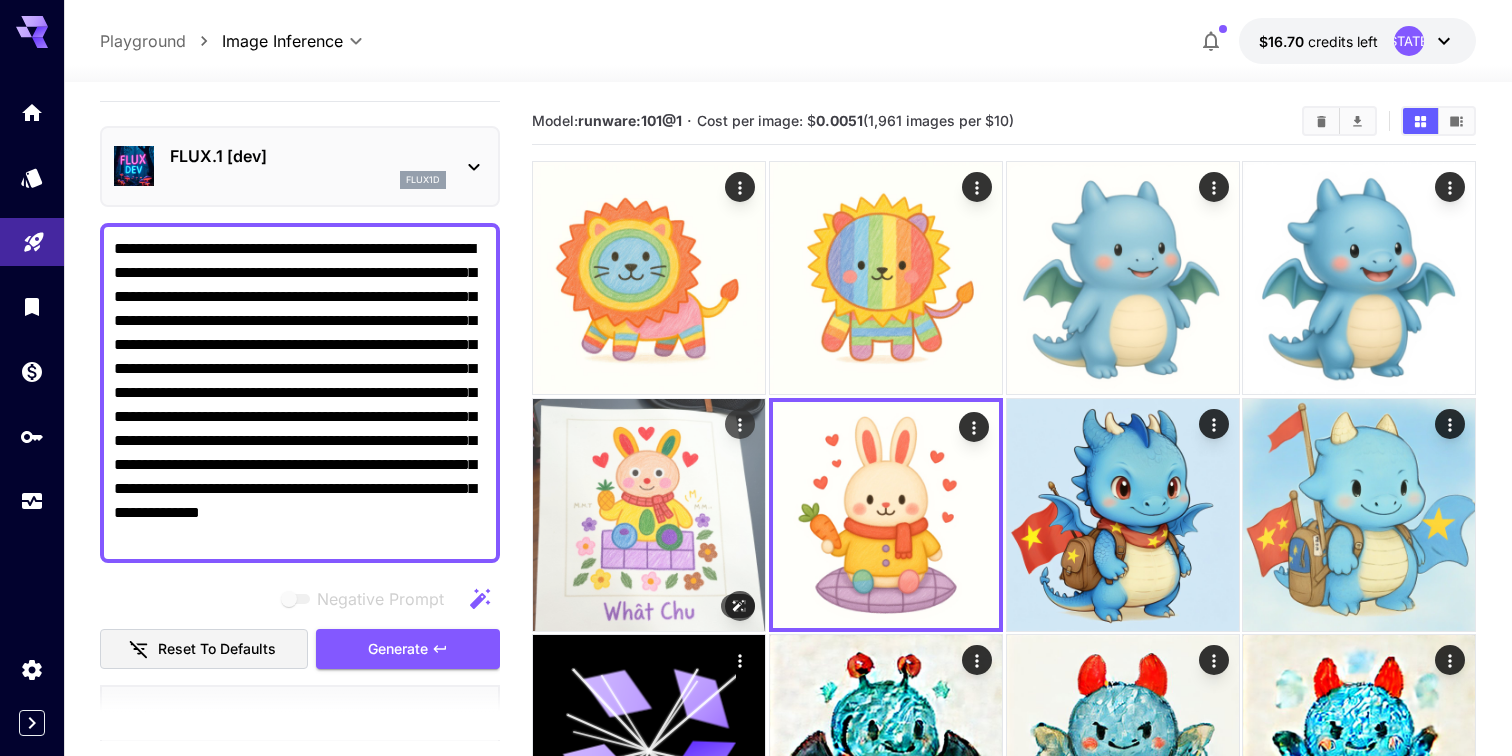 click at bounding box center (649, 515) 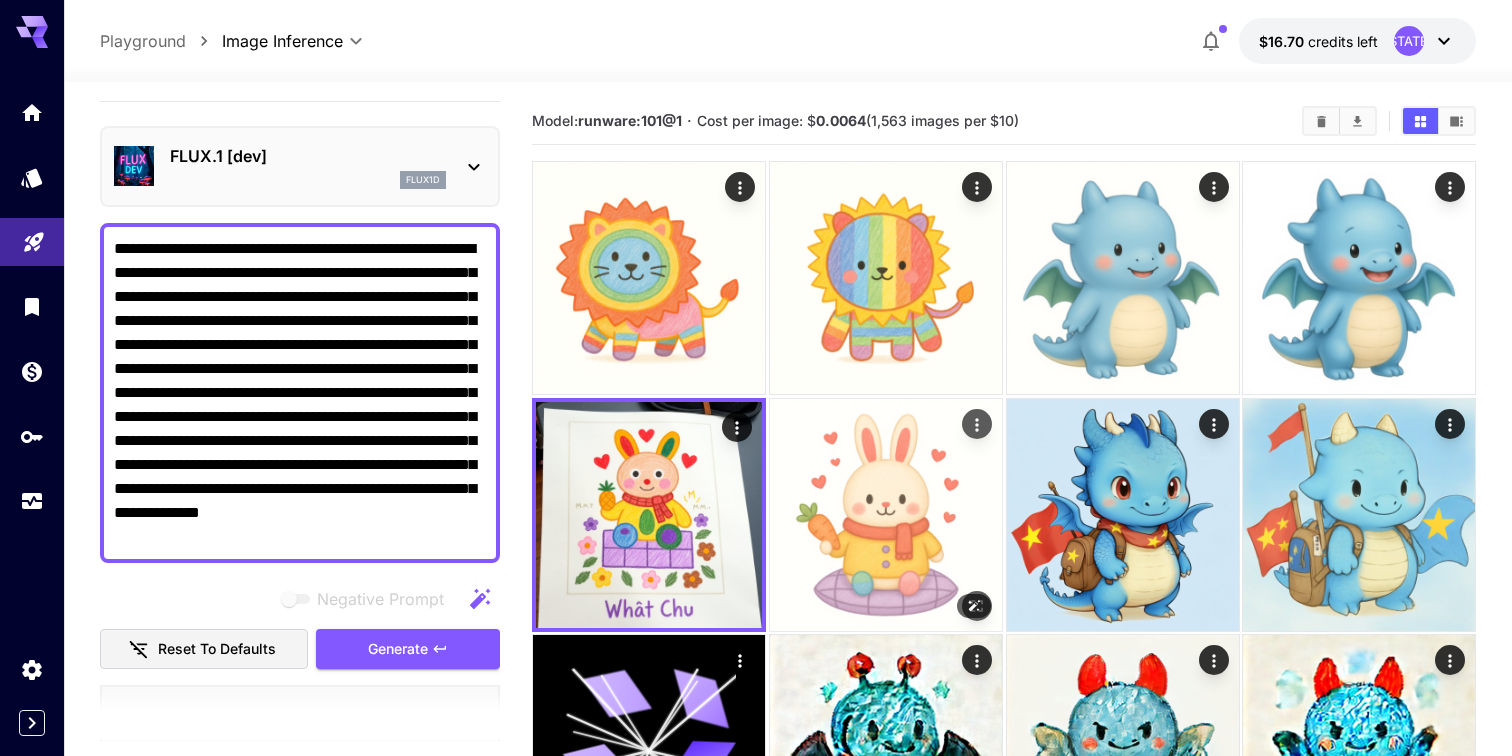 click at bounding box center (886, 515) 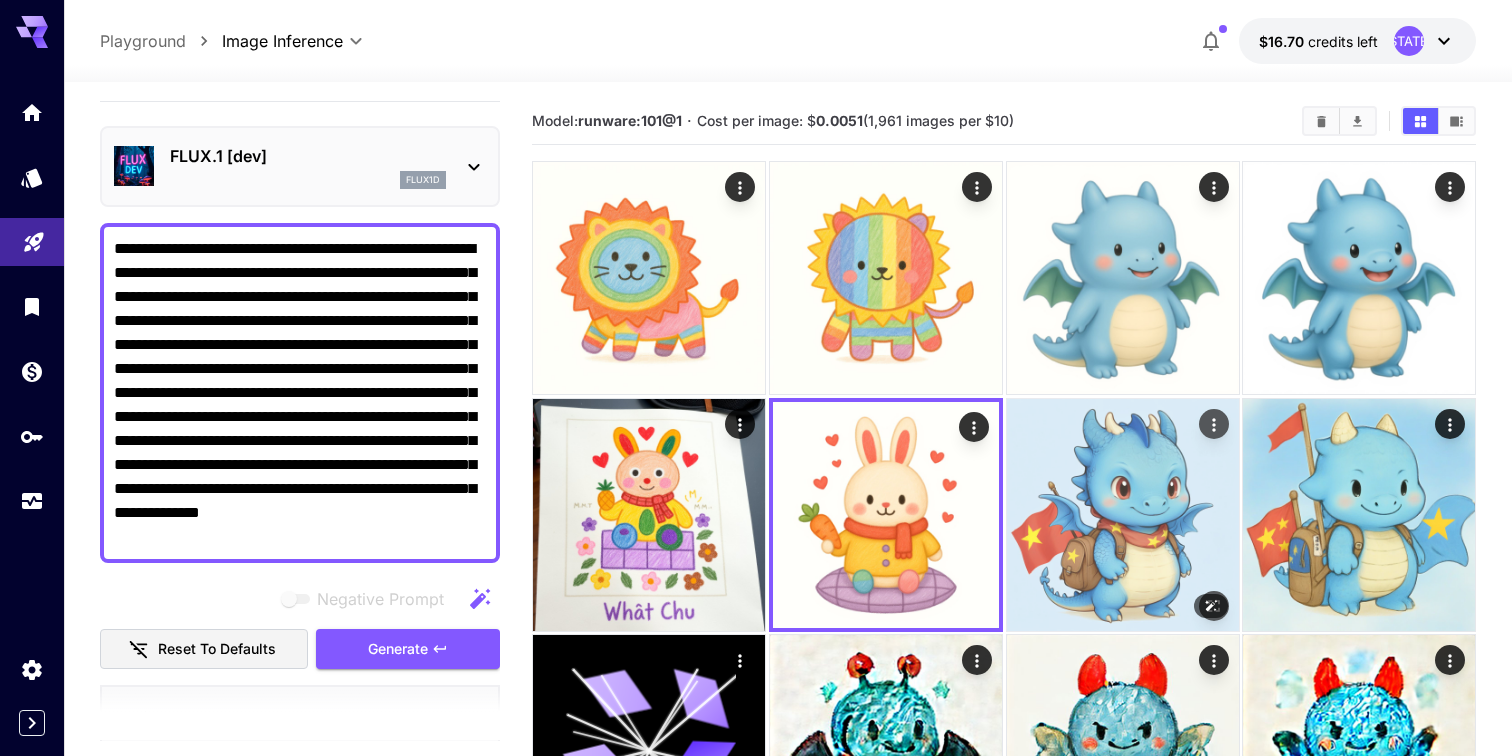 click at bounding box center (1123, 515) 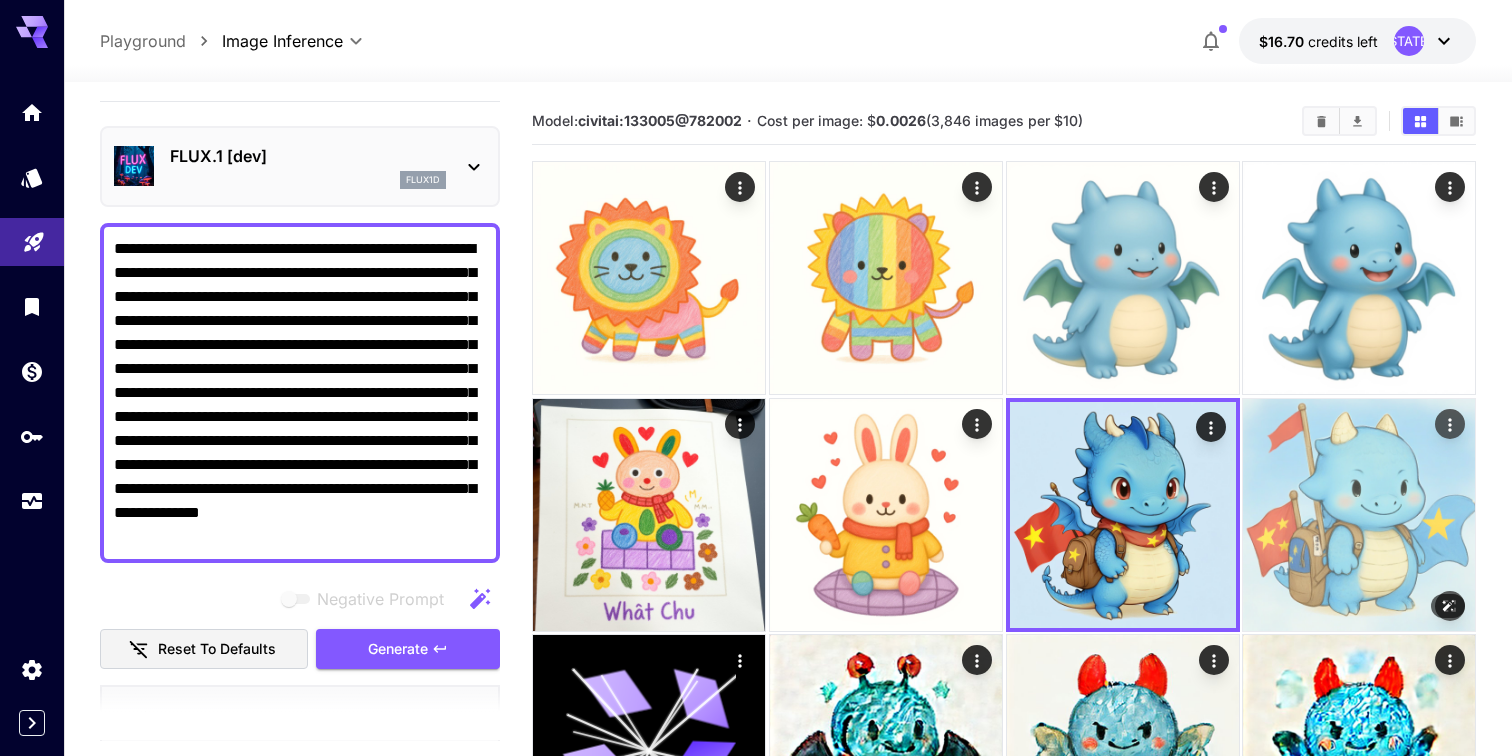 click at bounding box center (1359, 515) 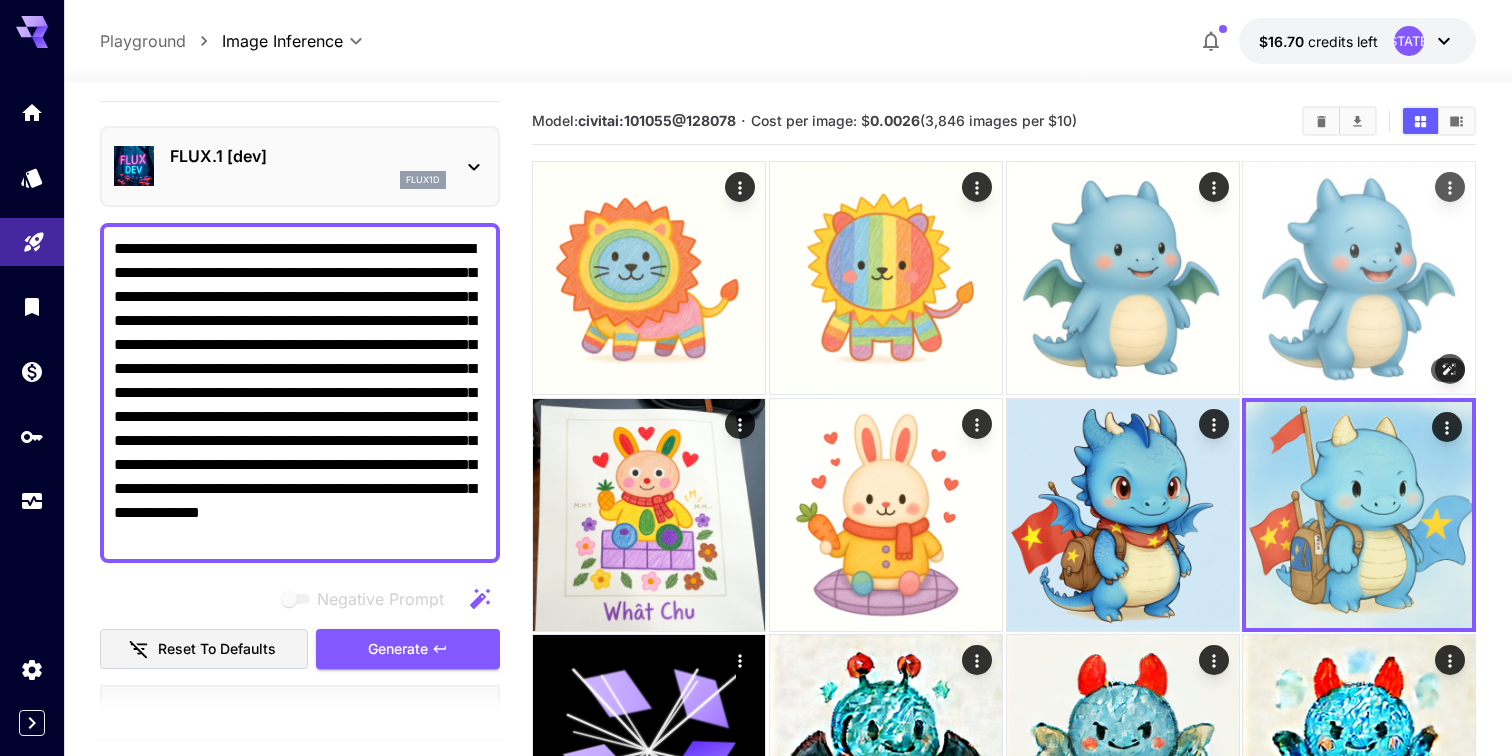 click at bounding box center [1359, 278] 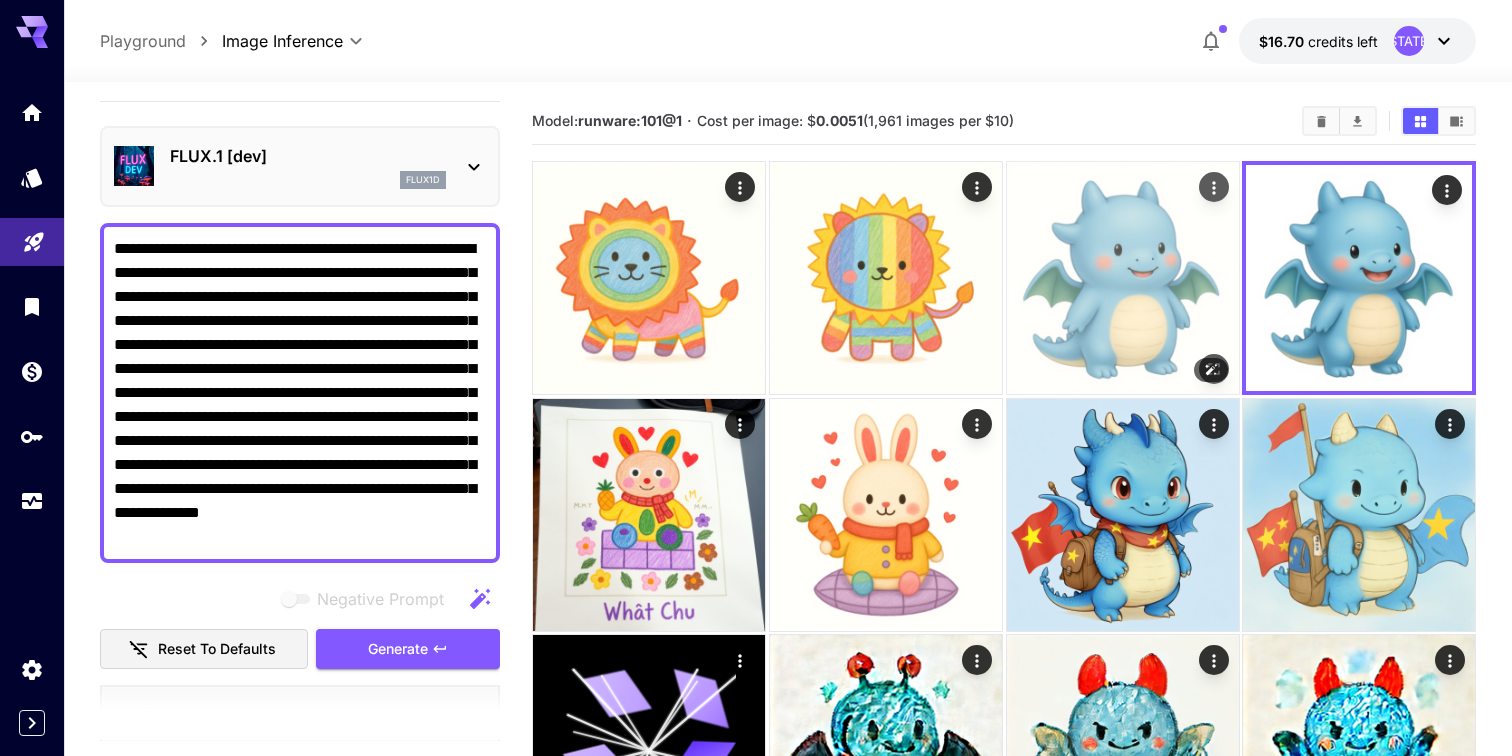 click at bounding box center [1123, 278] 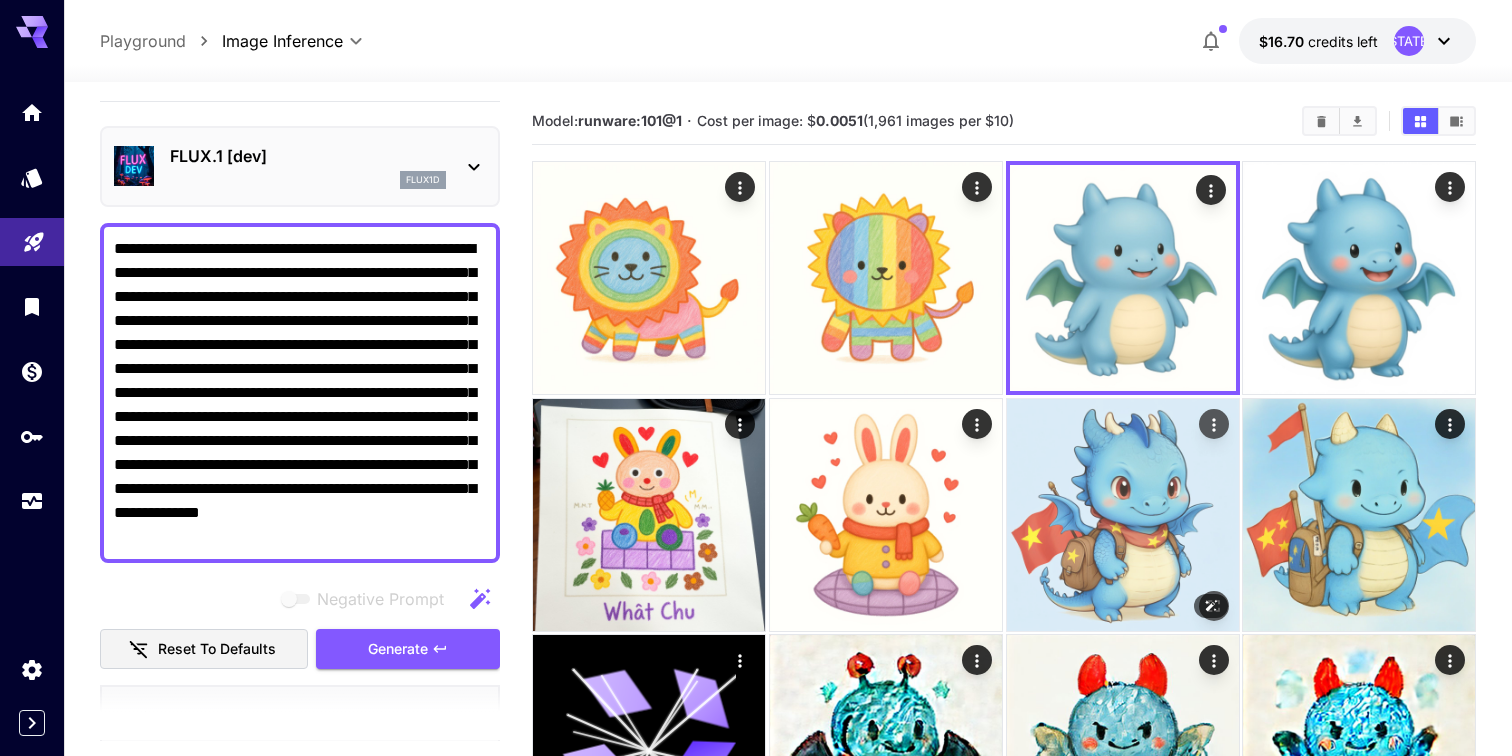 click at bounding box center [1123, 515] 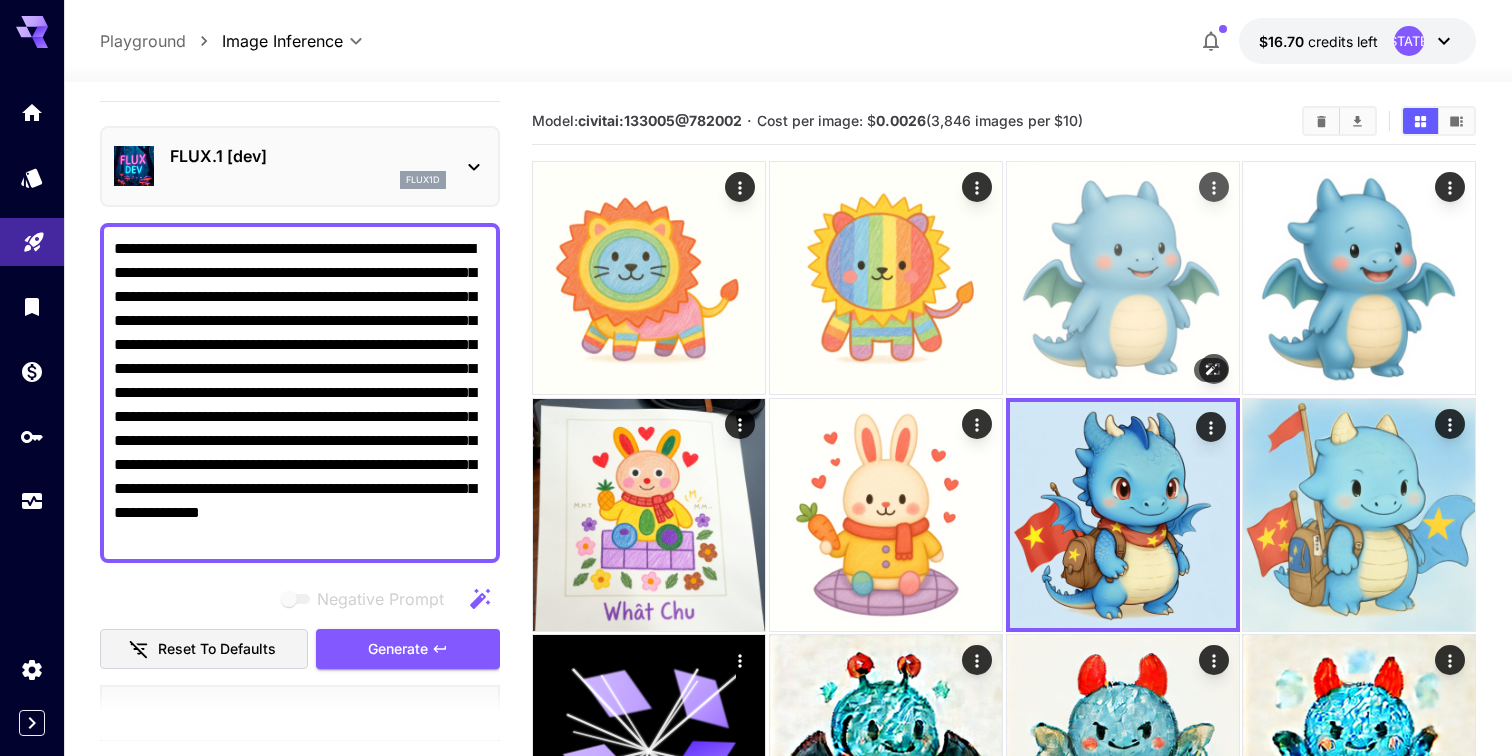 click at bounding box center [1123, 278] 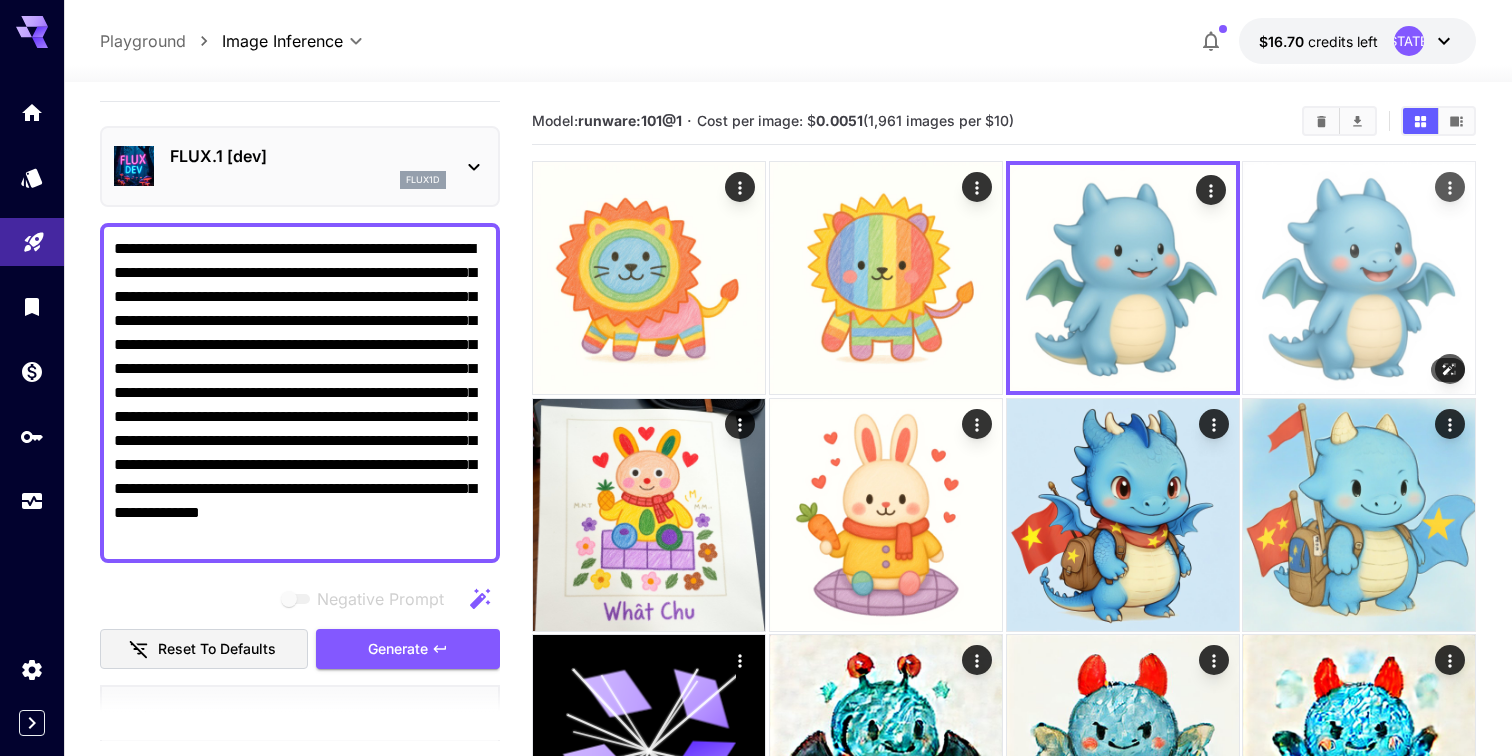 click at bounding box center [1359, 278] 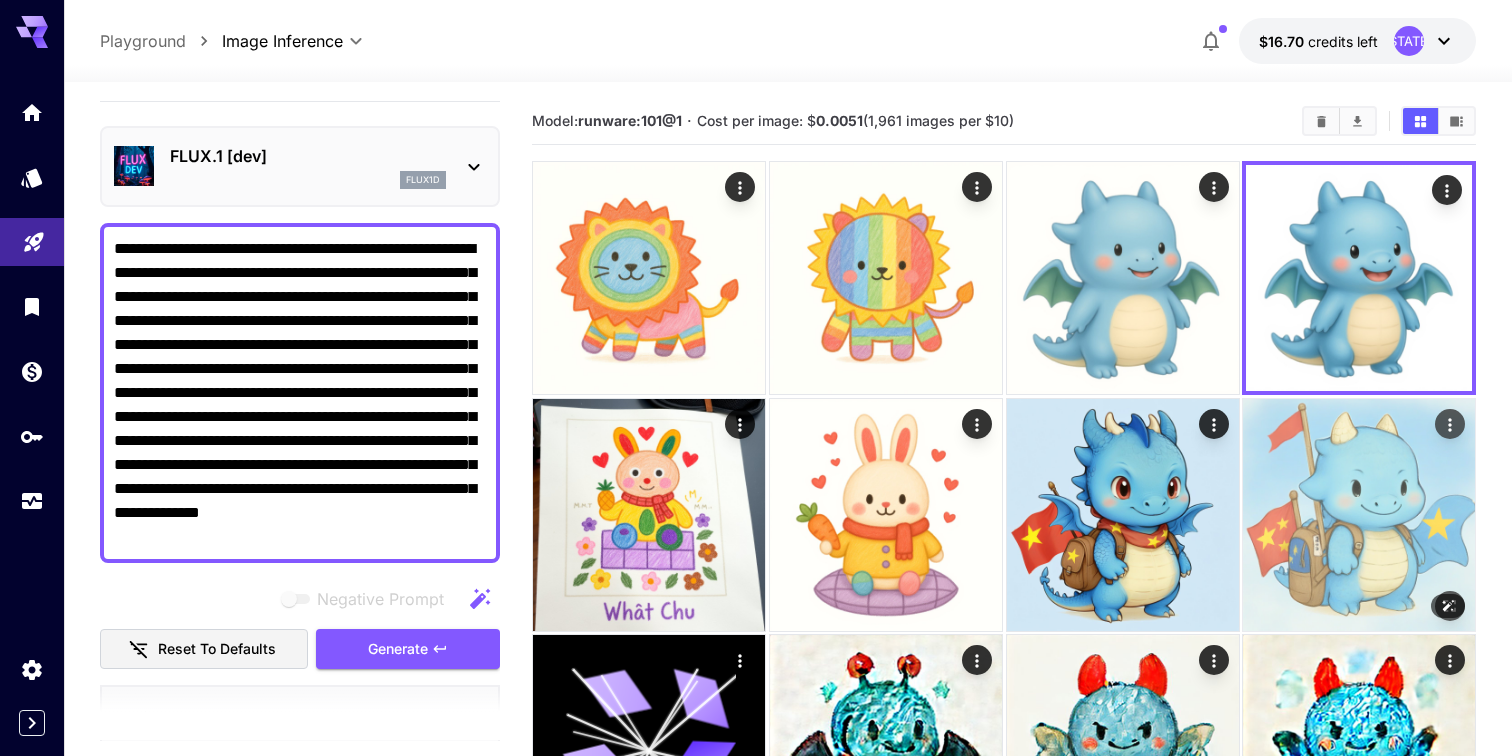 click at bounding box center (1359, 515) 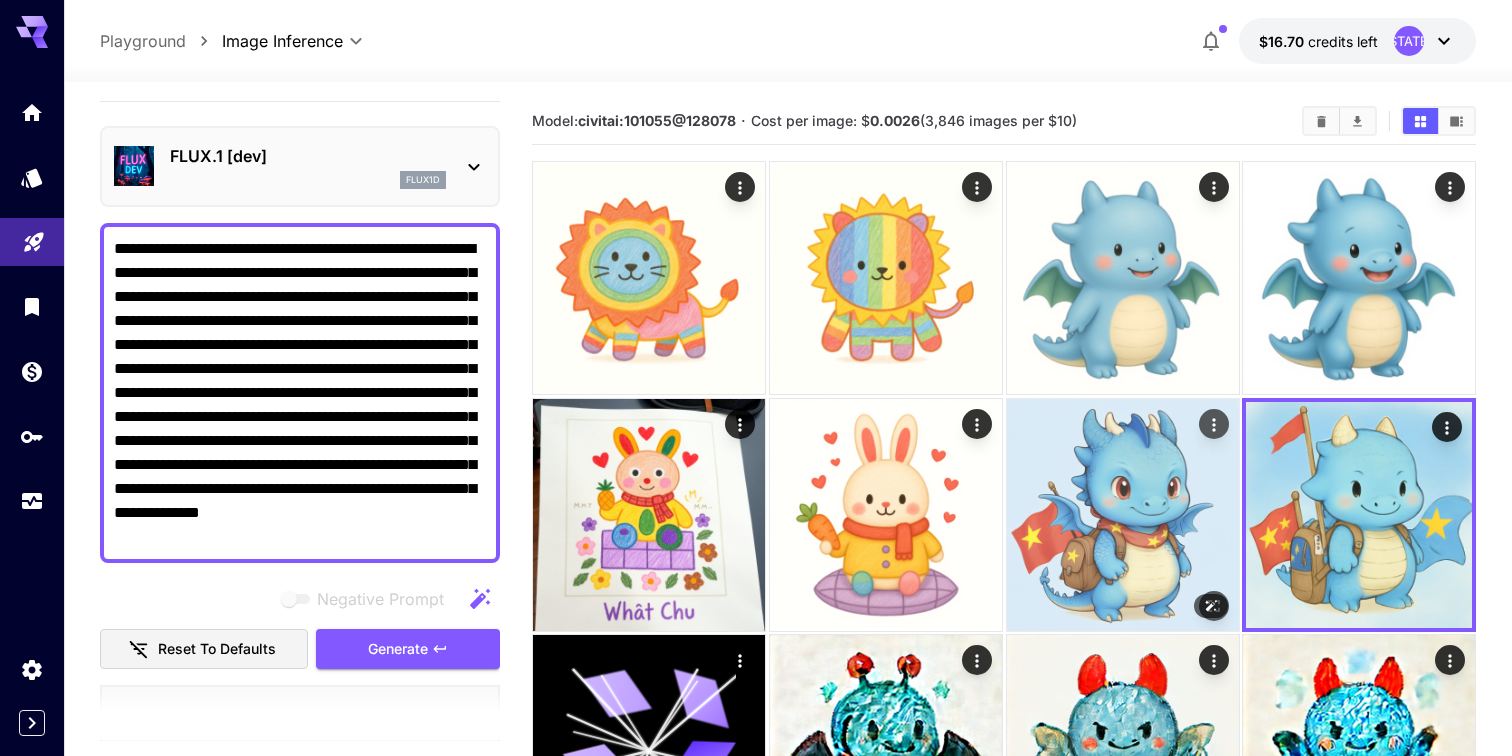 click at bounding box center [1123, 515] 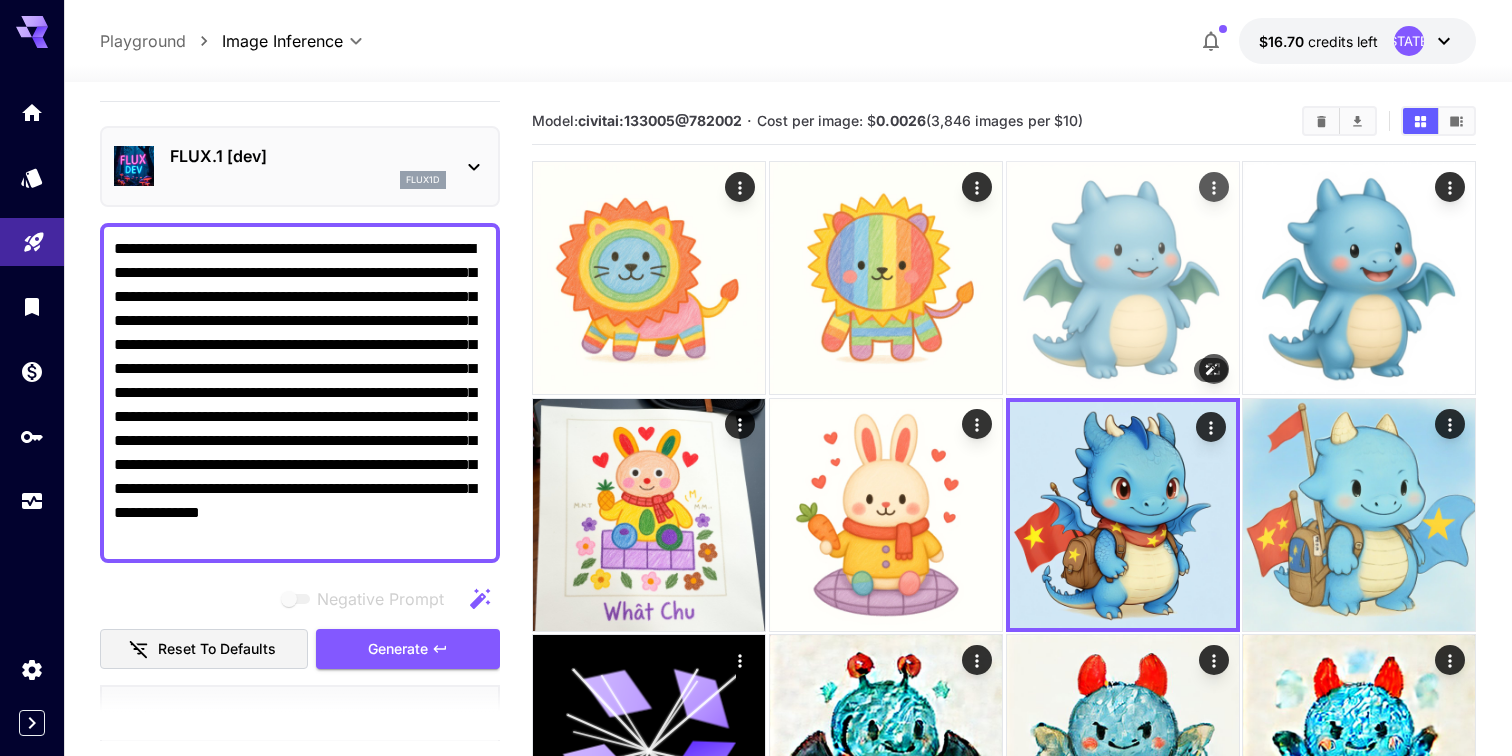 click at bounding box center [1123, 278] 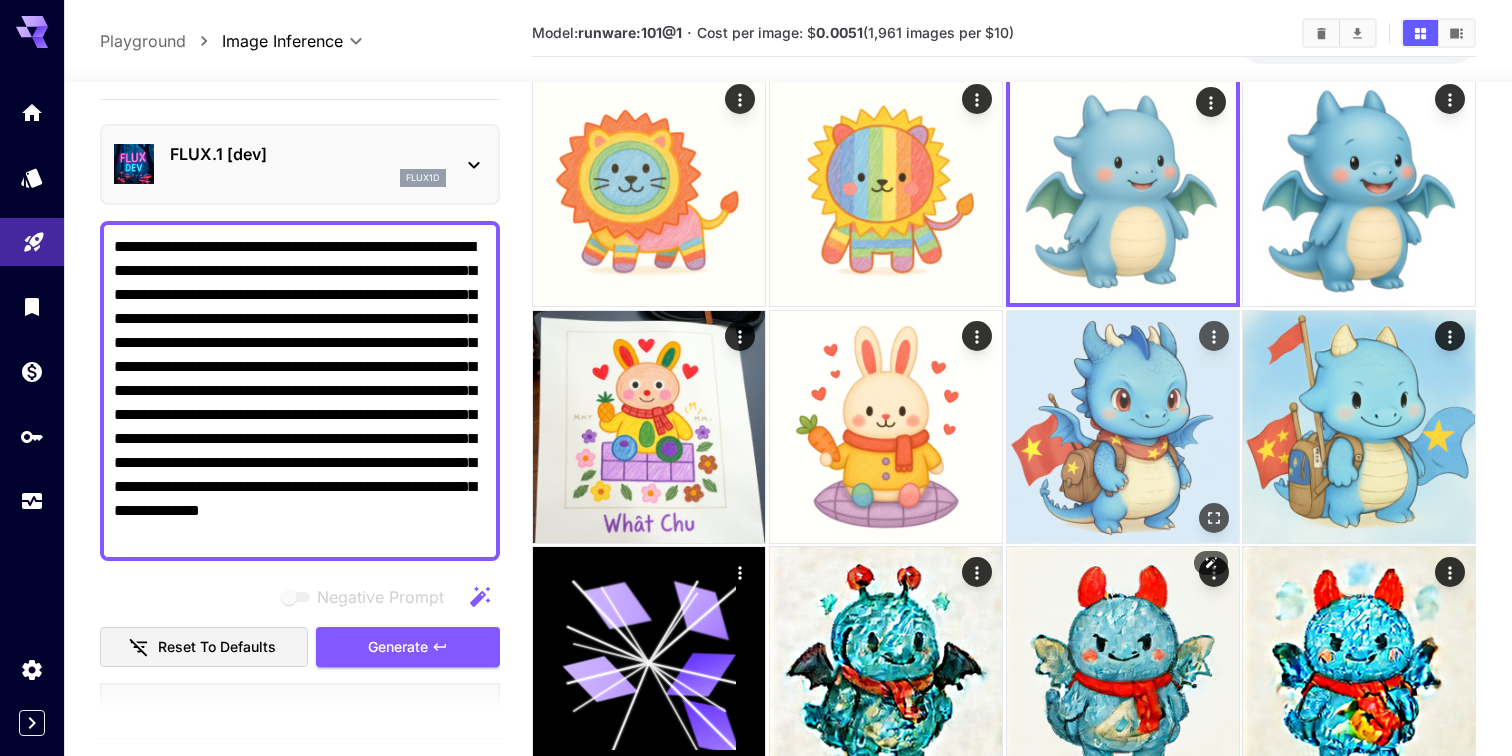 scroll, scrollTop: 95, scrollLeft: 0, axis: vertical 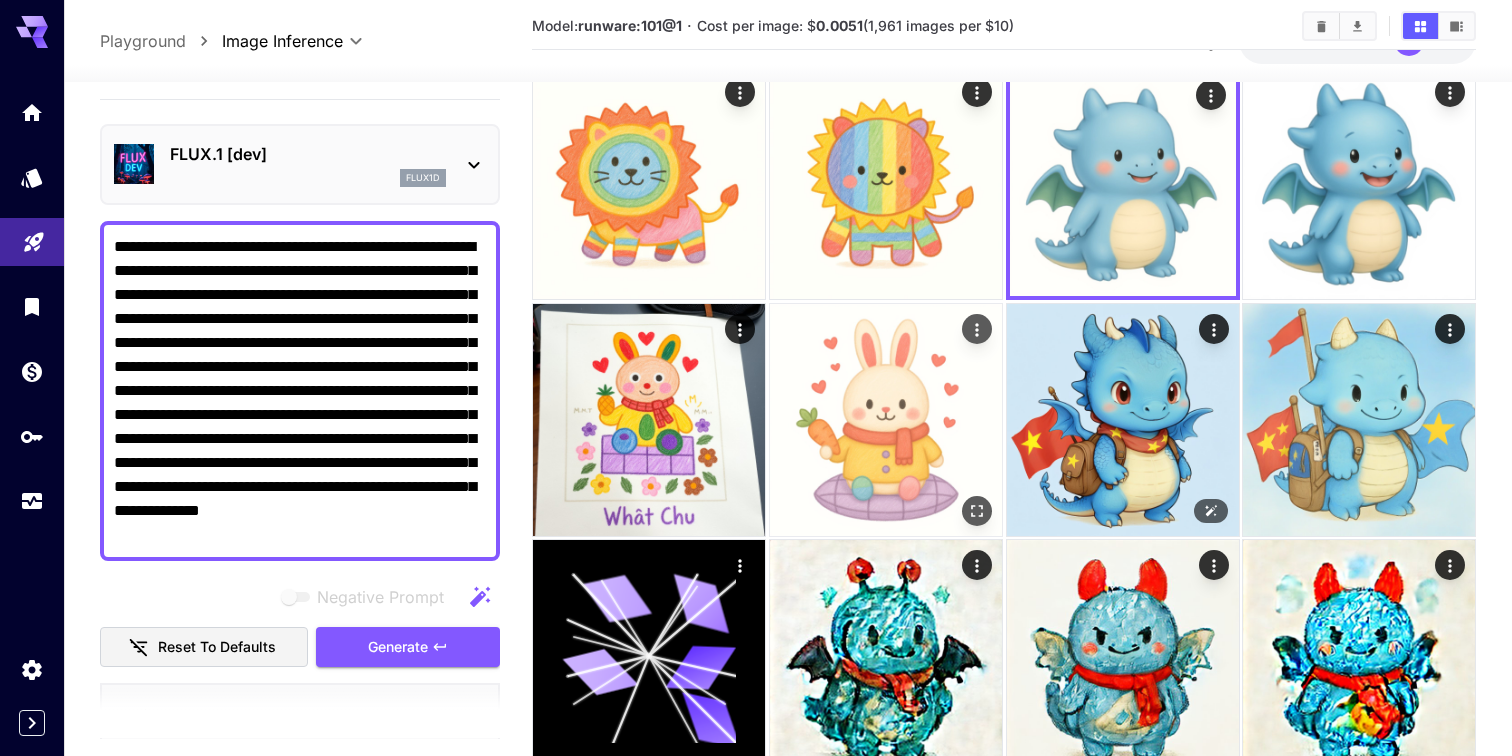click at bounding box center (886, 420) 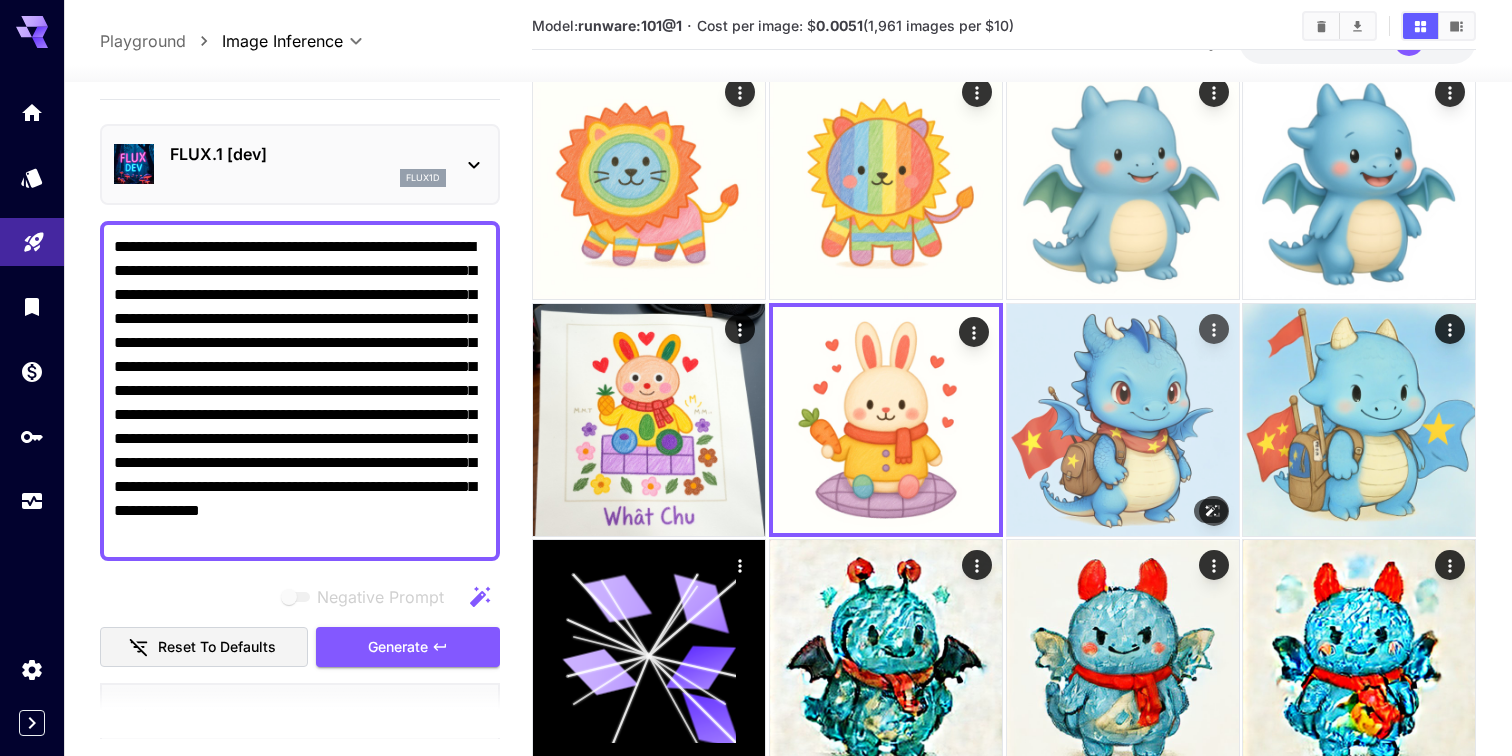 click at bounding box center [1123, 420] 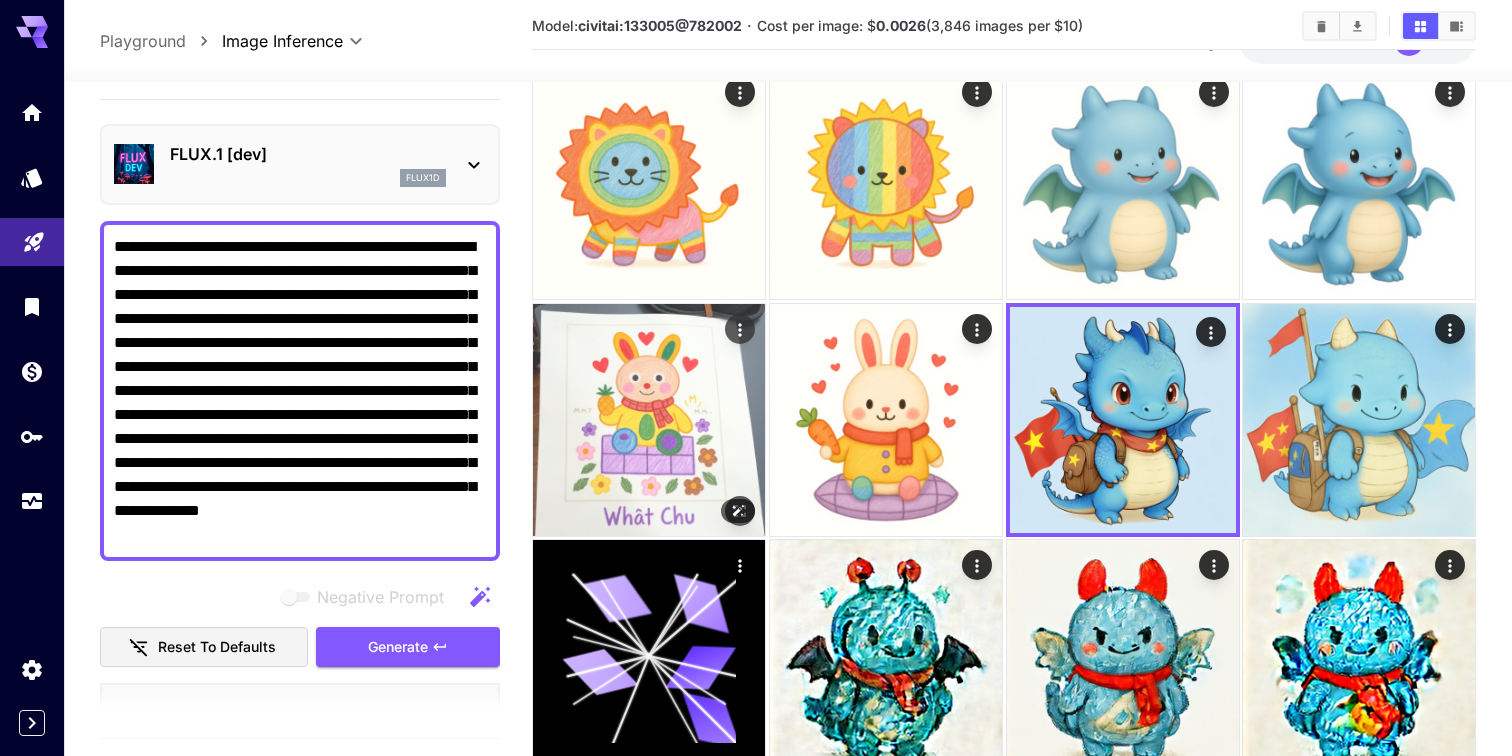 click at bounding box center [649, 420] 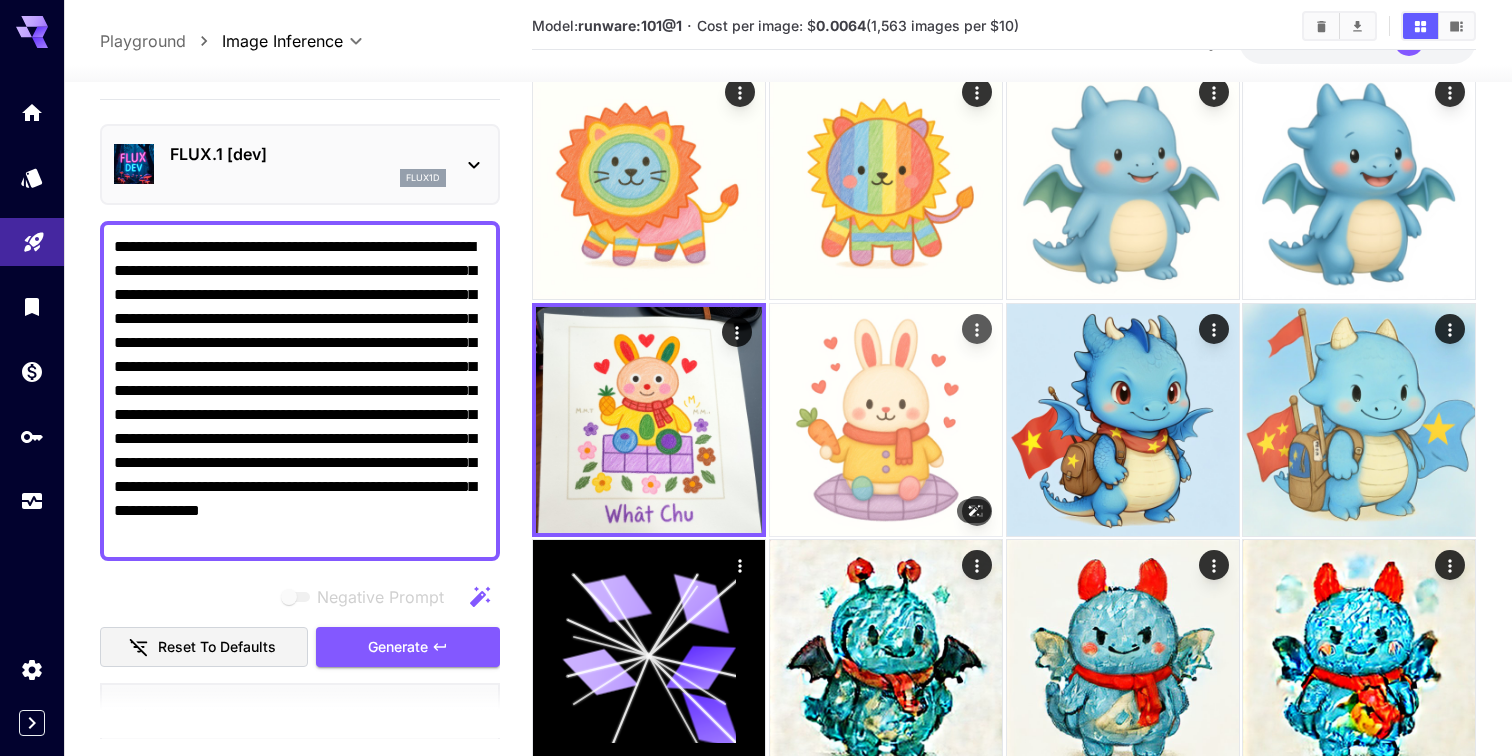 click at bounding box center (886, 420) 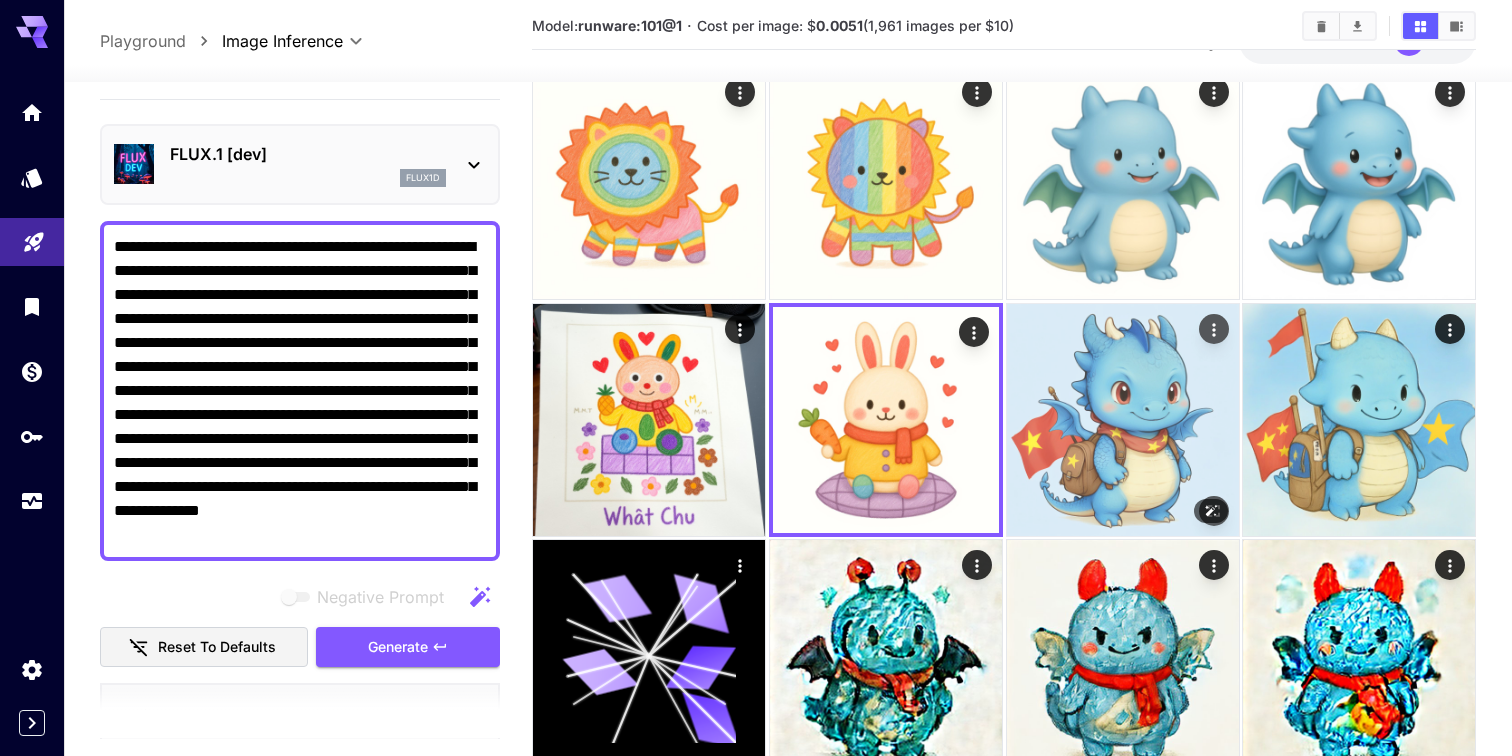 click at bounding box center (1123, 420) 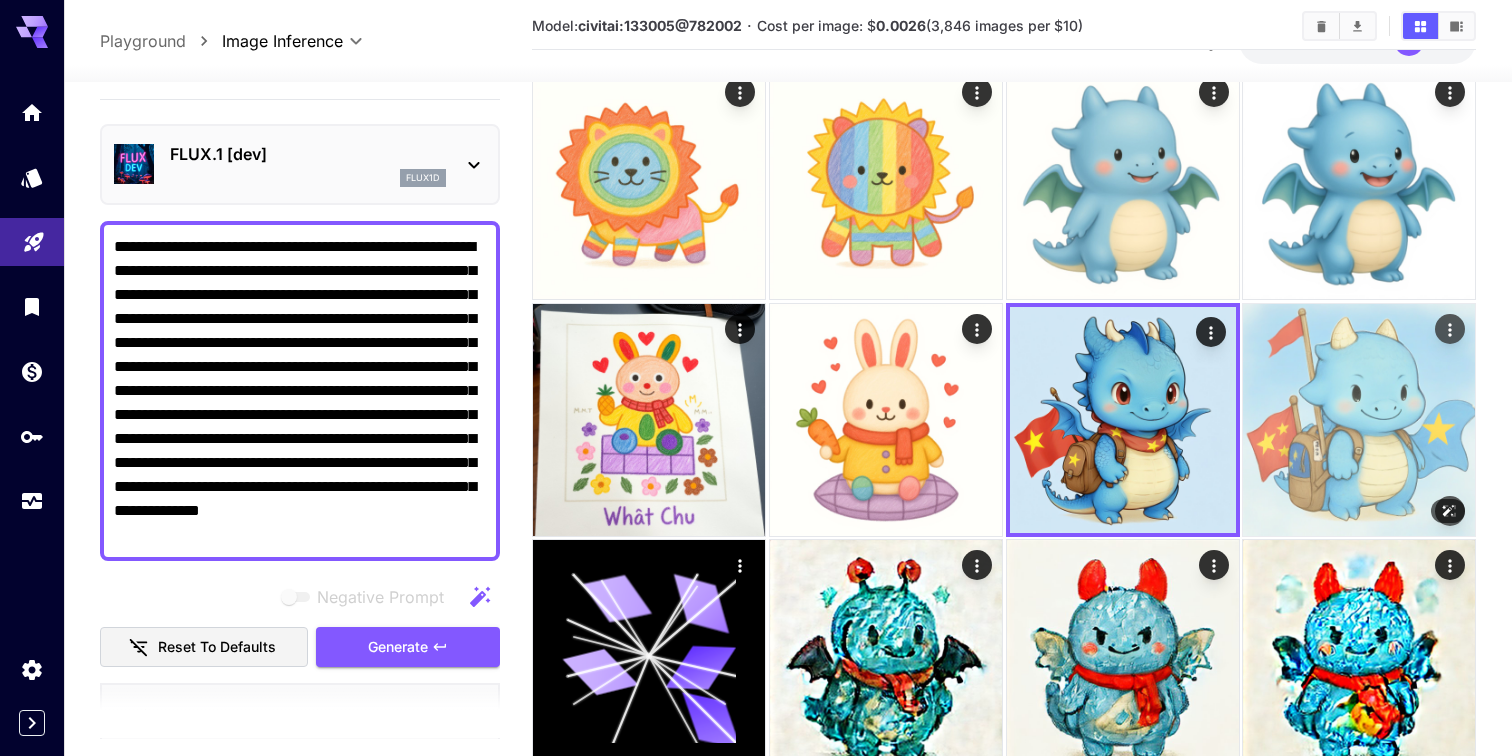 click at bounding box center (1359, 420) 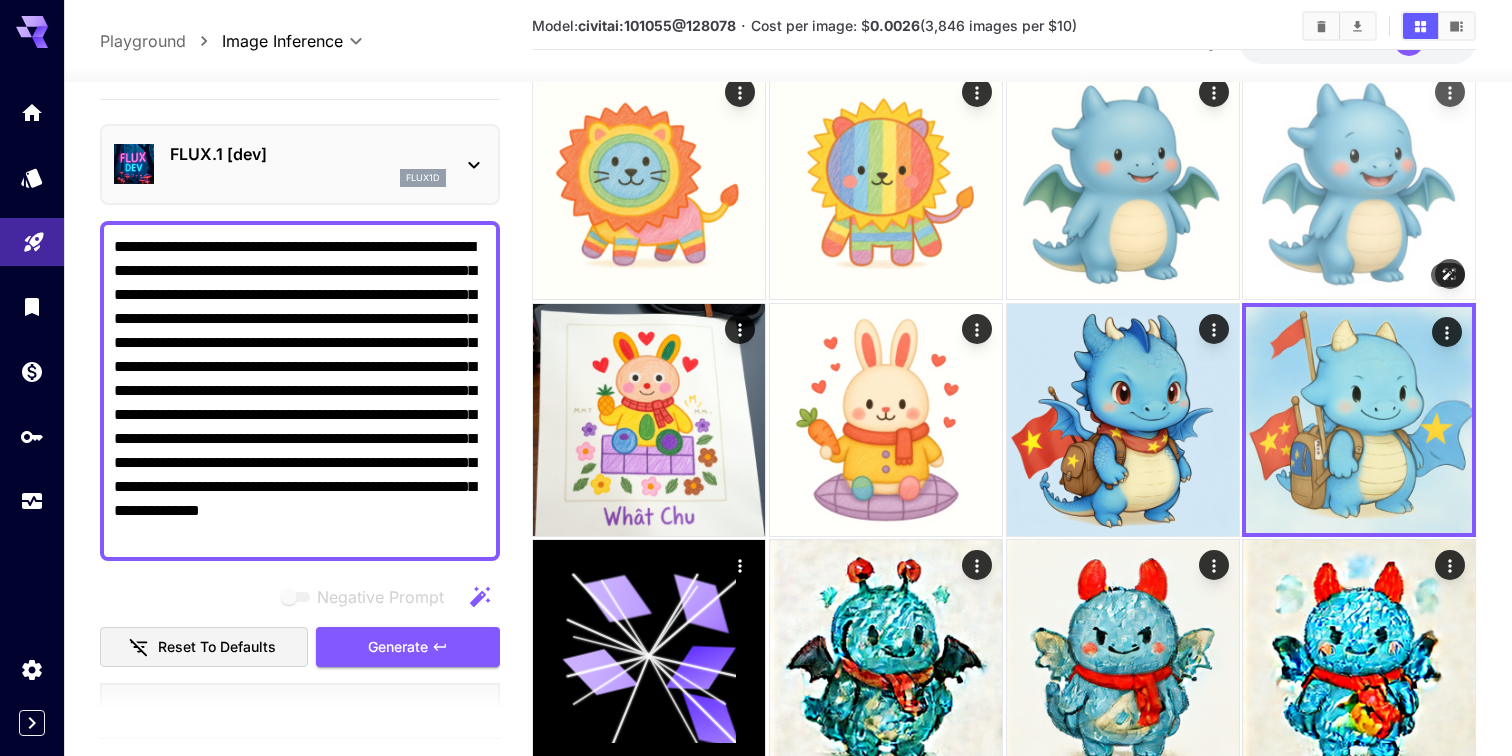 click at bounding box center (1359, 183) 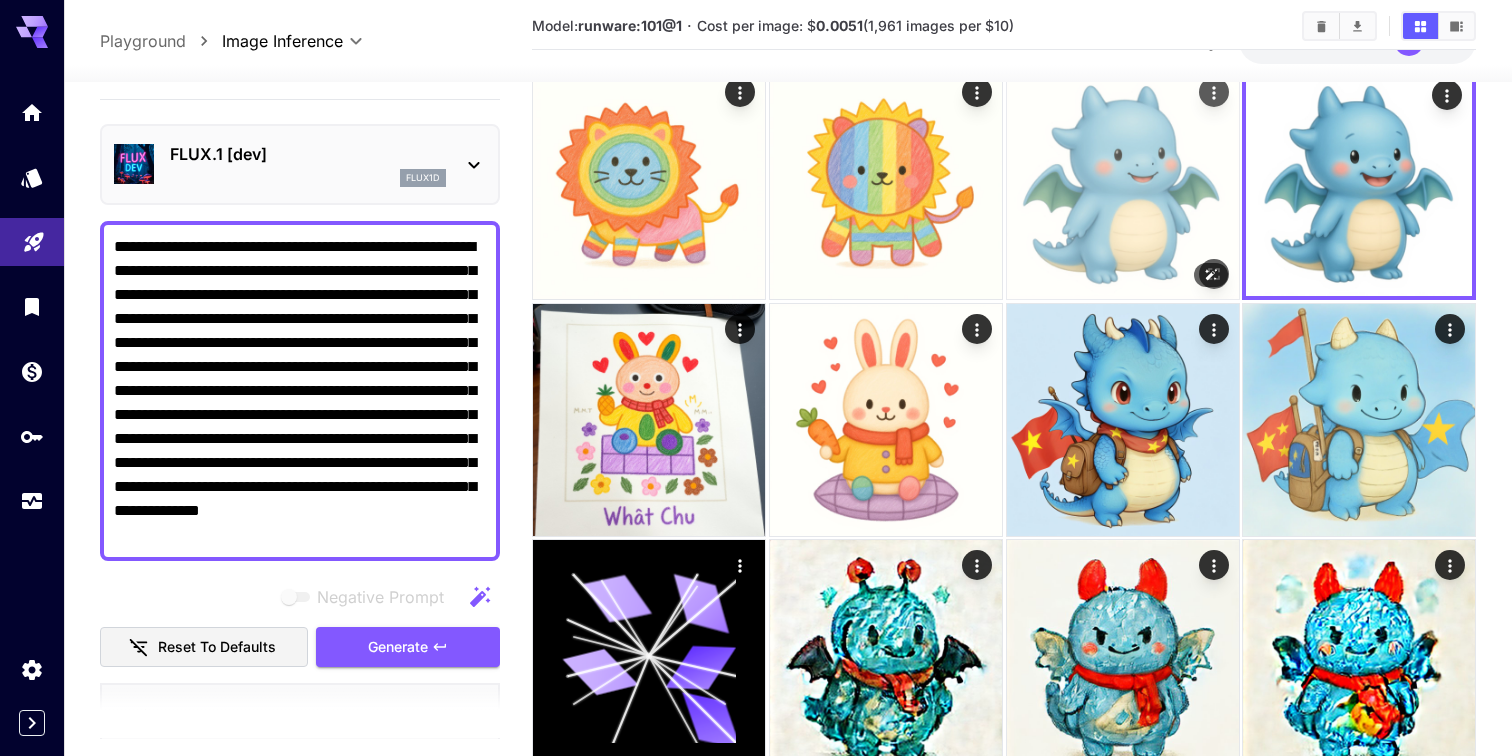 click at bounding box center [1123, 183] 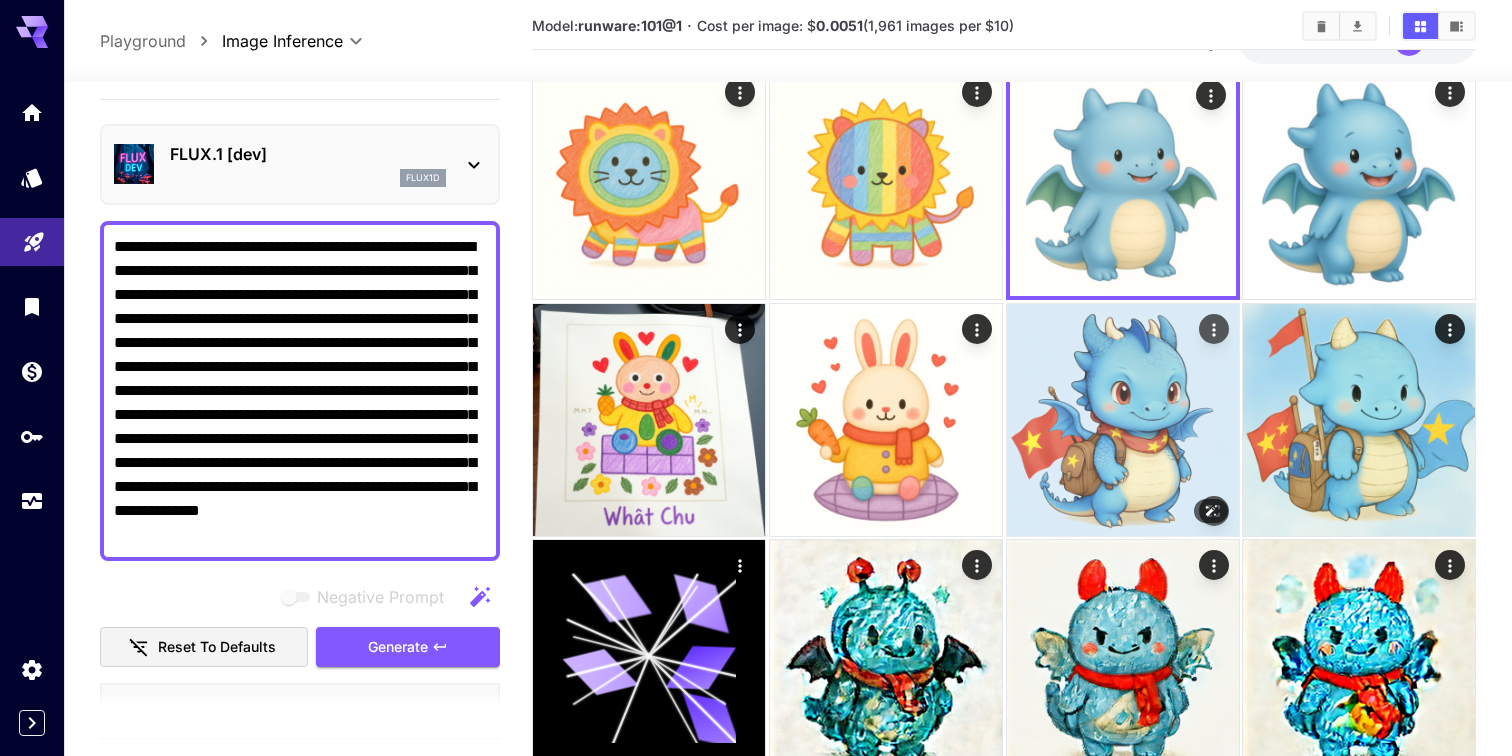 click at bounding box center [1123, 420] 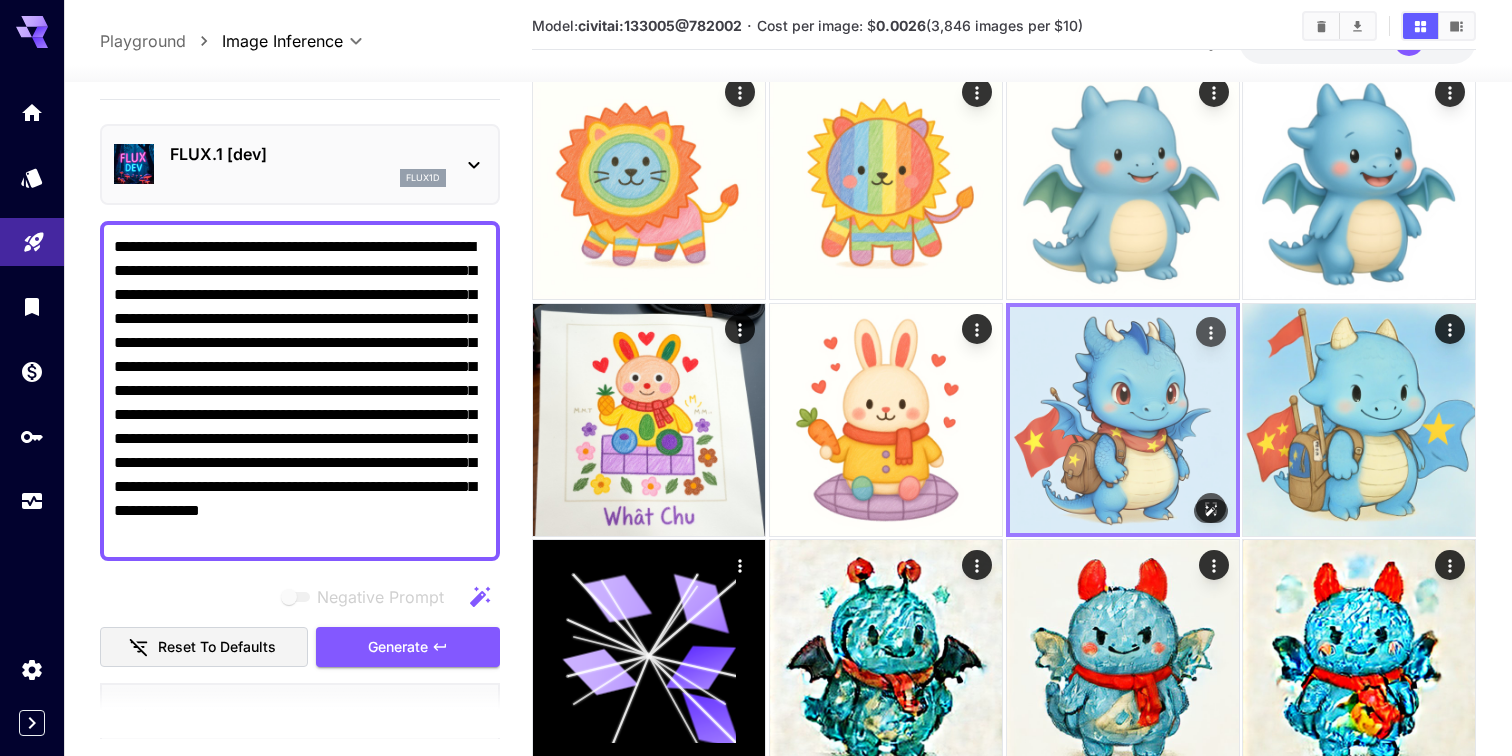 scroll, scrollTop: 0, scrollLeft: 0, axis: both 